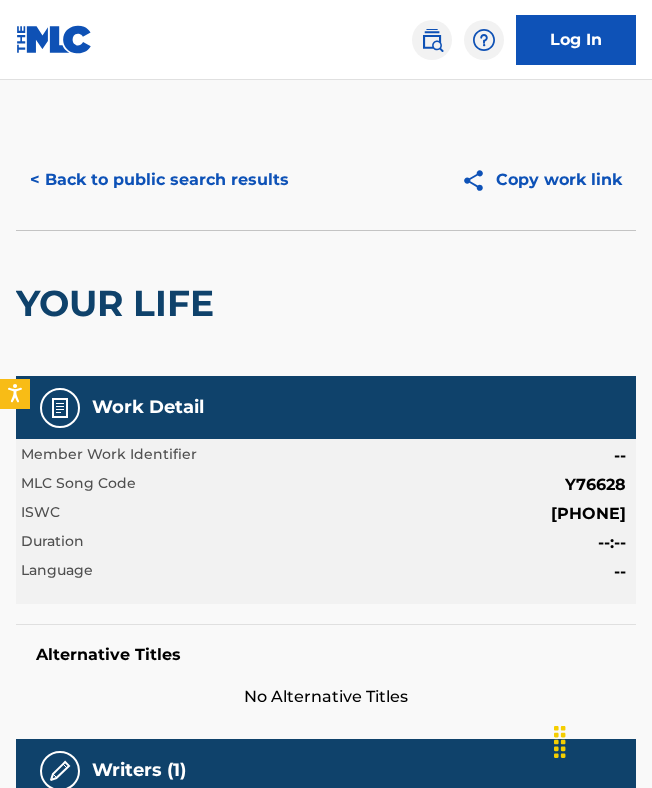 scroll, scrollTop: 0, scrollLeft: 0, axis: both 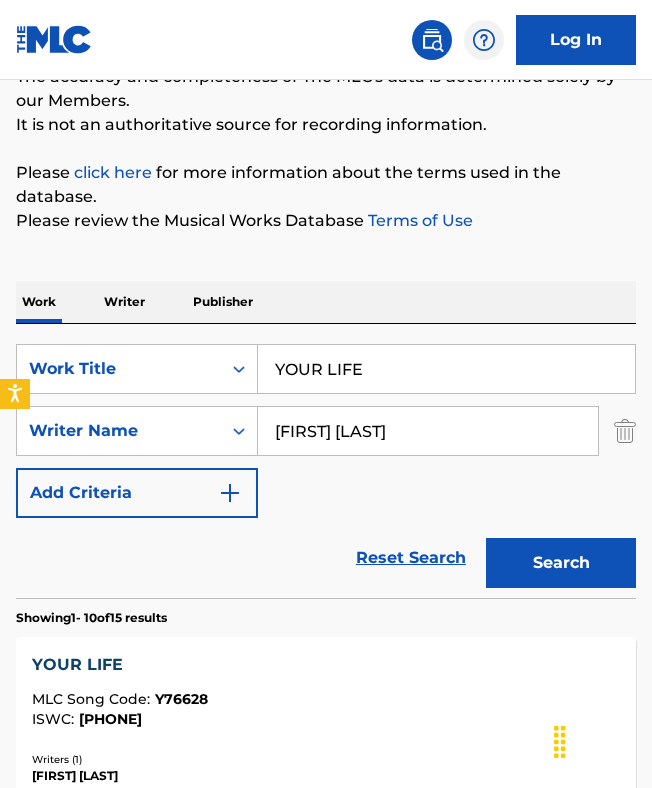 click on "[FIRST] [LAST]" at bounding box center [428, 431] 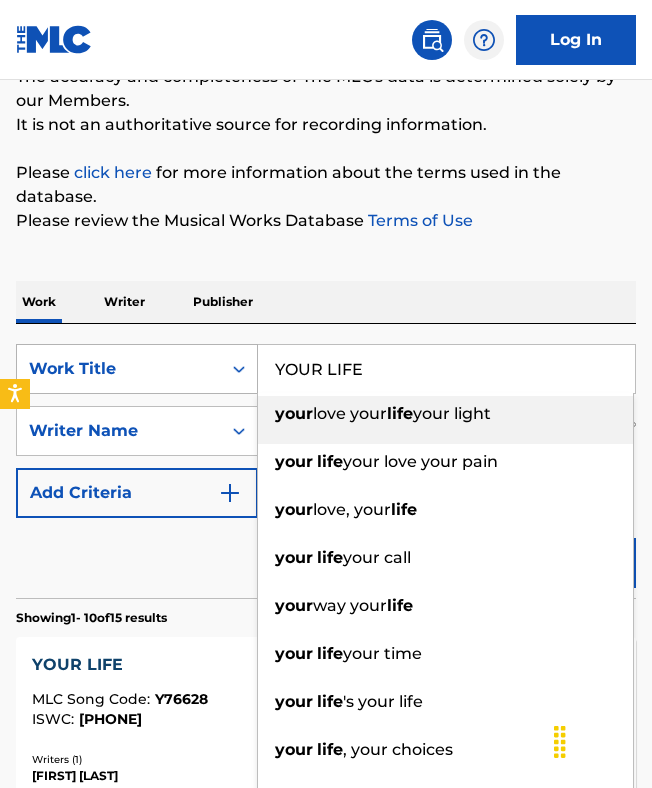 drag, startPoint x: 432, startPoint y: 389, endPoint x: 249, endPoint y: 361, distance: 185.12968 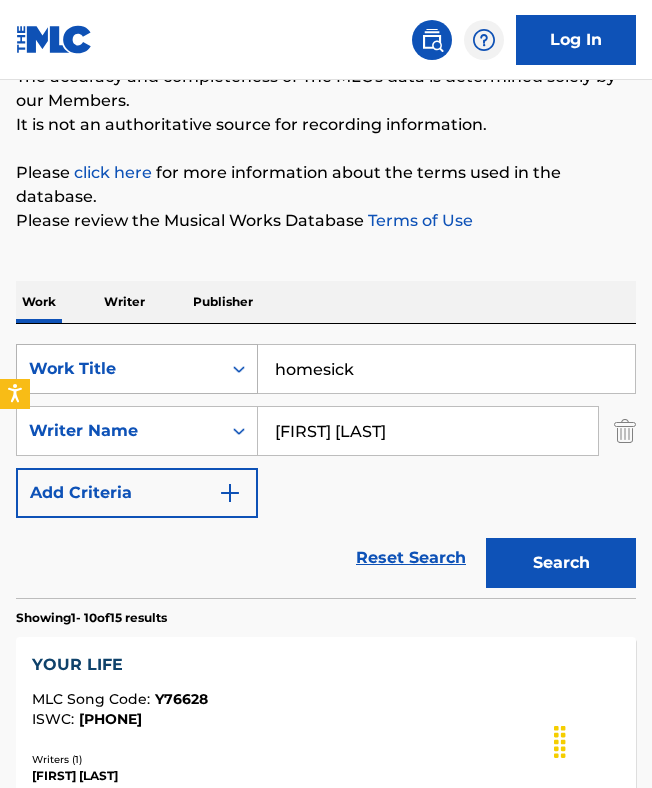 type on "homesick" 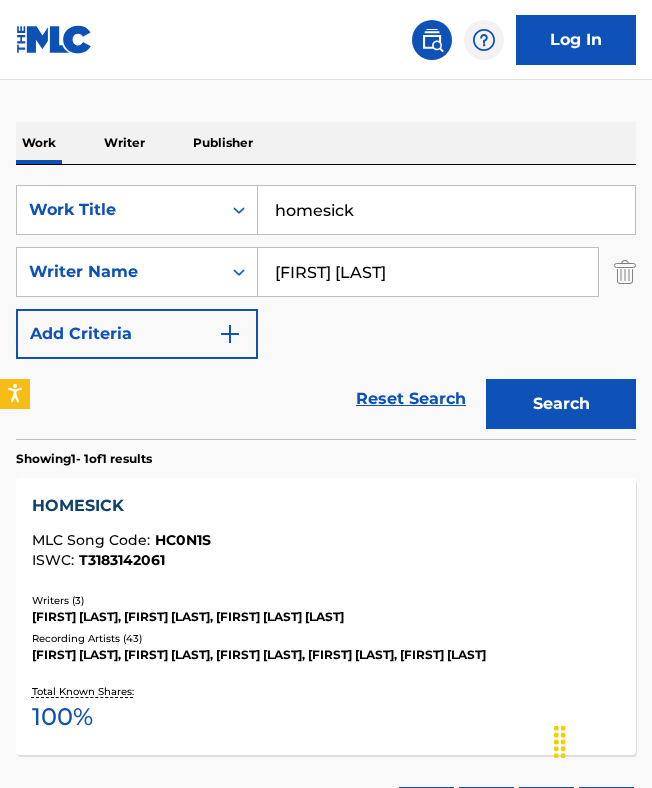 scroll, scrollTop: 338, scrollLeft: 0, axis: vertical 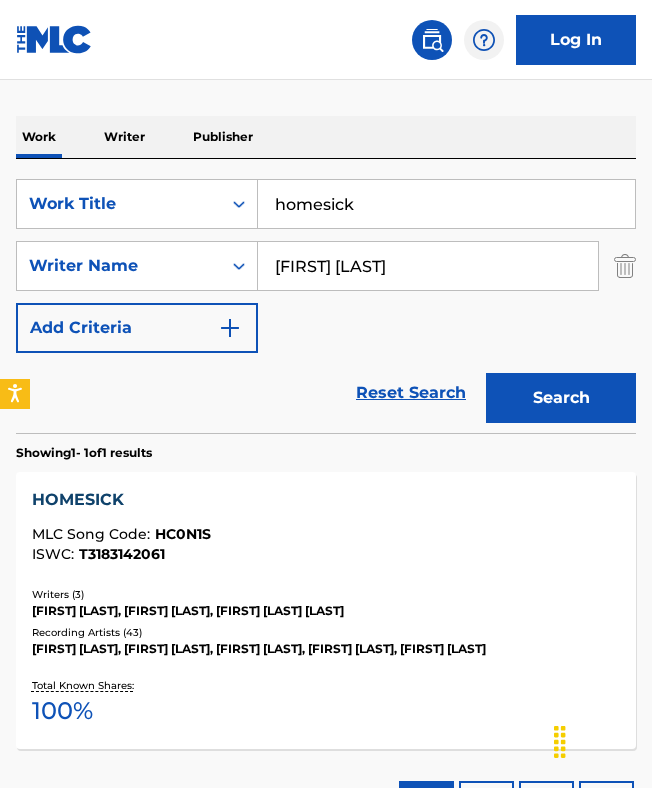 click on "HOMESICK MLC Song Code : HC0N1S ISWC : T3183142061" at bounding box center [326, 530] 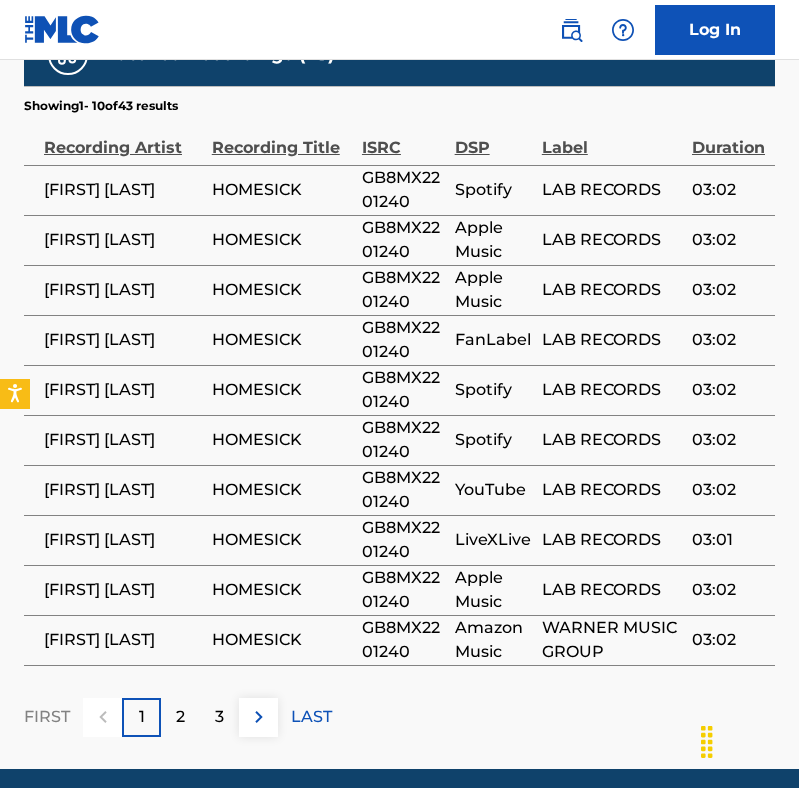 scroll, scrollTop: 2513, scrollLeft: 0, axis: vertical 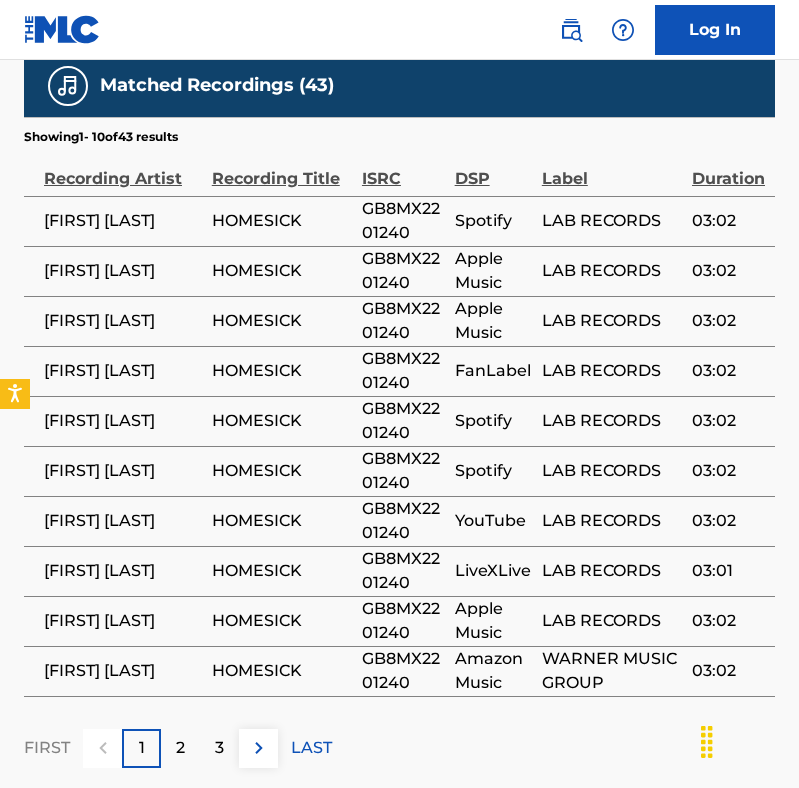 click on "HOMESICK" at bounding box center [282, 221] 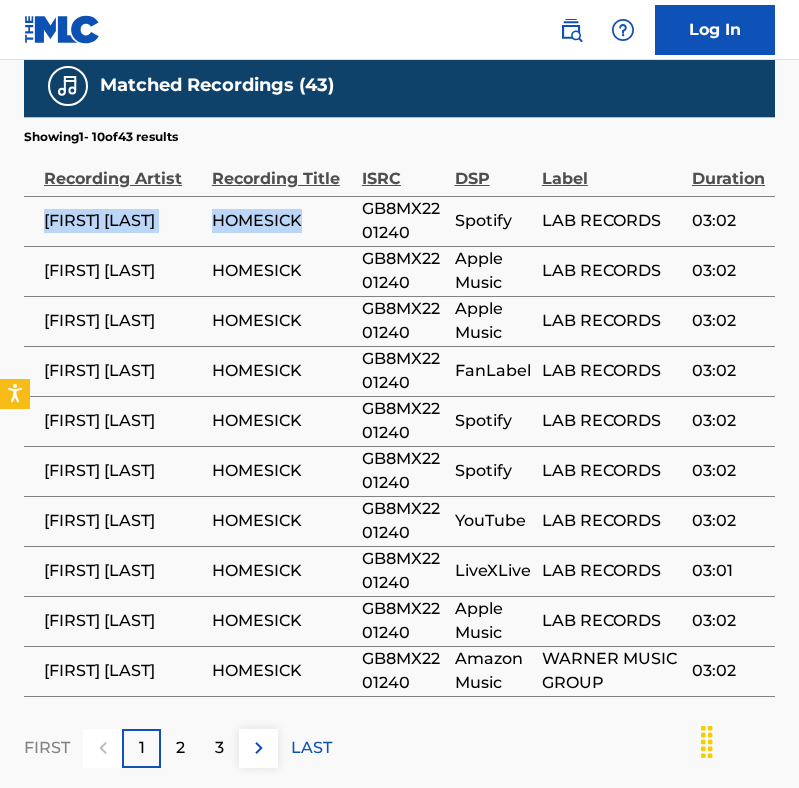 drag, startPoint x: 305, startPoint y: 230, endPoint x: 37, endPoint y: 232, distance: 268.00748 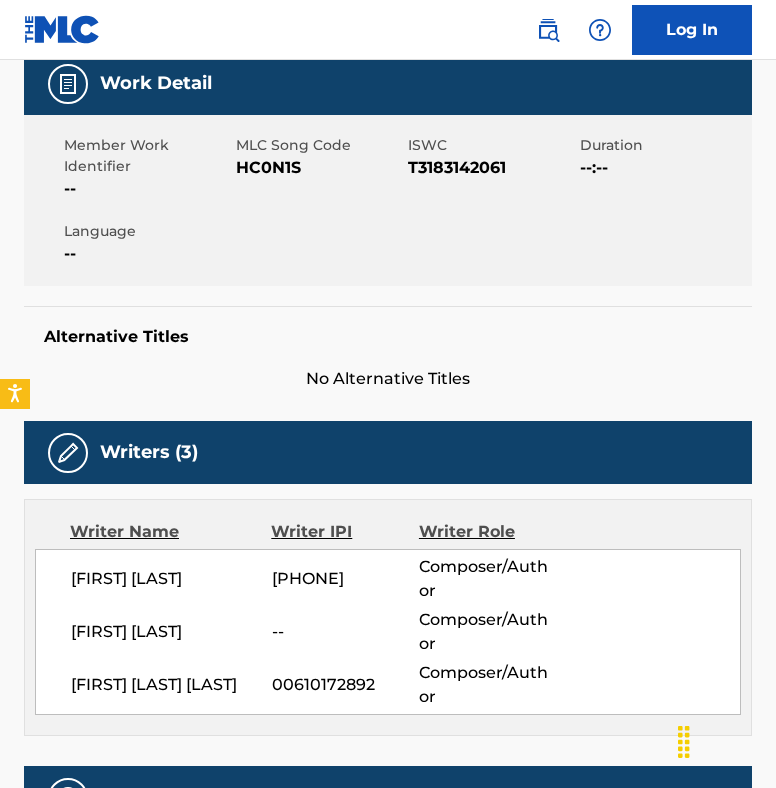 scroll, scrollTop: 0, scrollLeft: 0, axis: both 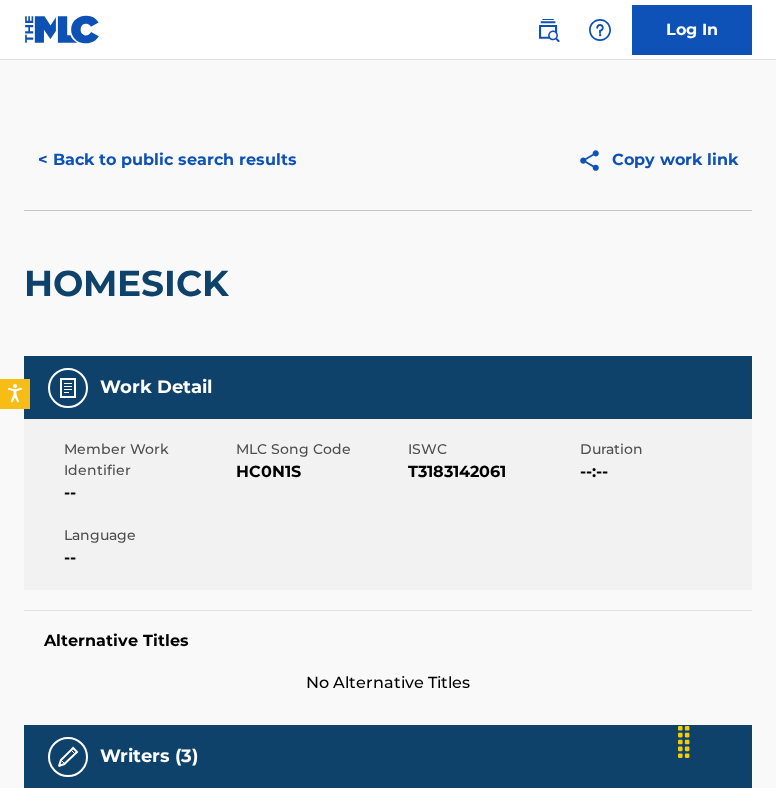 click on "< Back to public search results" at bounding box center (167, 160) 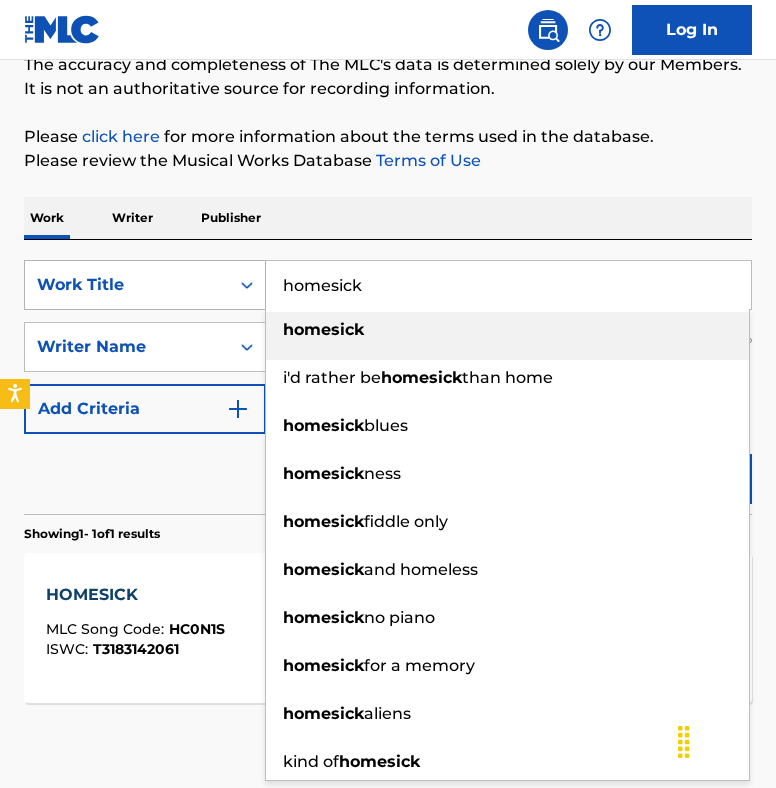 drag, startPoint x: 525, startPoint y: 295, endPoint x: 229, endPoint y: 287, distance: 296.1081 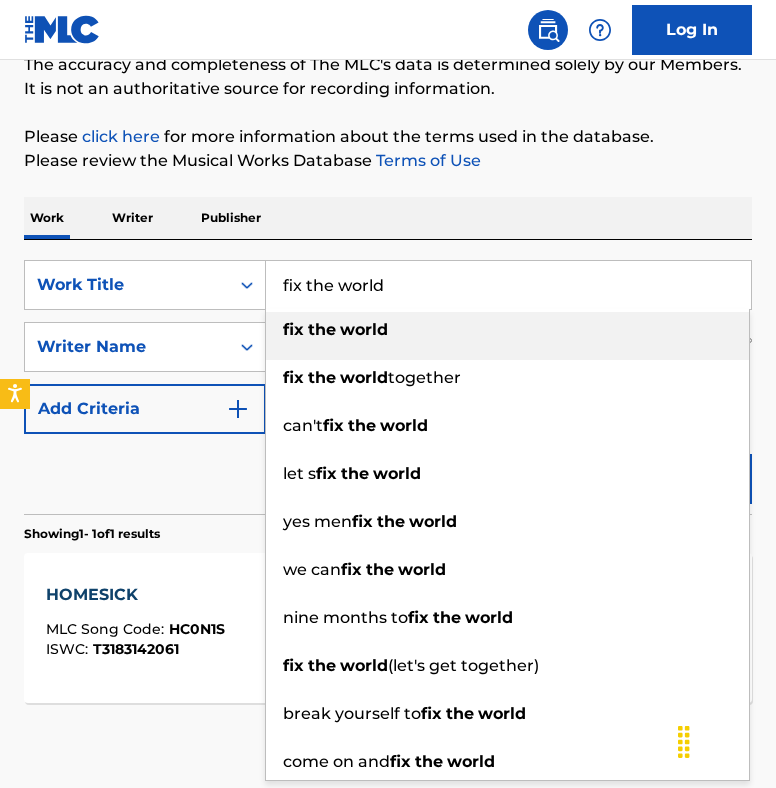 type on "fix the world" 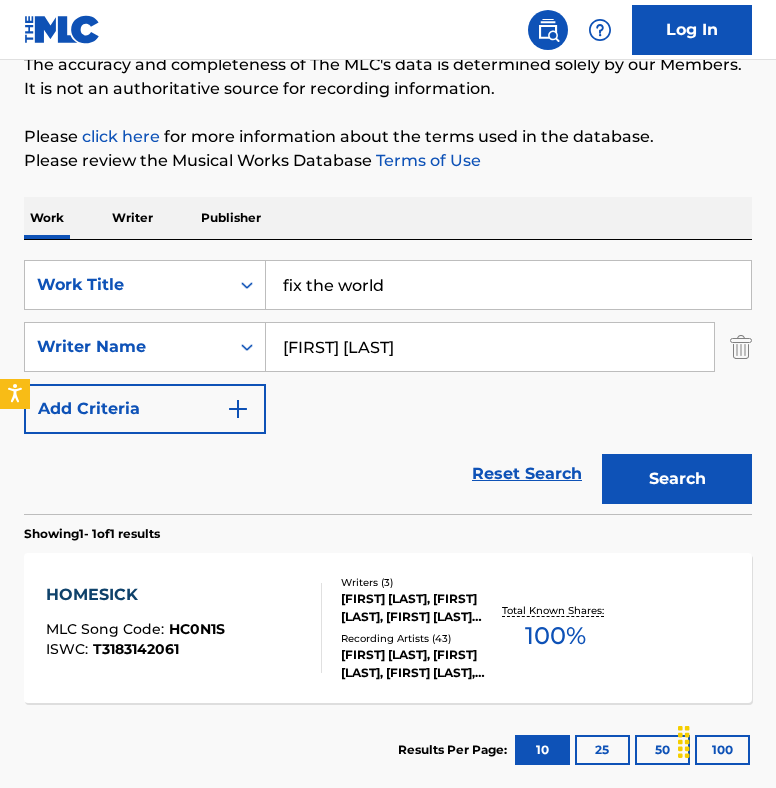 click on "Search" at bounding box center [677, 479] 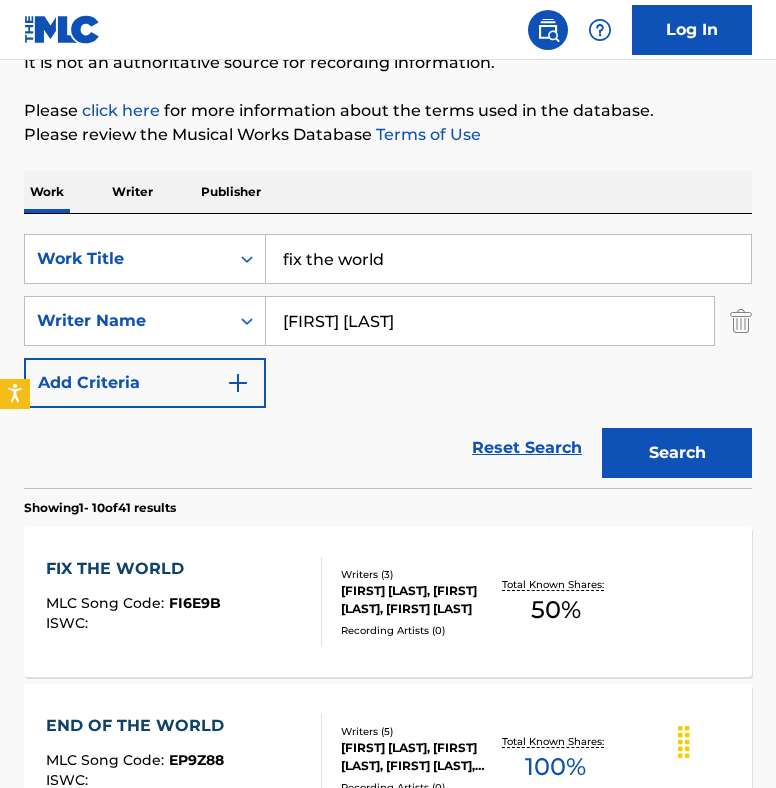 scroll, scrollTop: 202, scrollLeft: 0, axis: vertical 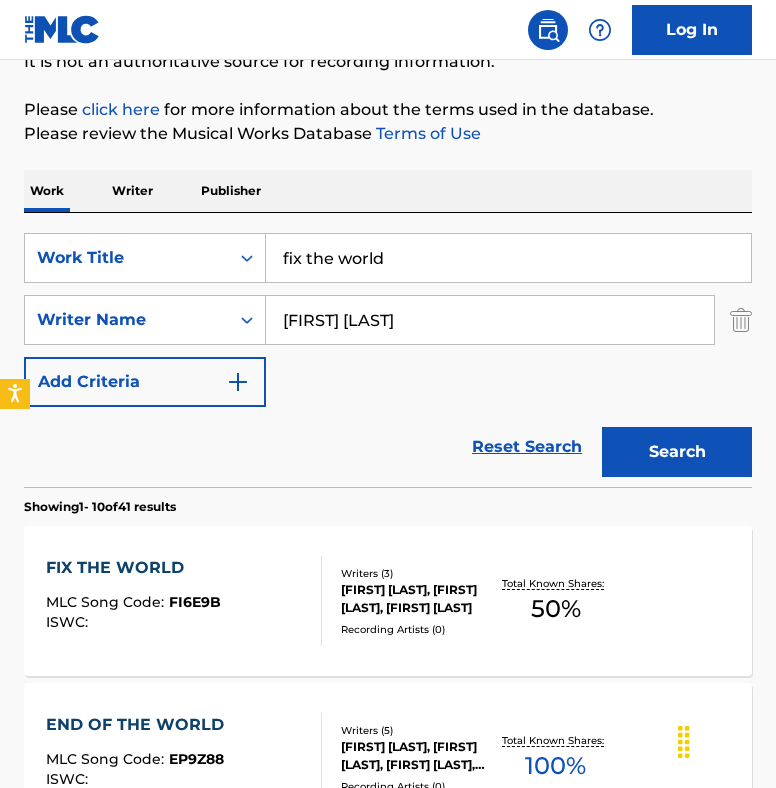 click on "FIX THE WORLD MLC Song Code : FI6E9B ISWC :" at bounding box center [184, 601] 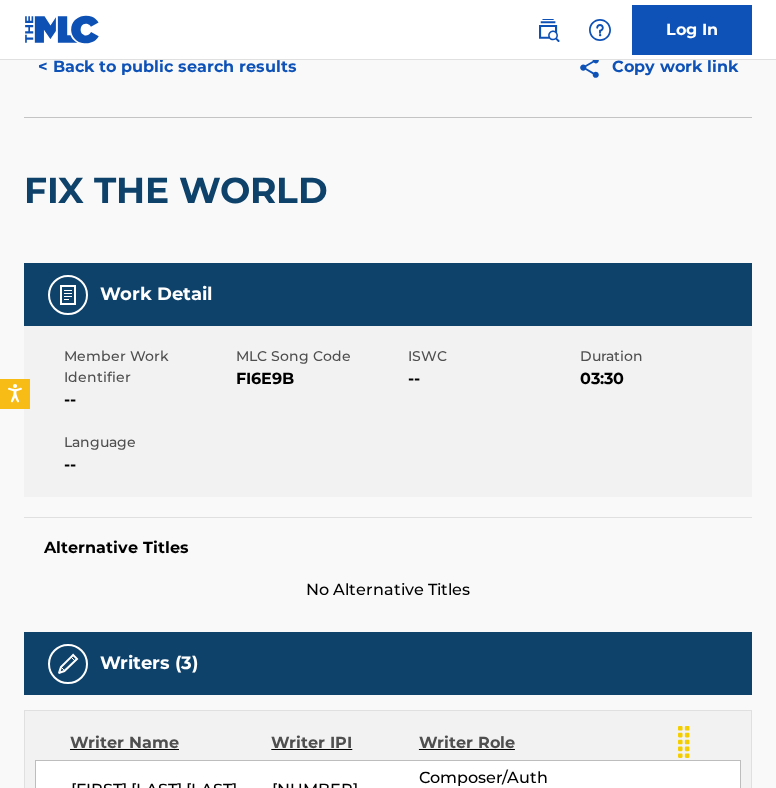 scroll, scrollTop: 0, scrollLeft: 0, axis: both 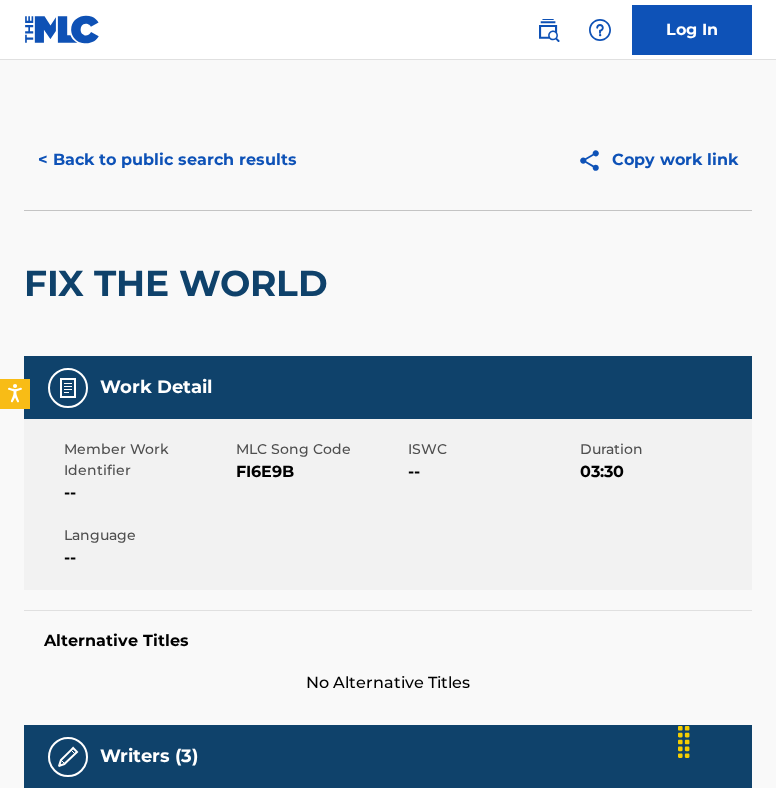 click on "< Back to public search results" at bounding box center [167, 160] 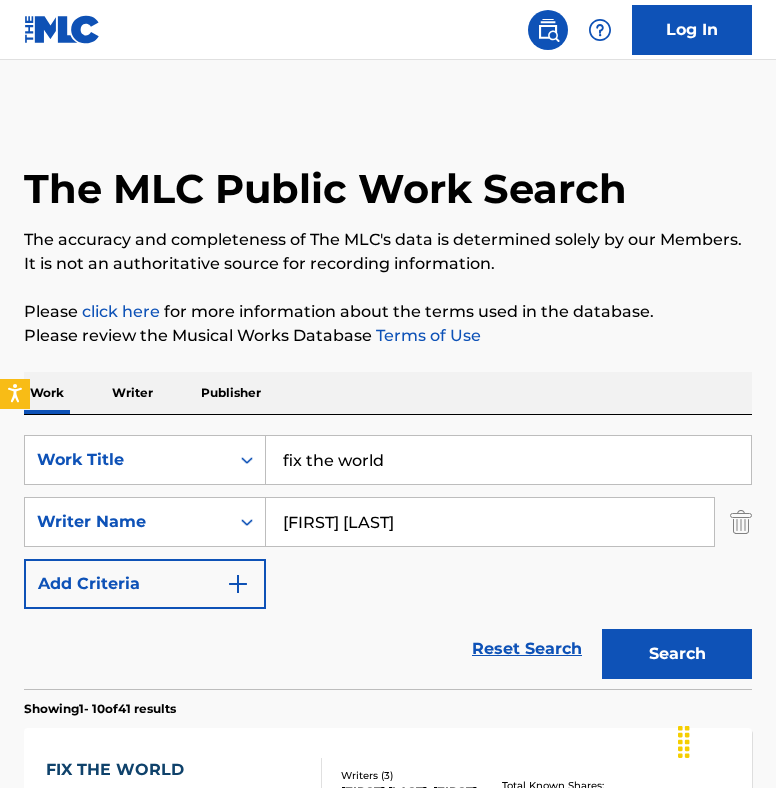 scroll, scrollTop: 202, scrollLeft: 0, axis: vertical 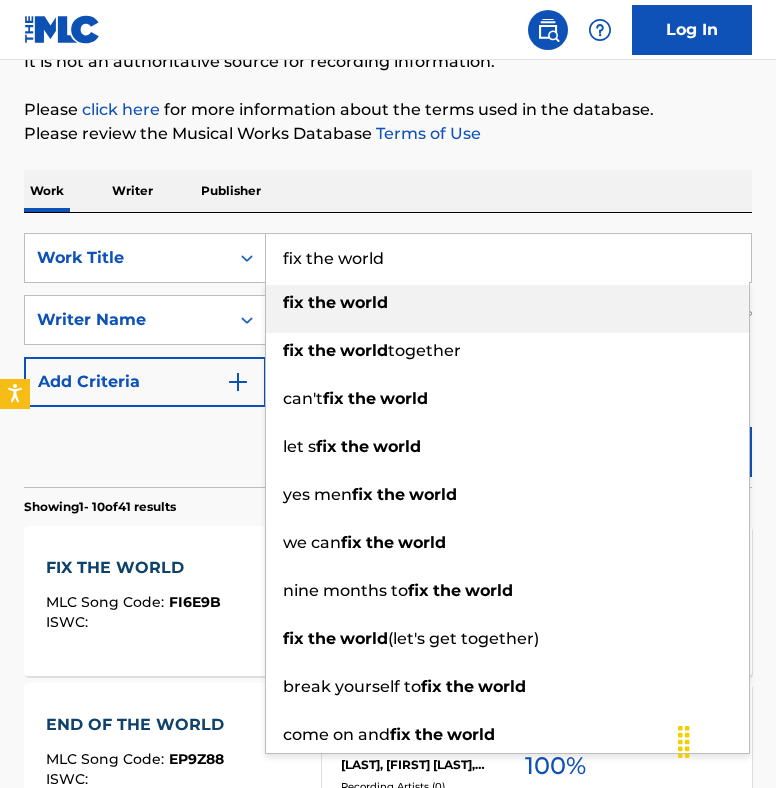 drag, startPoint x: 414, startPoint y: 255, endPoint x: 273, endPoint y: 251, distance: 141.05673 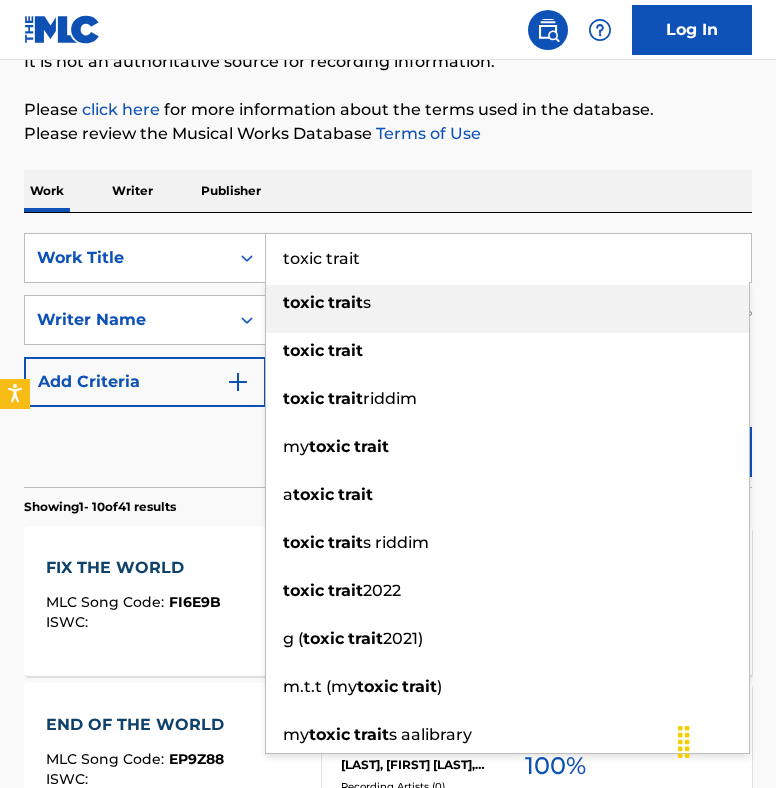 type on "toxic trait" 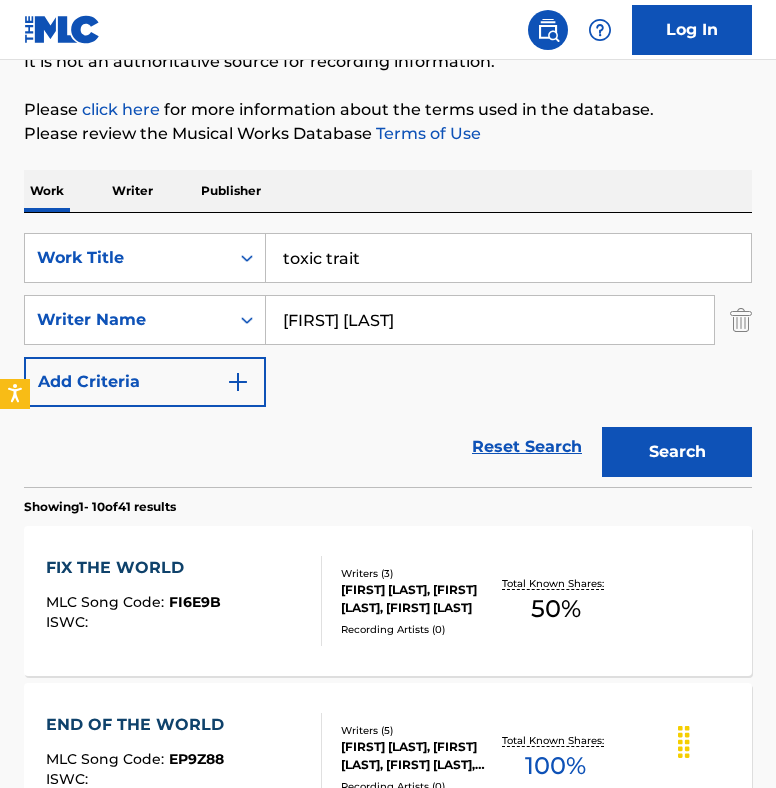 click on "Search" at bounding box center [677, 452] 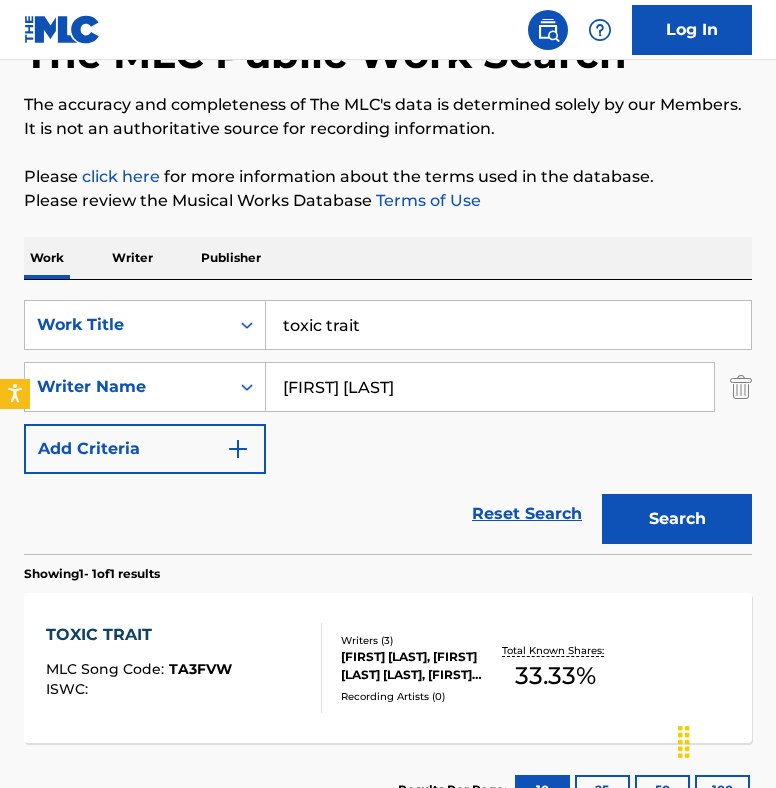 scroll, scrollTop: 202, scrollLeft: 0, axis: vertical 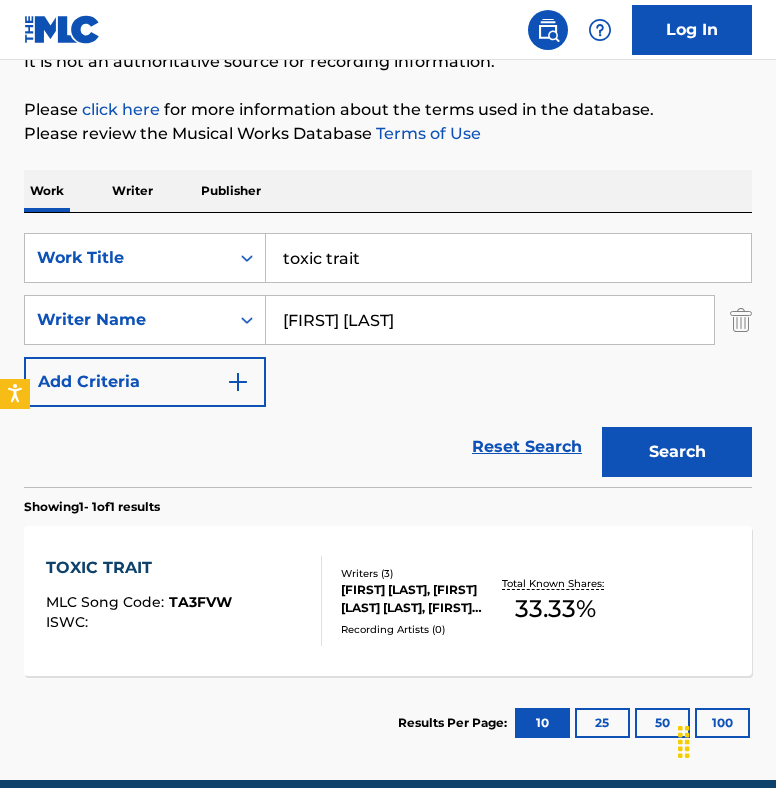 click on "[FIRST] [LAST], [FIRST] [LAST] [LAST], [FIRST] [LAST]" at bounding box center (418, 599) 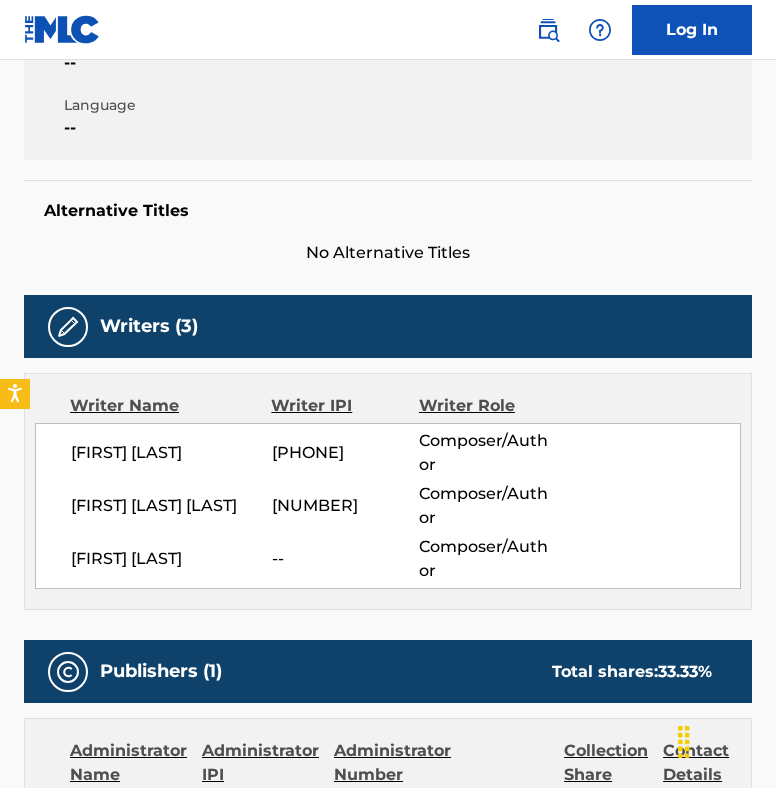 scroll, scrollTop: 0, scrollLeft: 0, axis: both 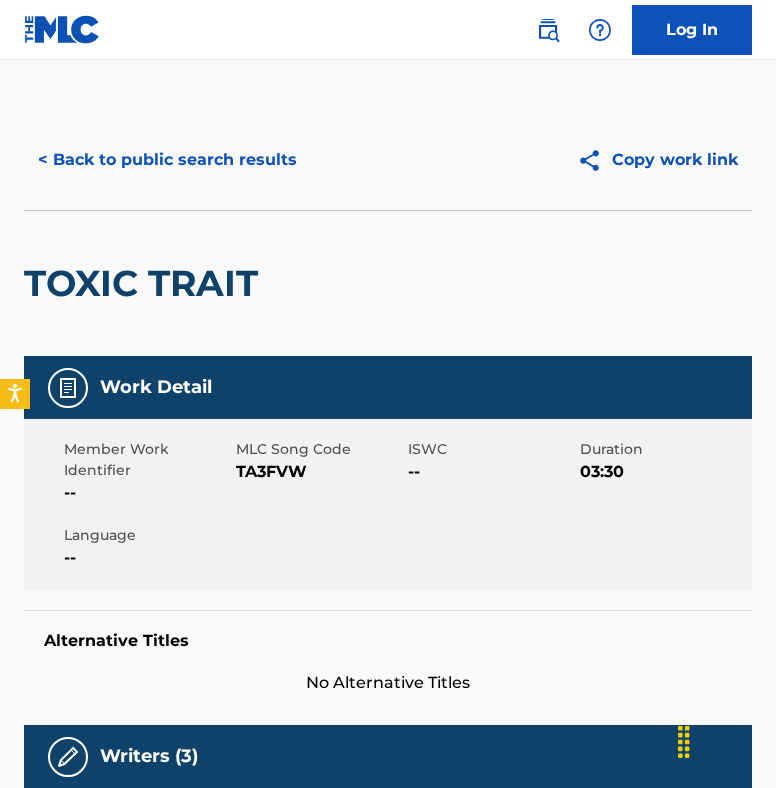 click on "< Back to public search results" at bounding box center (167, 160) 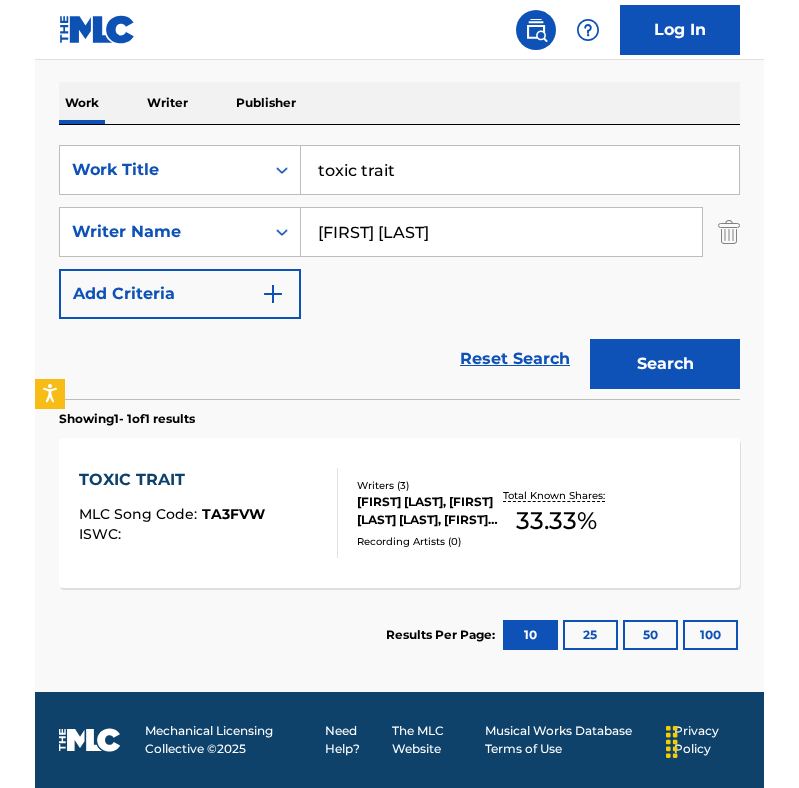 scroll, scrollTop: 290, scrollLeft: 0, axis: vertical 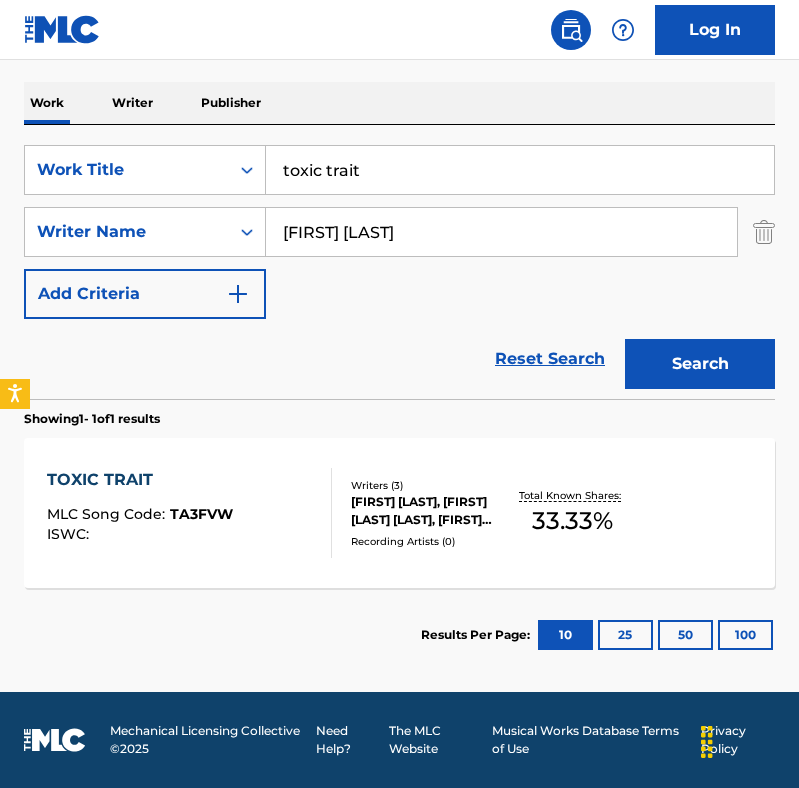 click on "toxic trait" at bounding box center (520, 170) 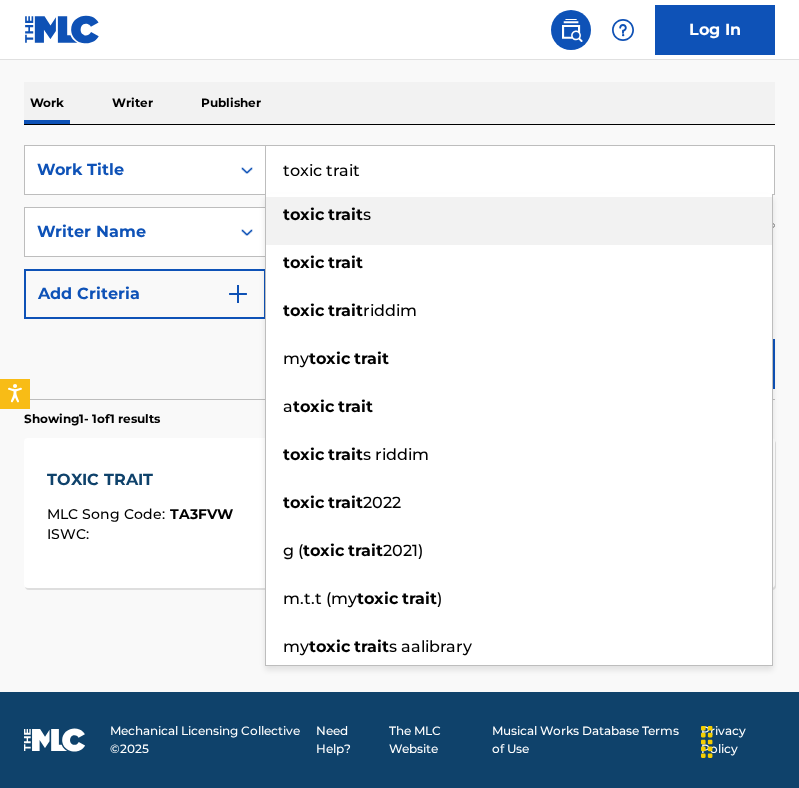 click on "toxic trait" at bounding box center (520, 170) 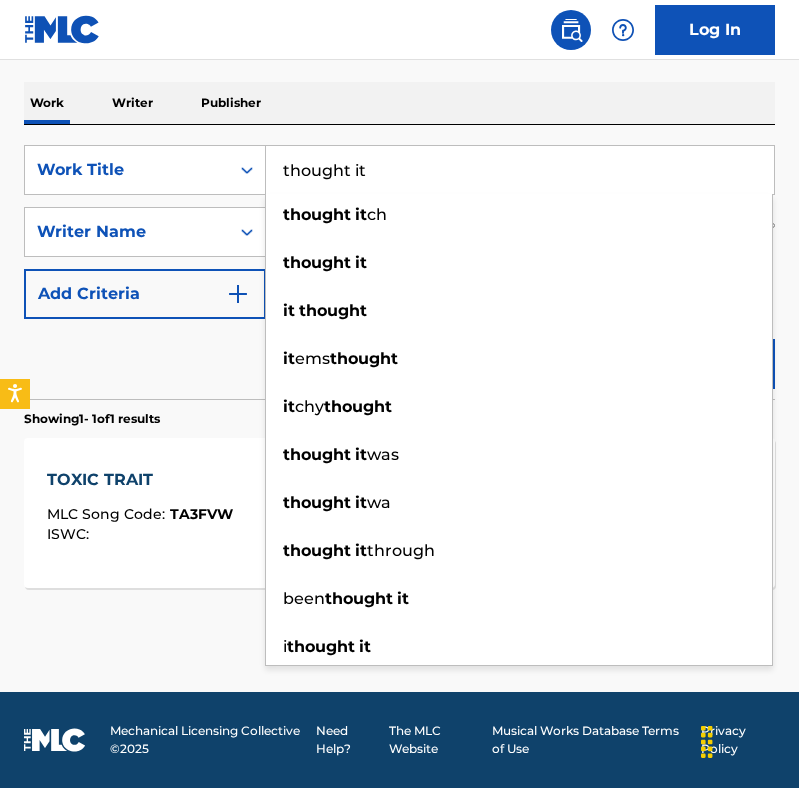 type on "thought it" 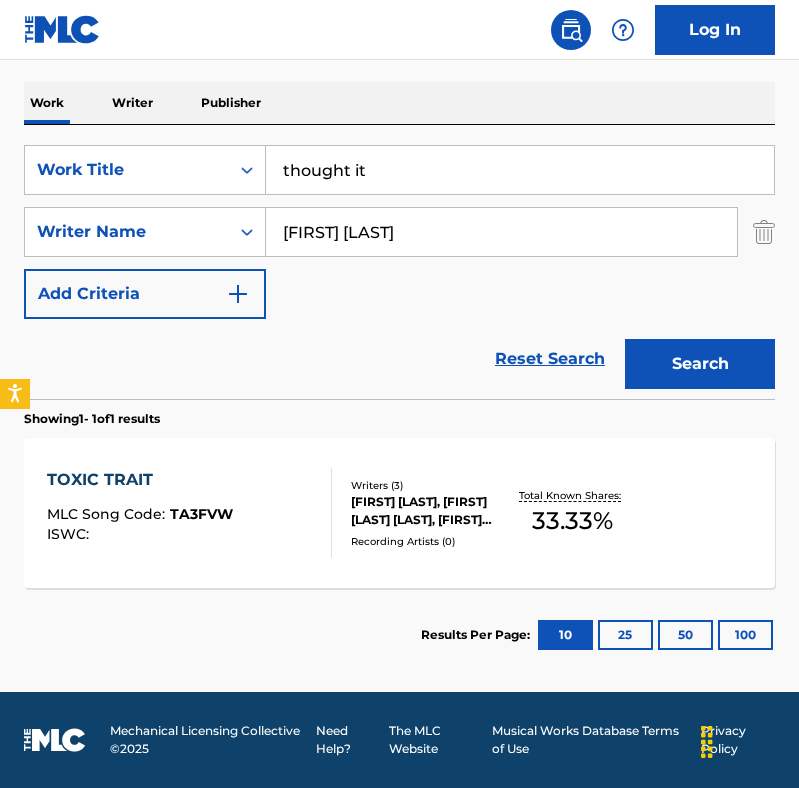 click on "Search" at bounding box center (700, 364) 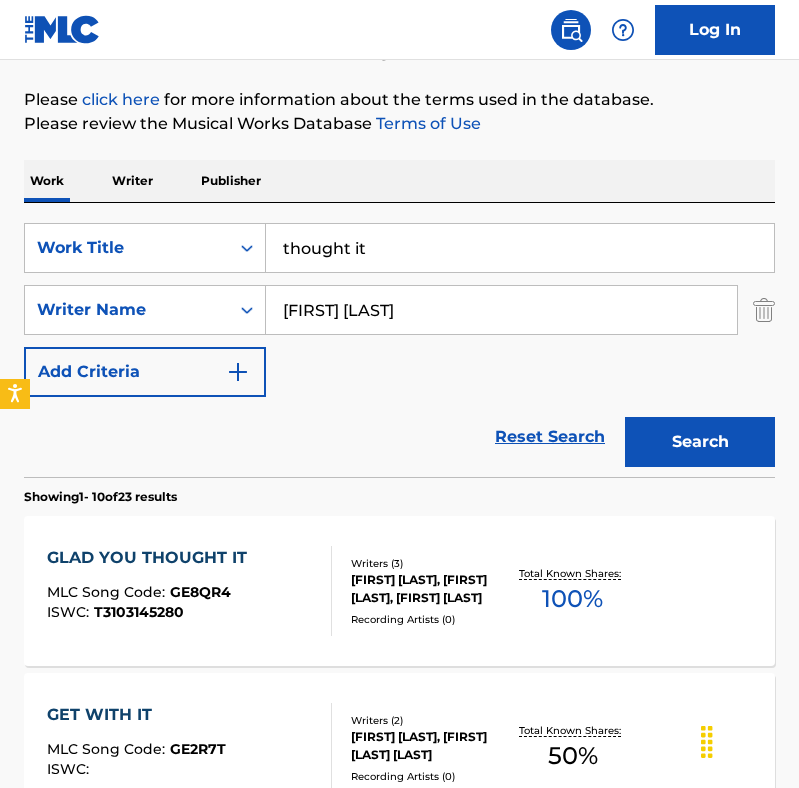 scroll, scrollTop: 157, scrollLeft: 0, axis: vertical 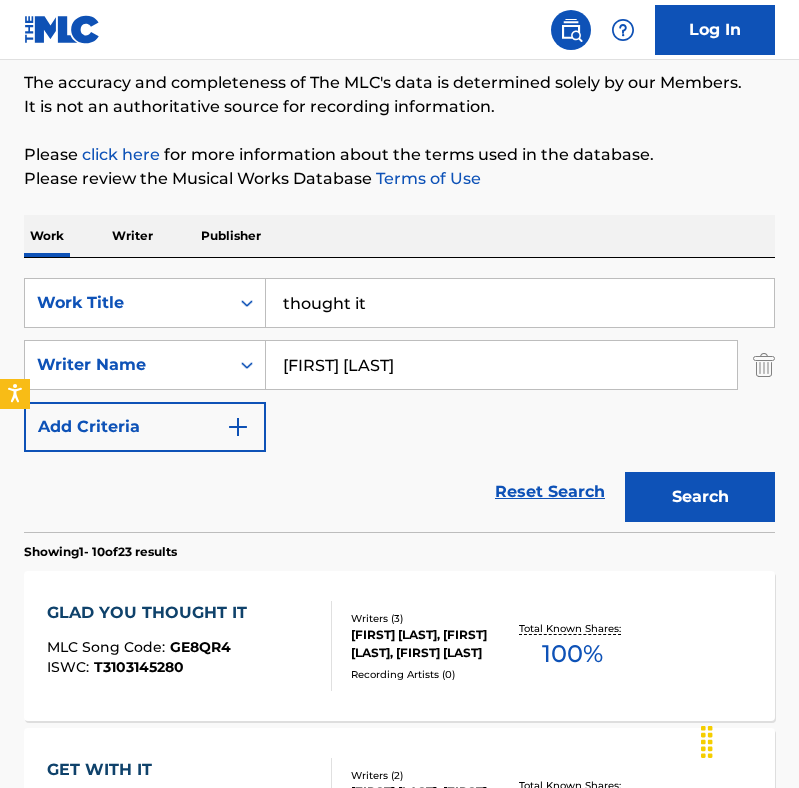 click on "thought it" at bounding box center [520, 303] 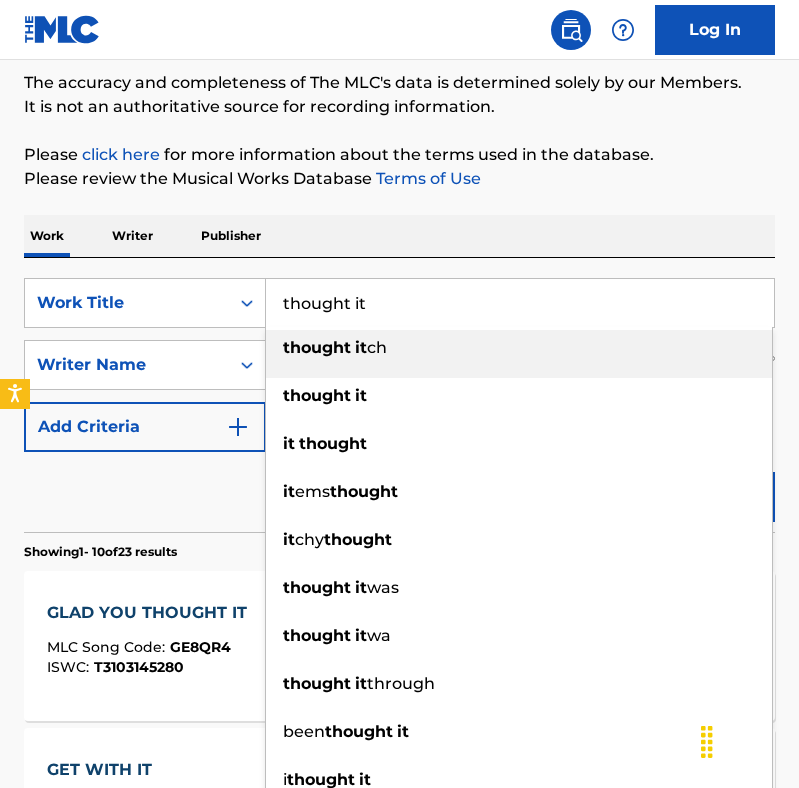 drag, startPoint x: 412, startPoint y: 310, endPoint x: 498, endPoint y: 292, distance: 87.86353 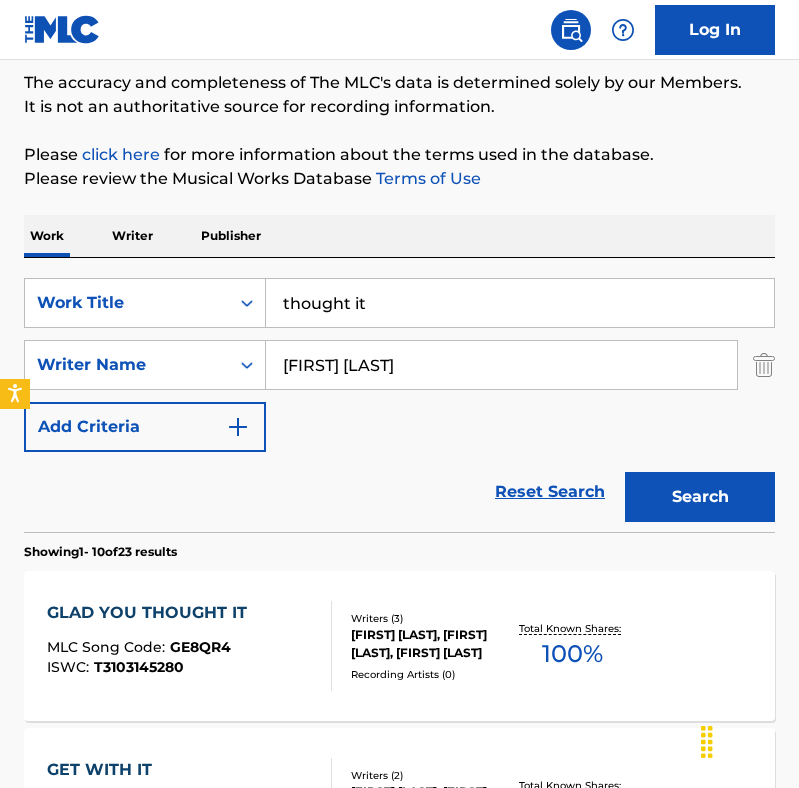 click on "Showing  1  -   10  of  23   results" at bounding box center [399, 546] 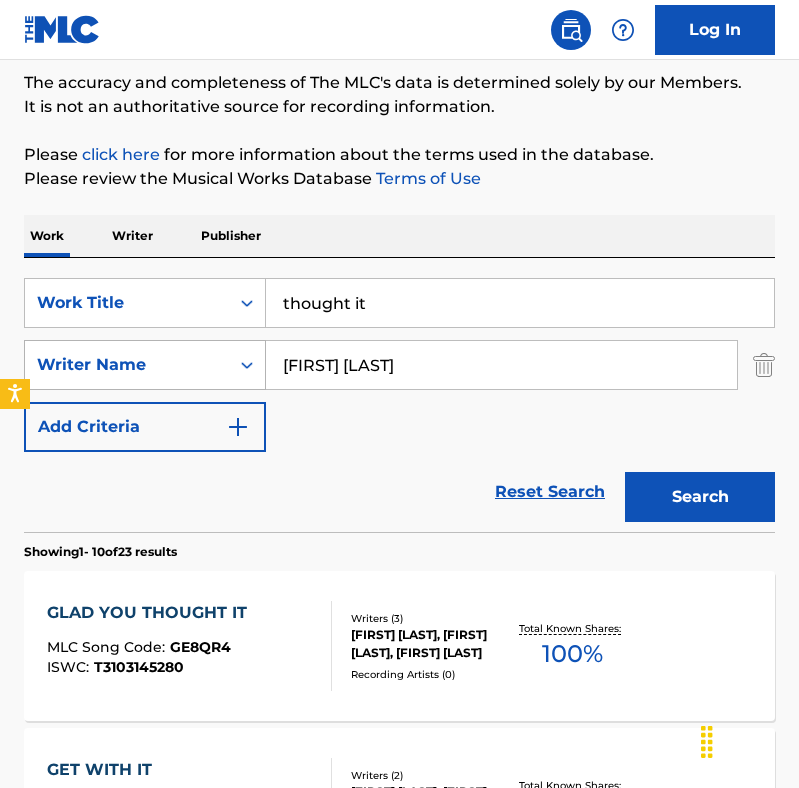 drag, startPoint x: 481, startPoint y: 368, endPoint x: 214, endPoint y: 346, distance: 267.90485 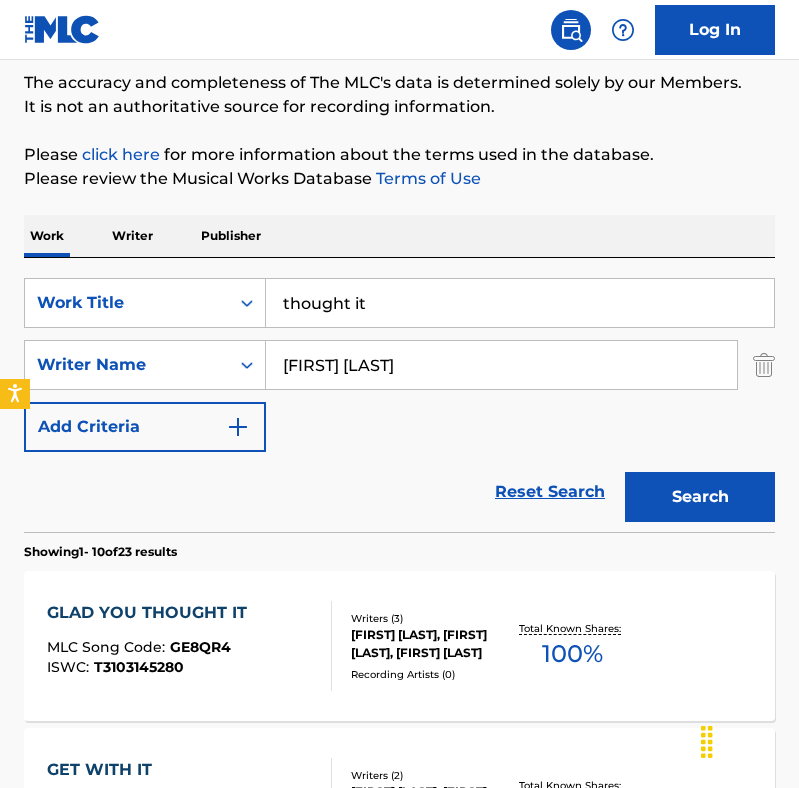 click on "Search" at bounding box center [700, 497] 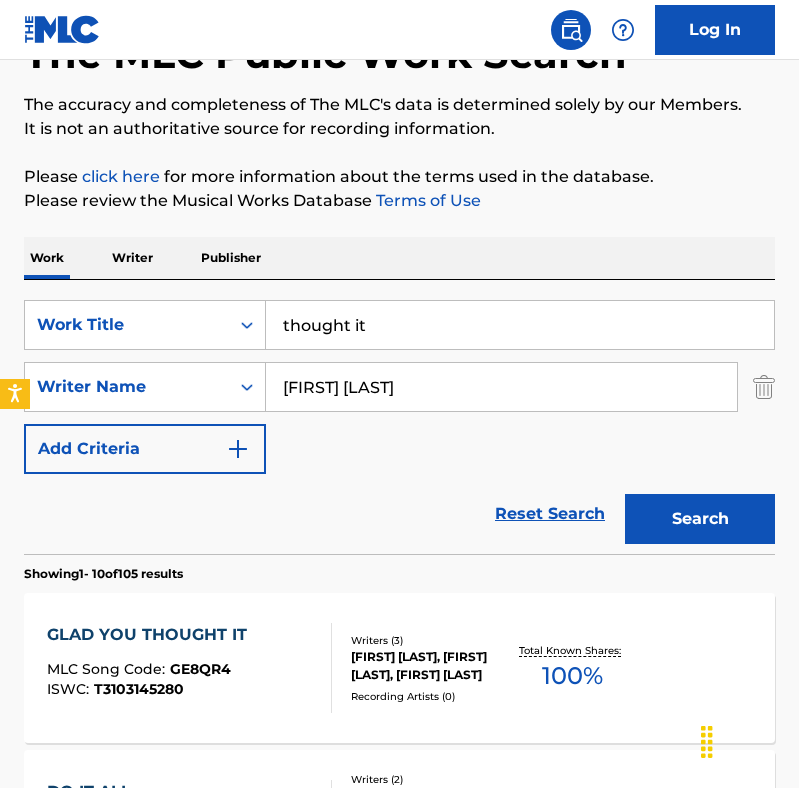scroll, scrollTop: 157, scrollLeft: 0, axis: vertical 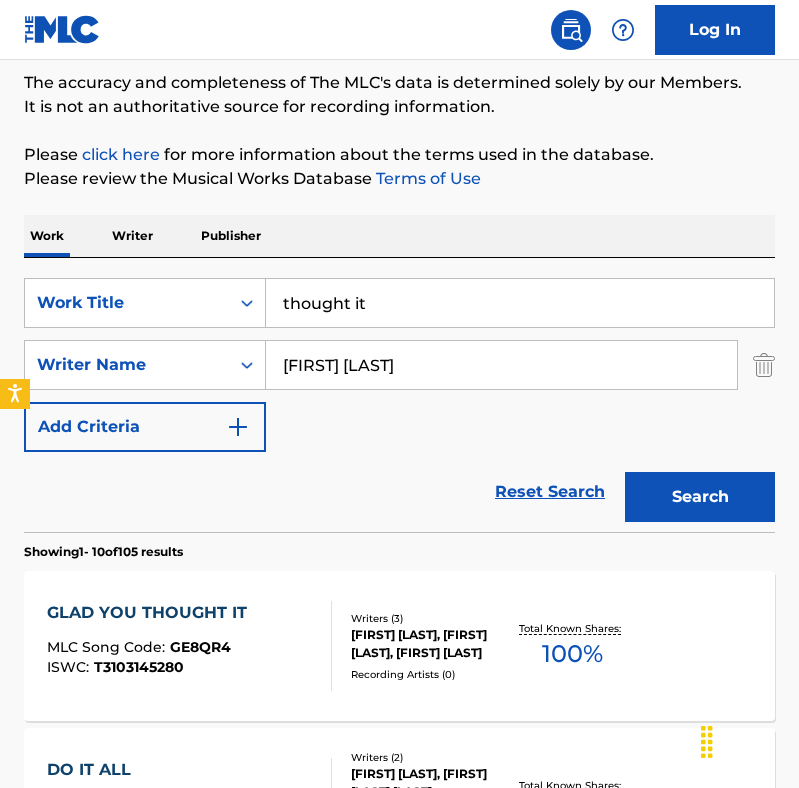 drag, startPoint x: 471, startPoint y: 362, endPoint x: 283, endPoint y: 362, distance: 188 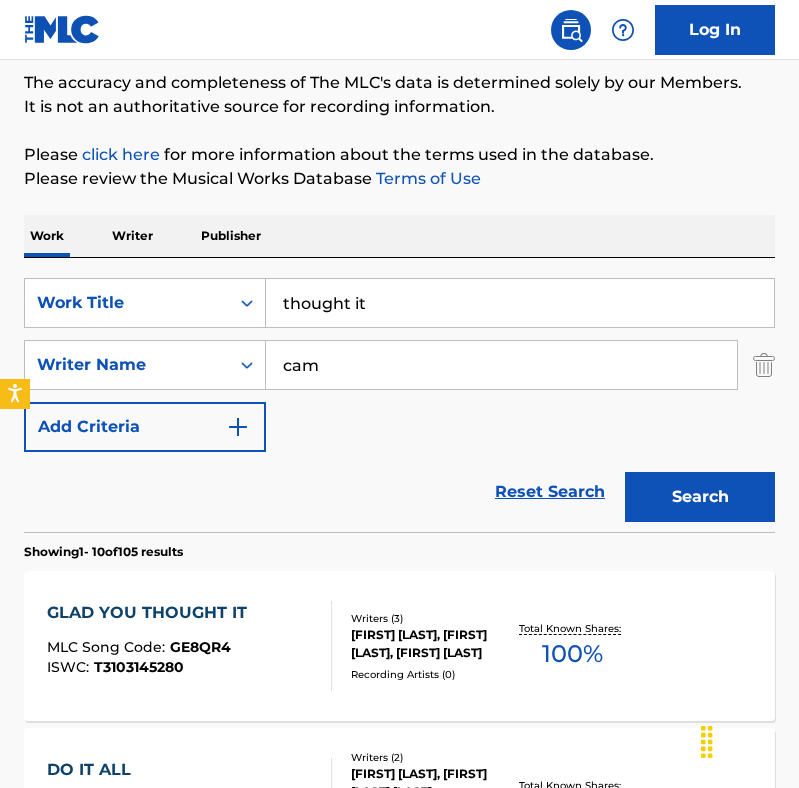 type on "[FIRST] [LAST]" 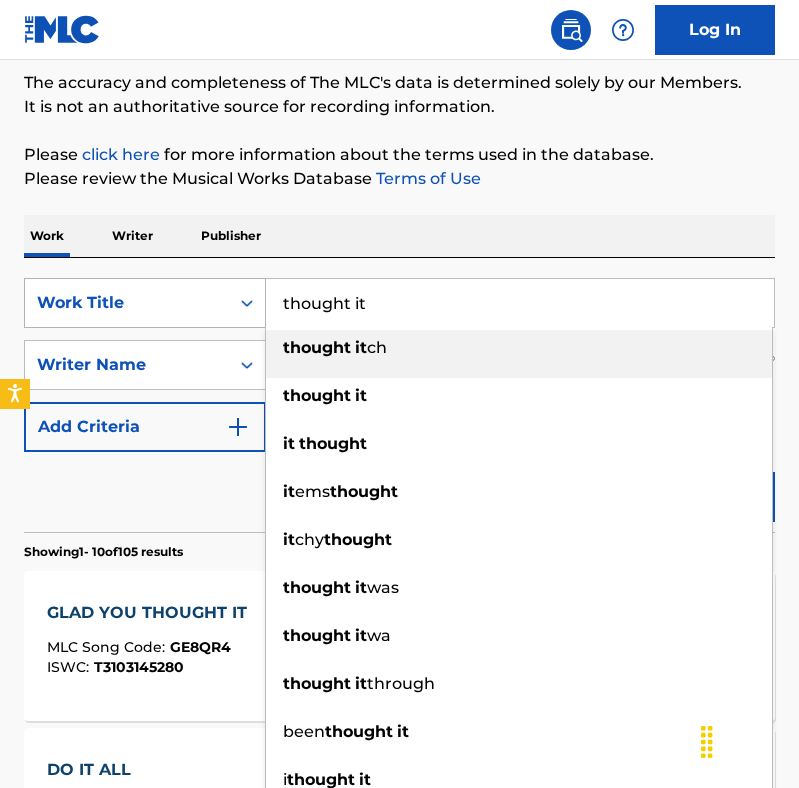 drag, startPoint x: 436, startPoint y: 313, endPoint x: 238, endPoint y: 312, distance: 198.00252 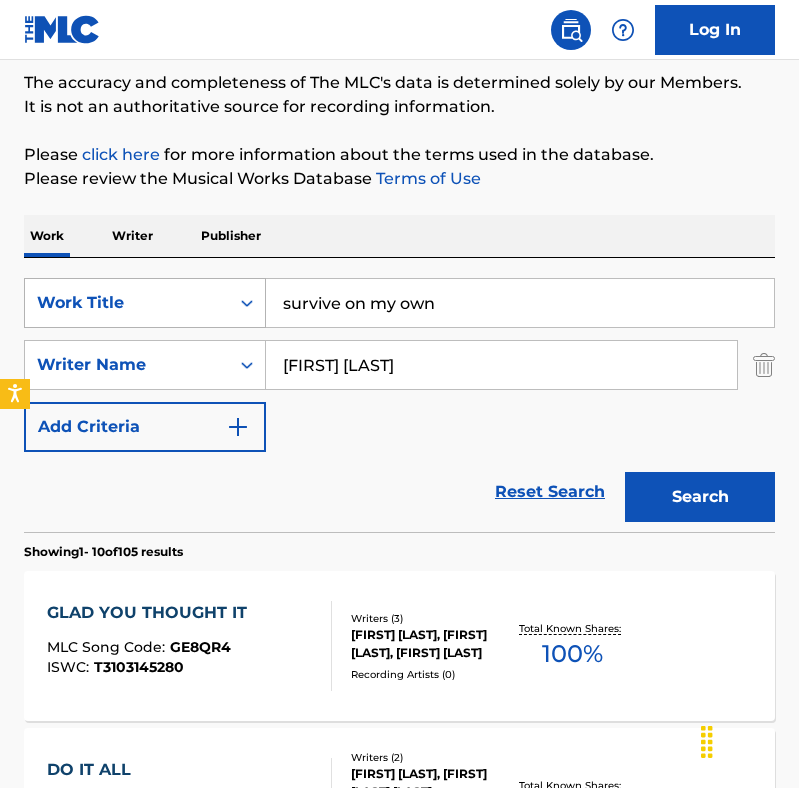 type on "survive on my own" 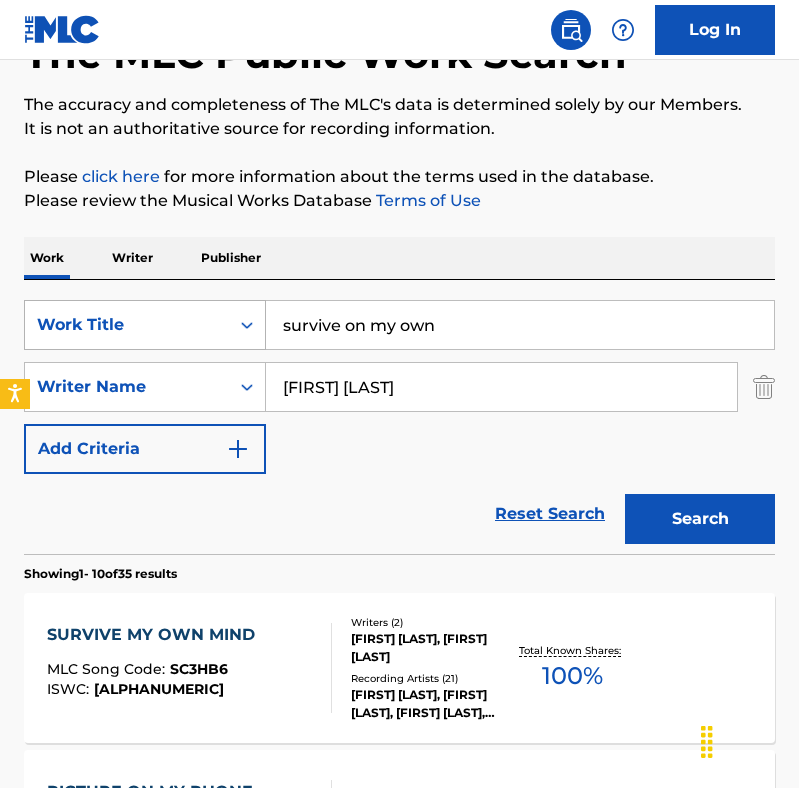scroll, scrollTop: 157, scrollLeft: 0, axis: vertical 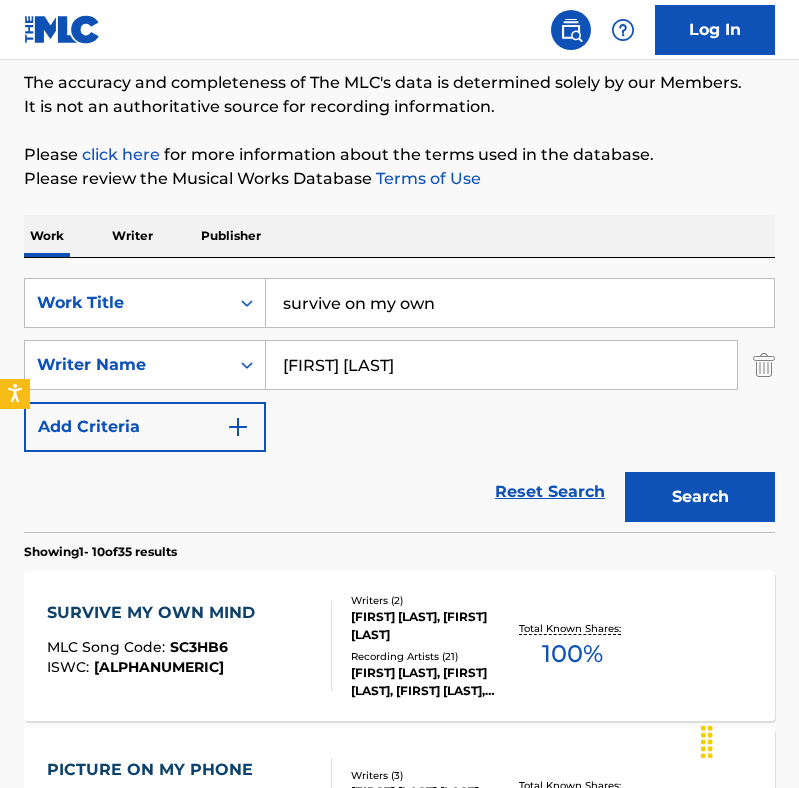 click on "MLC Song Code :" at bounding box center [108, 647] 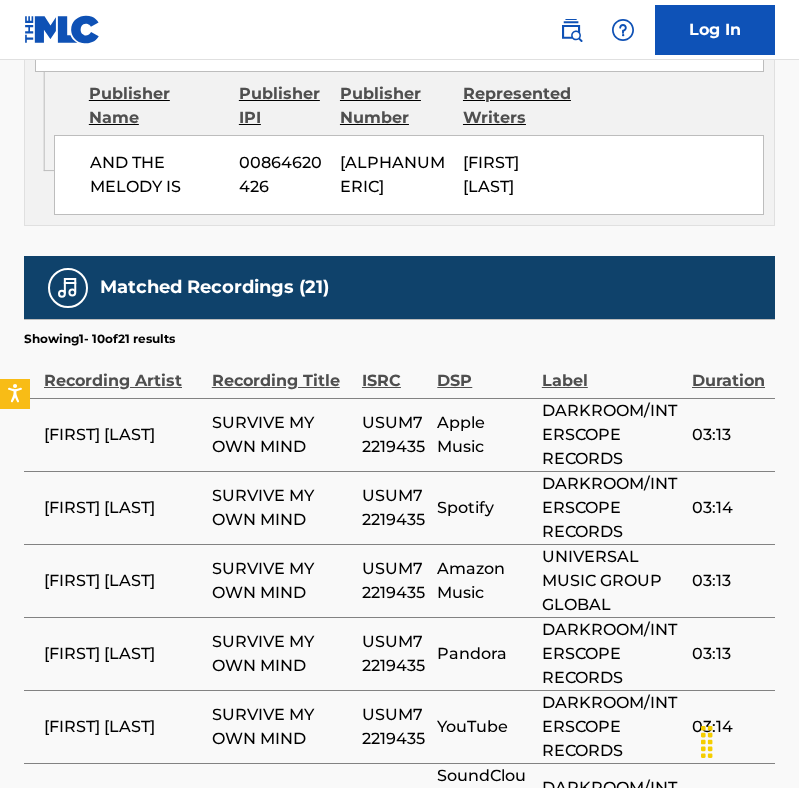 scroll, scrollTop: 1899, scrollLeft: 0, axis: vertical 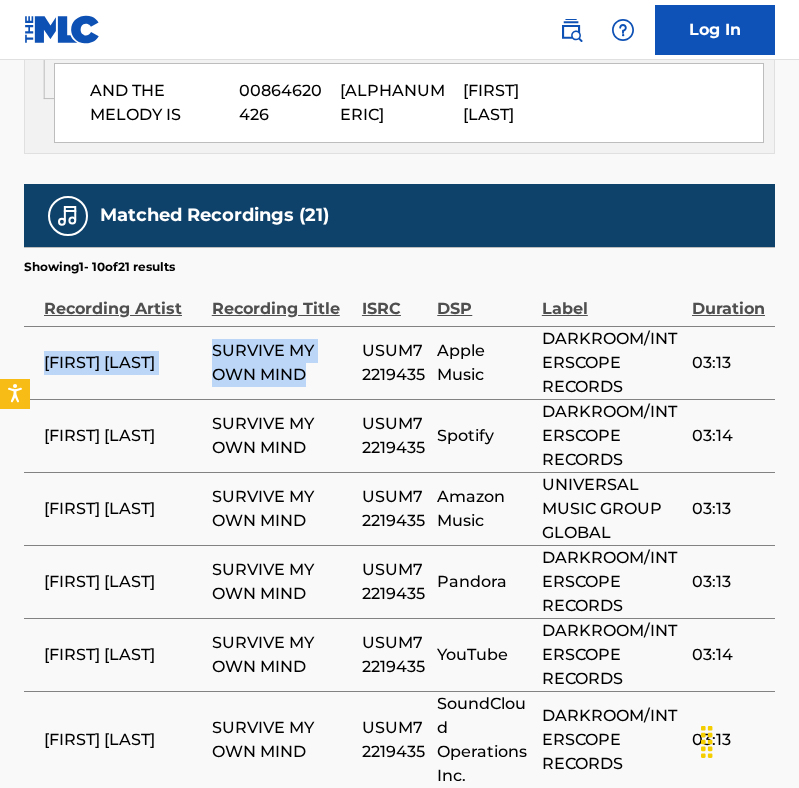 drag, startPoint x: 311, startPoint y: 374, endPoint x: 49, endPoint y: 361, distance: 262.32233 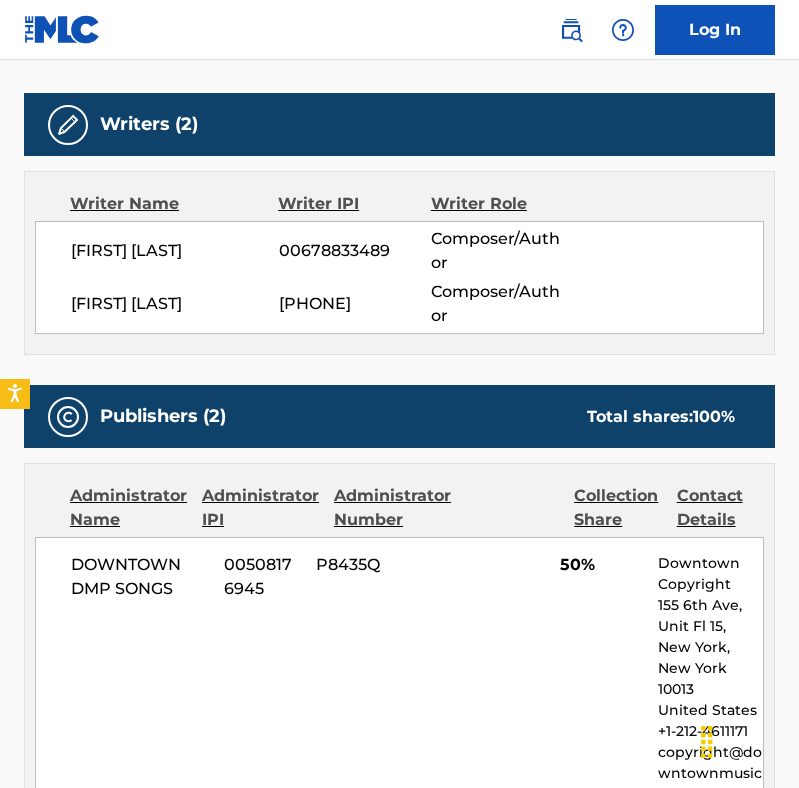 scroll, scrollTop: 0, scrollLeft: 0, axis: both 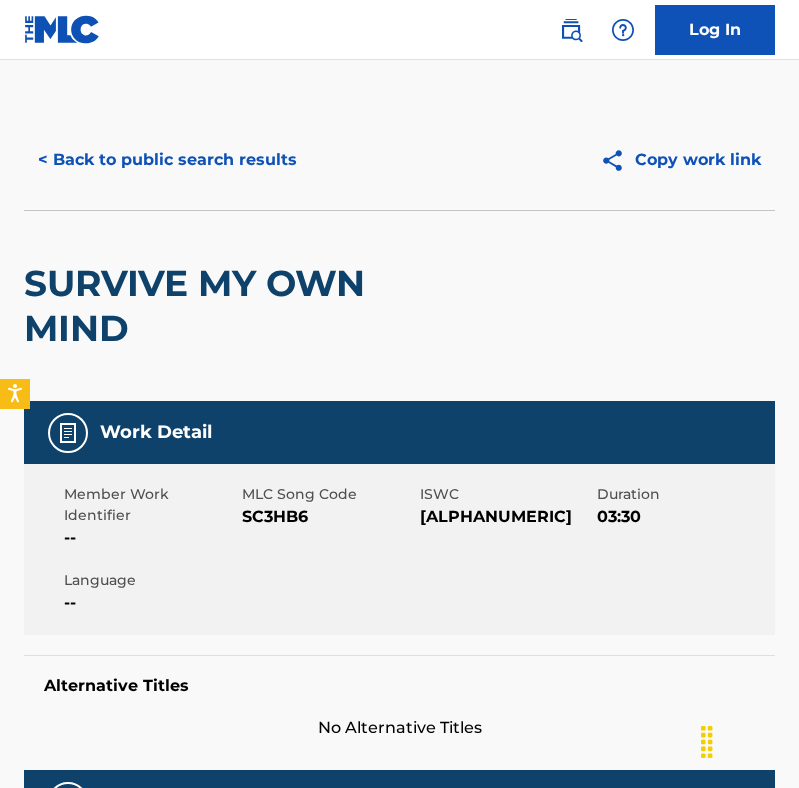 click on "< Back to public search results" at bounding box center (167, 160) 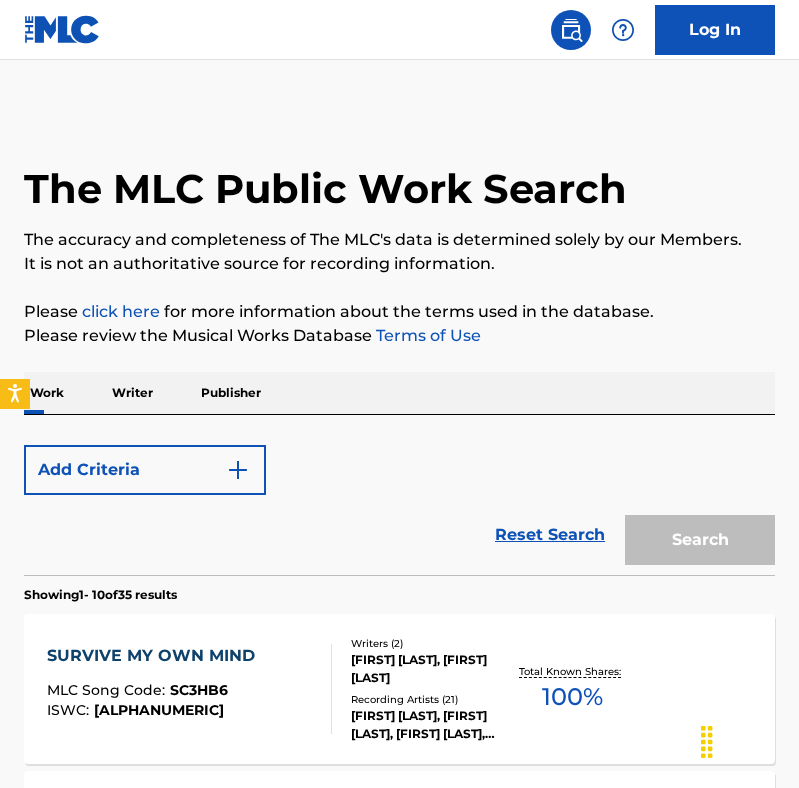 scroll, scrollTop: 157, scrollLeft: 0, axis: vertical 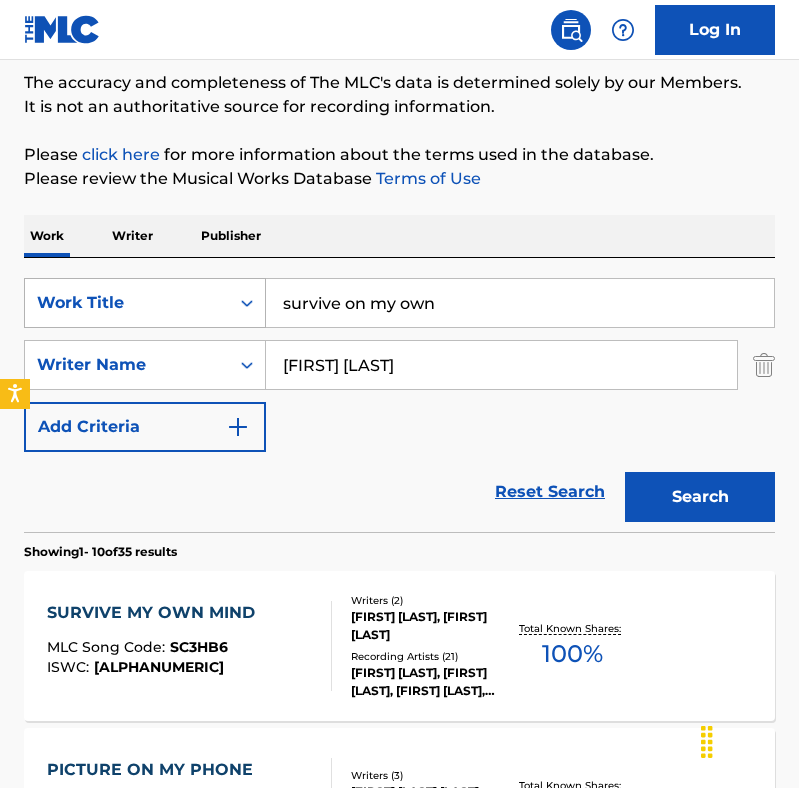 drag, startPoint x: 459, startPoint y: 307, endPoint x: 244, endPoint y: 301, distance: 215.08371 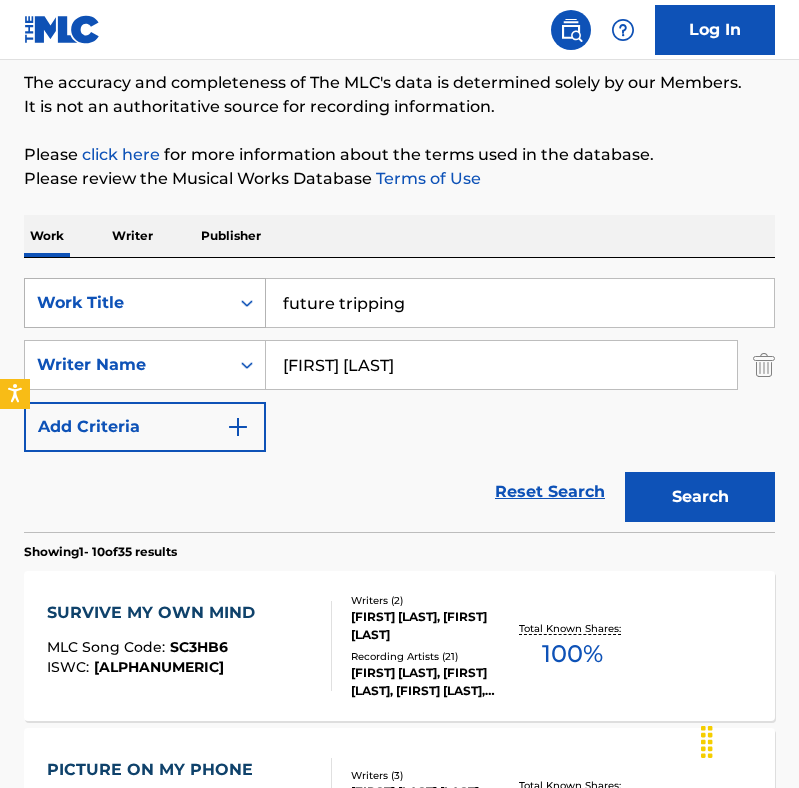 click on "Search" at bounding box center [700, 497] 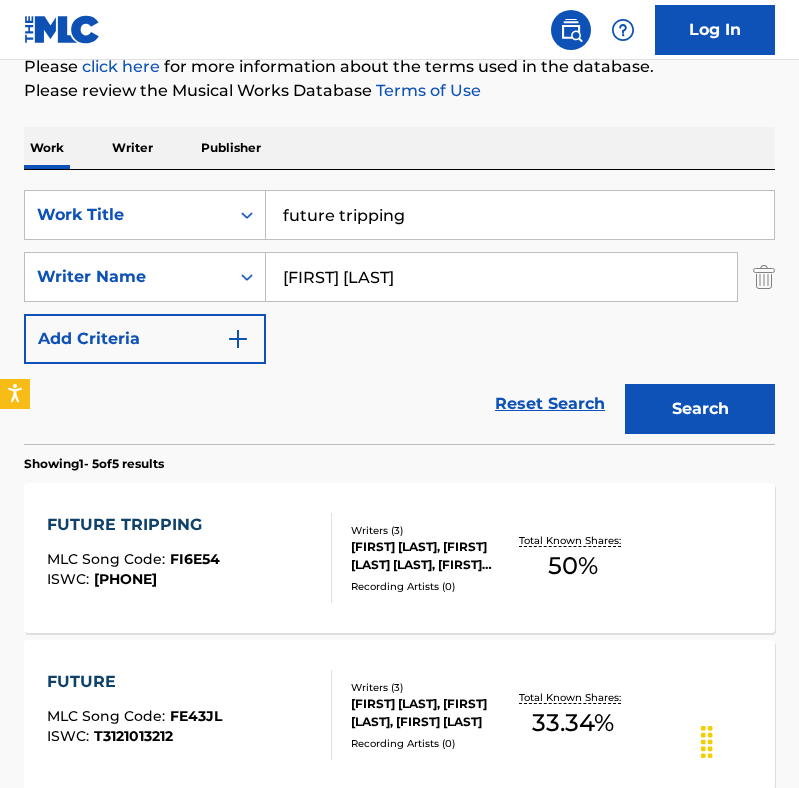 scroll, scrollTop: 272, scrollLeft: 0, axis: vertical 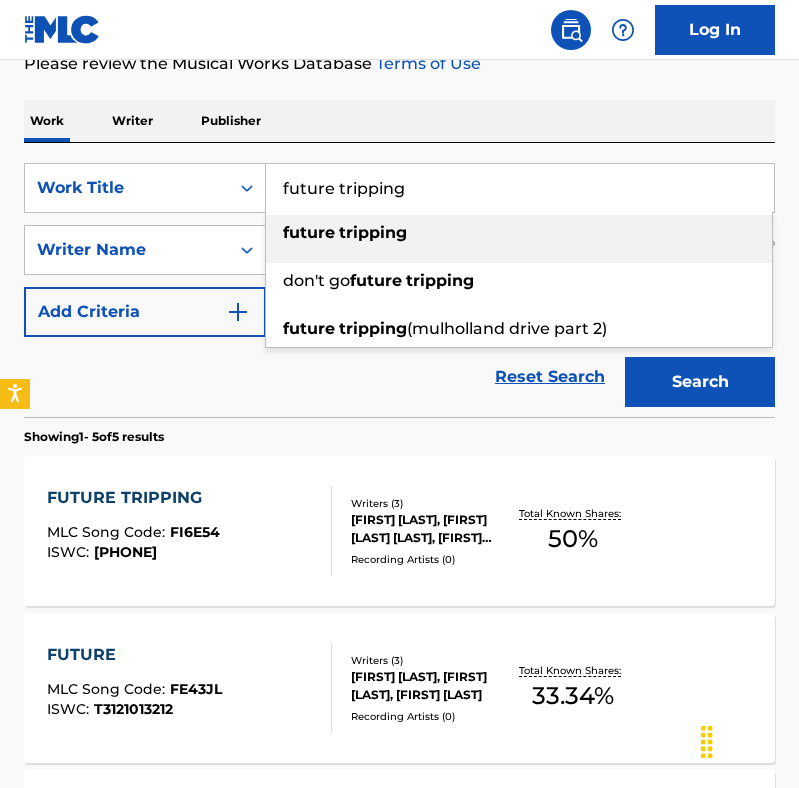 click on "future tripping" at bounding box center [520, 188] 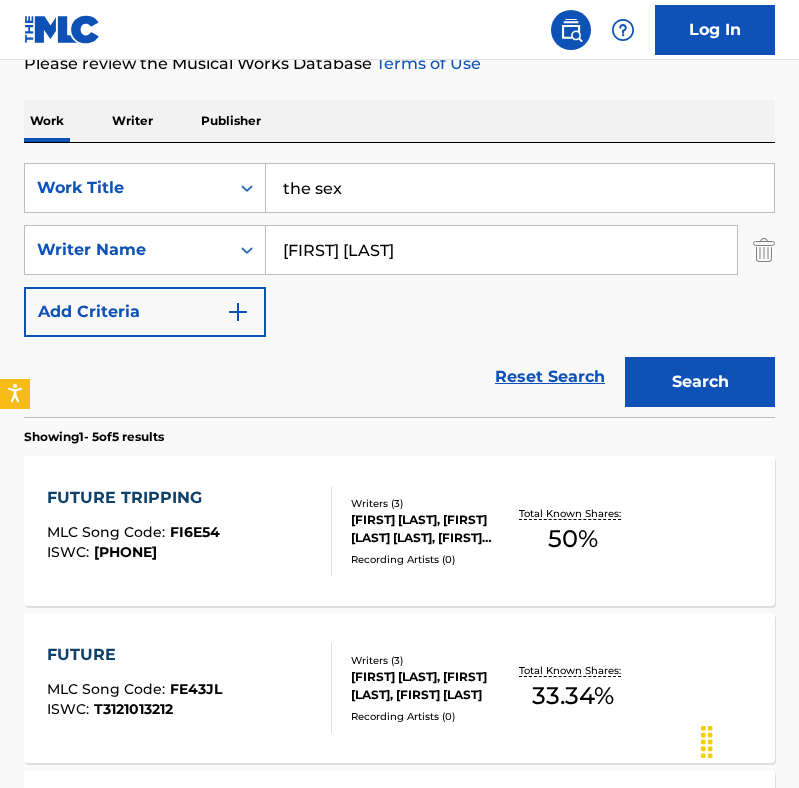 click on "Reset Search Search" at bounding box center (399, 377) 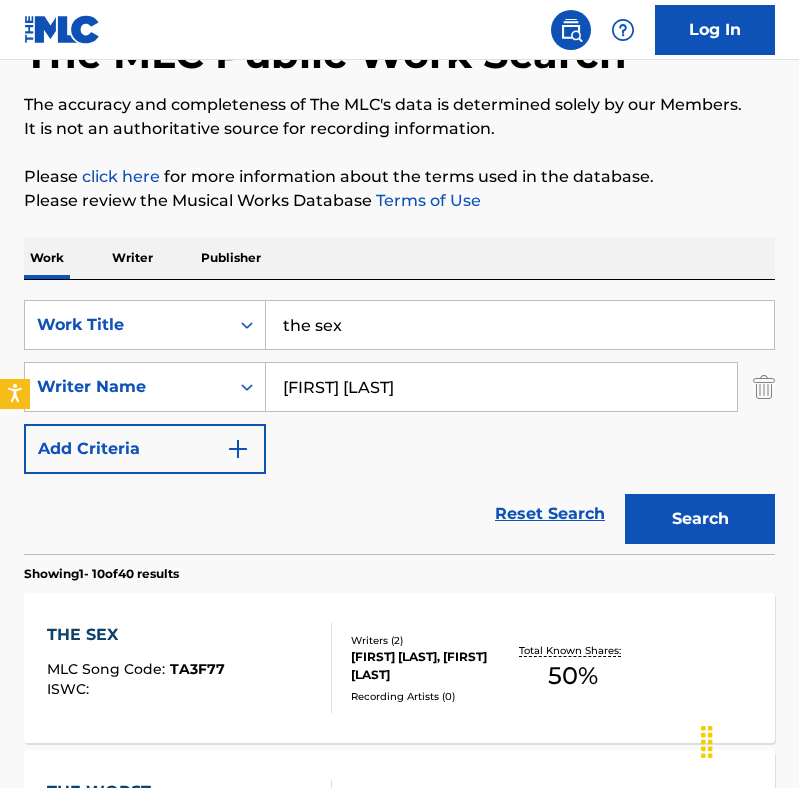 scroll, scrollTop: 272, scrollLeft: 0, axis: vertical 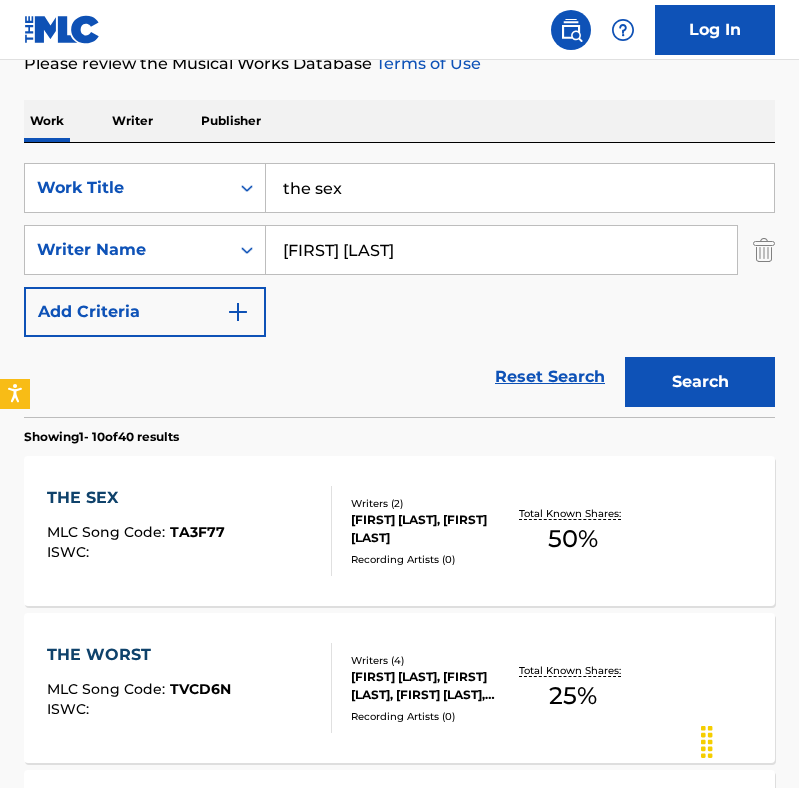 click on "the sex" at bounding box center (520, 188) 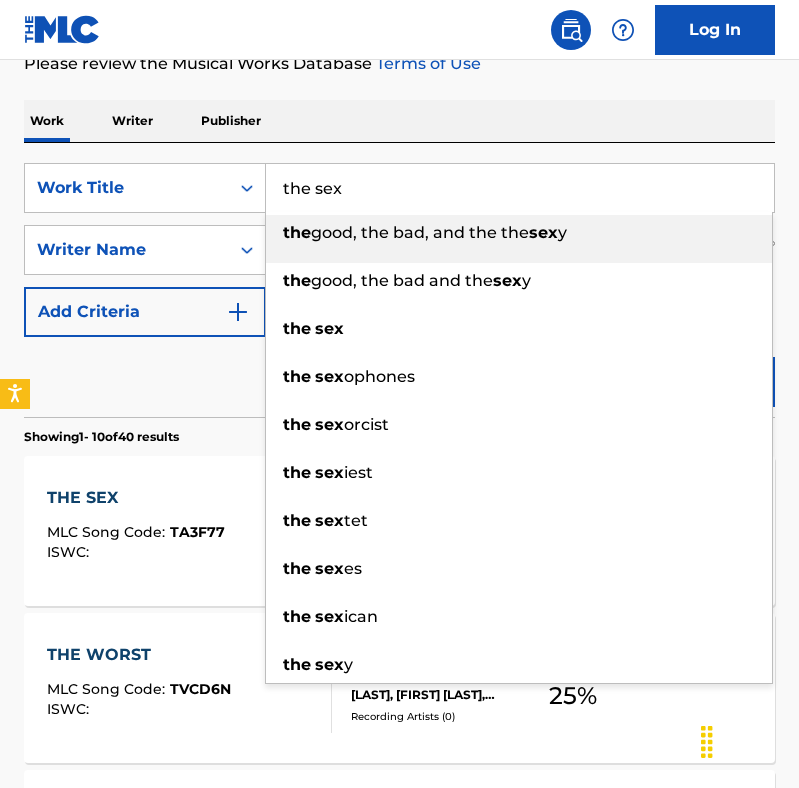 click on "the sex" at bounding box center [520, 188] 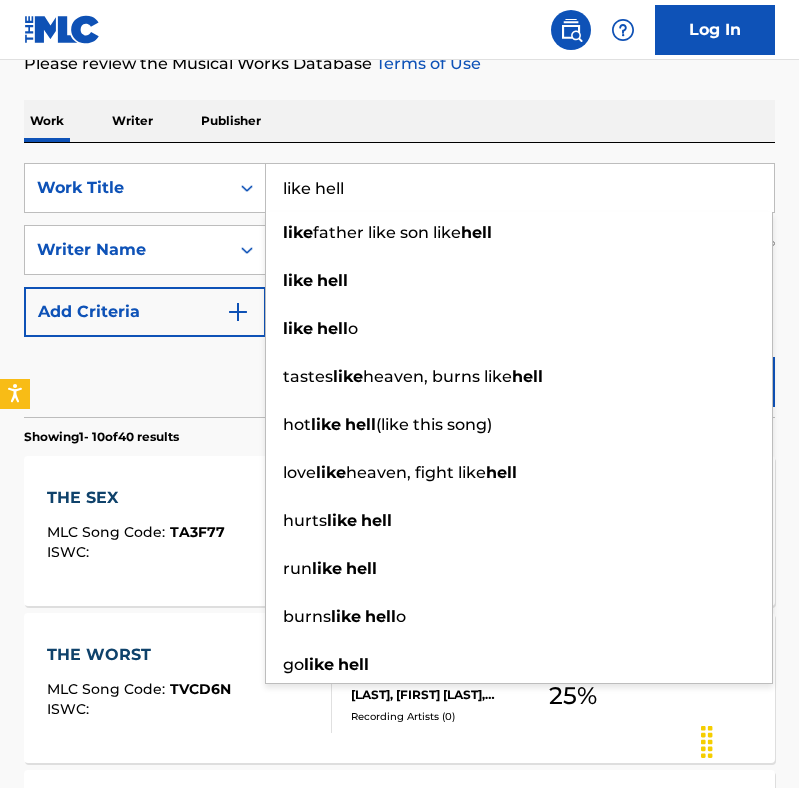 click on "Reset Search Search" at bounding box center (399, 377) 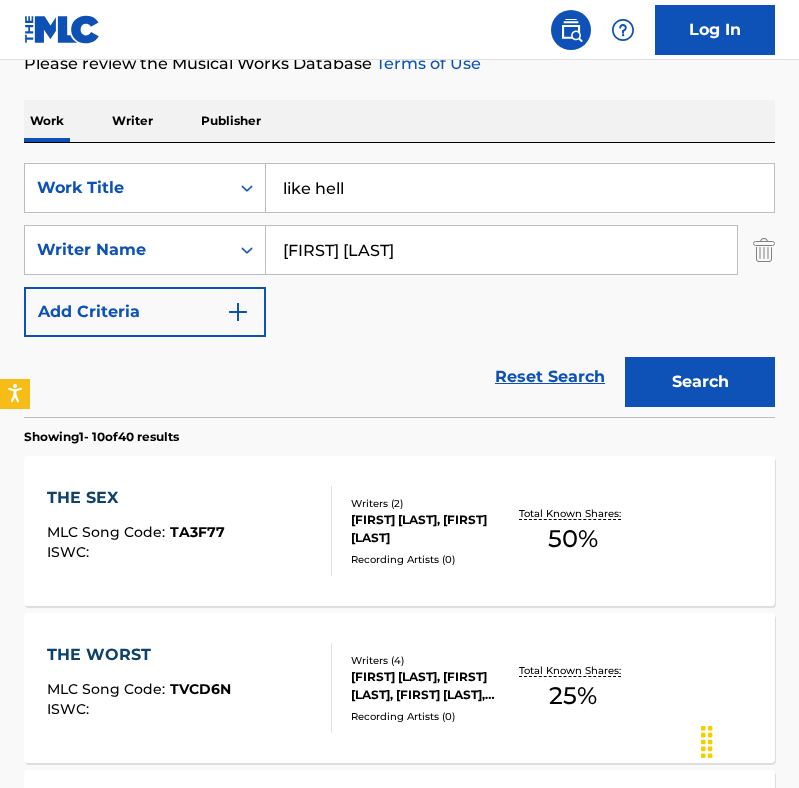 click on "Search" at bounding box center (700, 382) 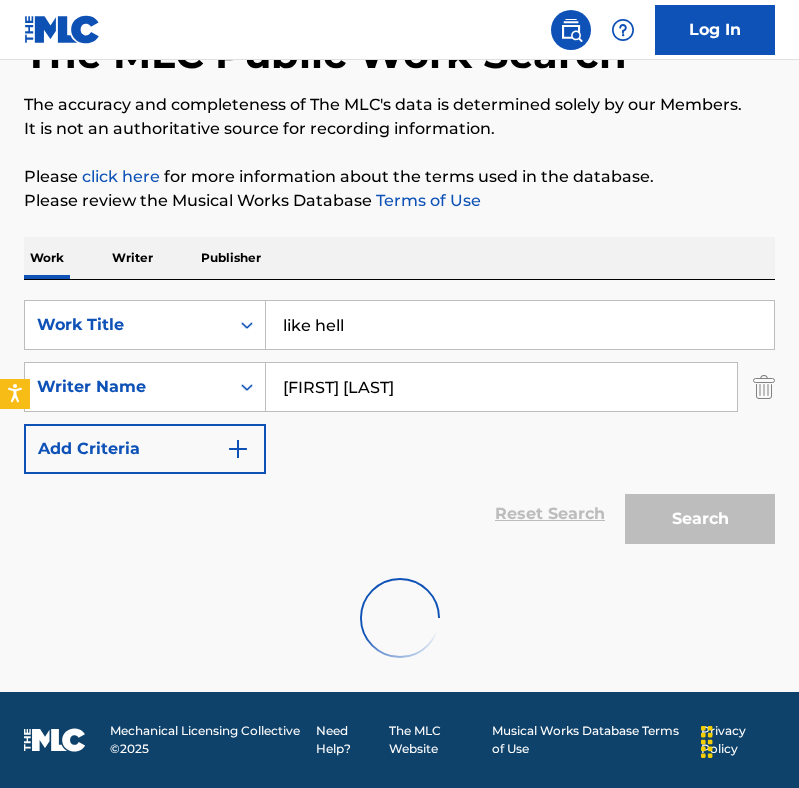 scroll, scrollTop: 272, scrollLeft: 0, axis: vertical 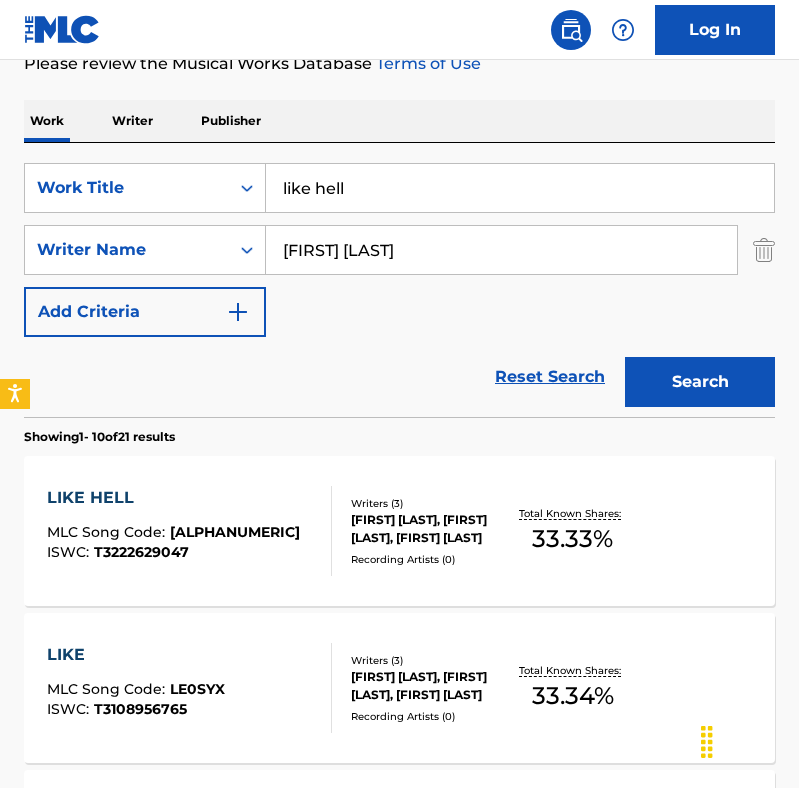 click on "like hell" at bounding box center [520, 188] 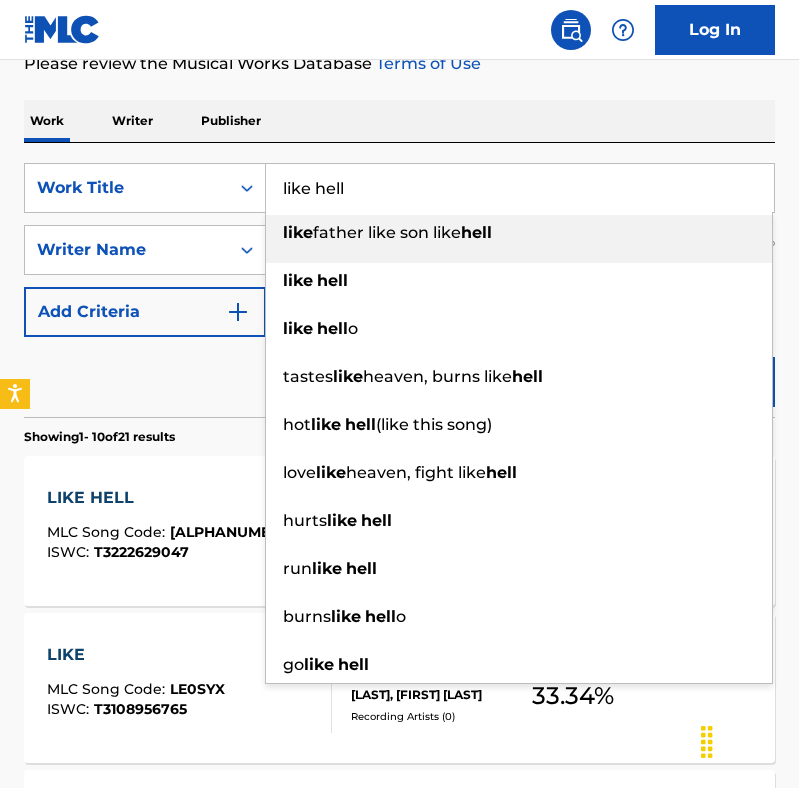 click on "like hell" at bounding box center [520, 188] 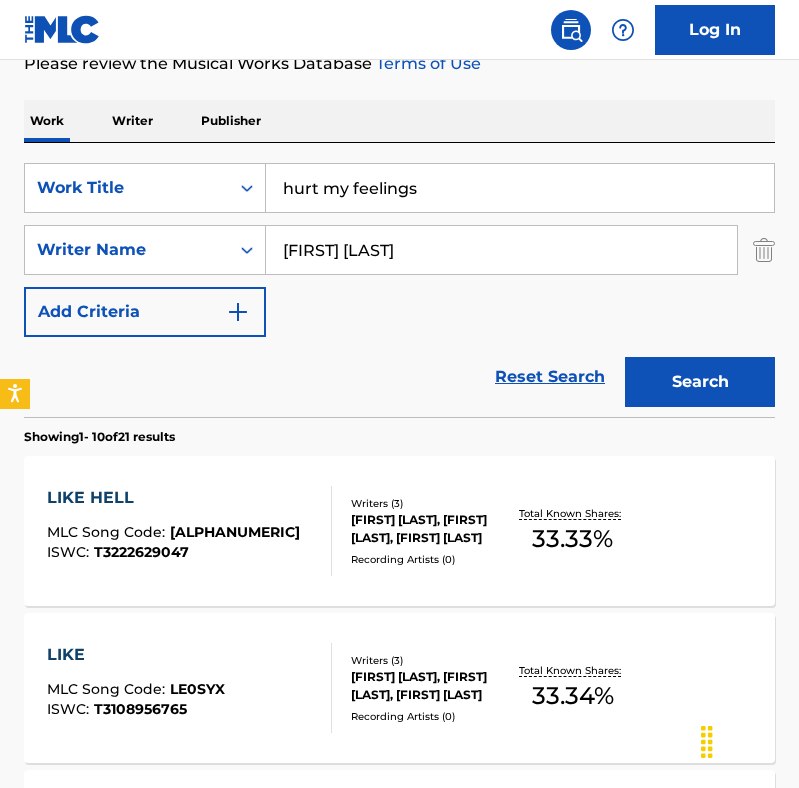 click on "Search" at bounding box center (700, 382) 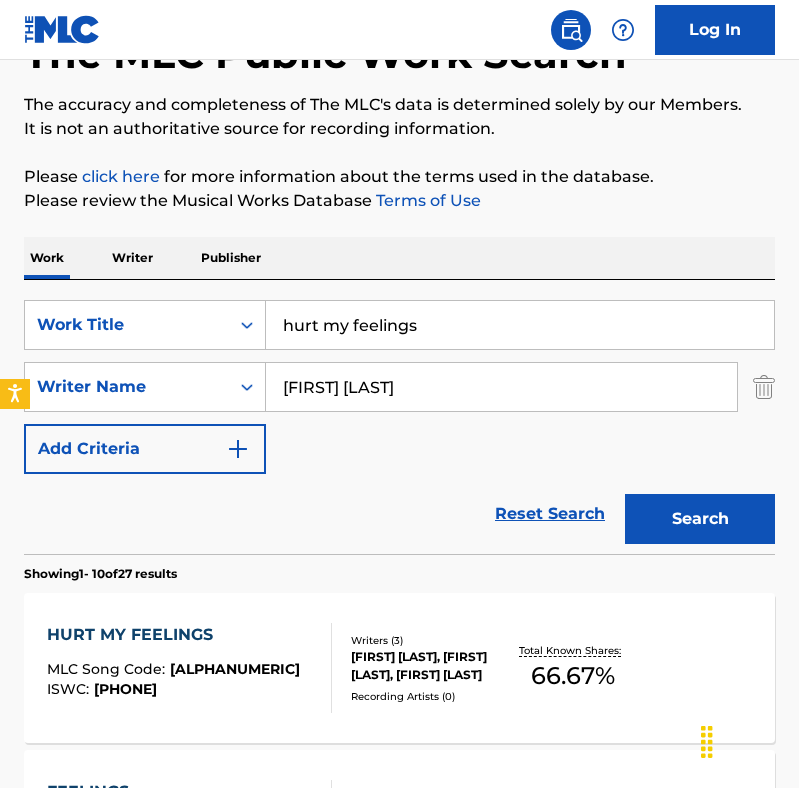 scroll, scrollTop: 272, scrollLeft: 0, axis: vertical 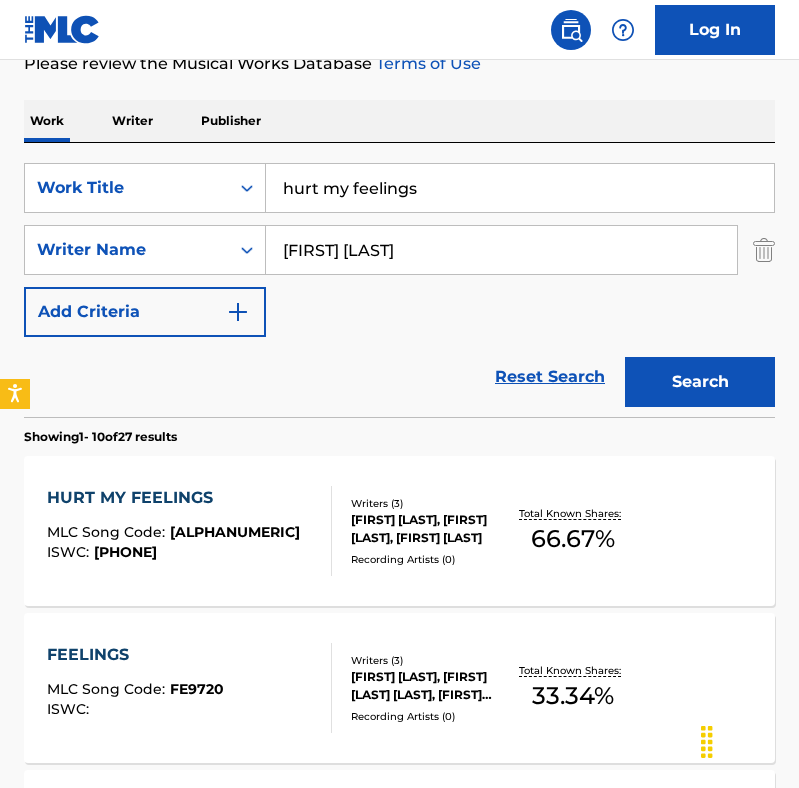 click on "hurt my feelings" at bounding box center [520, 188] 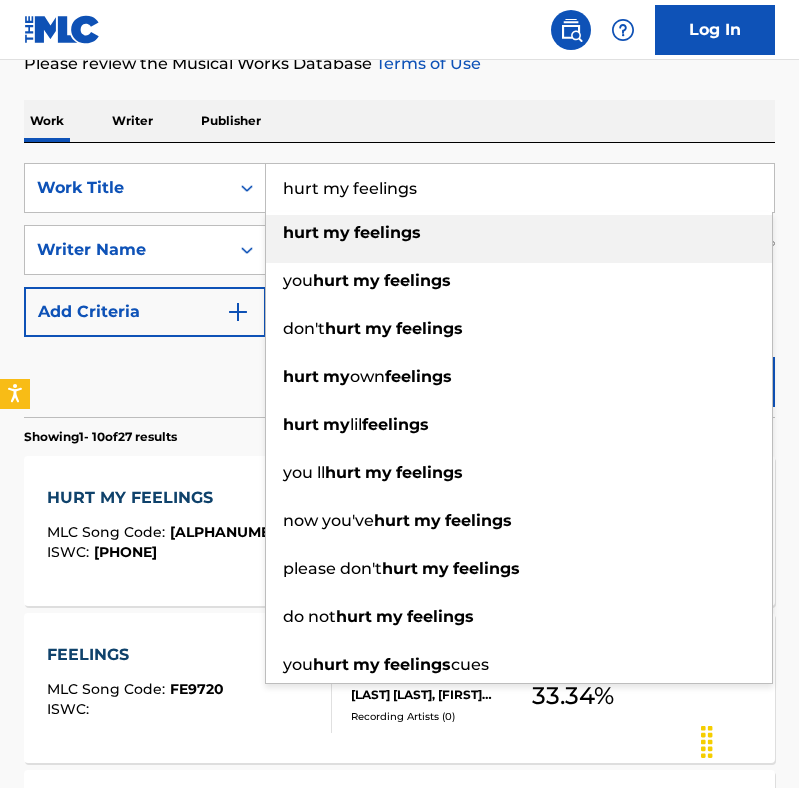 click on "hurt my feelings" at bounding box center [520, 188] 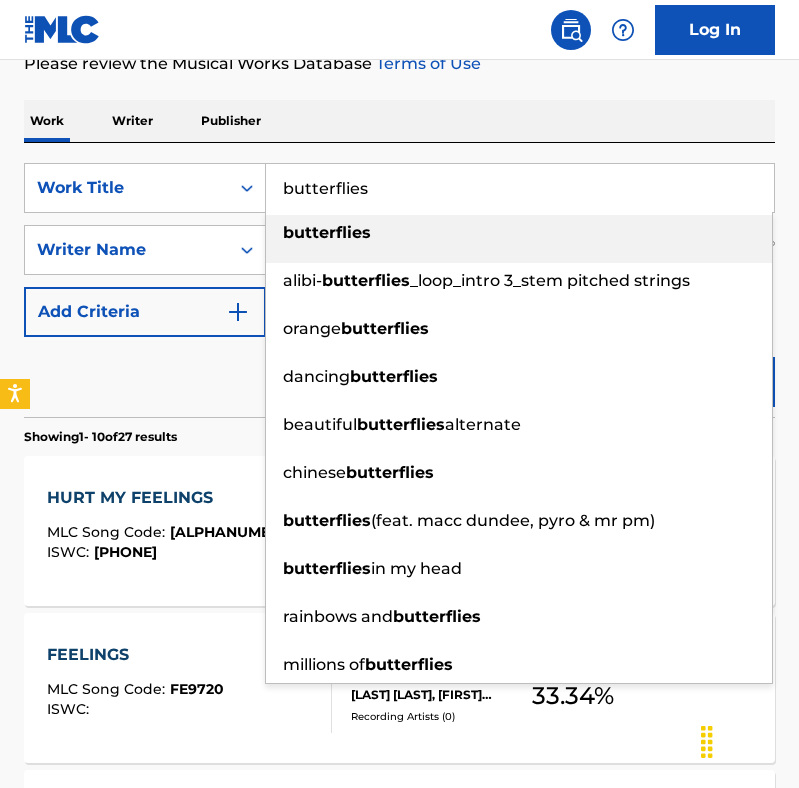 click on "butterflies" at bounding box center (519, 233) 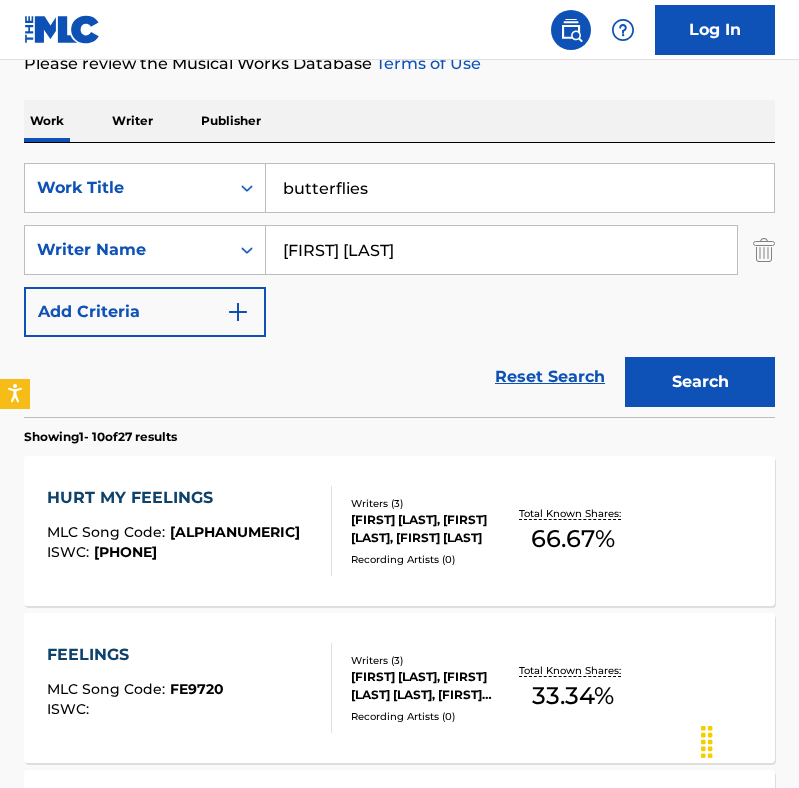 click on "Search" at bounding box center [700, 382] 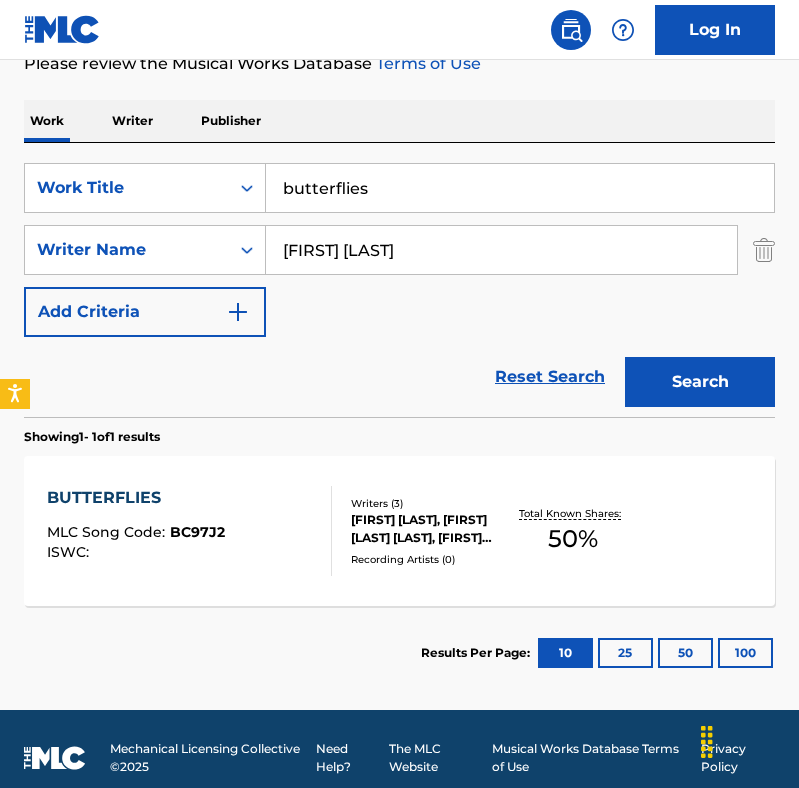 click on "butterflies" at bounding box center (520, 188) 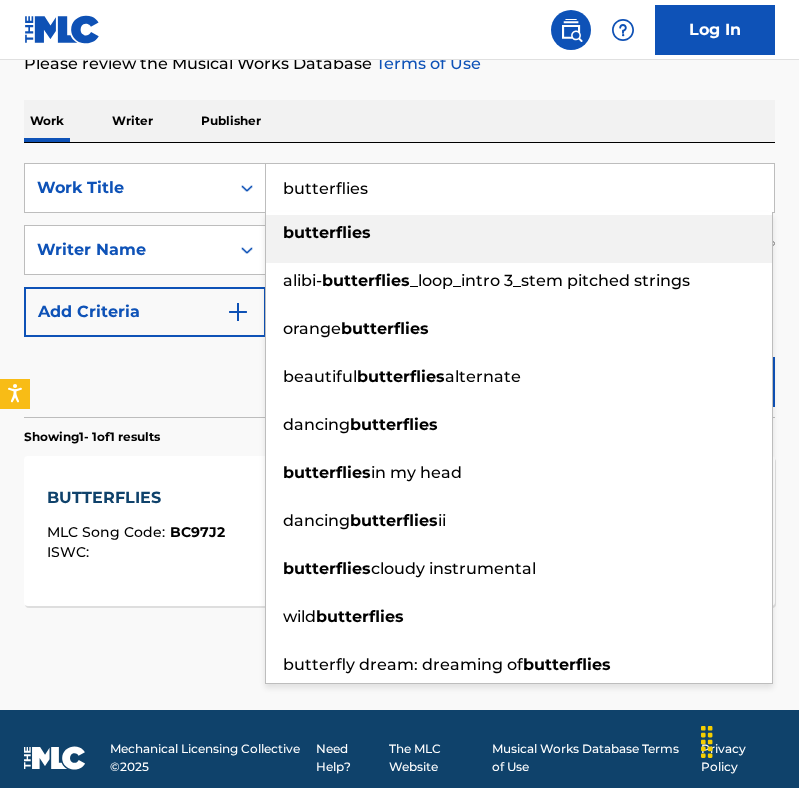 paste on "Burn it Down" 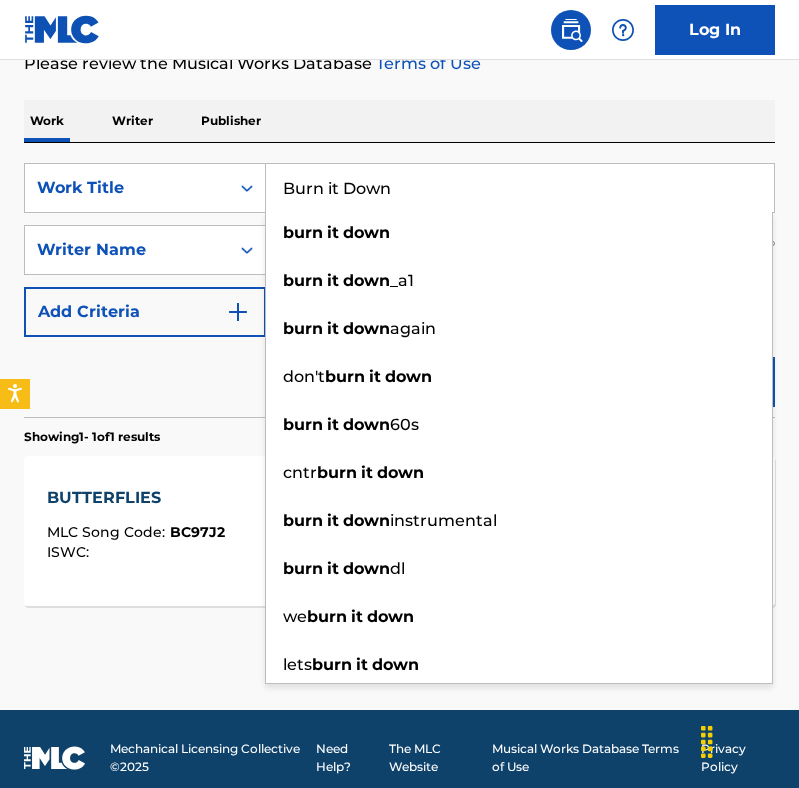 click on "Showing  1  -   1  of  1   results" at bounding box center [399, 431] 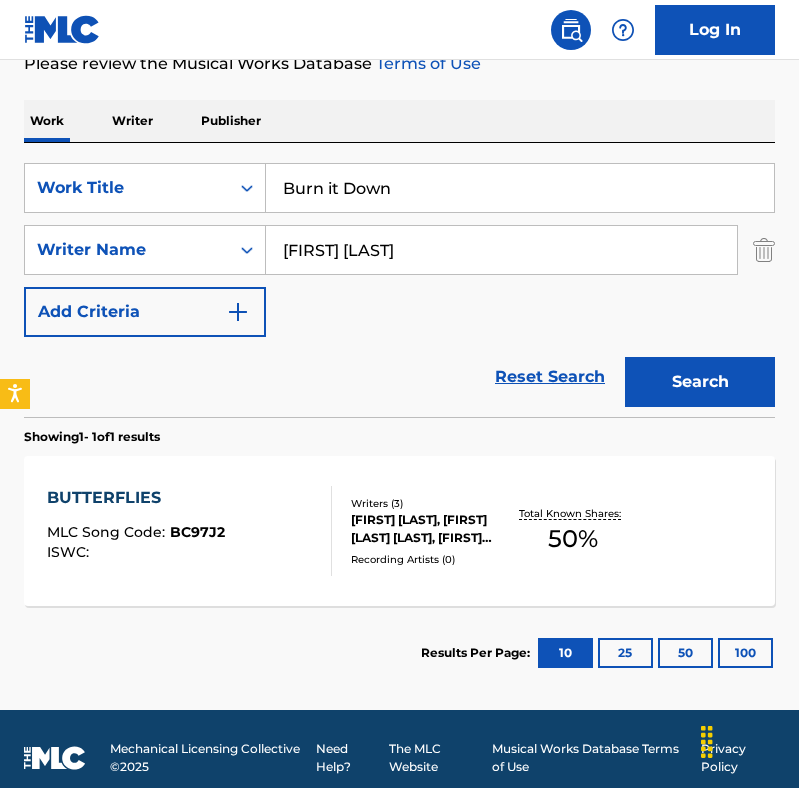 click on "Search" at bounding box center (700, 382) 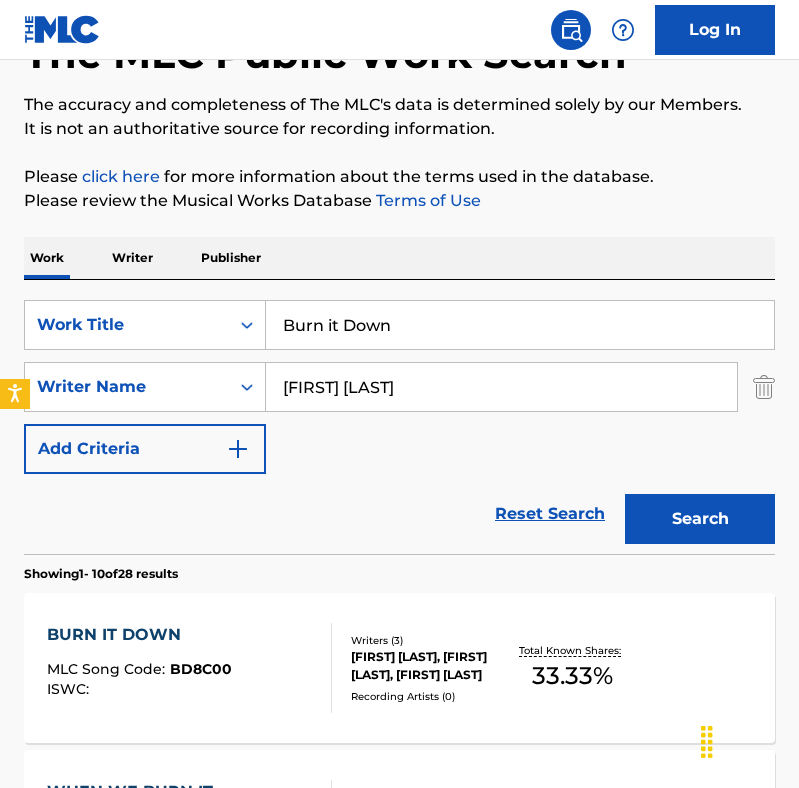 scroll, scrollTop: 272, scrollLeft: 0, axis: vertical 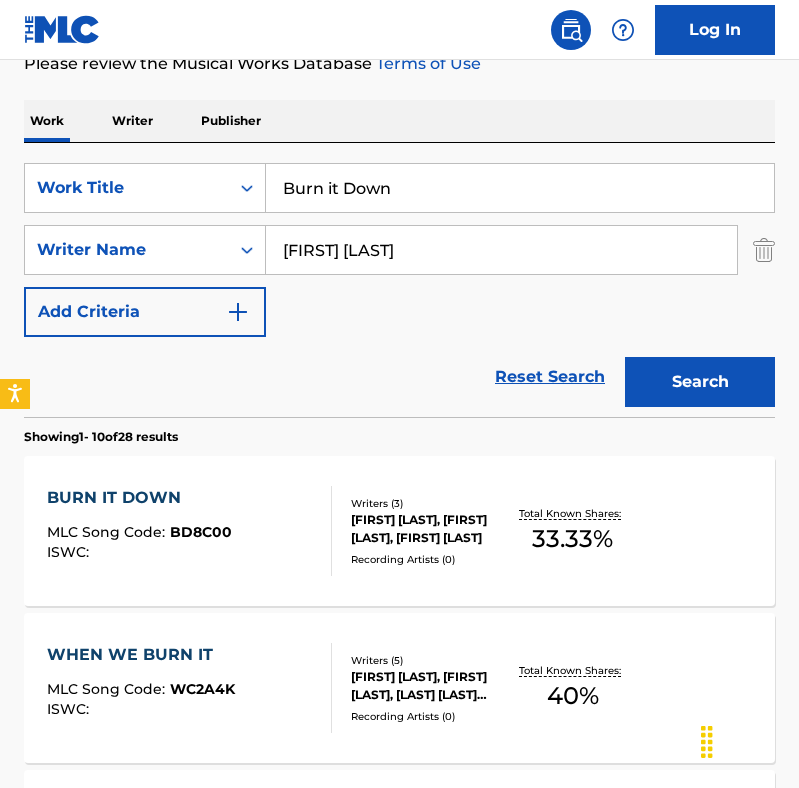 click on "Burn it Down" at bounding box center [520, 188] 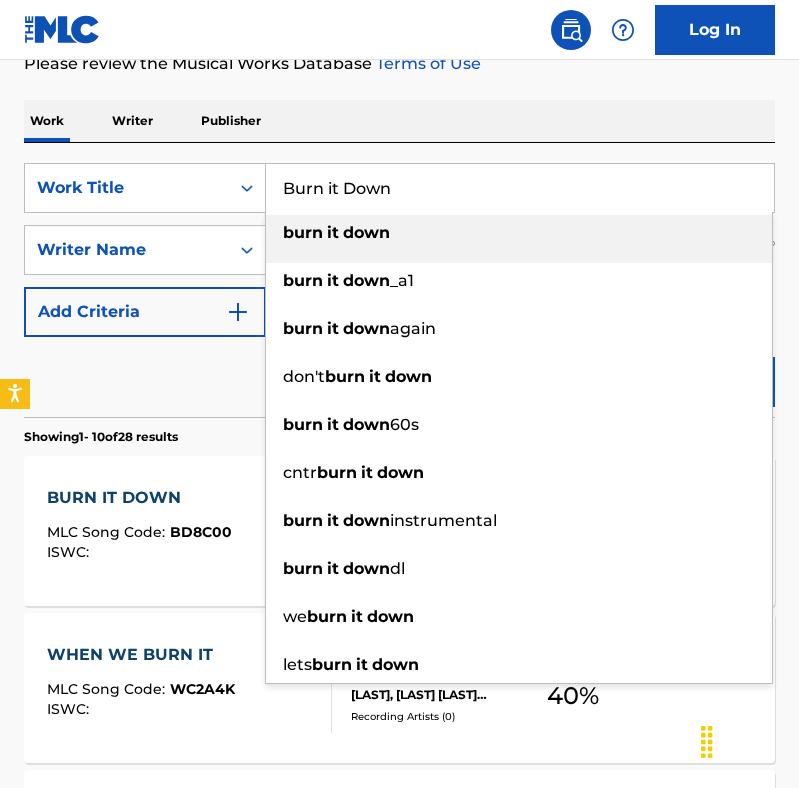 paste on "Invincible" 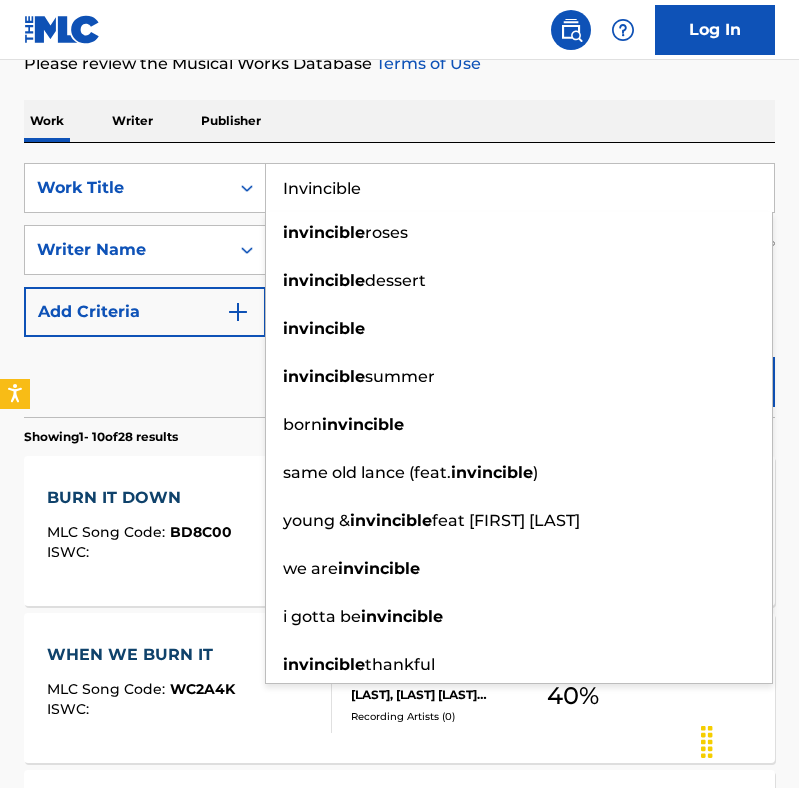click on "Reset Search Search" at bounding box center [399, 377] 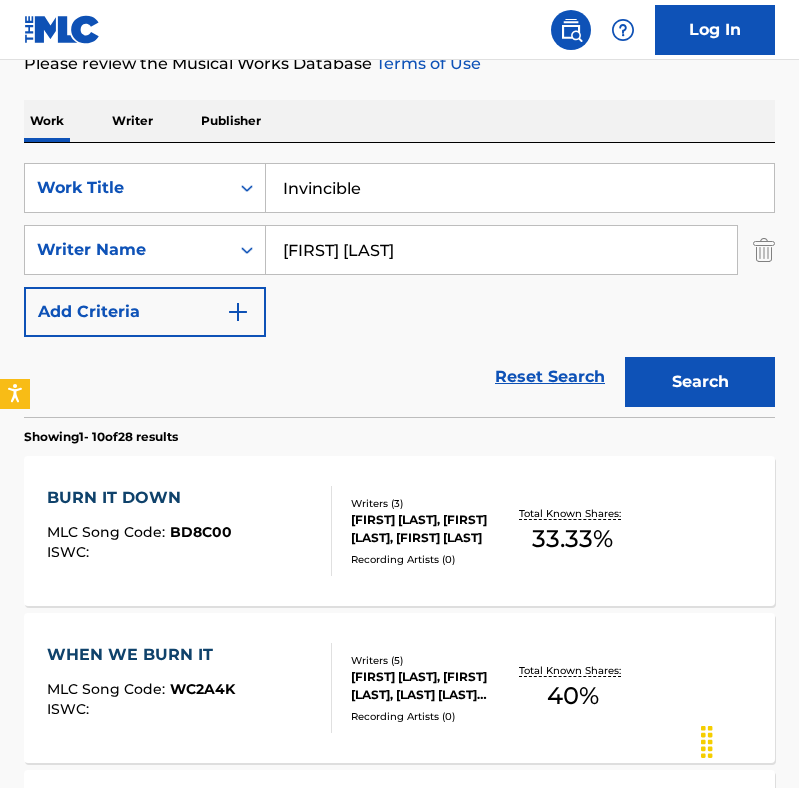 click on "Search" at bounding box center [700, 382] 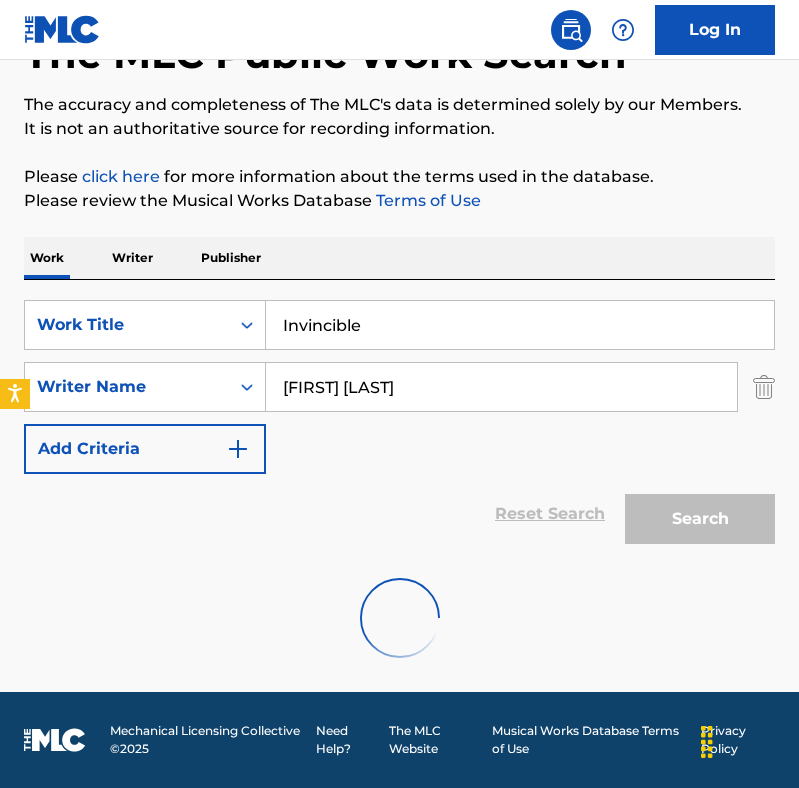 scroll, scrollTop: 272, scrollLeft: 0, axis: vertical 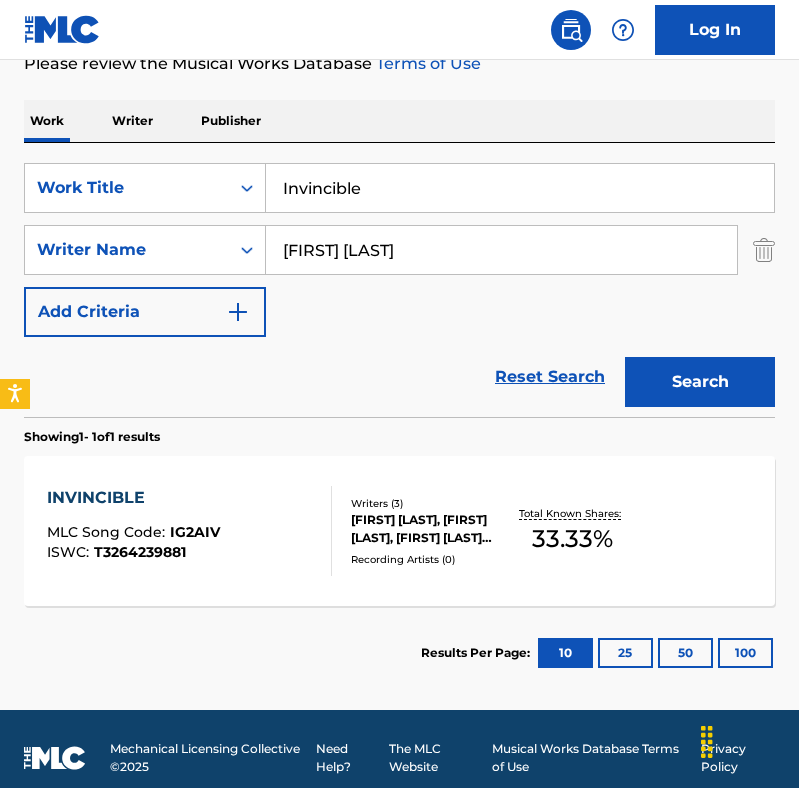 click on "Invincible" at bounding box center [520, 188] 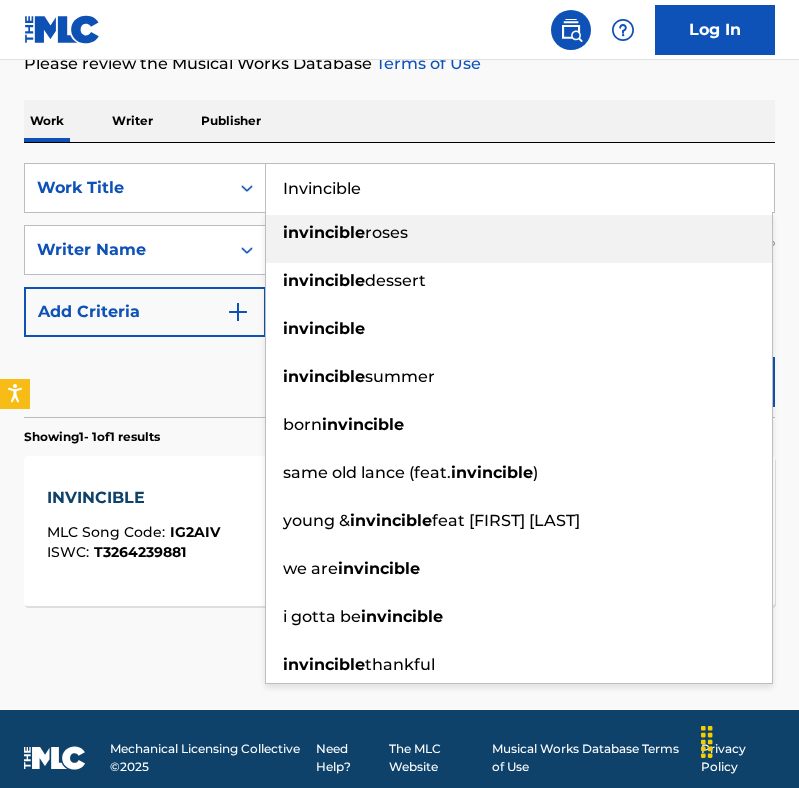 click on "Invincible" at bounding box center (520, 188) 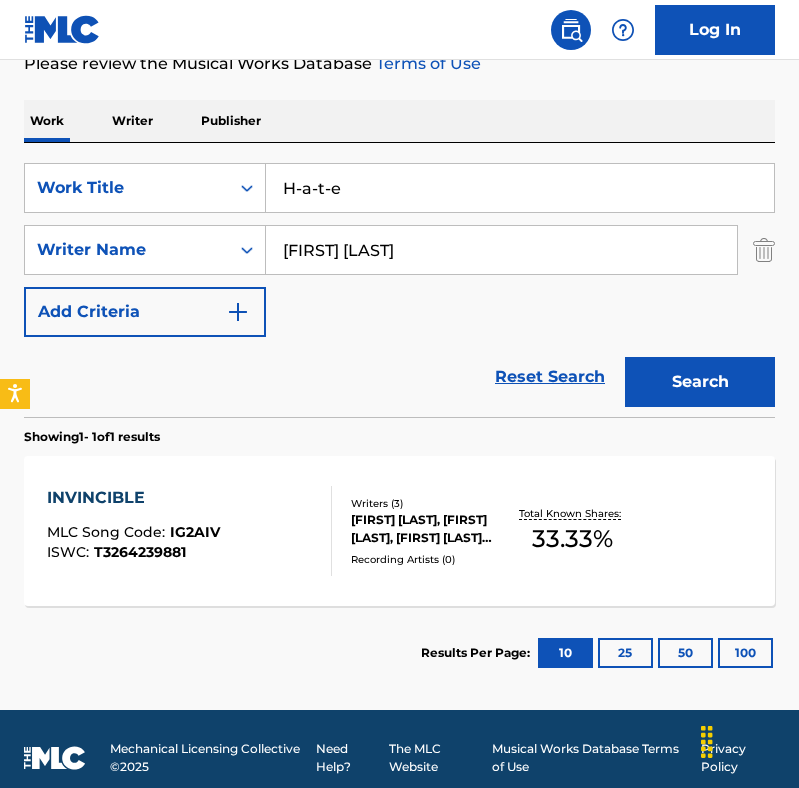 click on "Search" at bounding box center (700, 382) 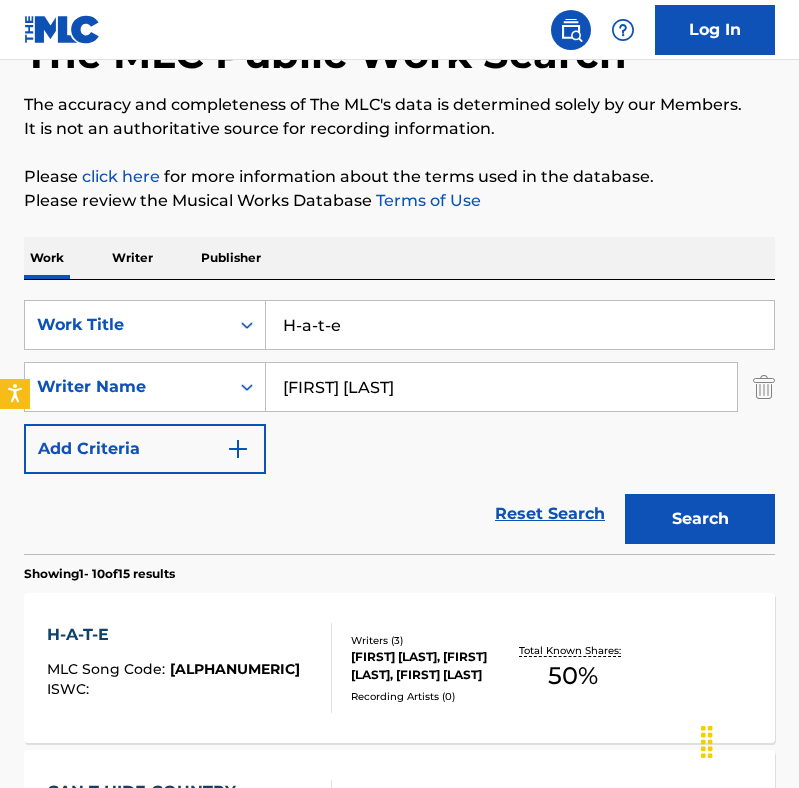 scroll, scrollTop: 272, scrollLeft: 0, axis: vertical 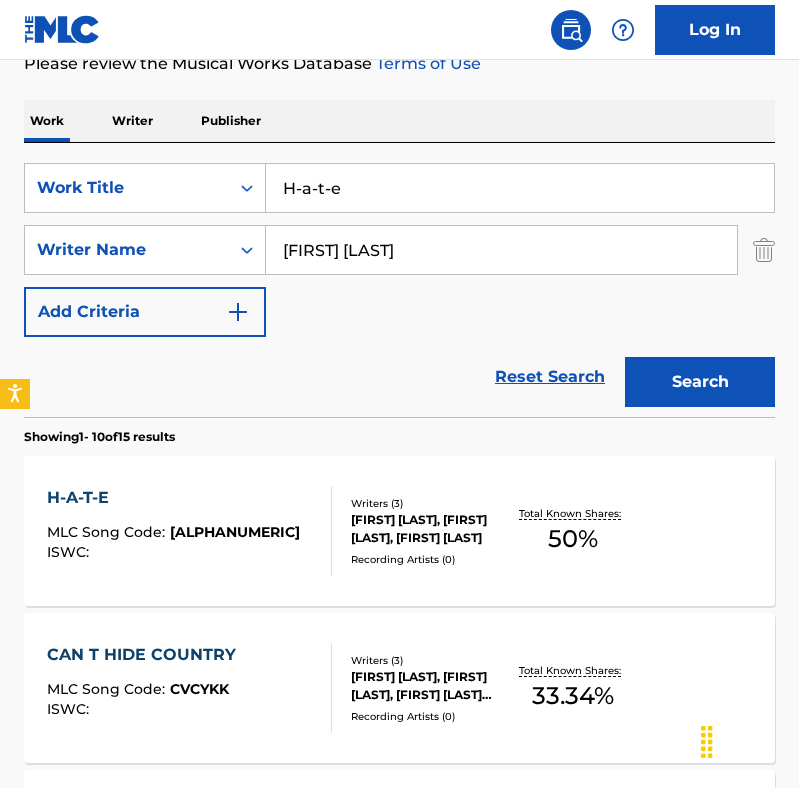 click on "H-a-t-e" at bounding box center [520, 188] 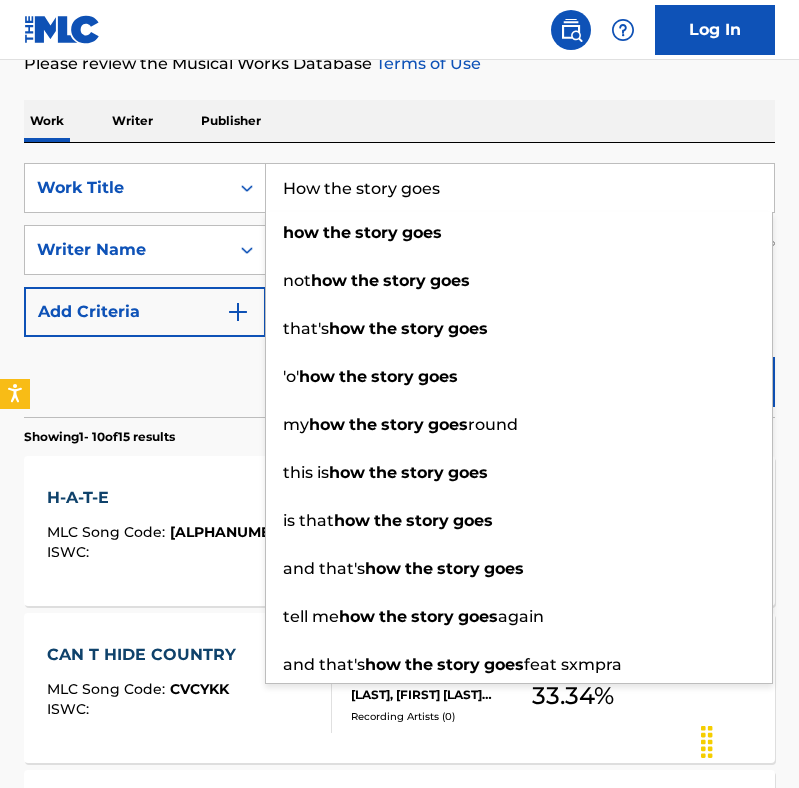 click on "Reset Search Search" at bounding box center (399, 377) 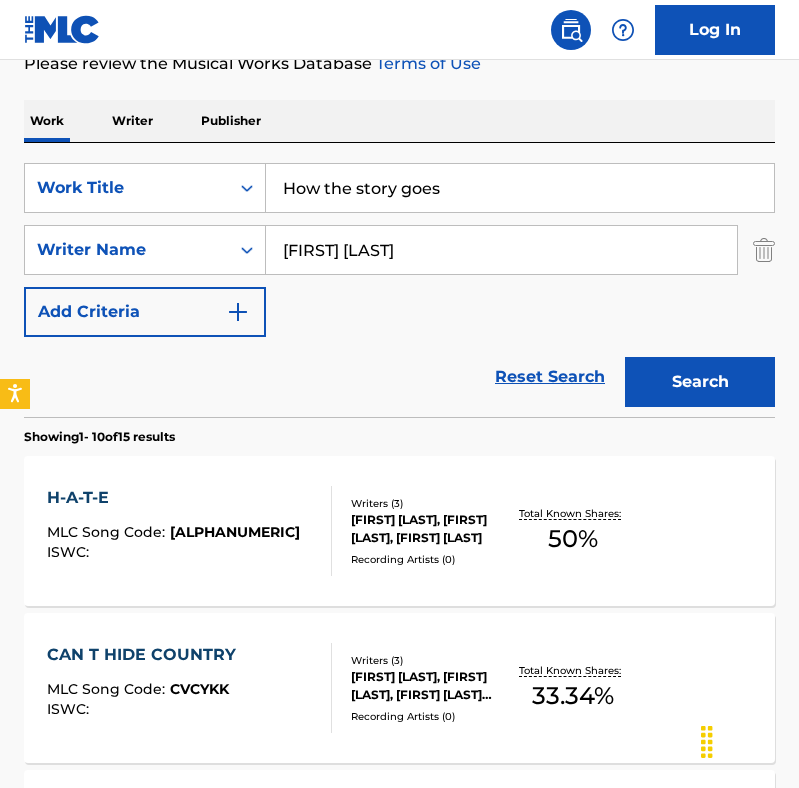click on "Search" at bounding box center (700, 382) 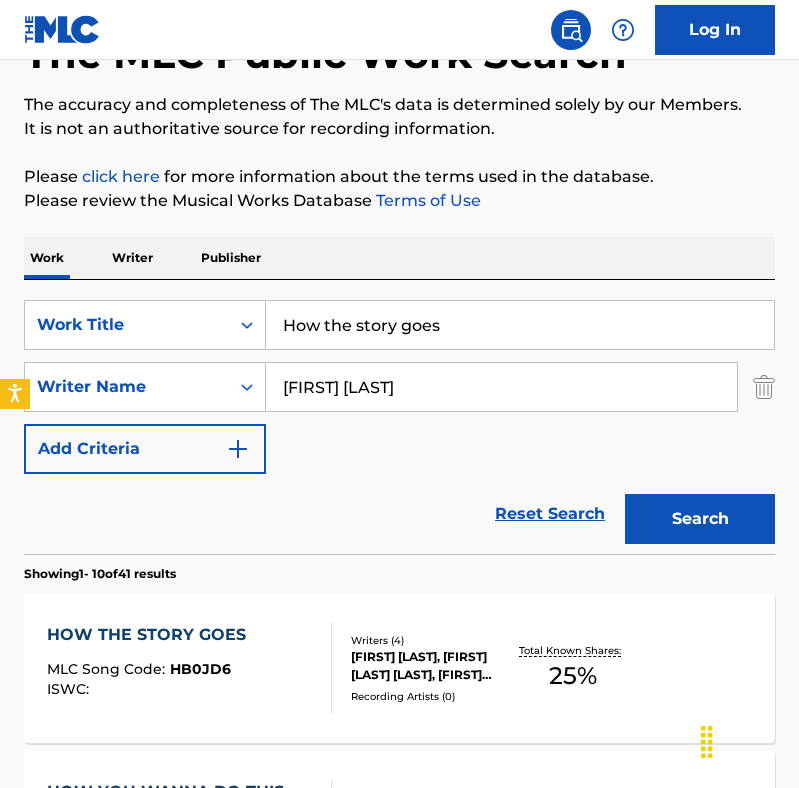 scroll, scrollTop: 272, scrollLeft: 0, axis: vertical 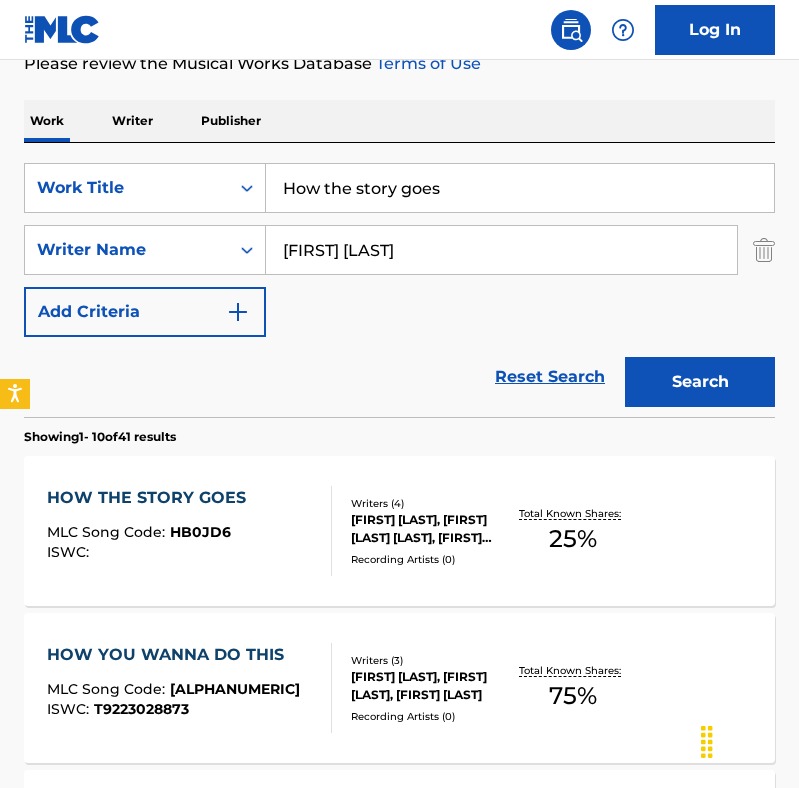 click on "How the story goes" at bounding box center [520, 188] 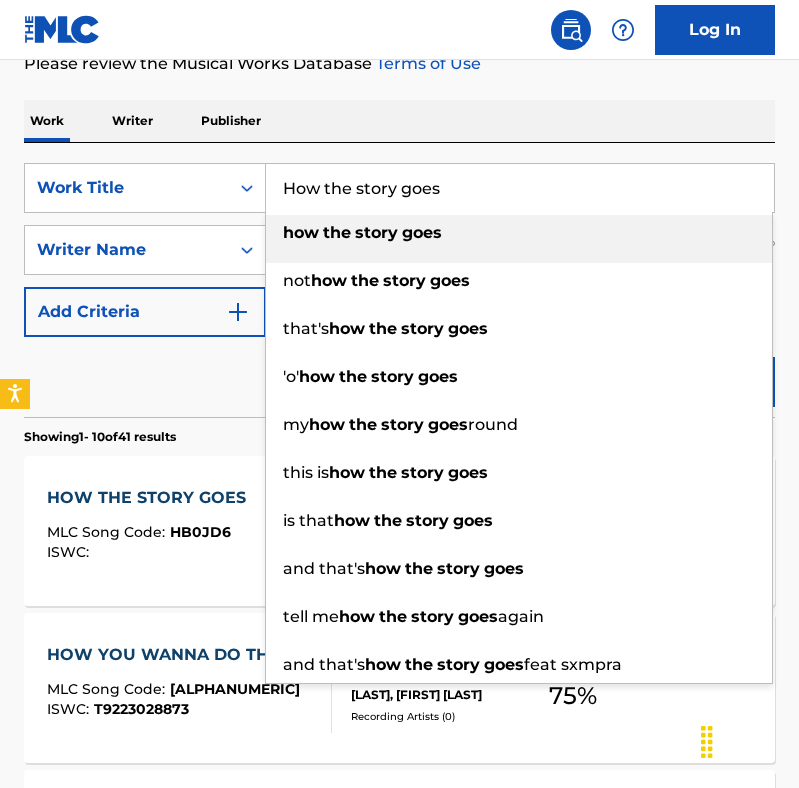 click on "How the story goes" at bounding box center [520, 188] 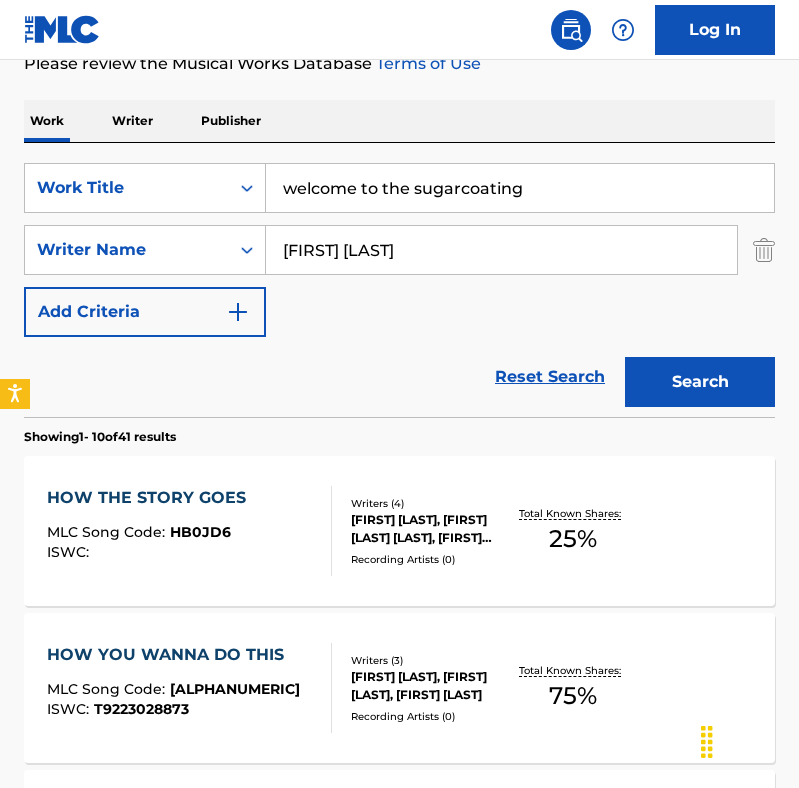 click on "welcome to the sugarcoating" at bounding box center (520, 188) 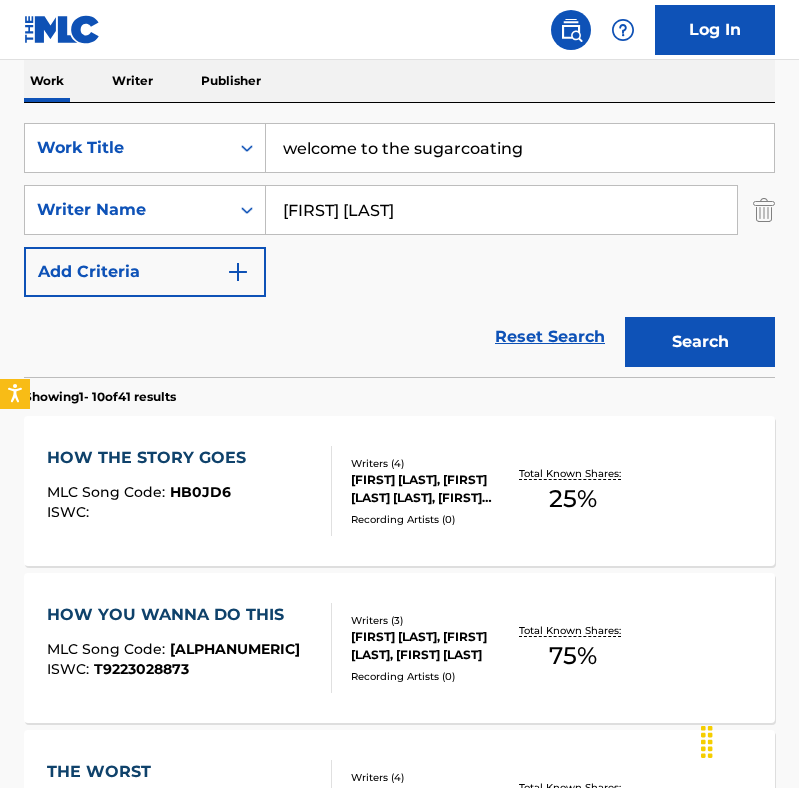 scroll, scrollTop: 313, scrollLeft: 0, axis: vertical 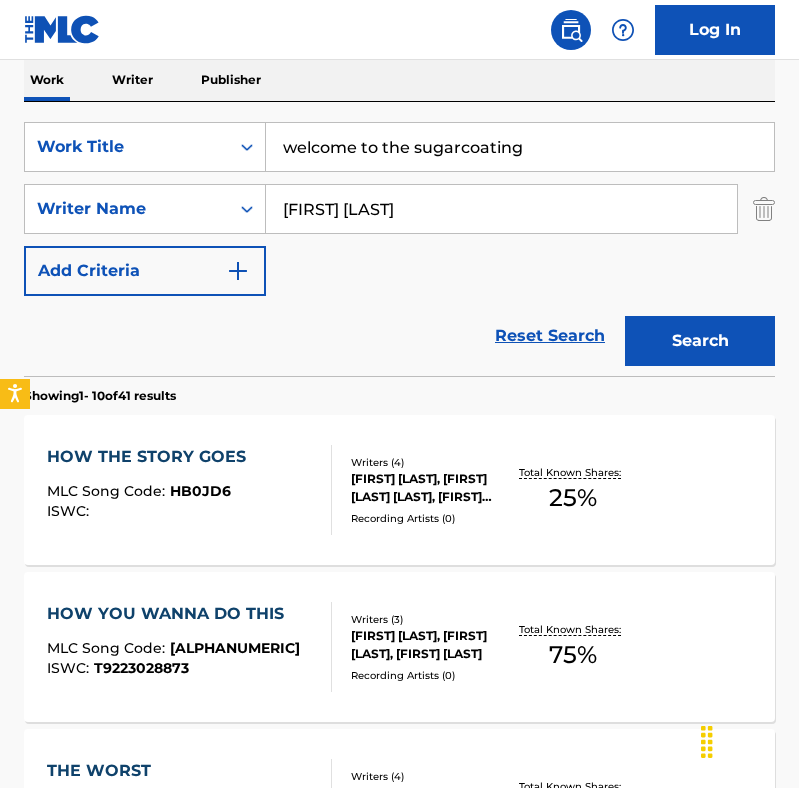 click on "welcome to the sugarcoating" at bounding box center (520, 147) 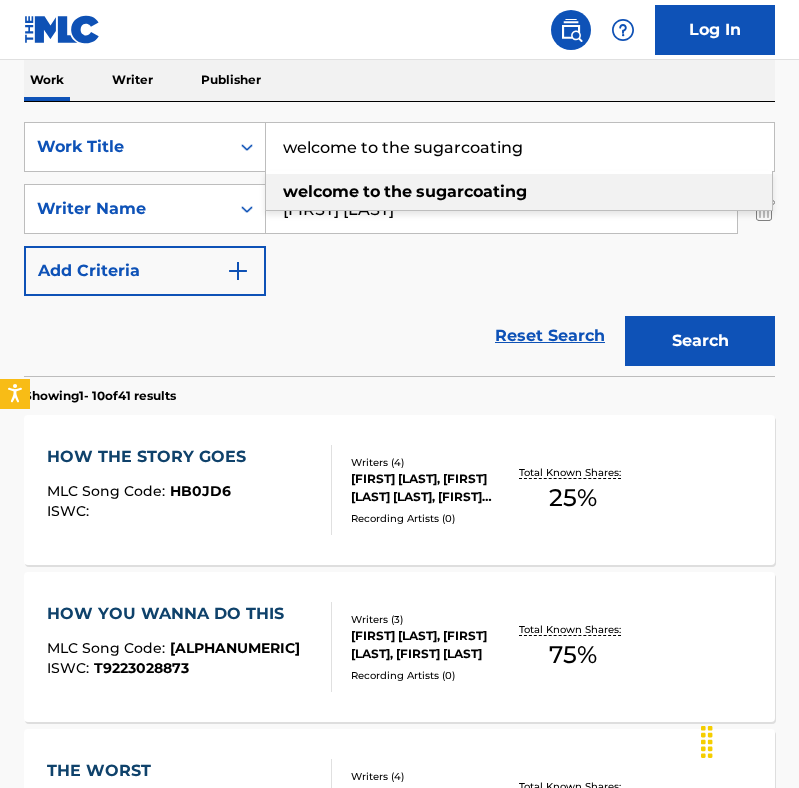 paste on "S" 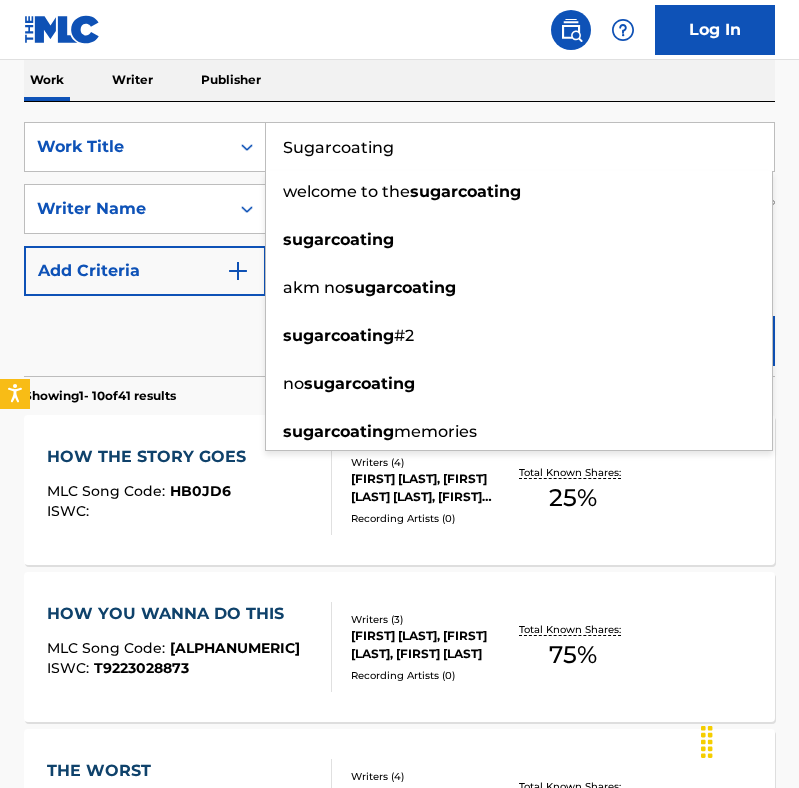 type on "Sugarcoating" 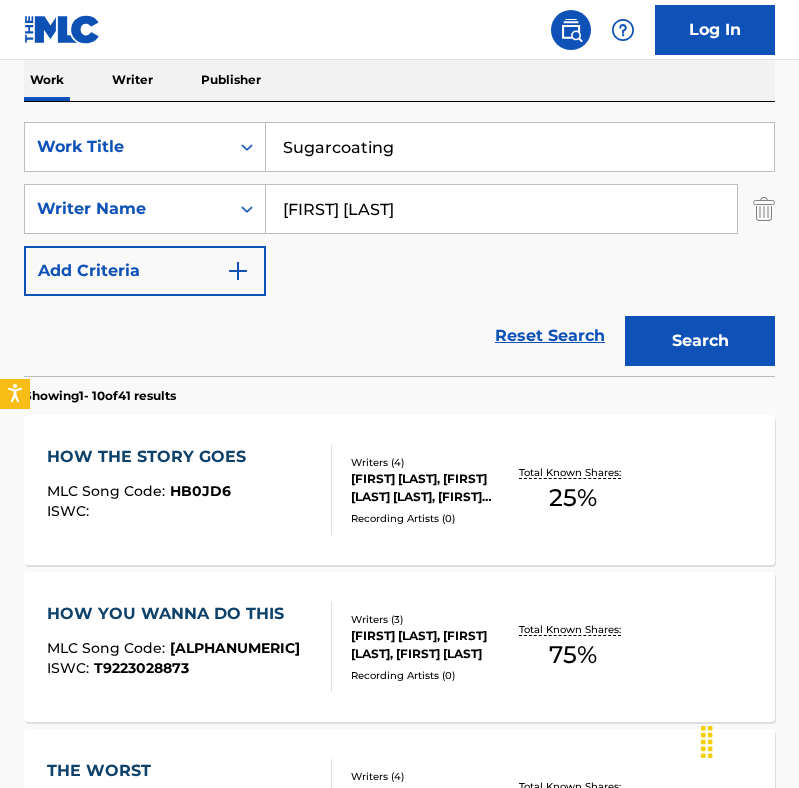 click on "Search" at bounding box center (700, 341) 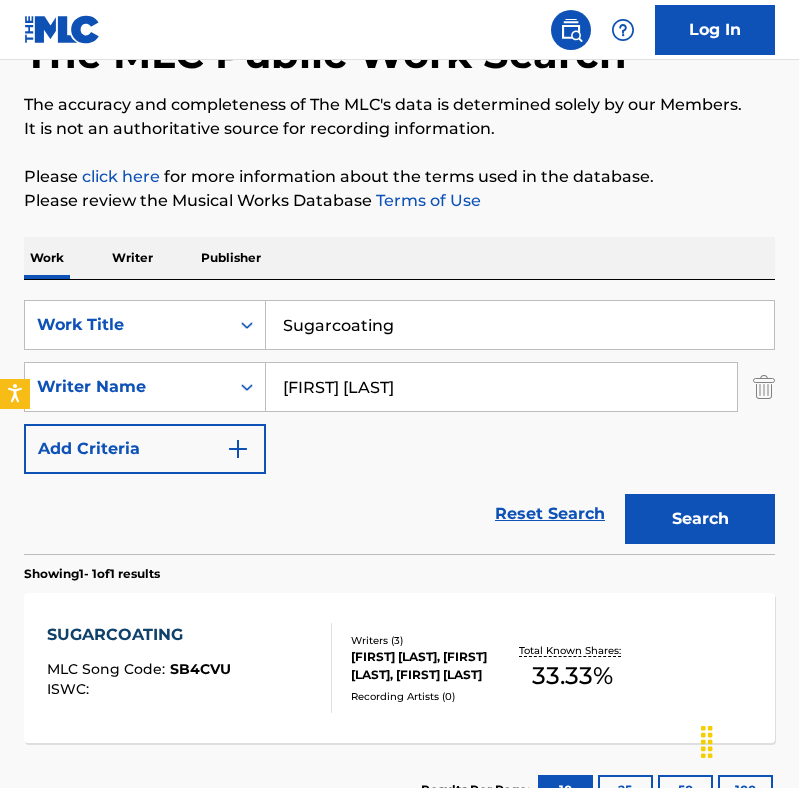 scroll, scrollTop: 290, scrollLeft: 0, axis: vertical 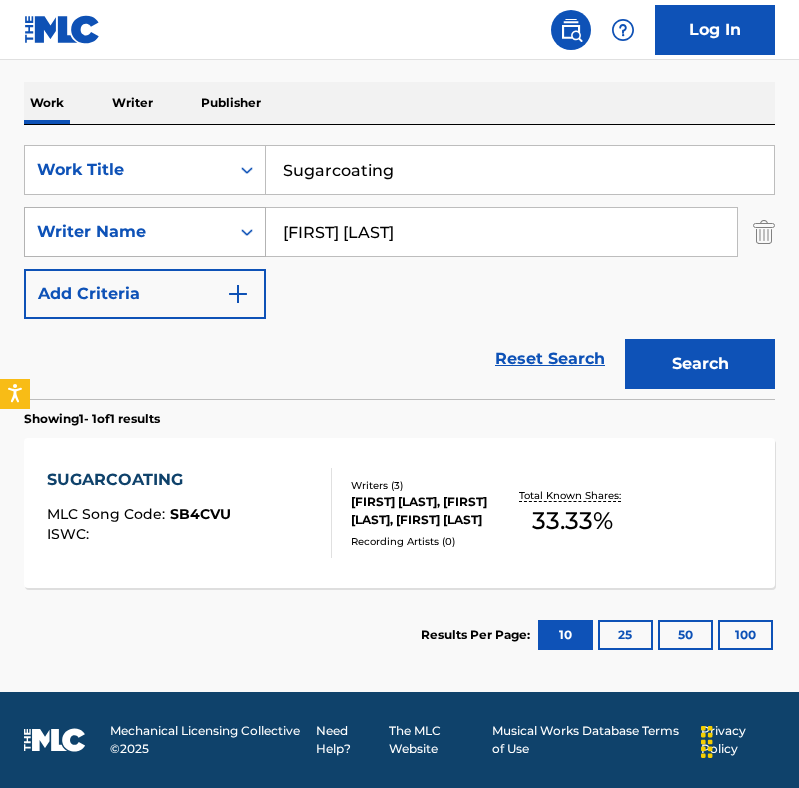 drag, startPoint x: 485, startPoint y: 240, endPoint x: 212, endPoint y: 240, distance: 273 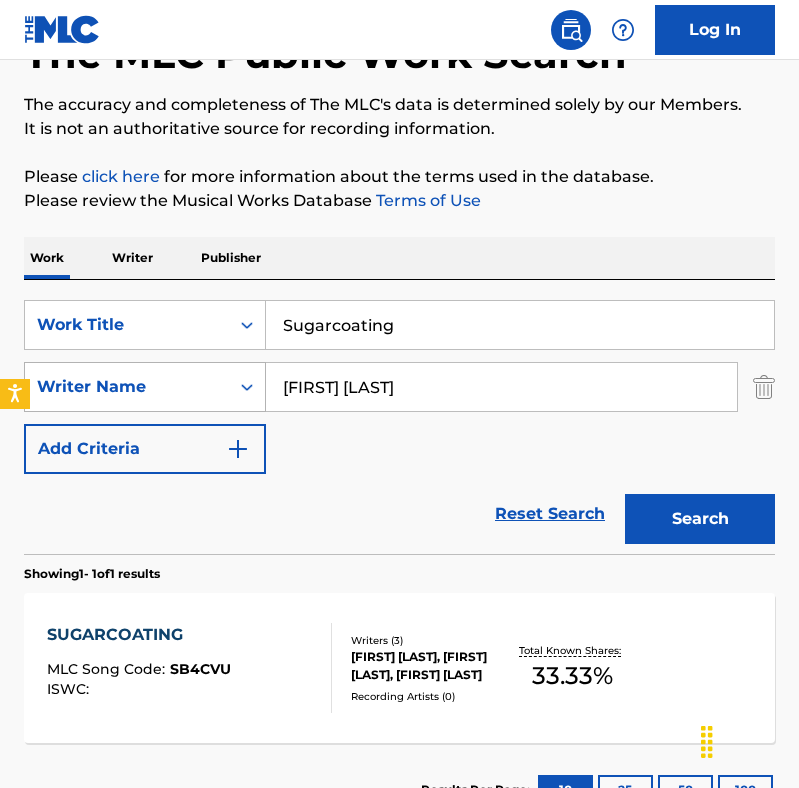 scroll, scrollTop: 290, scrollLeft: 0, axis: vertical 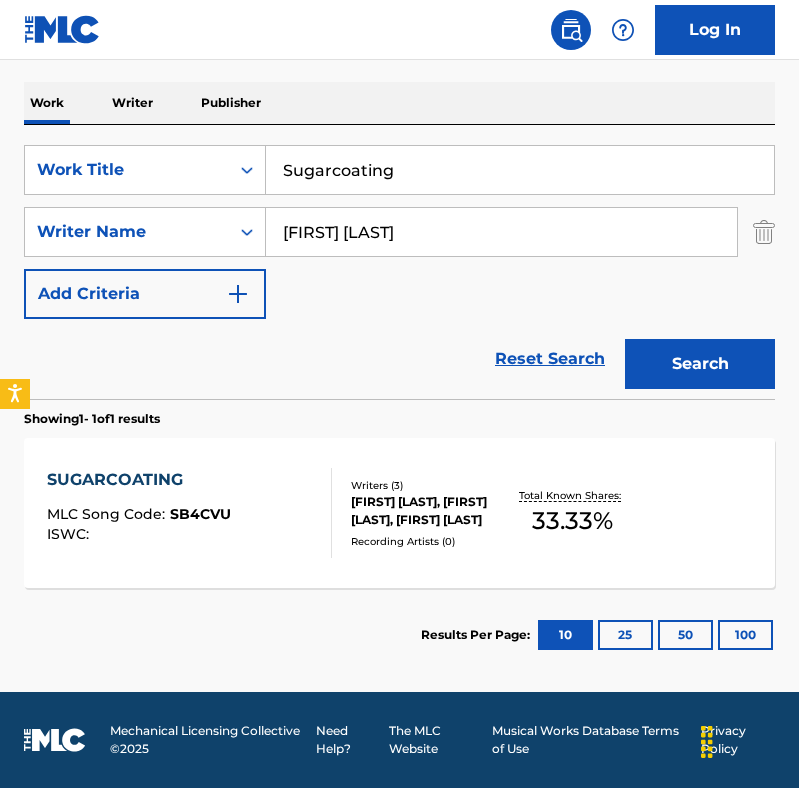 click on "Sugarcoating" at bounding box center [520, 170] 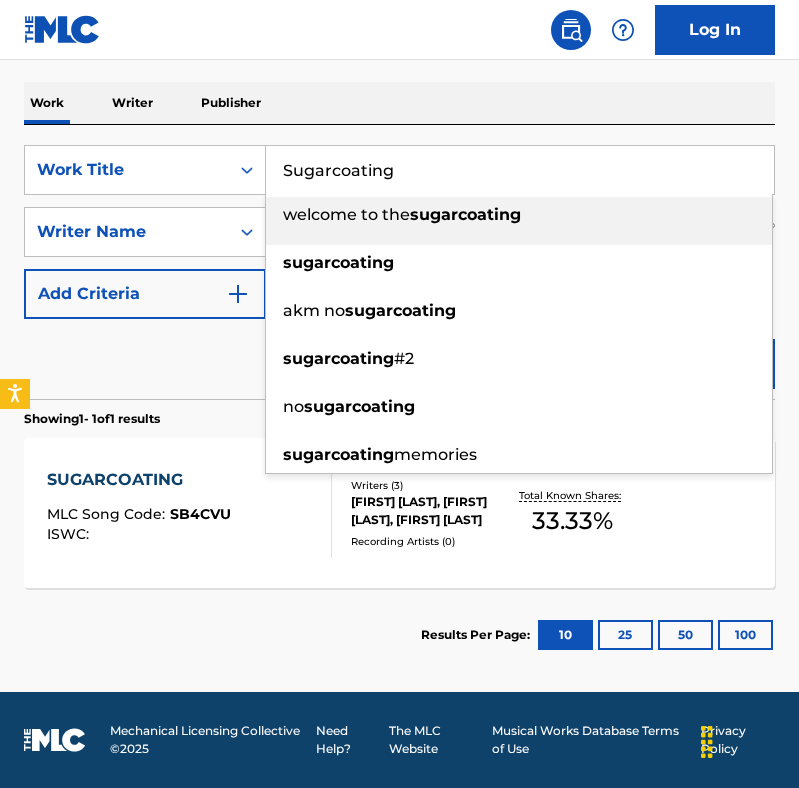 click on "Sugarcoating" at bounding box center [520, 170] 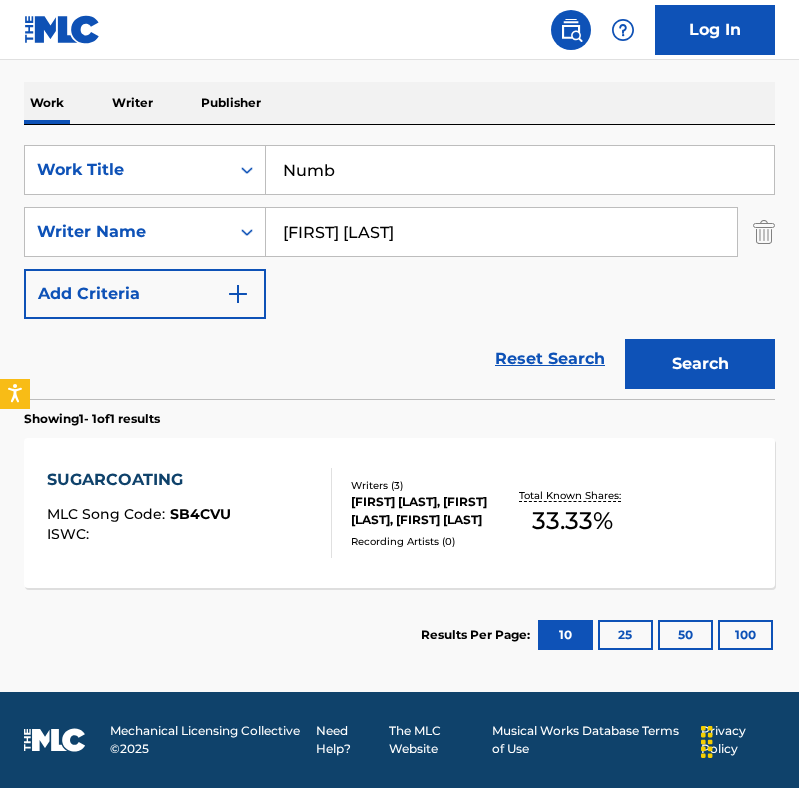 click on "Reset Search Search" at bounding box center (399, 359) 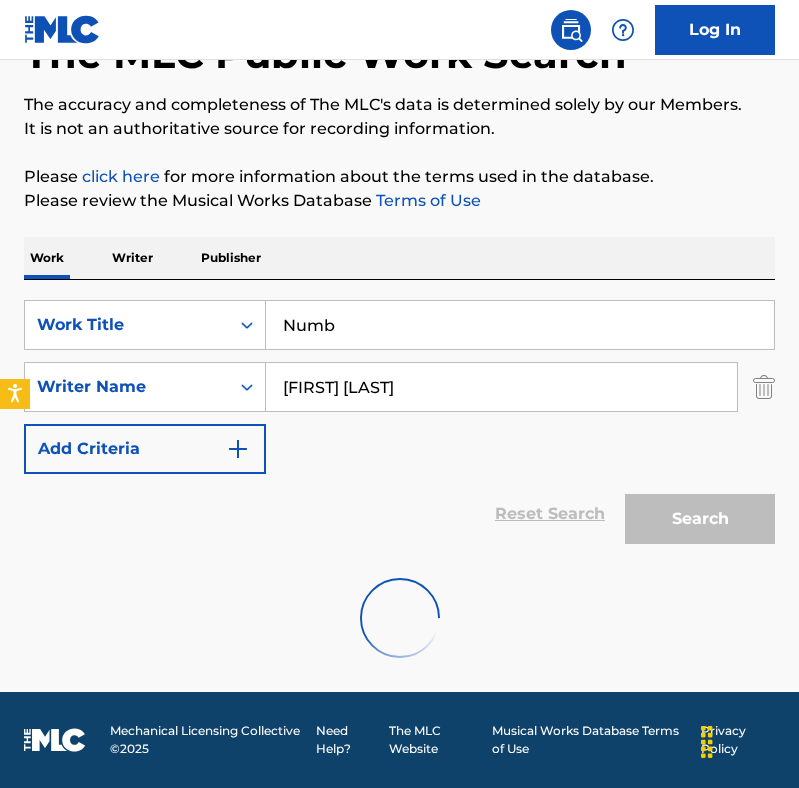 scroll, scrollTop: 290, scrollLeft: 0, axis: vertical 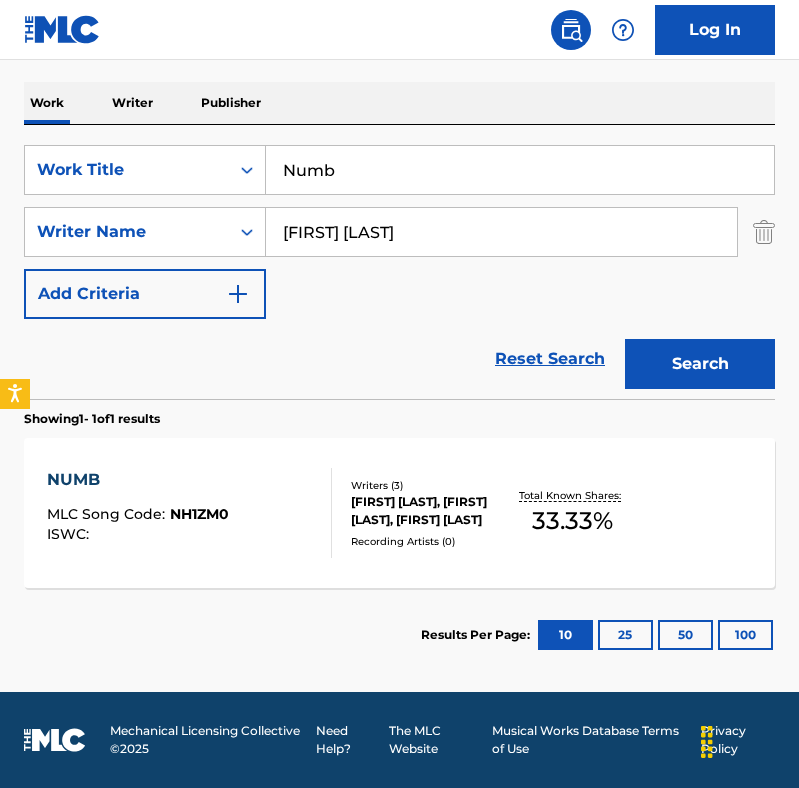 click on "Numb" at bounding box center (520, 170) 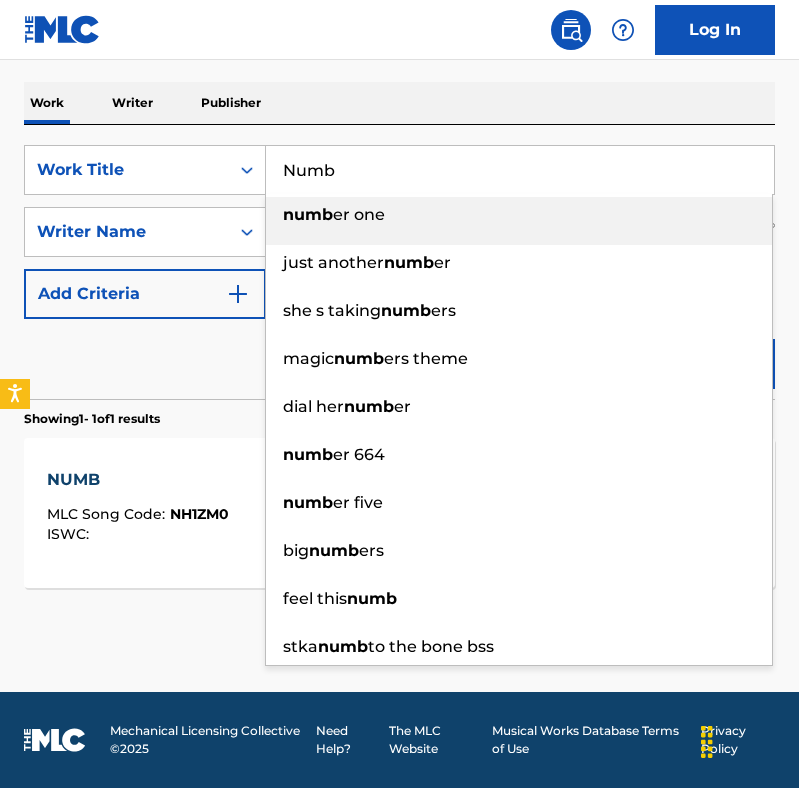 click on "Numb" at bounding box center [520, 170] 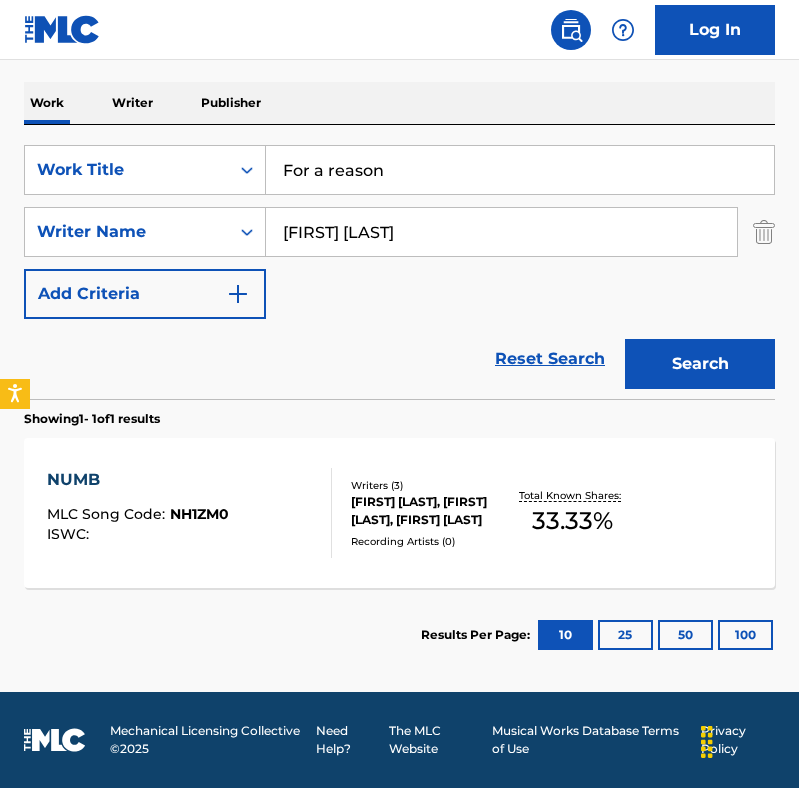 click on "Showing  1  -   1  of  1   results" at bounding box center (399, 413) 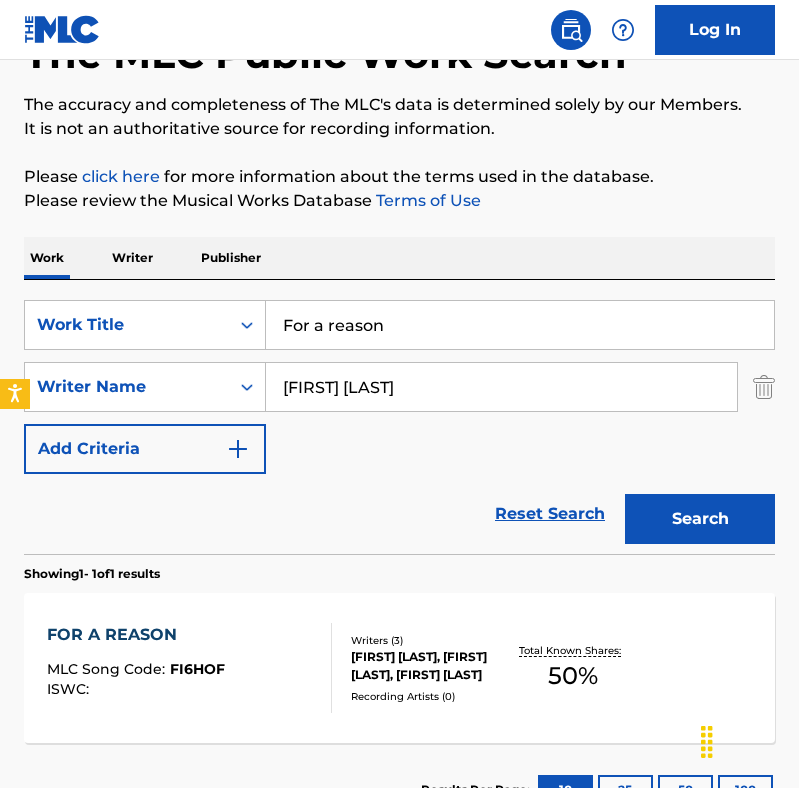 scroll, scrollTop: 290, scrollLeft: 0, axis: vertical 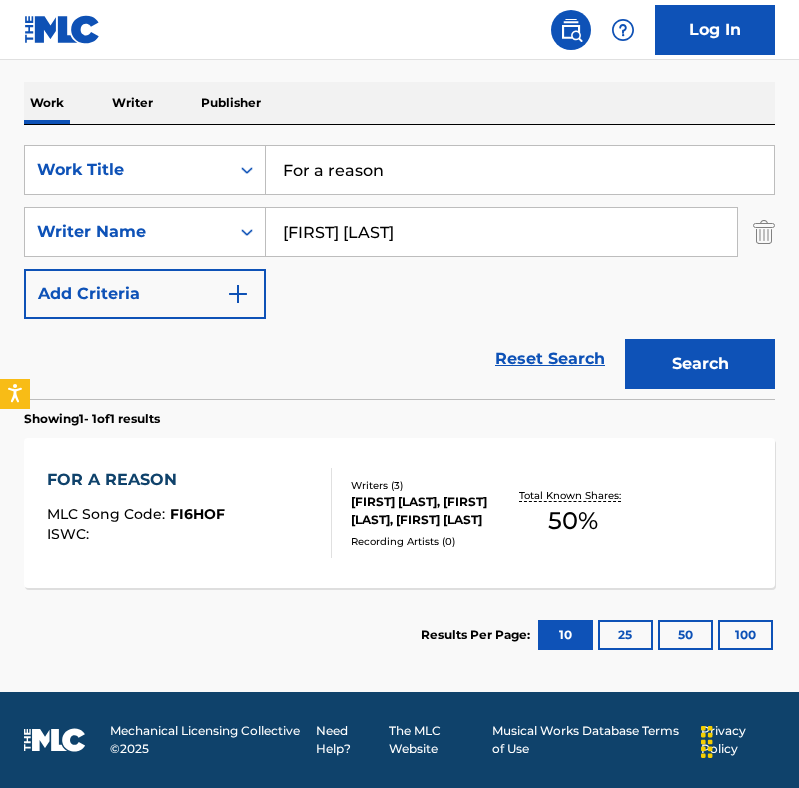 click on "For a reason" at bounding box center [520, 170] 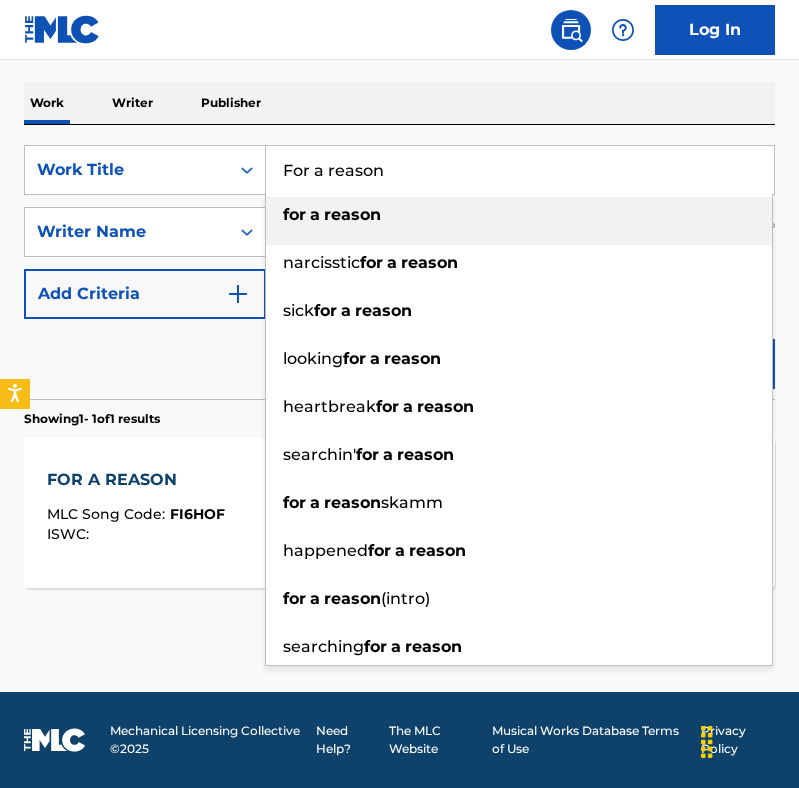 click on "For a reason" at bounding box center (520, 170) 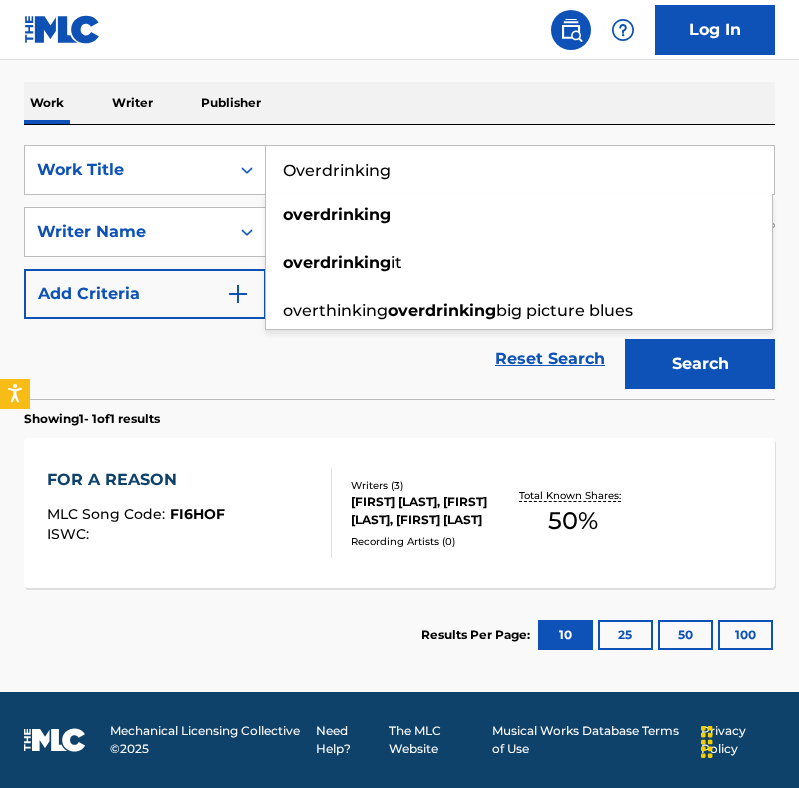 type on "Overdrinking" 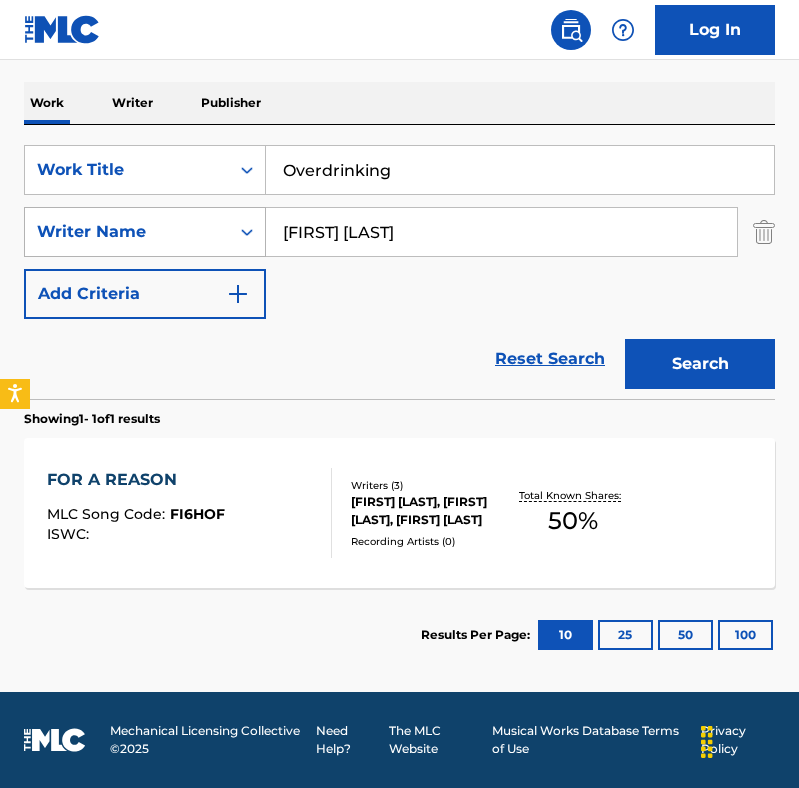drag, startPoint x: 468, startPoint y: 225, endPoint x: 200, endPoint y: 225, distance: 268 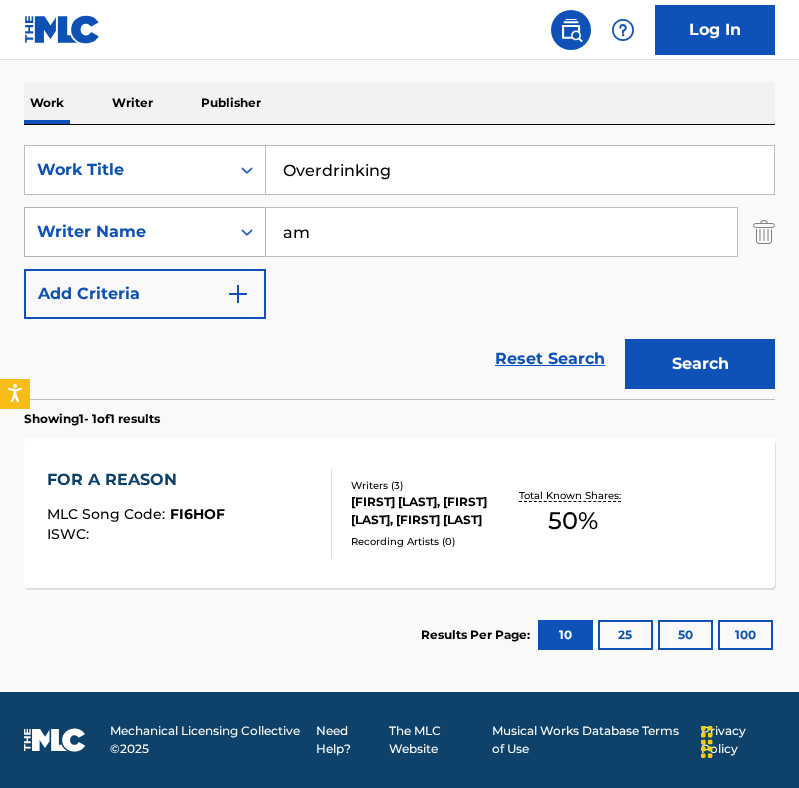 type on "a" 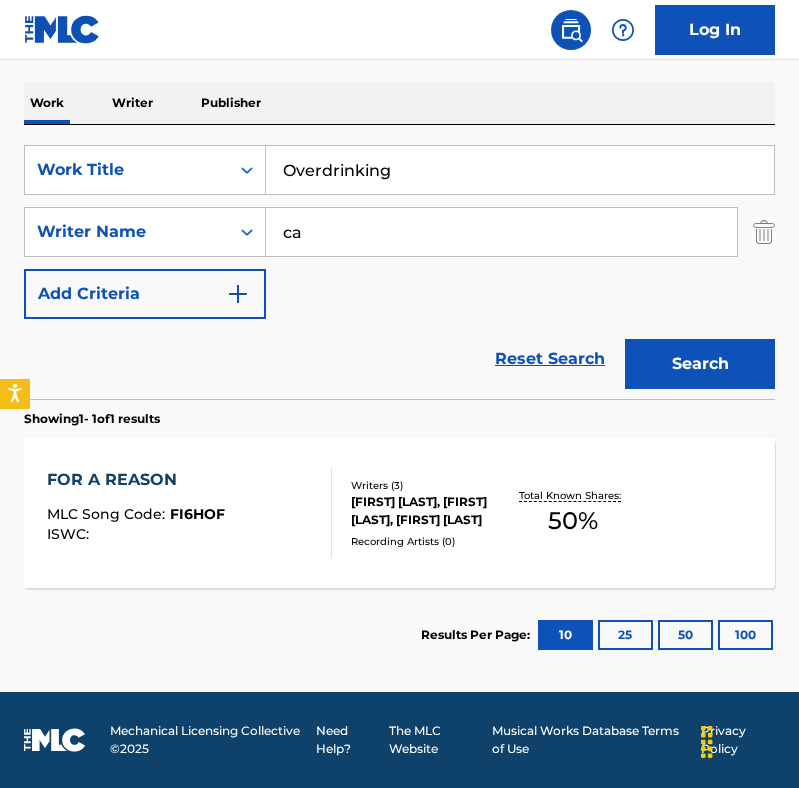 type on "[FIRST] [LAST]" 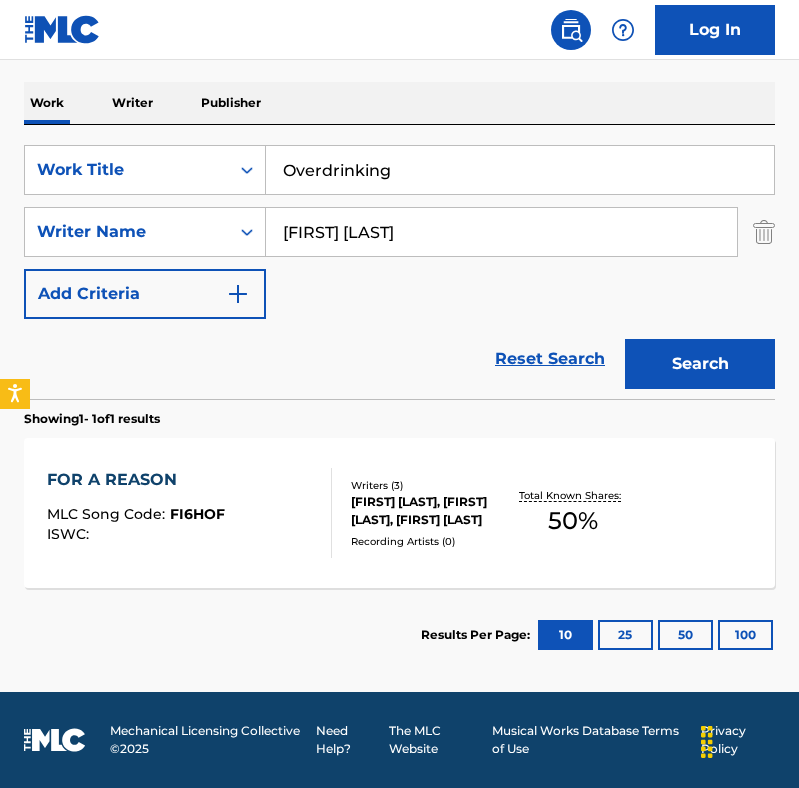 click on "Search" at bounding box center [700, 364] 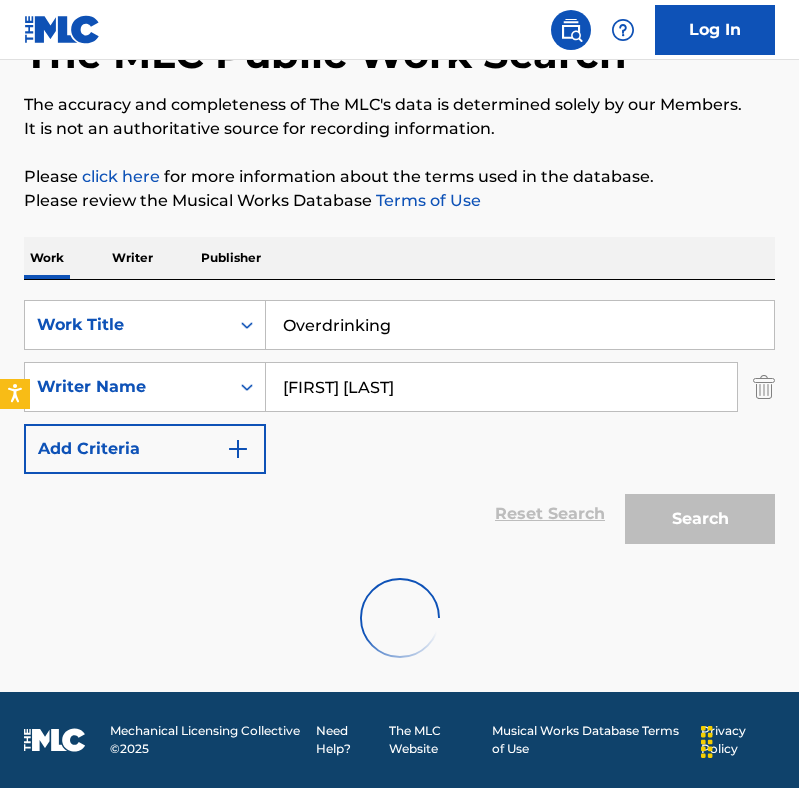 scroll, scrollTop: 290, scrollLeft: 0, axis: vertical 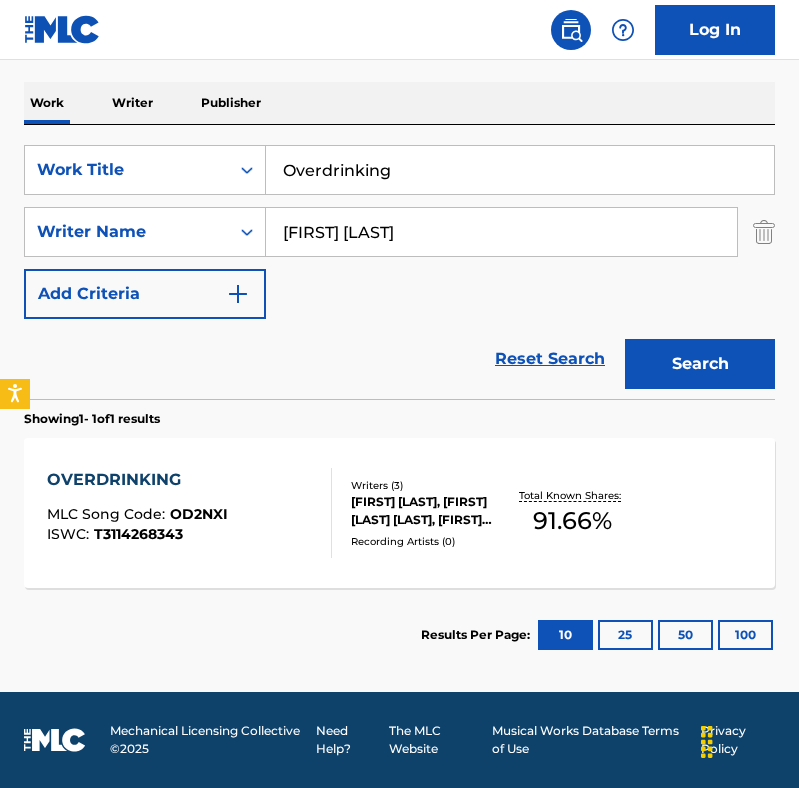 click on "Overdrinking" at bounding box center [520, 170] 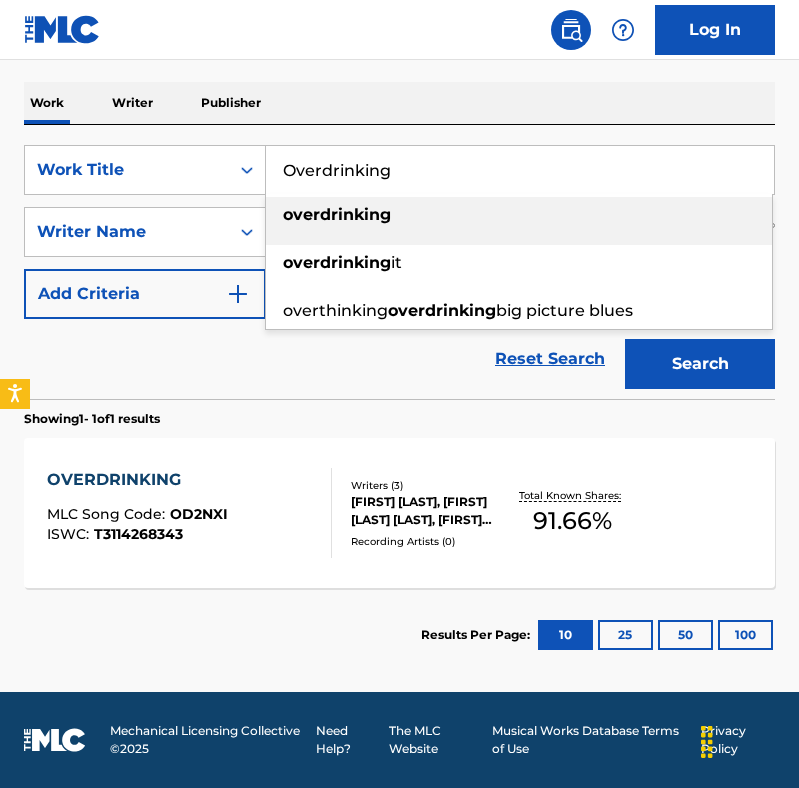 click on "Overdrinking" at bounding box center (520, 170) 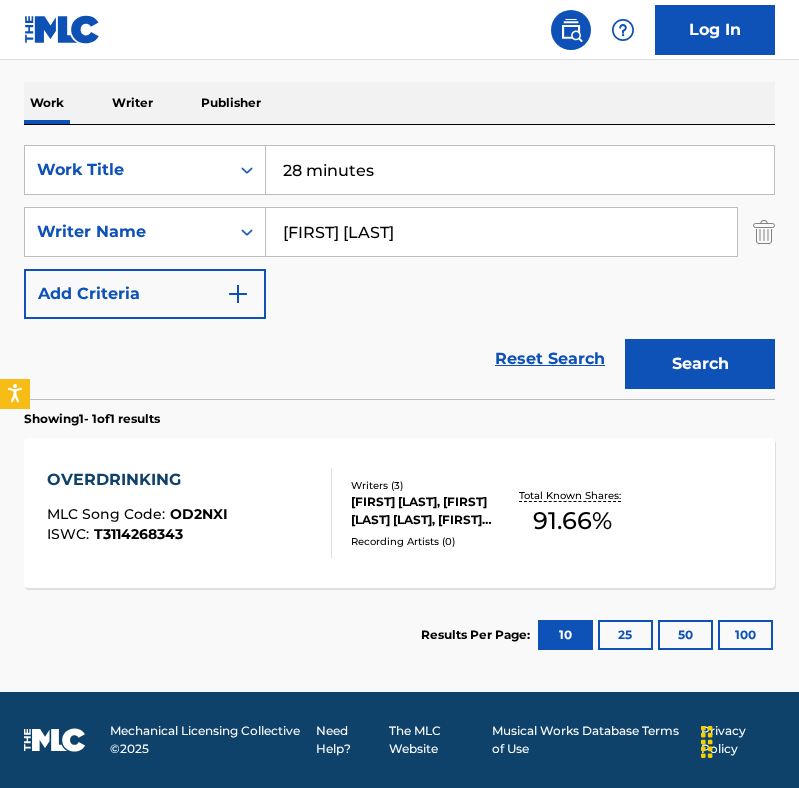 click on "Search" at bounding box center (700, 364) 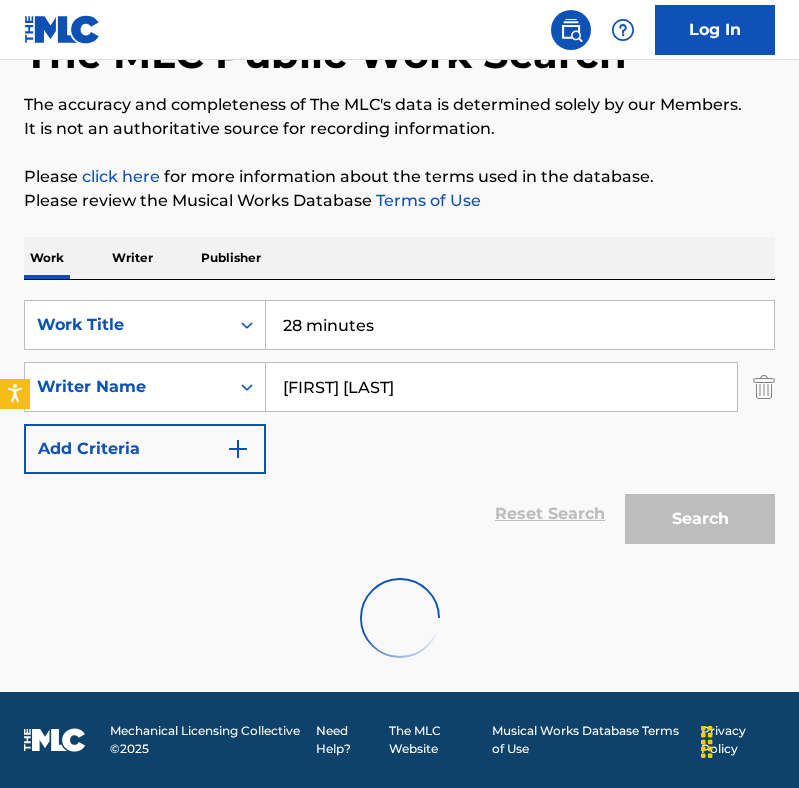 scroll, scrollTop: 290, scrollLeft: 0, axis: vertical 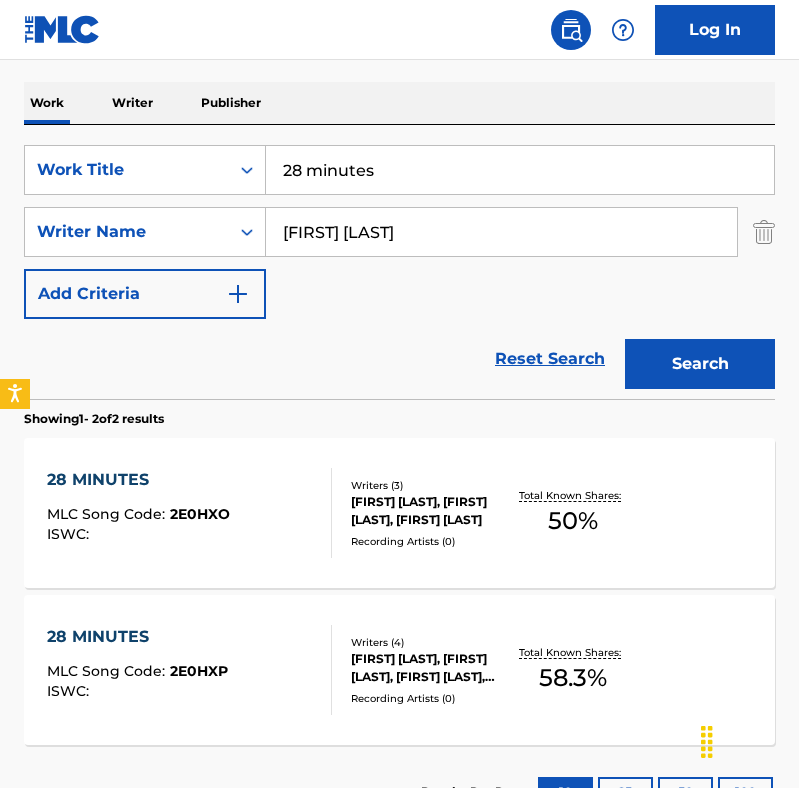 click on "28 minutes" at bounding box center (520, 170) 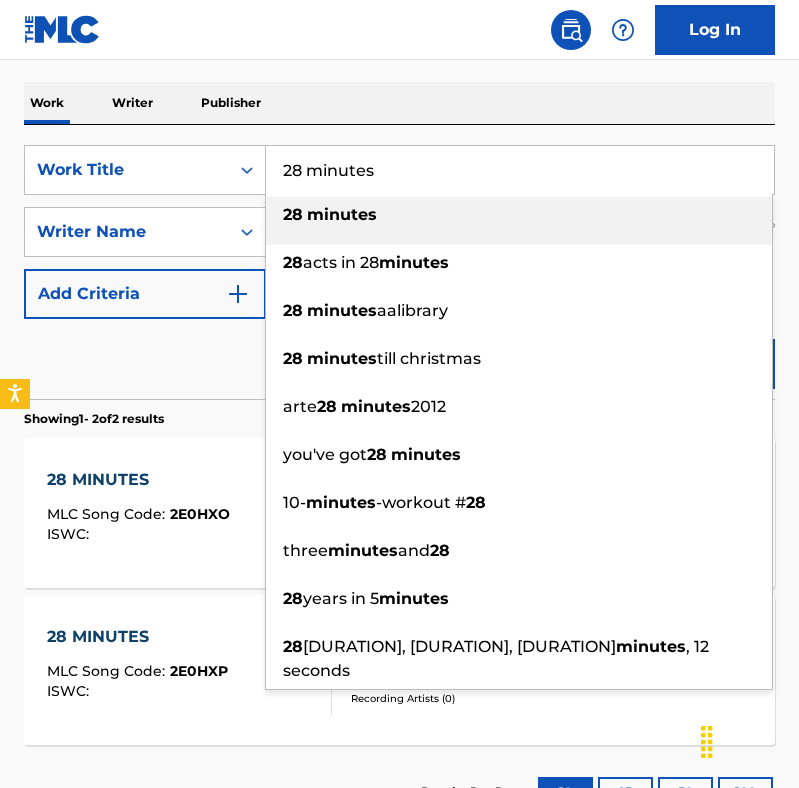 click on "28 minutes" at bounding box center [520, 170] 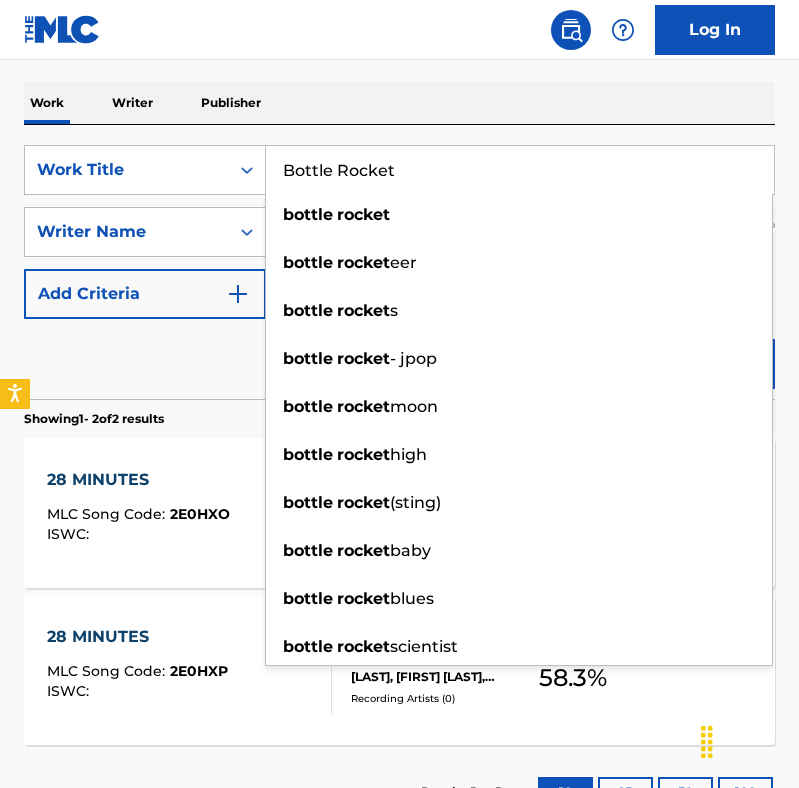 click on "Reset Search Search" at bounding box center [399, 359] 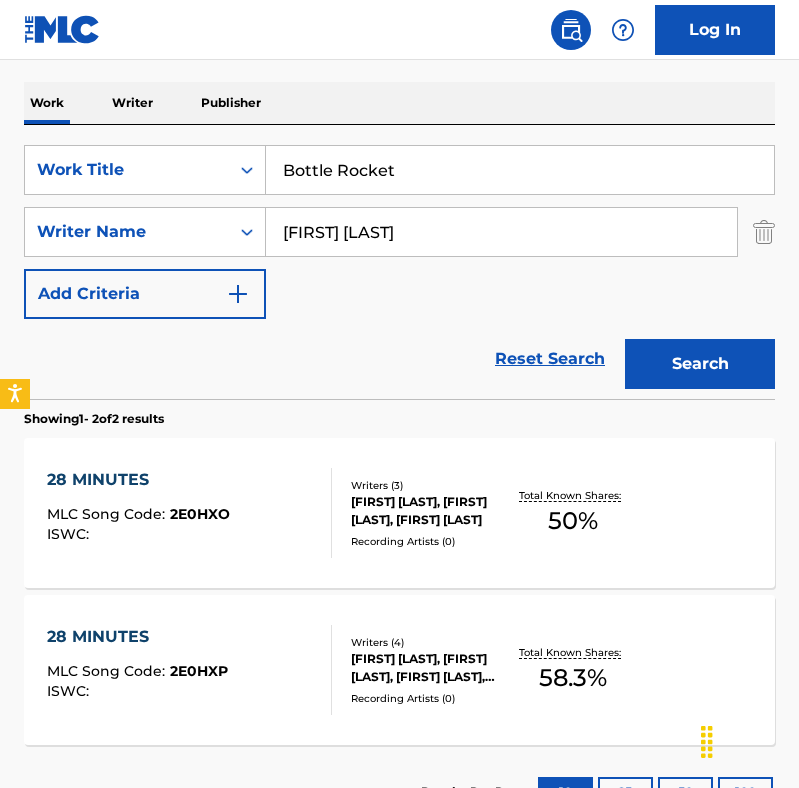 click on "Search" at bounding box center [700, 364] 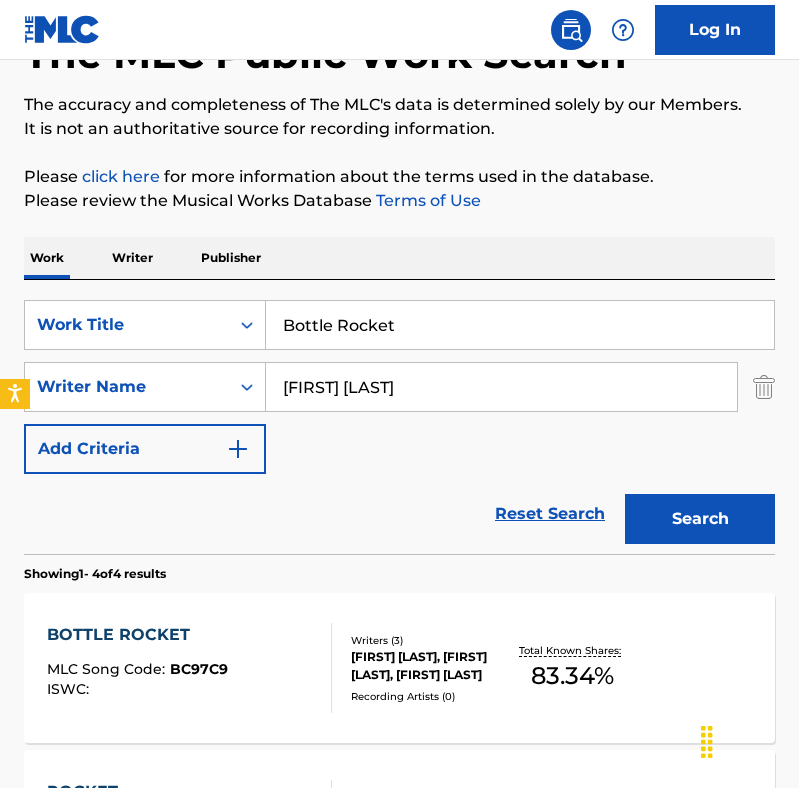 scroll, scrollTop: 290, scrollLeft: 0, axis: vertical 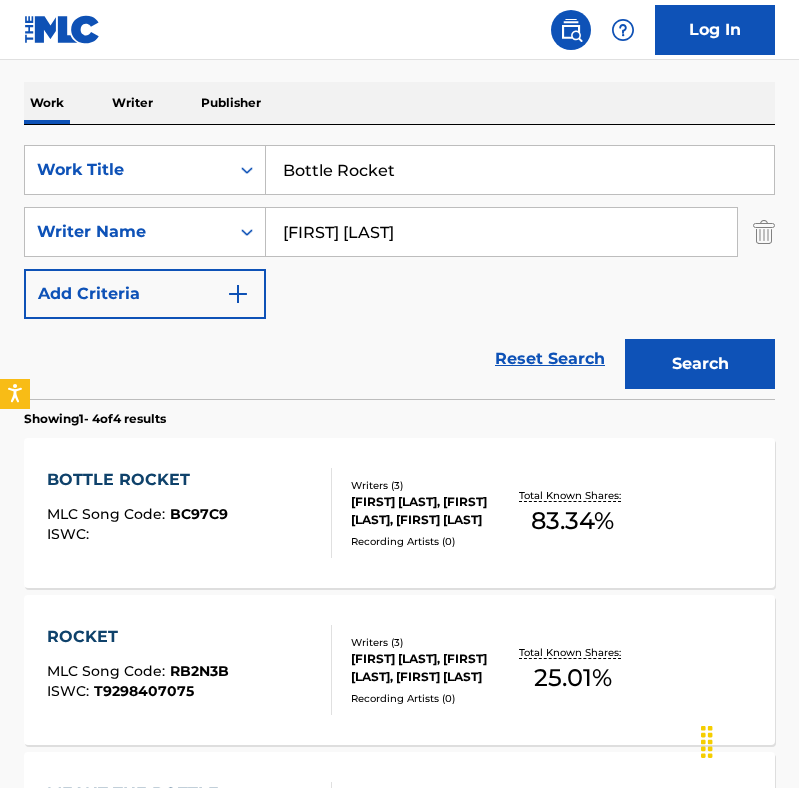 click on "Bottle Rocket" at bounding box center (520, 170) 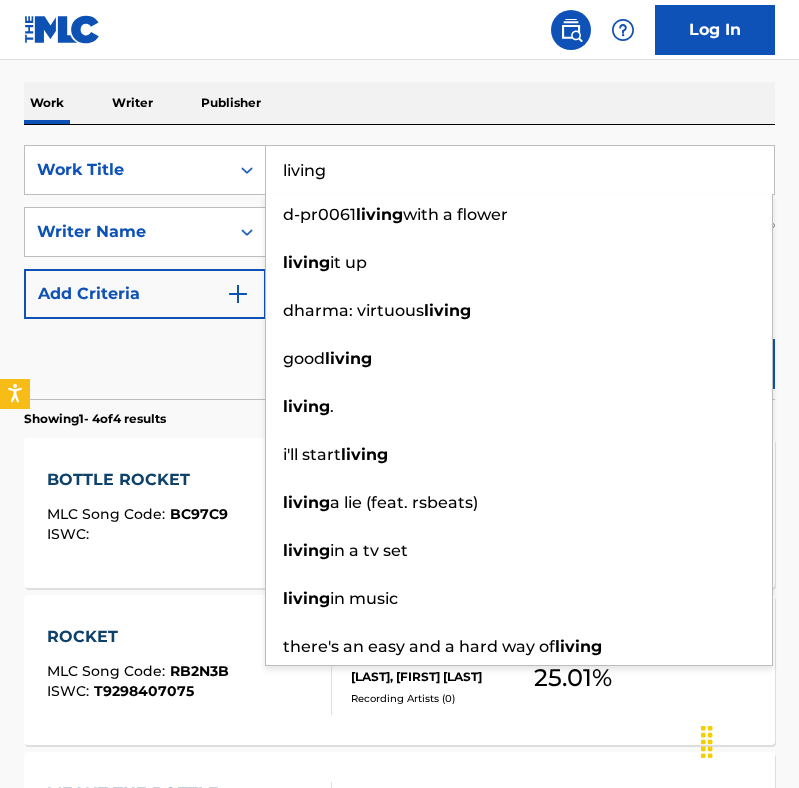 type on "living" 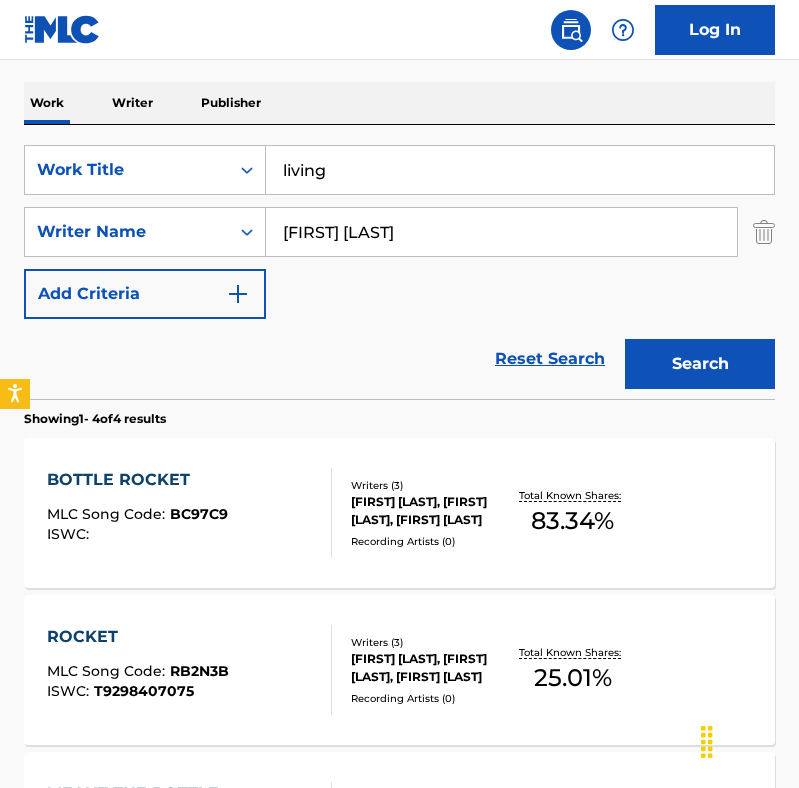 click on "Search" at bounding box center (700, 364) 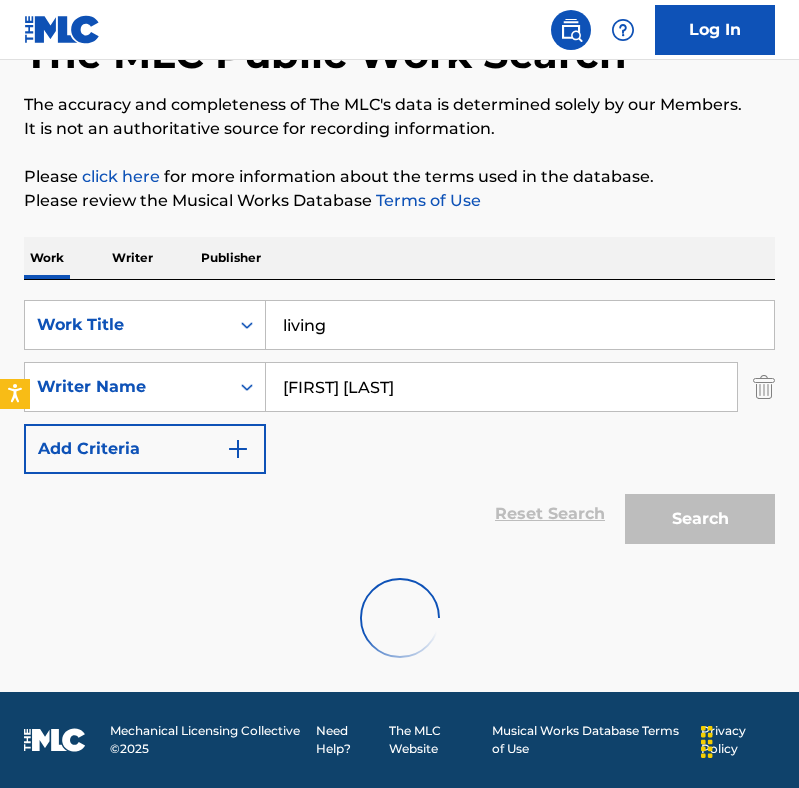 scroll, scrollTop: 290, scrollLeft: 0, axis: vertical 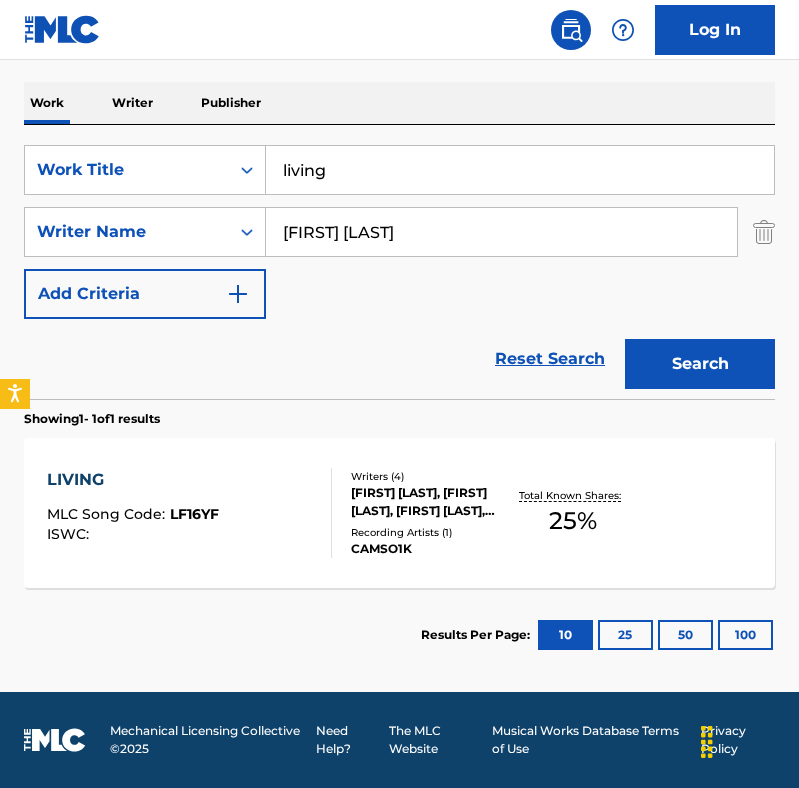 click on "LIVING MLC Song Code : LF16YF ISWC :" at bounding box center [189, 513] 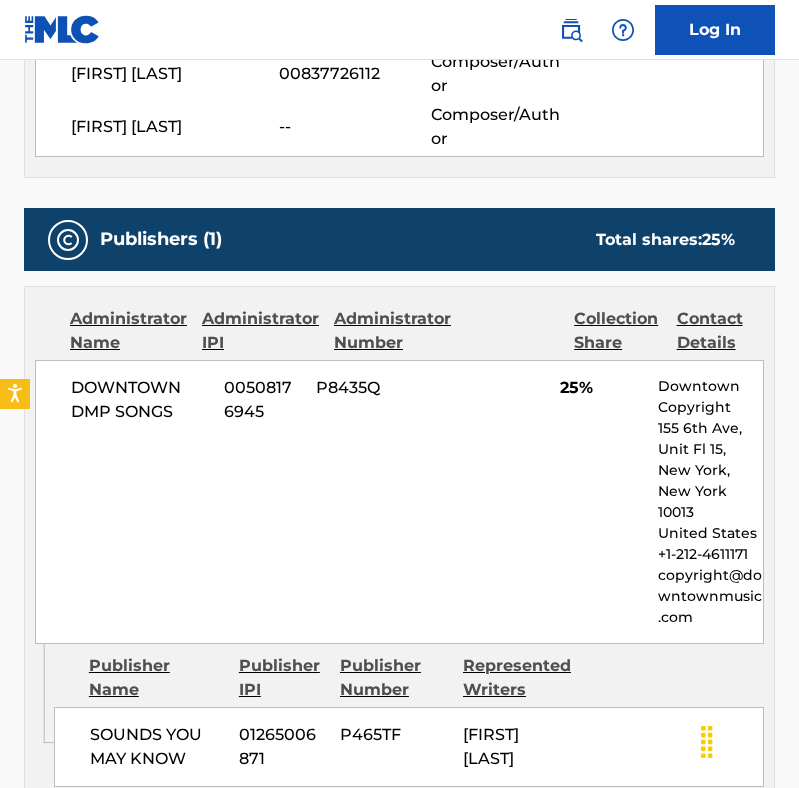 scroll, scrollTop: 1273, scrollLeft: 0, axis: vertical 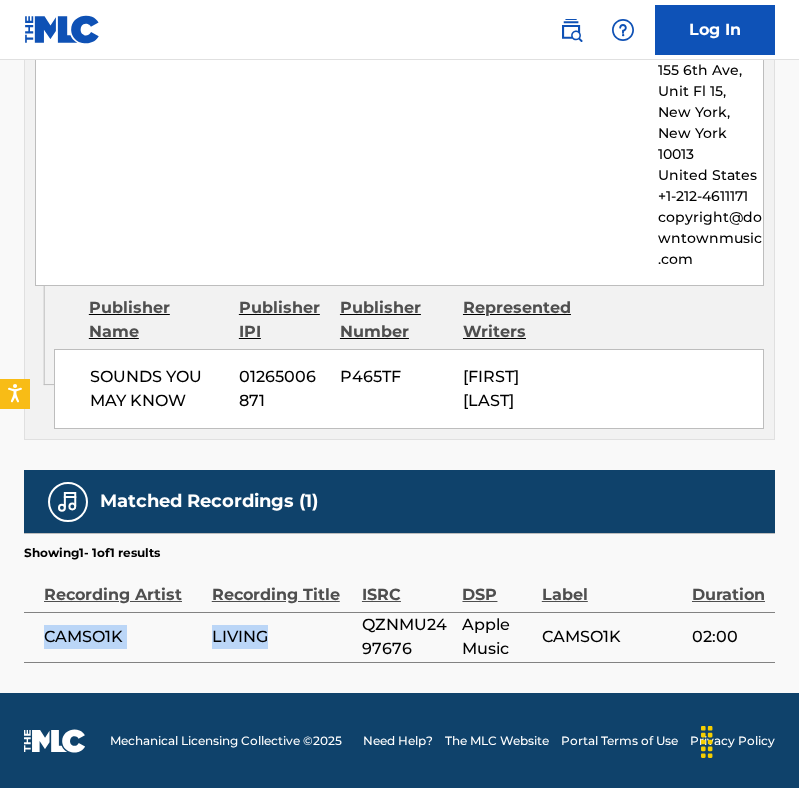 drag, startPoint x: 271, startPoint y: 634, endPoint x: 26, endPoint y: 637, distance: 245.01837 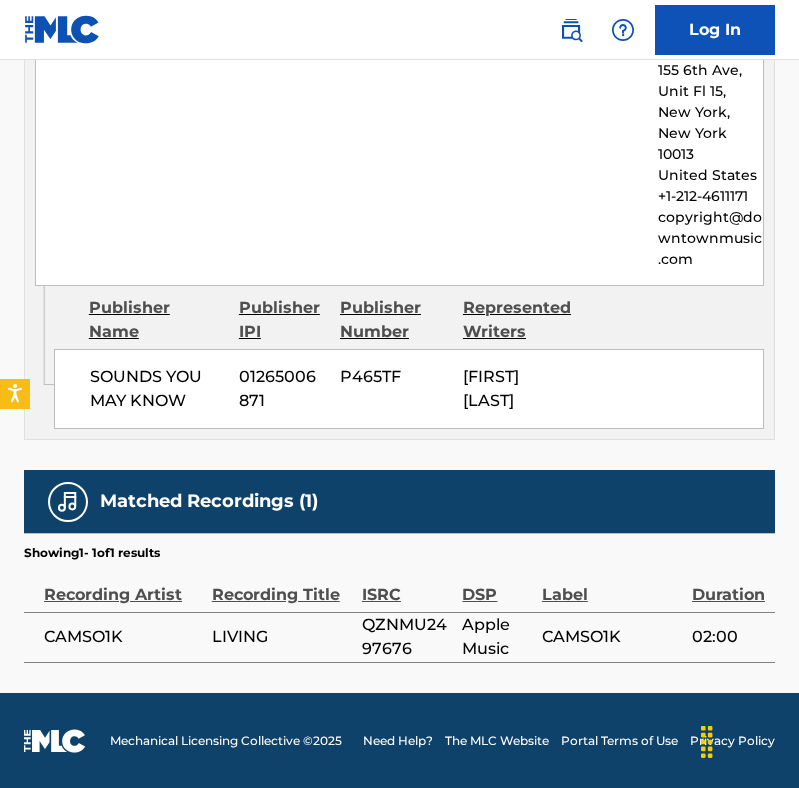 click on "QZNMU2497676" at bounding box center (407, 637) 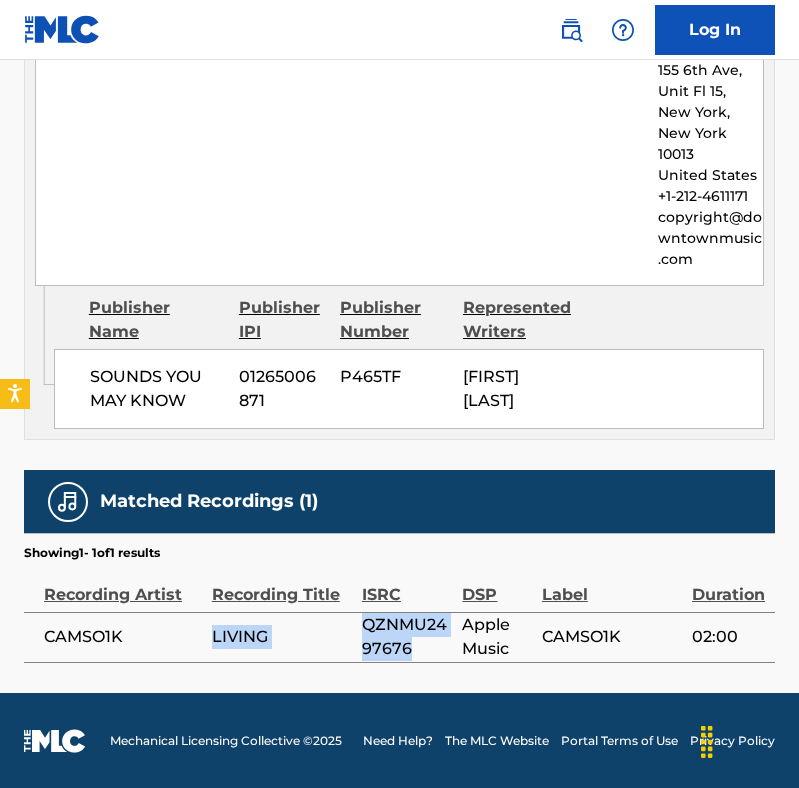 drag, startPoint x: 412, startPoint y: 643, endPoint x: 357, endPoint y: 623, distance: 58.5235 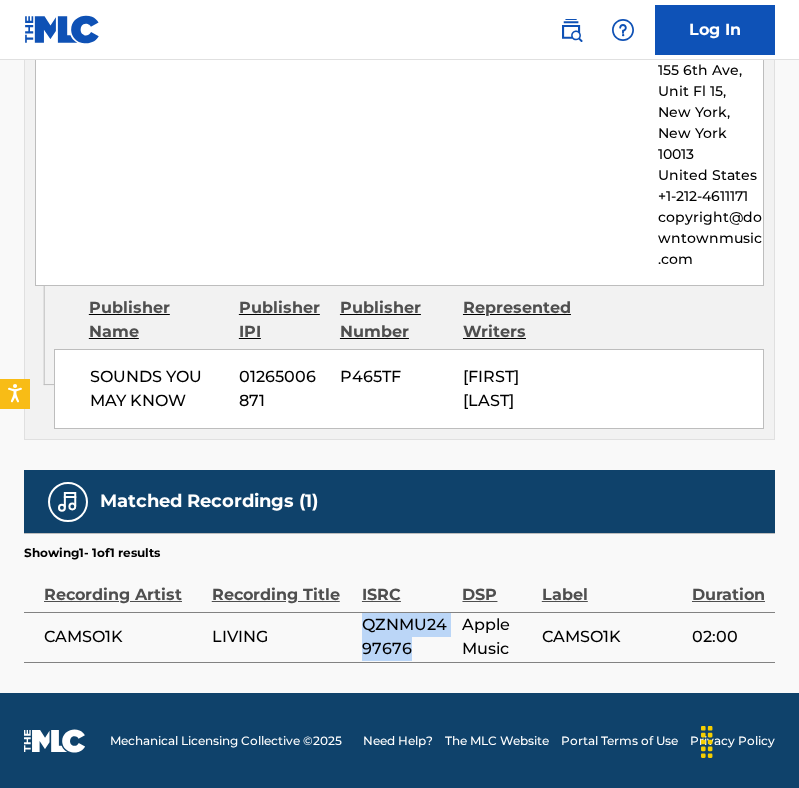 drag, startPoint x: 409, startPoint y: 650, endPoint x: 352, endPoint y: 629, distance: 60.74537 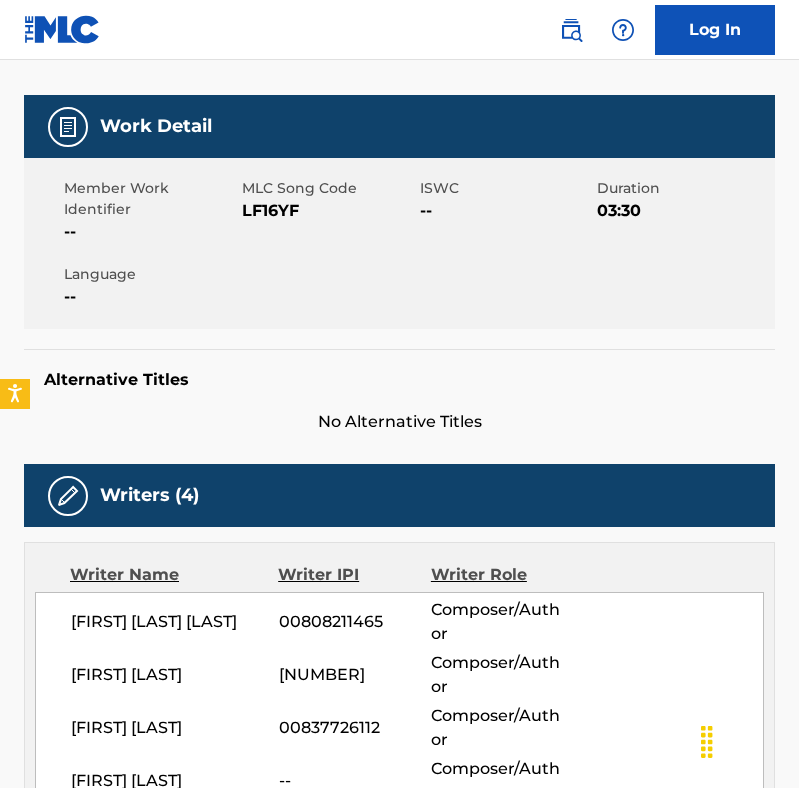 scroll, scrollTop: 0, scrollLeft: 0, axis: both 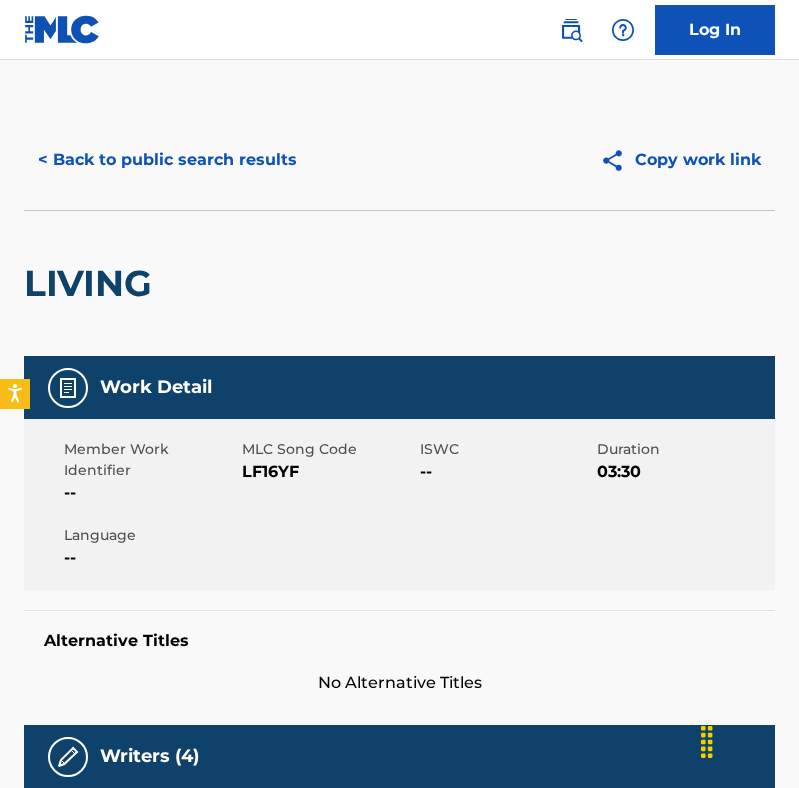 click on "< Back to public search results" at bounding box center (167, 160) 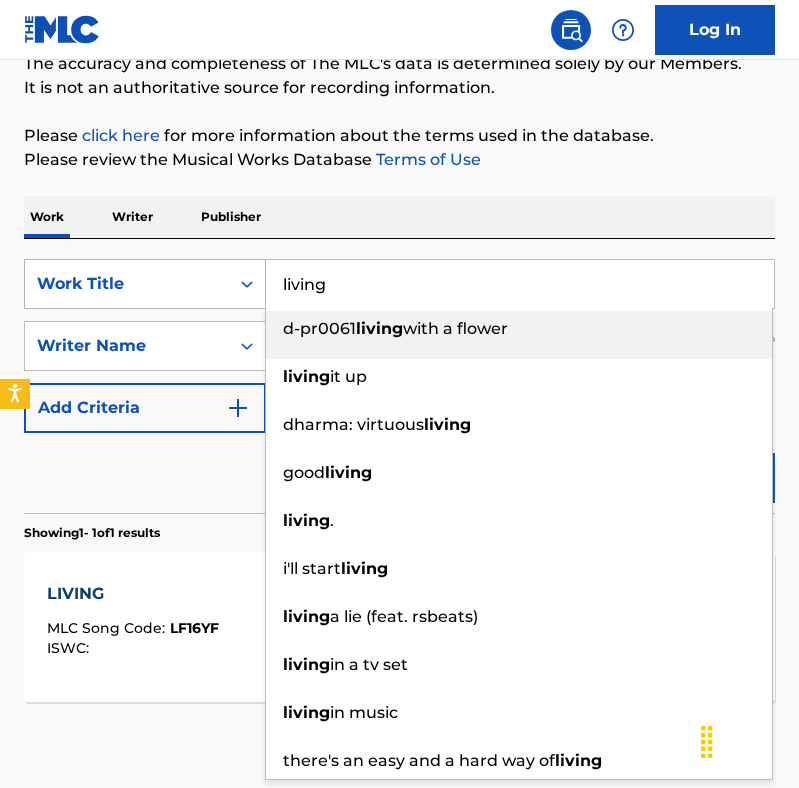 drag, startPoint x: 441, startPoint y: 281, endPoint x: 227, endPoint y: 286, distance: 214.05841 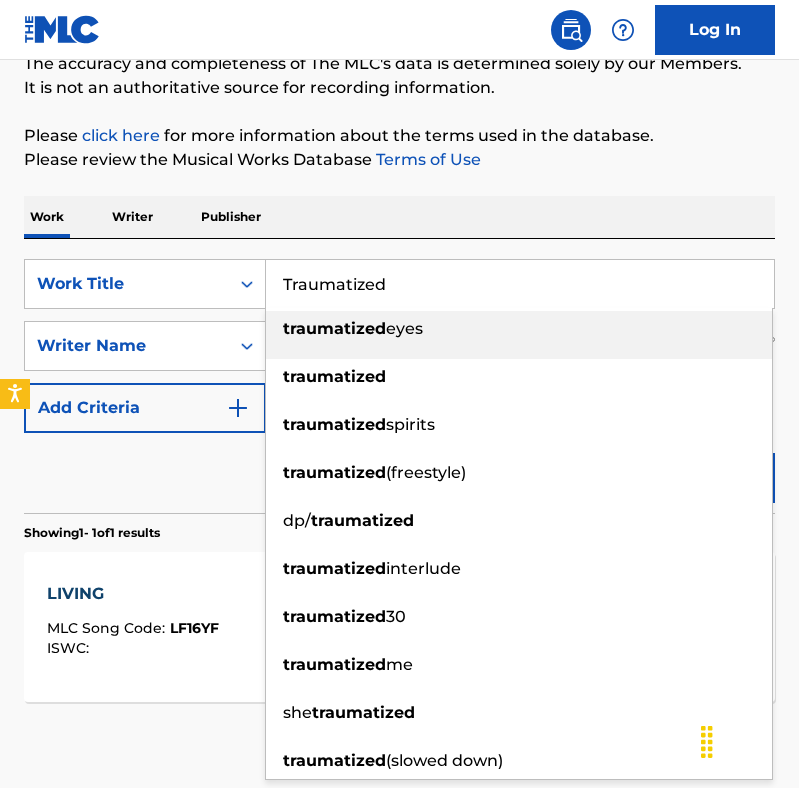 type on "Traumatized" 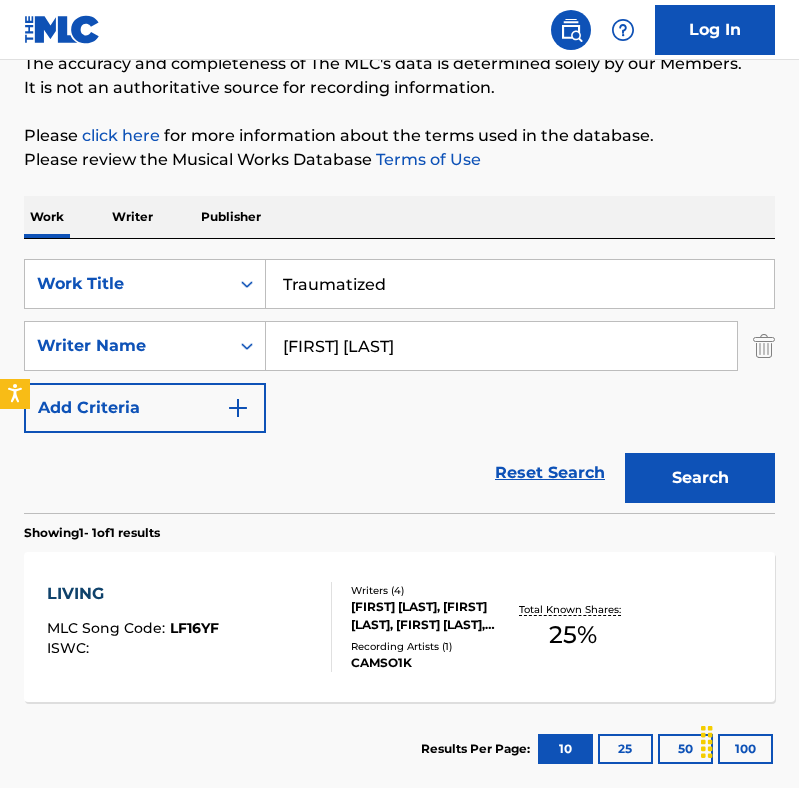 click on "Reset Search Search" at bounding box center [399, 473] 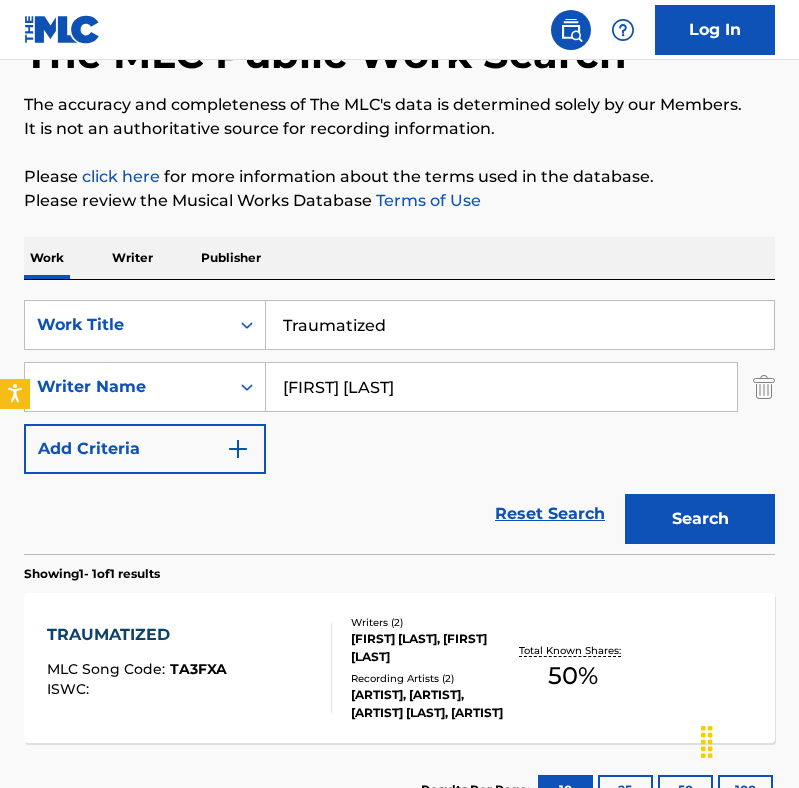 scroll, scrollTop: 176, scrollLeft: 0, axis: vertical 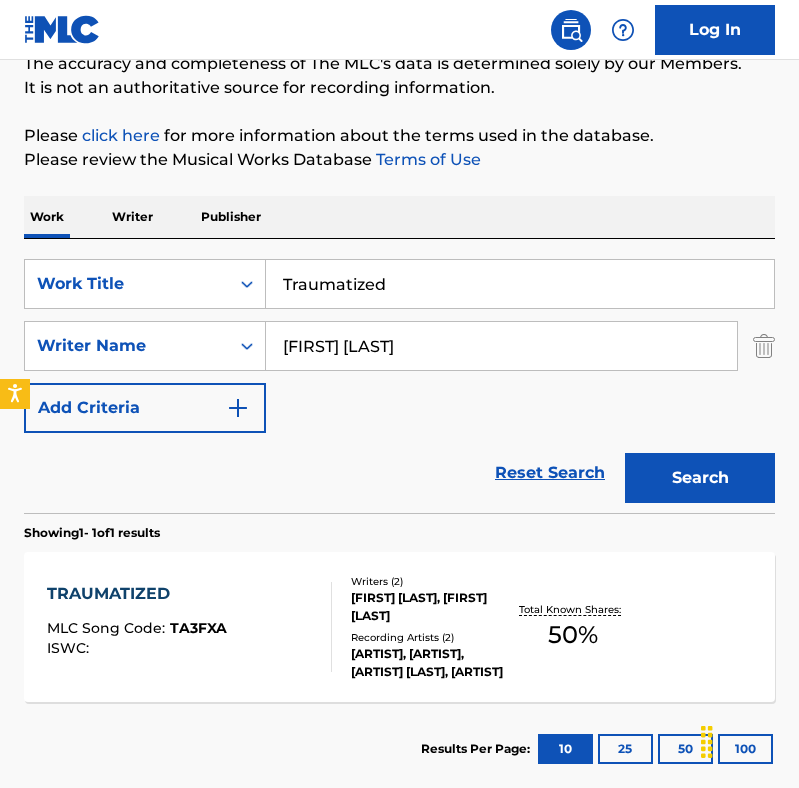 click on "TRAUMATIZED MLC Song Code : TA3FXA ISWC :" at bounding box center (189, 627) 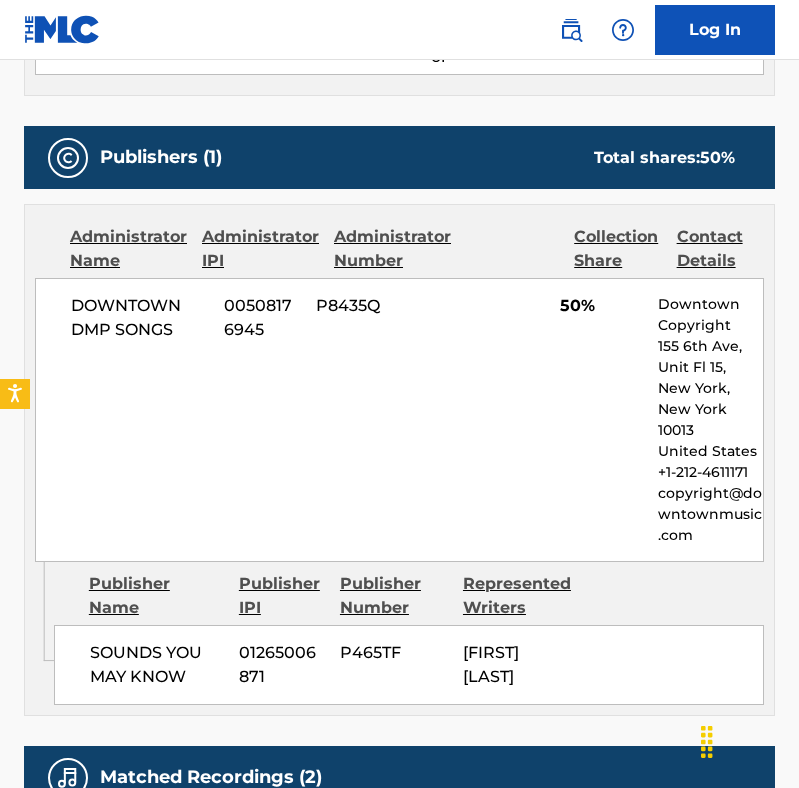 scroll, scrollTop: 1240, scrollLeft: 0, axis: vertical 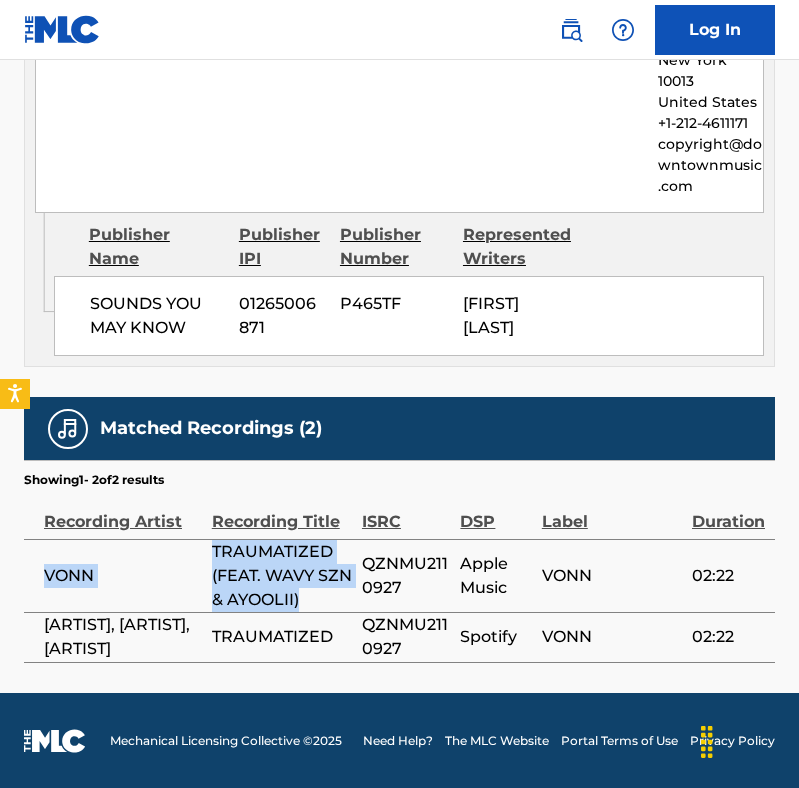 drag, startPoint x: 336, startPoint y: 601, endPoint x: 37, endPoint y: 577, distance: 299.96167 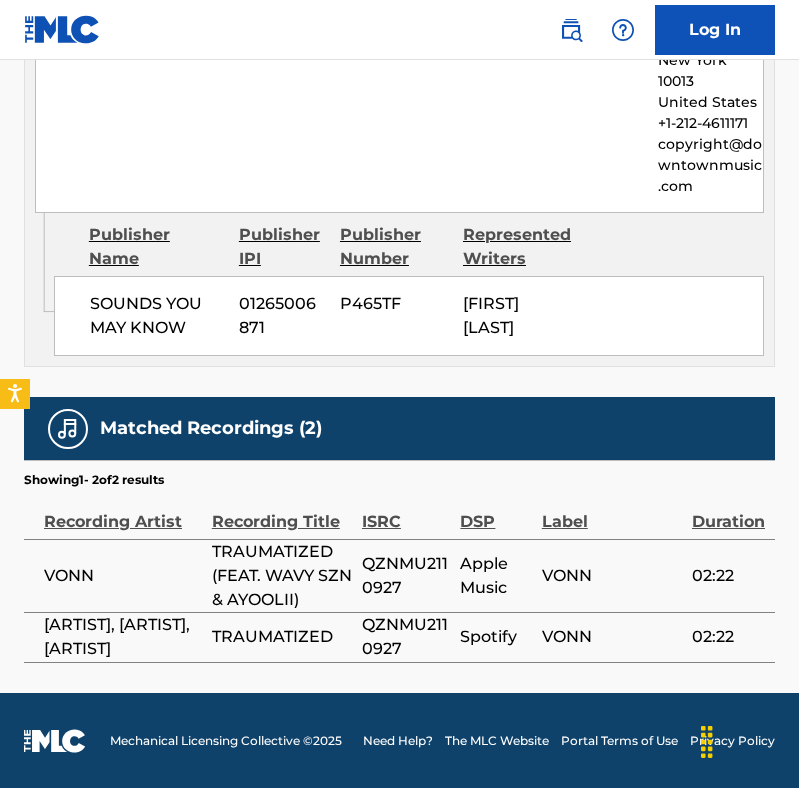 click on "VONN" at bounding box center [118, 575] 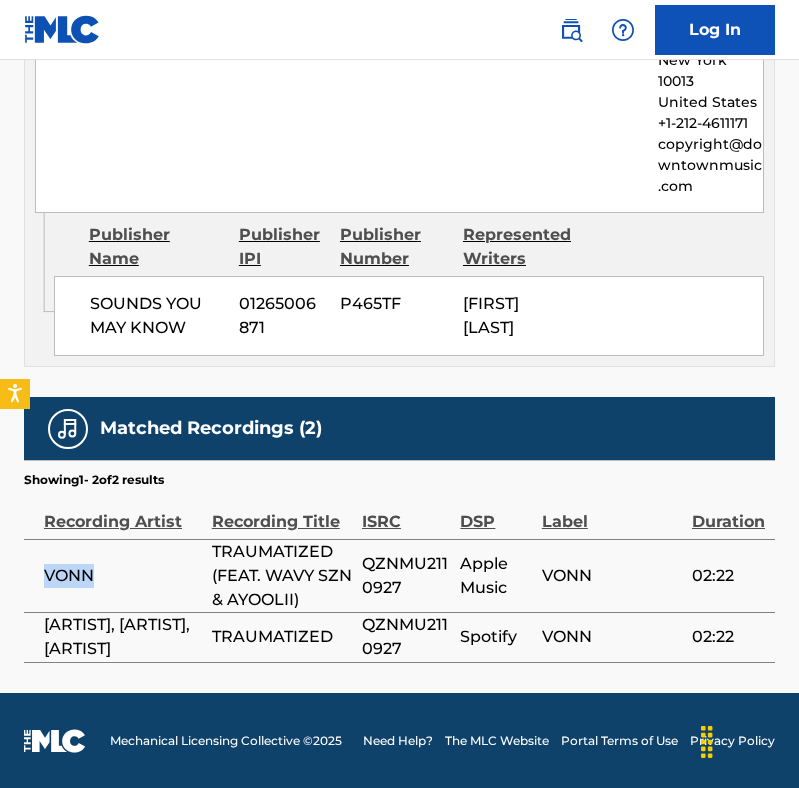 drag, startPoint x: 98, startPoint y: 579, endPoint x: 37, endPoint y: 575, distance: 61.13101 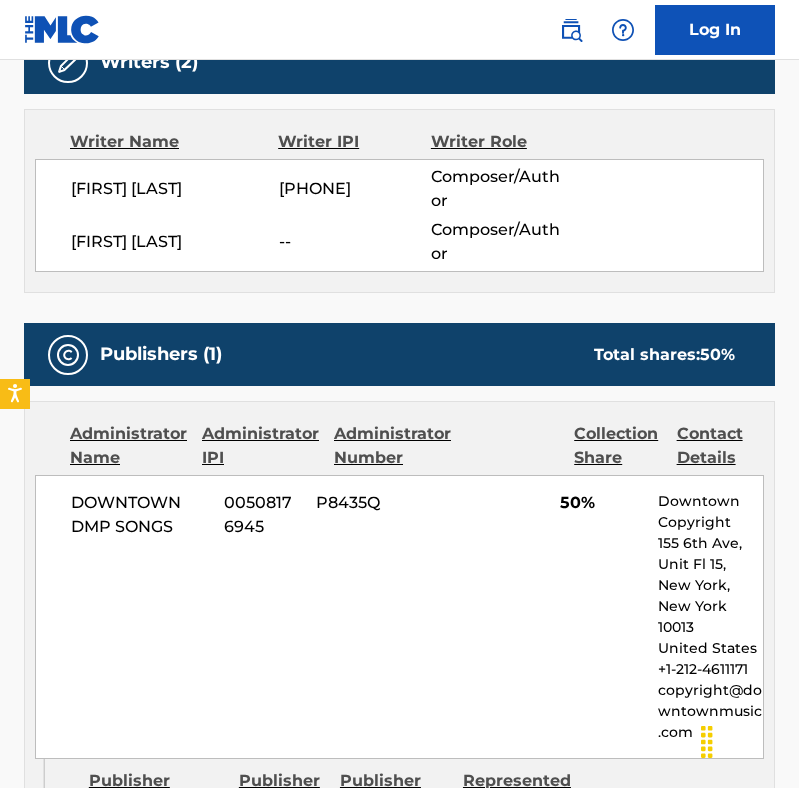 scroll, scrollTop: 0, scrollLeft: 0, axis: both 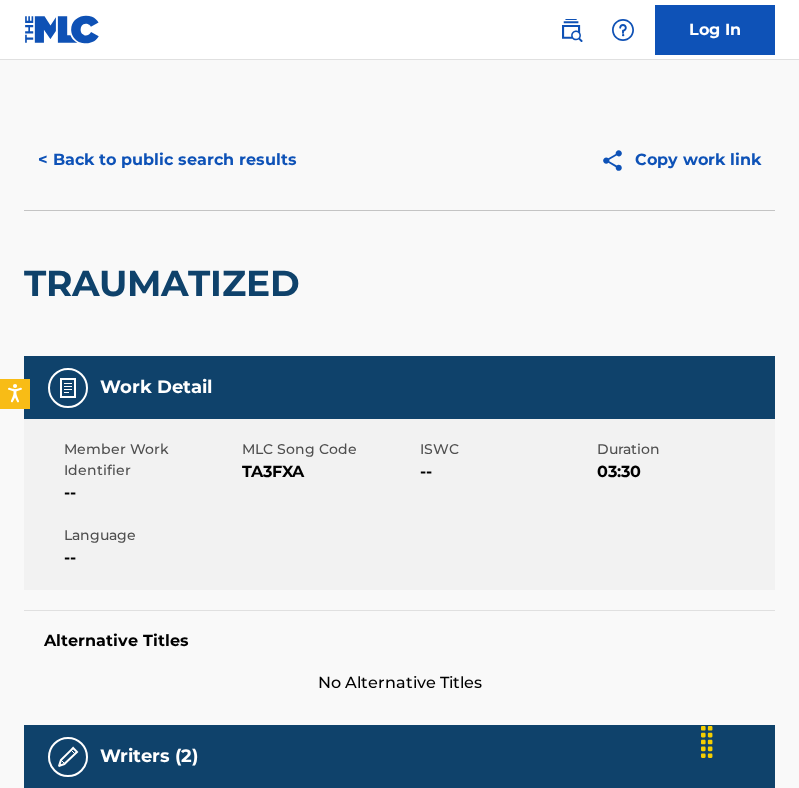 click on "< Back to public search results" at bounding box center (167, 160) 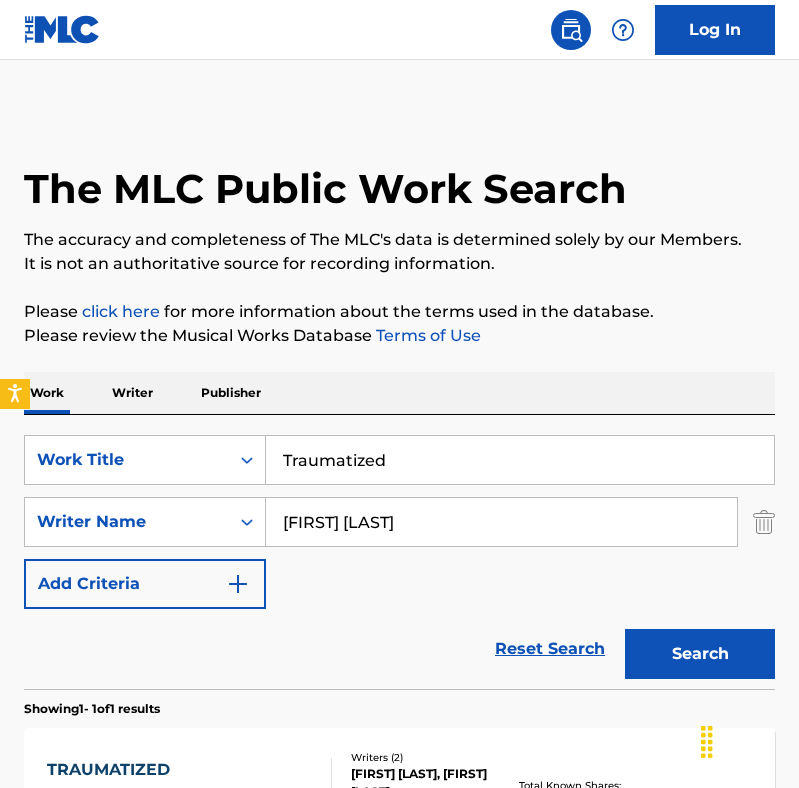 scroll, scrollTop: 176, scrollLeft: 0, axis: vertical 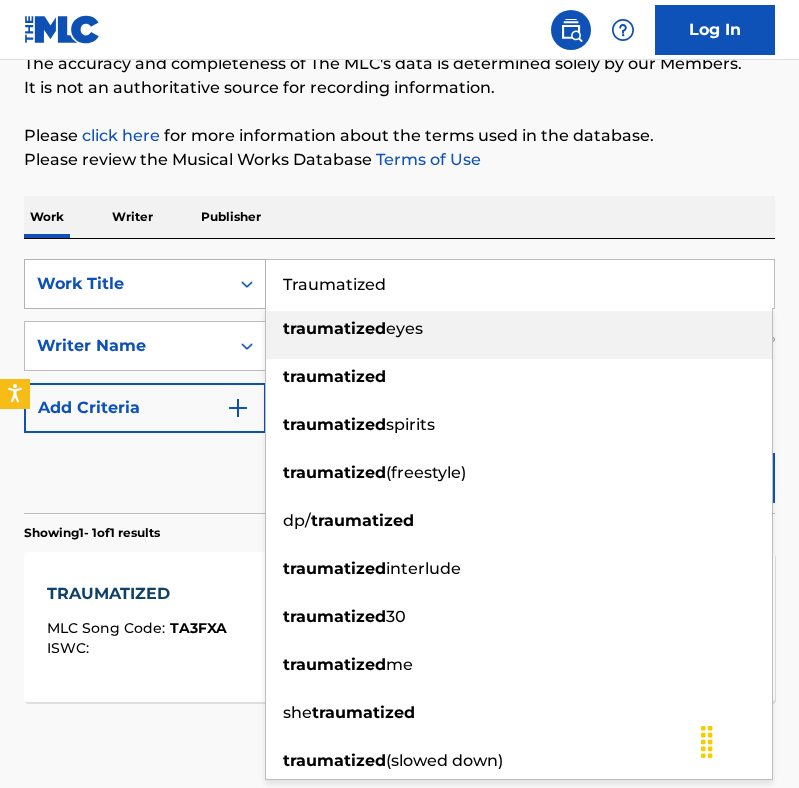 drag, startPoint x: 418, startPoint y: 291, endPoint x: 253, endPoint y: 288, distance: 165.02727 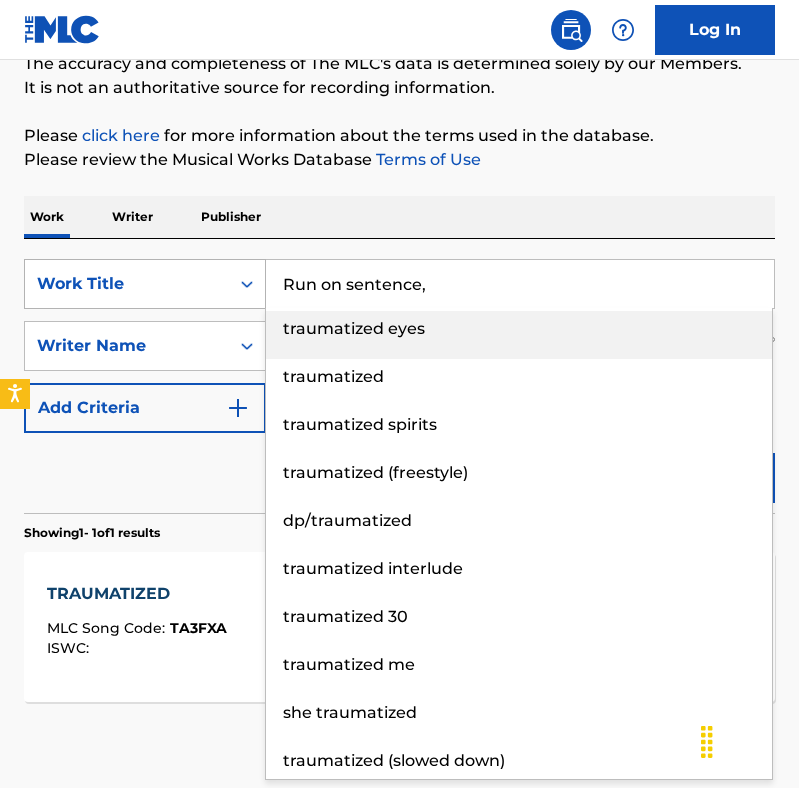 click on "Search" at bounding box center [700, 478] 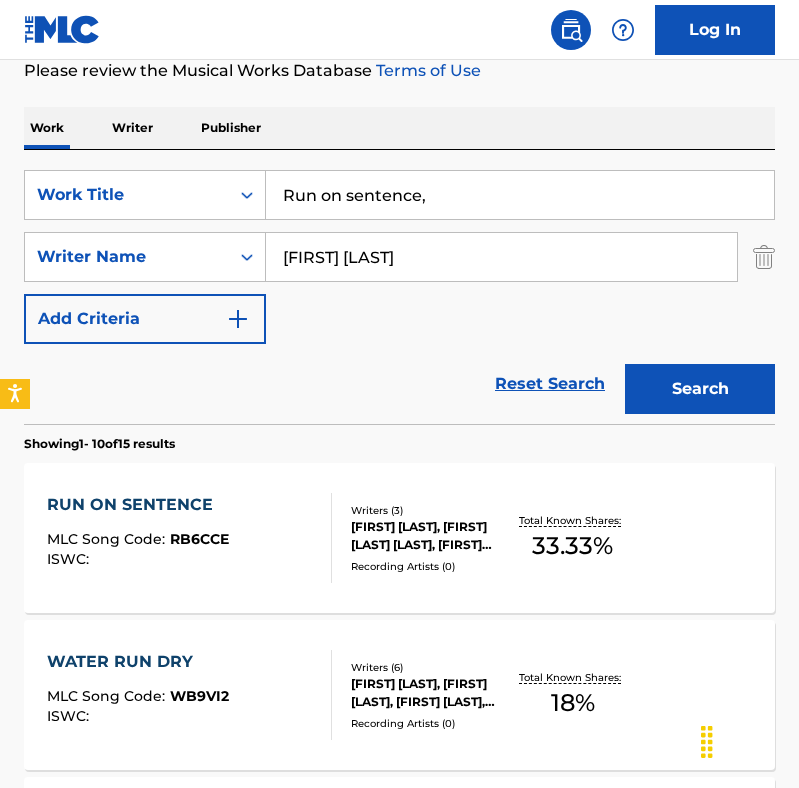 scroll, scrollTop: 293, scrollLeft: 0, axis: vertical 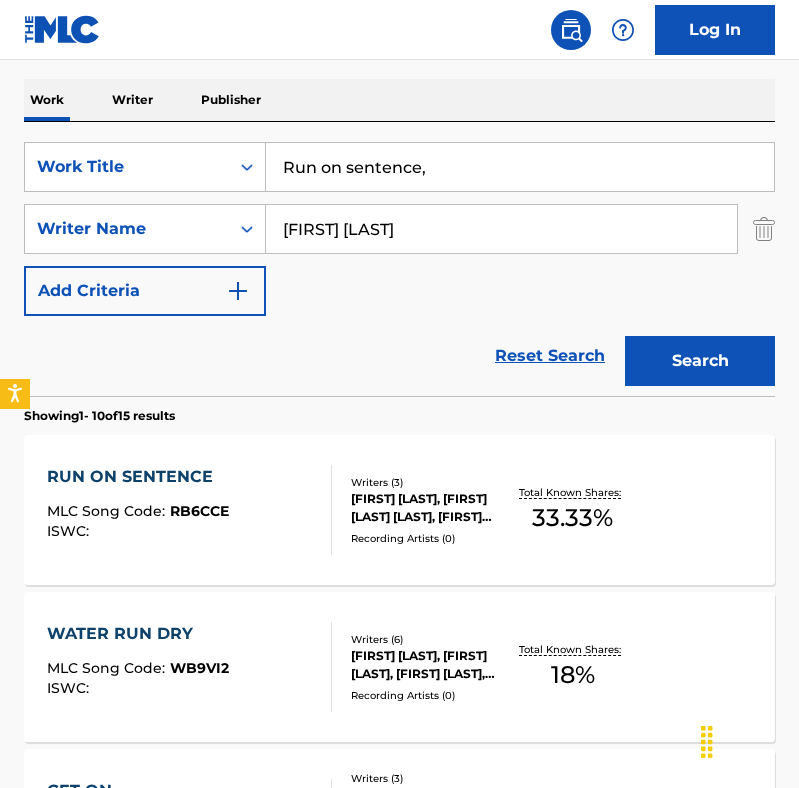 click on "Run on sentence," at bounding box center [520, 167] 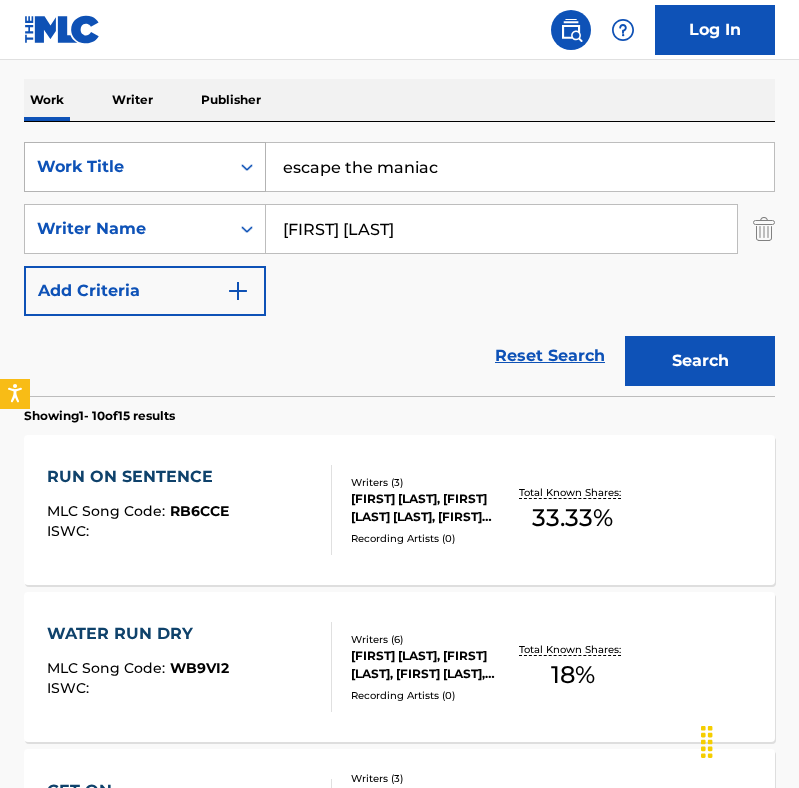 drag, startPoint x: 377, startPoint y: 167, endPoint x: 256, endPoint y: 163, distance: 121.0661 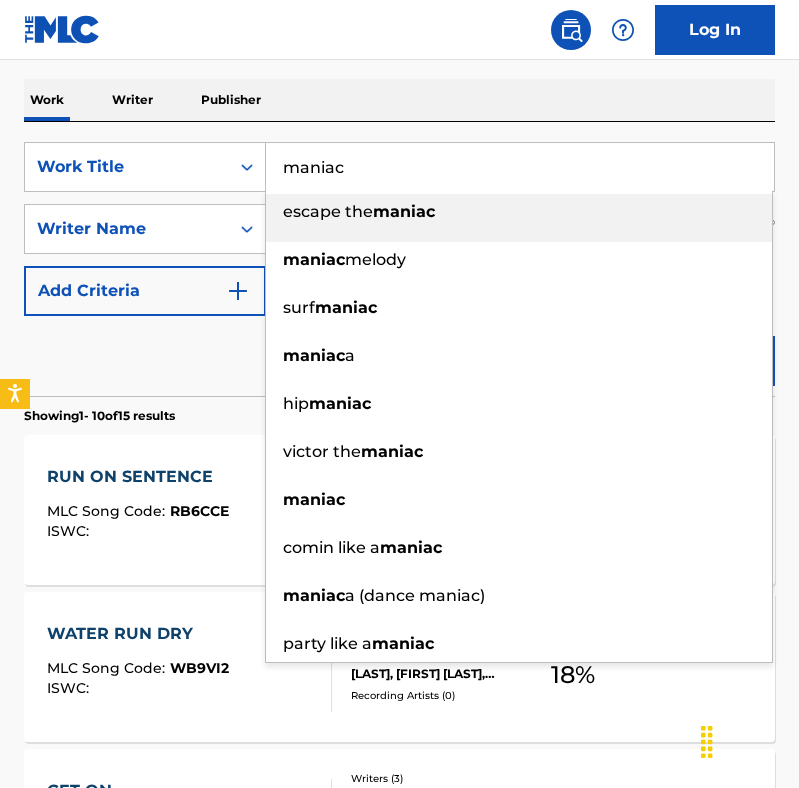 type on "maniac" 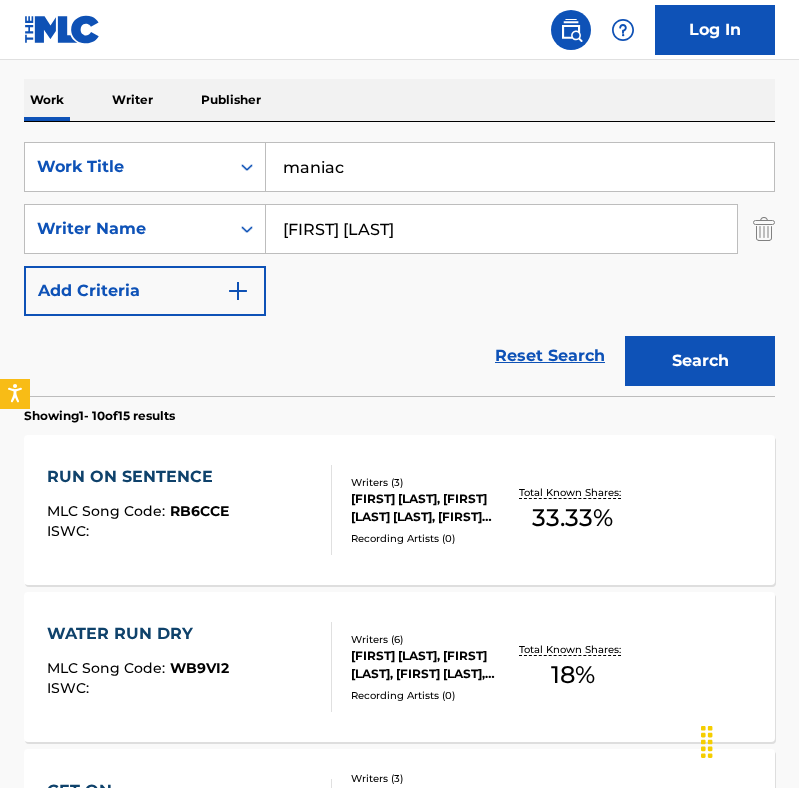 click on "Reset Search Search" at bounding box center [399, 356] 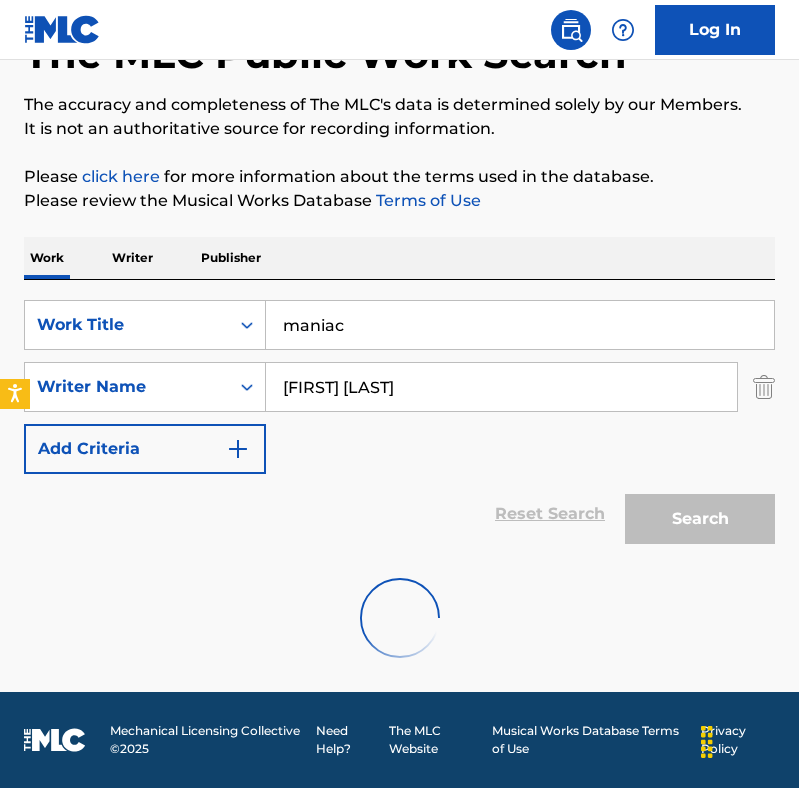 scroll, scrollTop: 290, scrollLeft: 0, axis: vertical 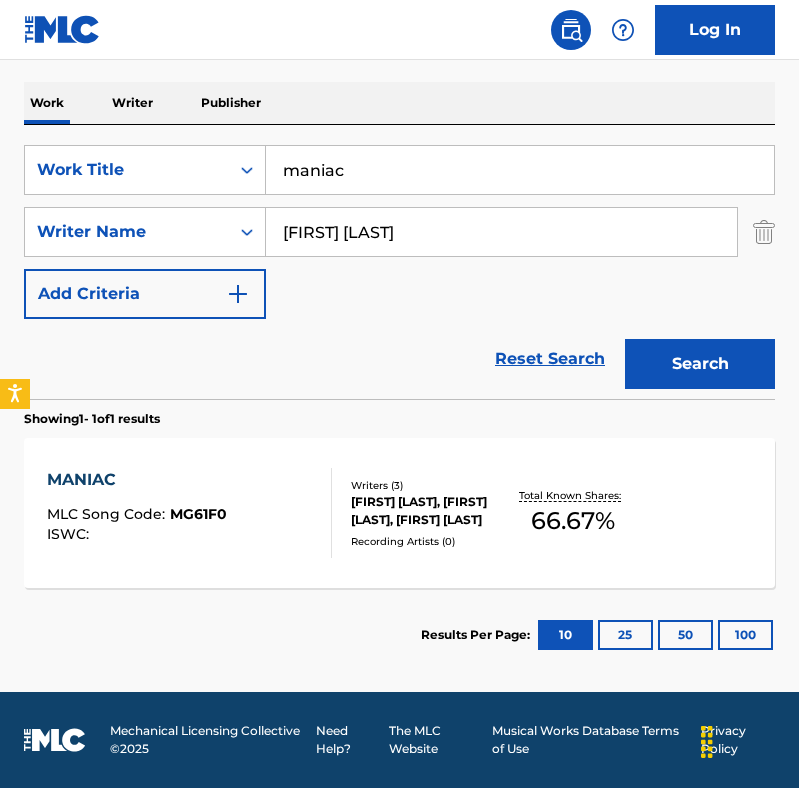 click on "[FIRST] [LAST]" at bounding box center (501, 232) 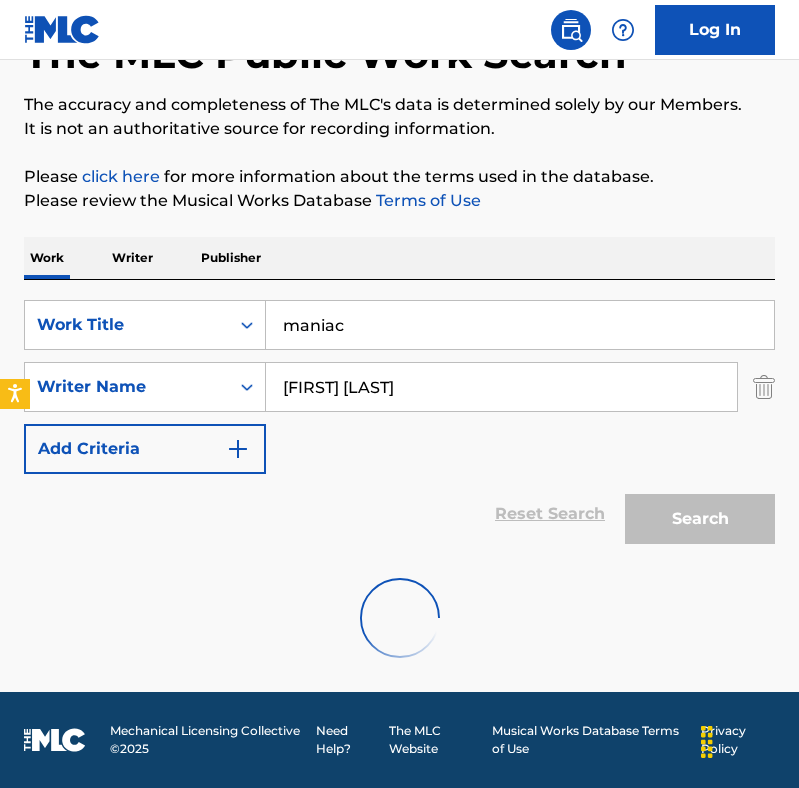 scroll, scrollTop: 70, scrollLeft: 0, axis: vertical 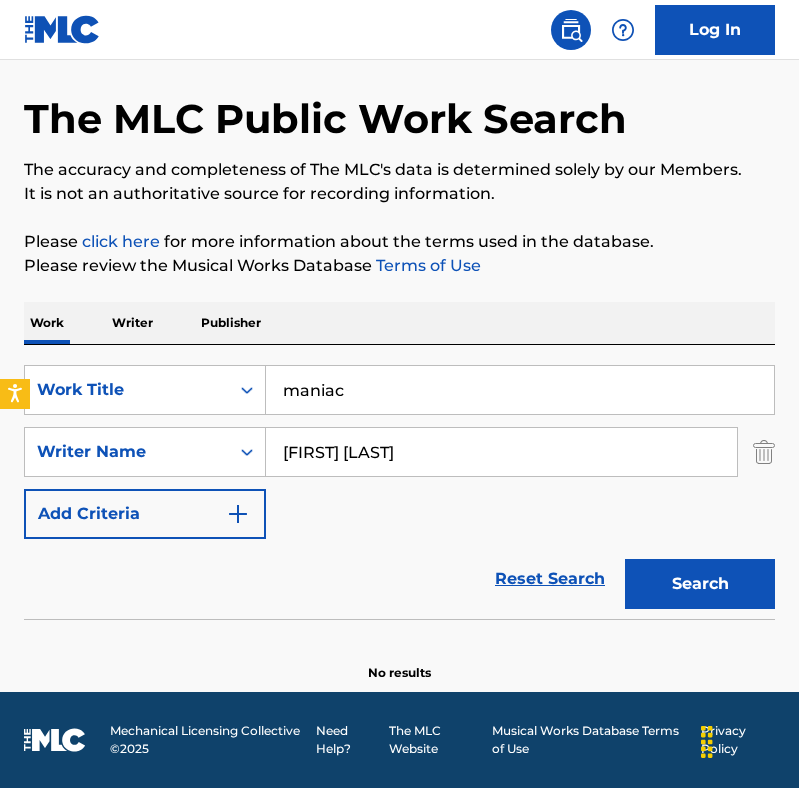 click on "Search" at bounding box center [700, 584] 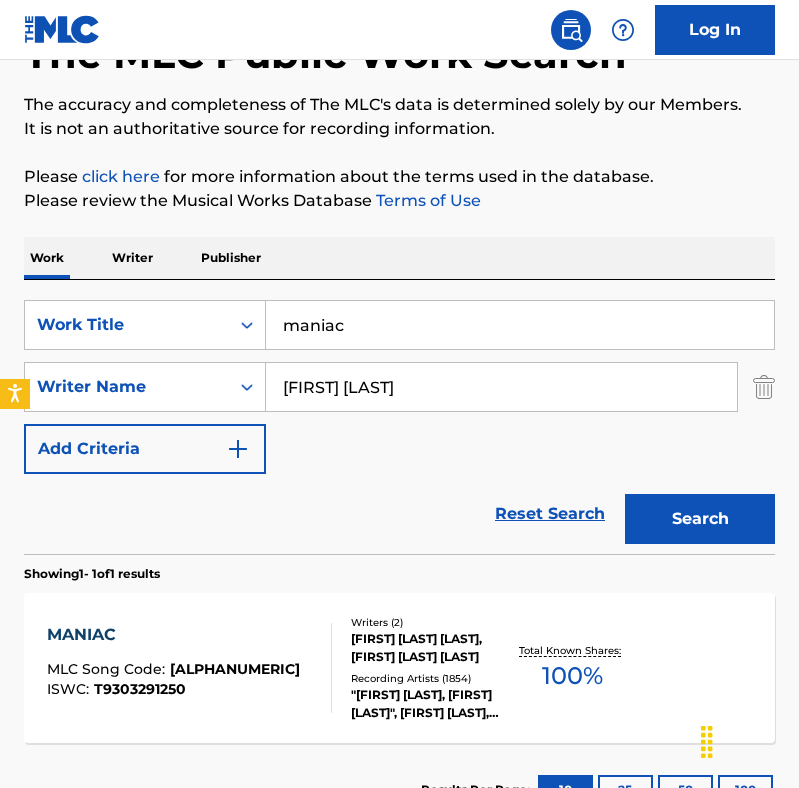 scroll, scrollTop: 290, scrollLeft: 0, axis: vertical 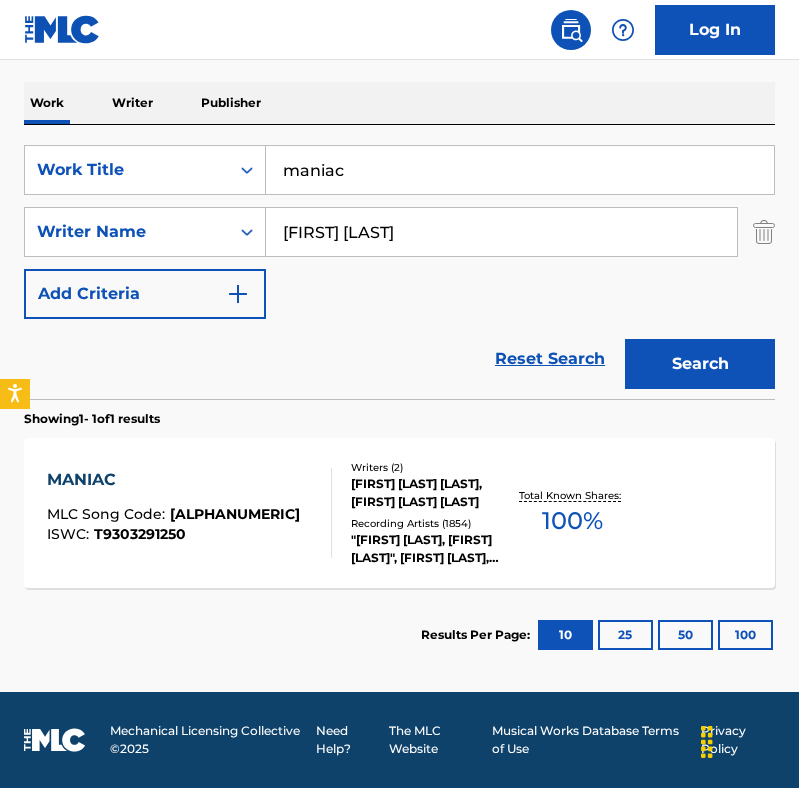 click on "MANIAC MLC Song Code : MA40S9 ISWC : T9303291250" at bounding box center (189, 513) 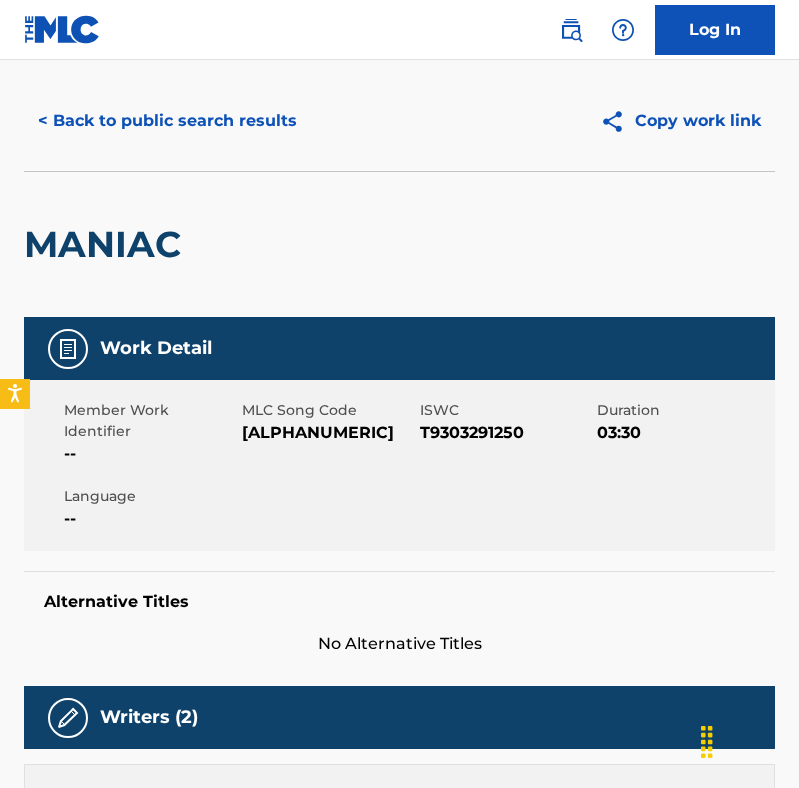 scroll, scrollTop: 0, scrollLeft: 0, axis: both 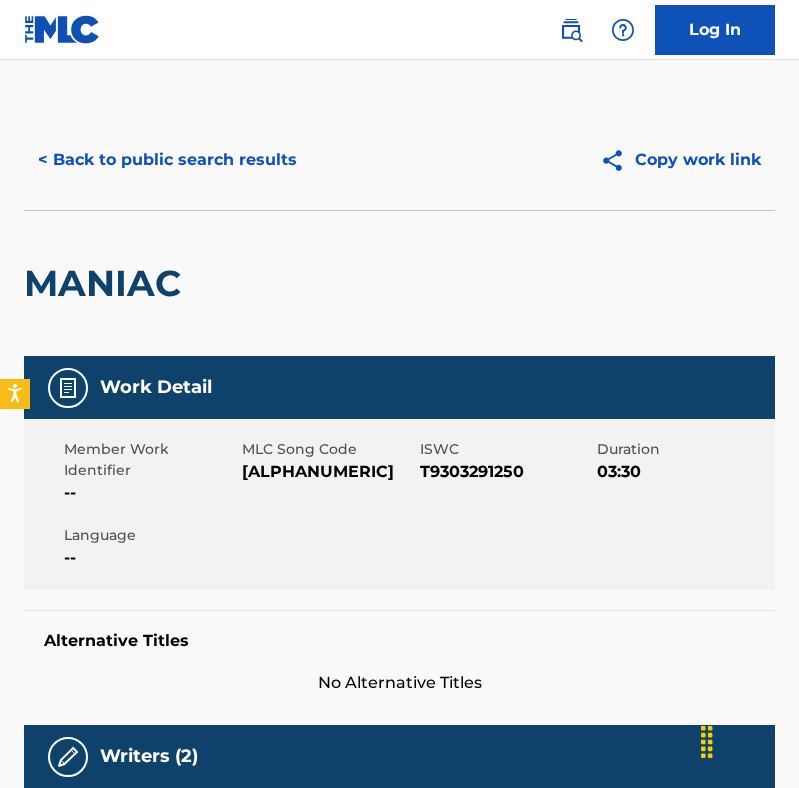 click on "< Back to public search results" at bounding box center [167, 160] 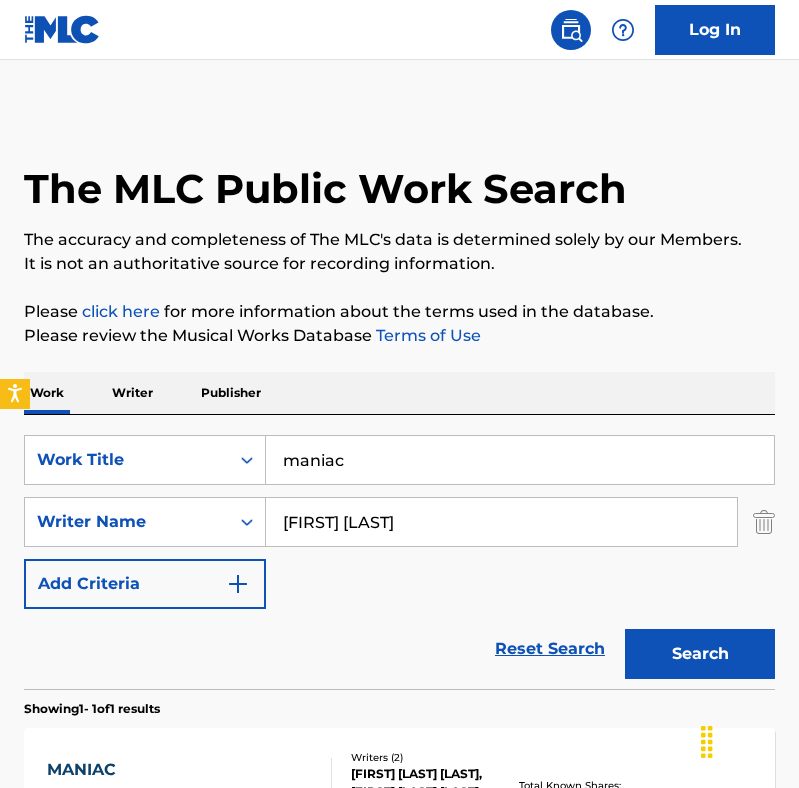 scroll, scrollTop: 176, scrollLeft: 0, axis: vertical 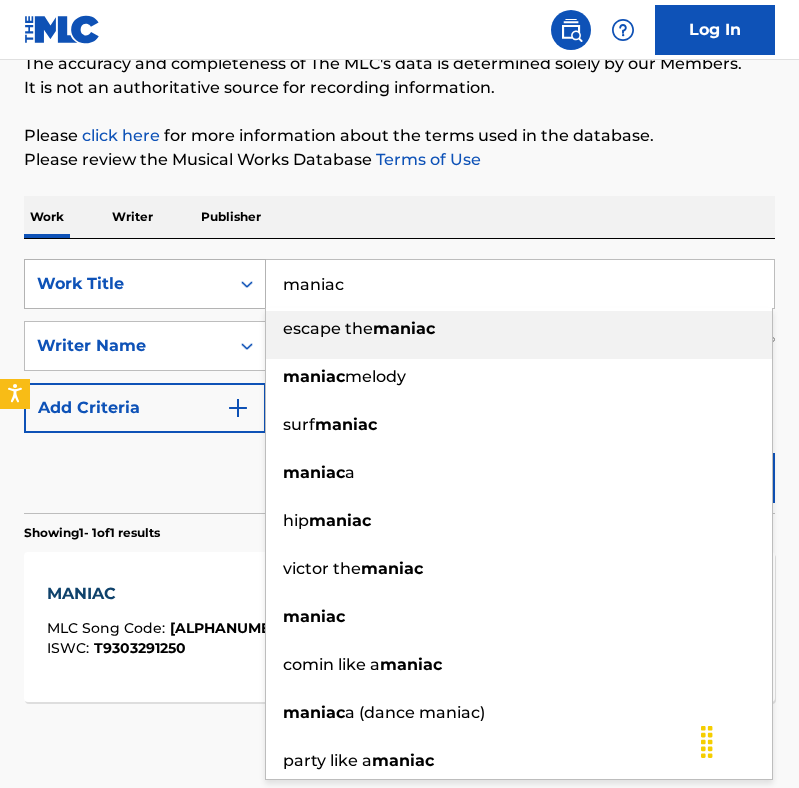 drag, startPoint x: 461, startPoint y: 280, endPoint x: 212, endPoint y: 280, distance: 249 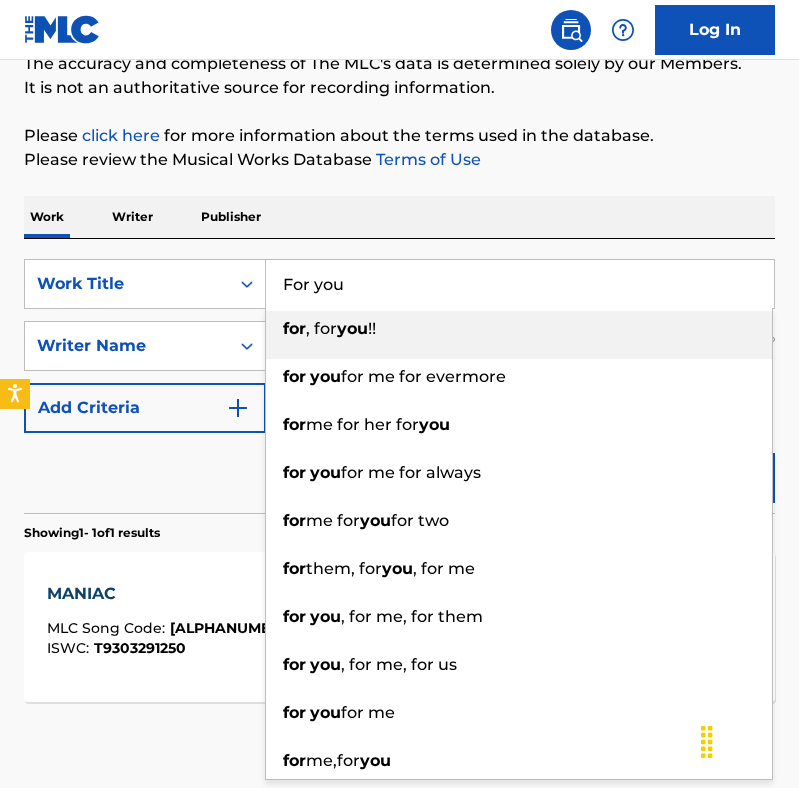 type on "For you" 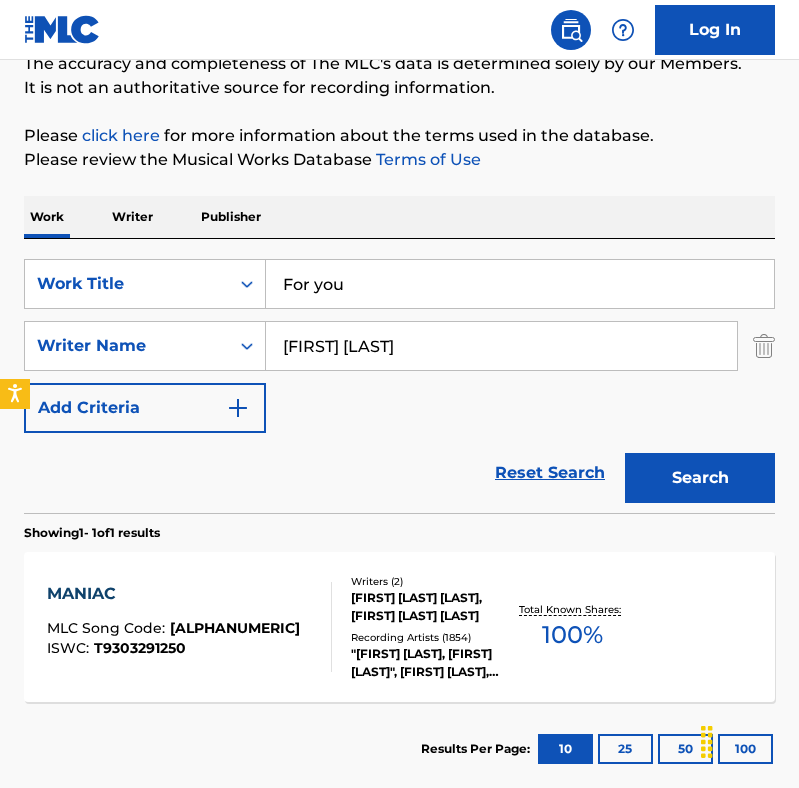 click on "Reset Search Search" at bounding box center (399, 473) 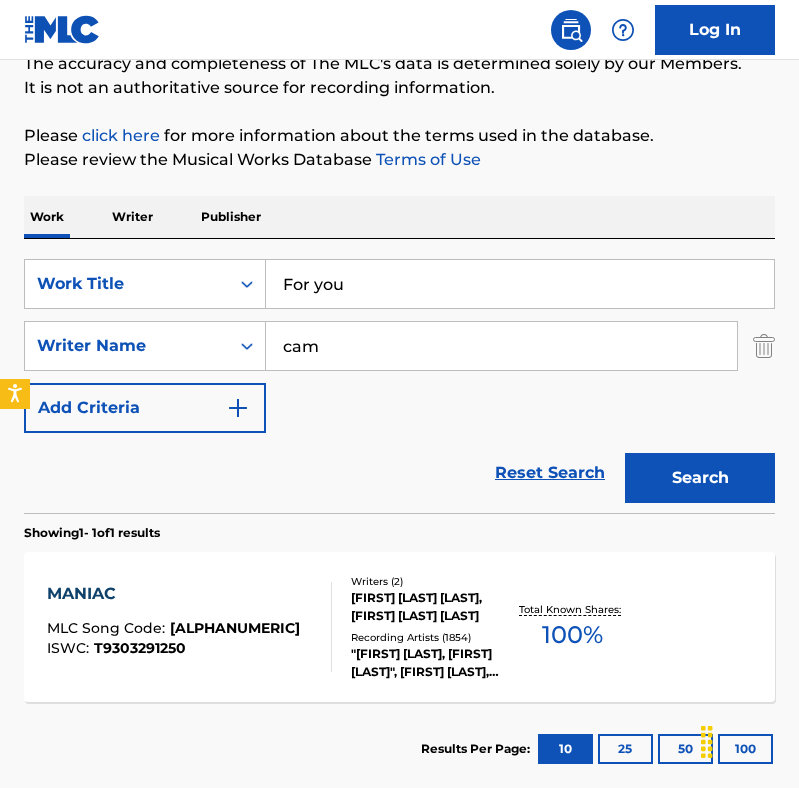 type on "[FIRST] [LAST]" 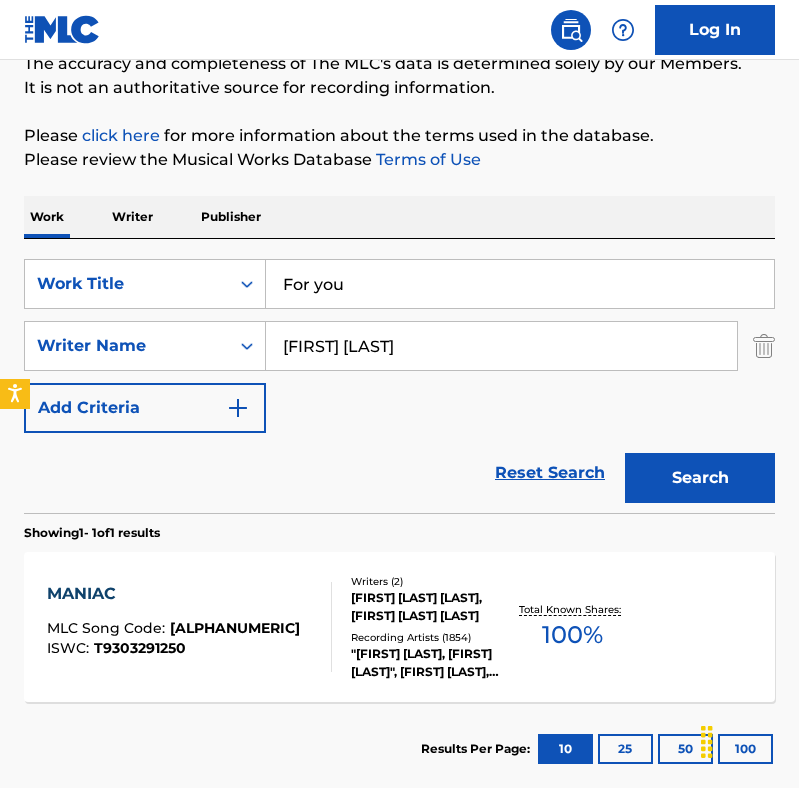 click on "Search" at bounding box center (700, 478) 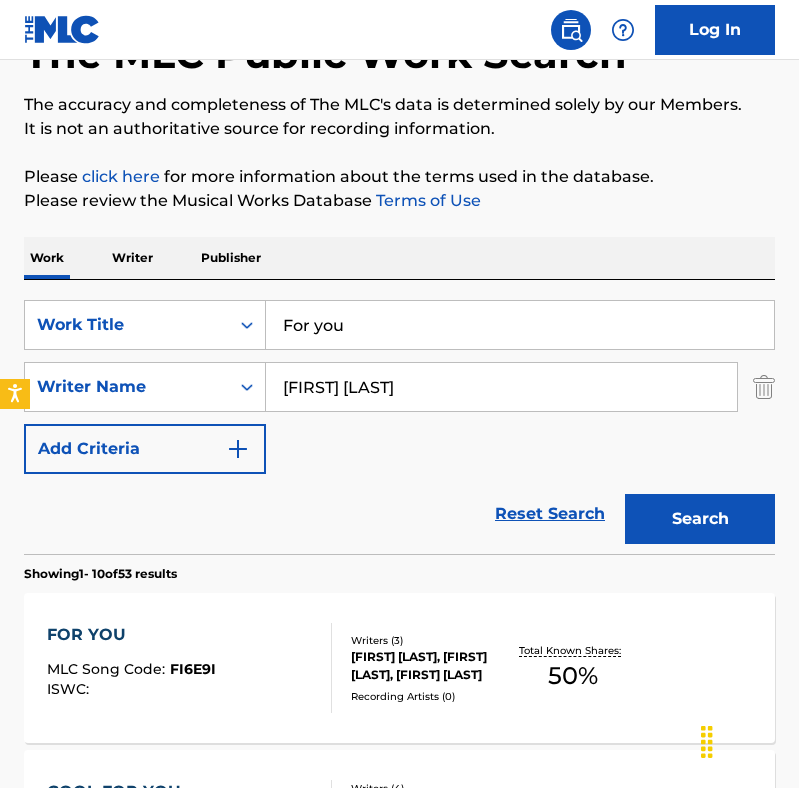 scroll, scrollTop: 176, scrollLeft: 0, axis: vertical 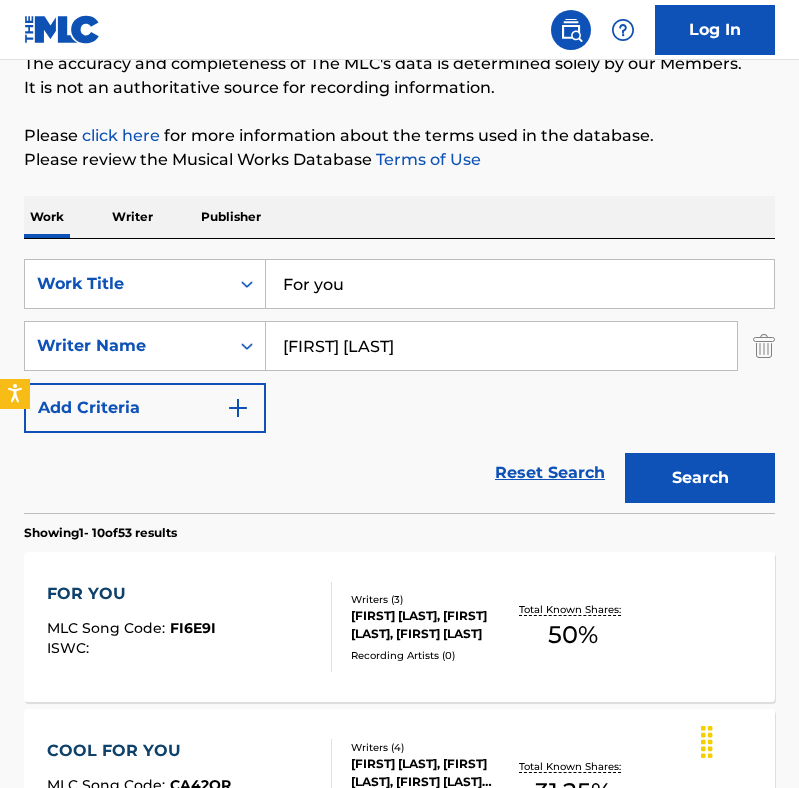 click on "For you" at bounding box center [520, 284] 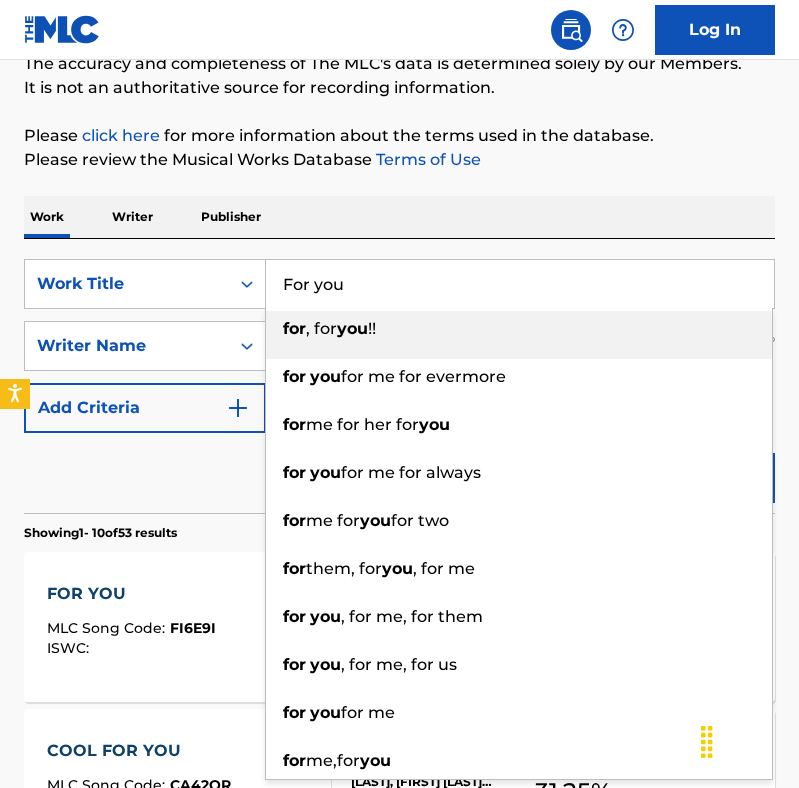 click on "For you" at bounding box center (520, 284) 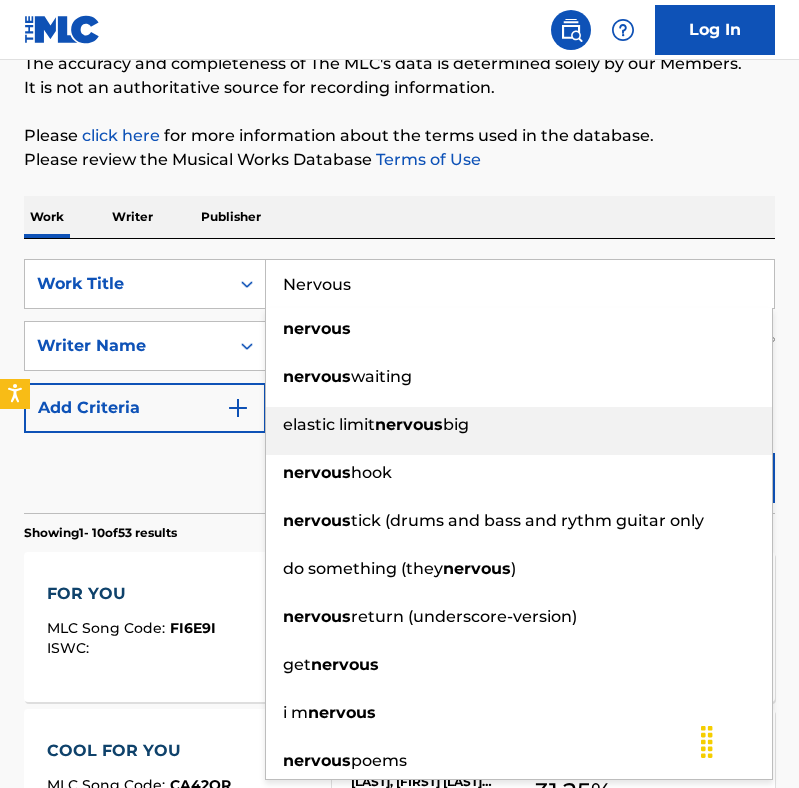 type on "Nervous" 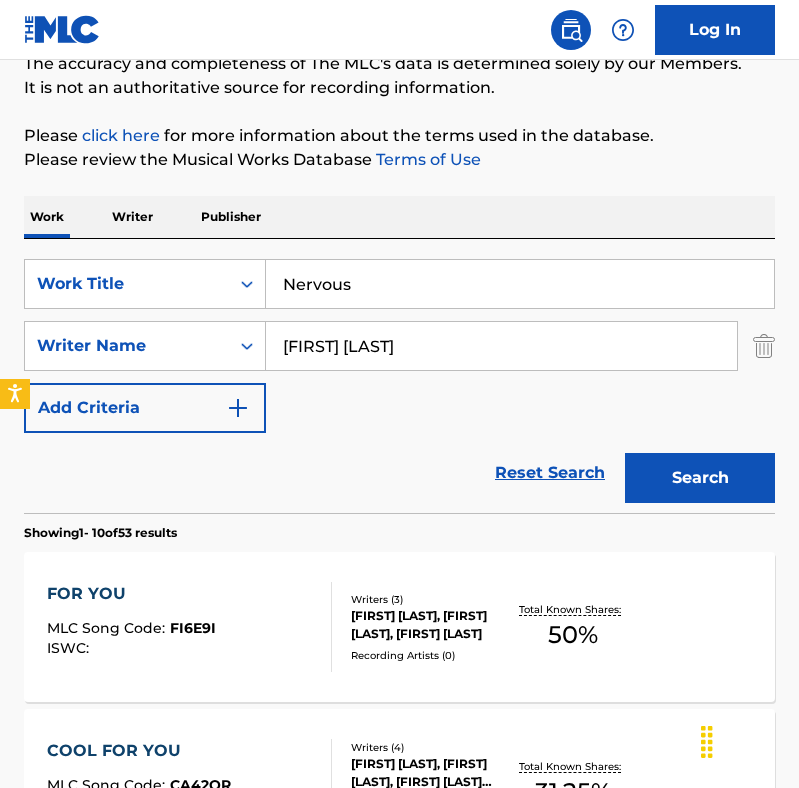 click on "Reset Search Search" at bounding box center [399, 473] 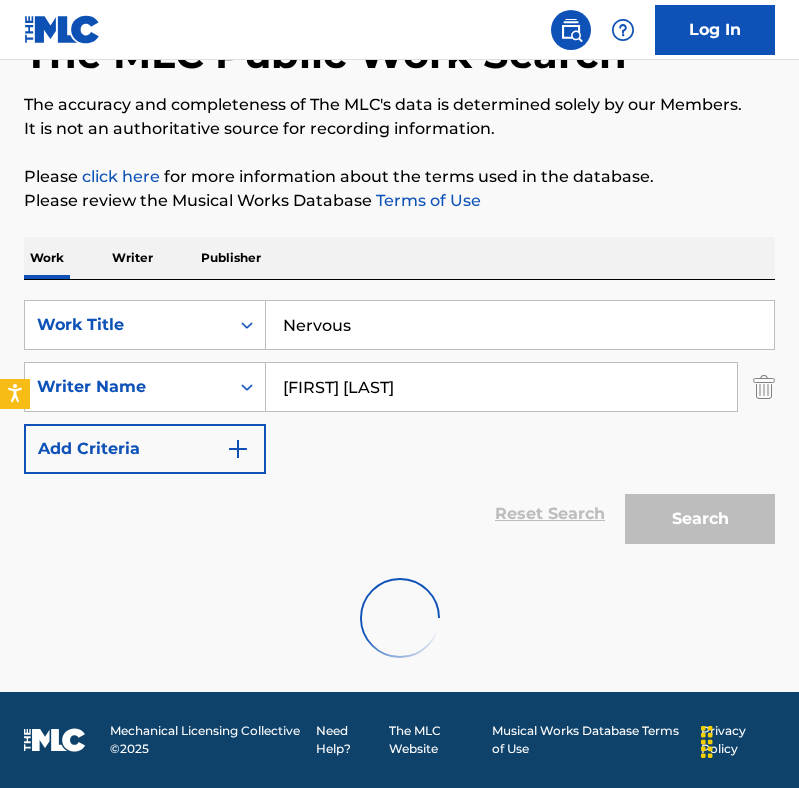 scroll, scrollTop: 176, scrollLeft: 0, axis: vertical 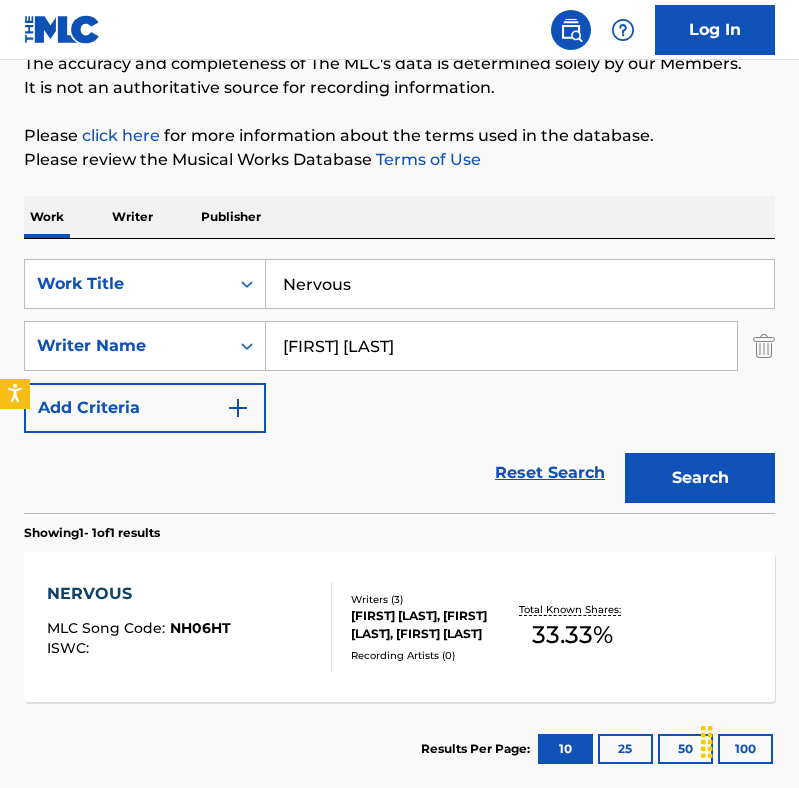 click on "Nervous" at bounding box center [520, 284] 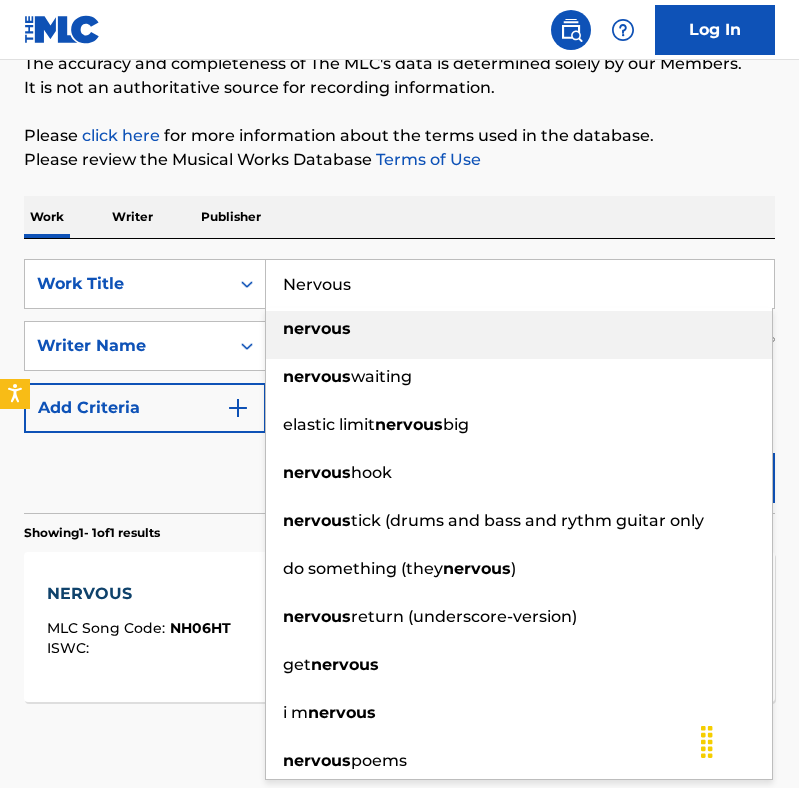 click on "Nervous" at bounding box center [520, 284] 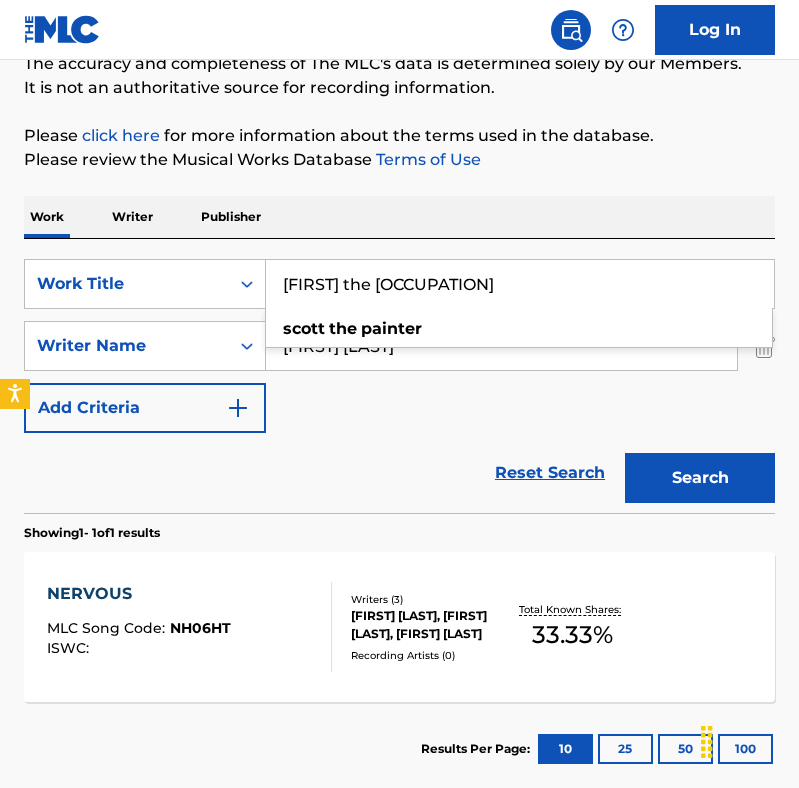 type on "[FIRST] the [OCCUPATION]" 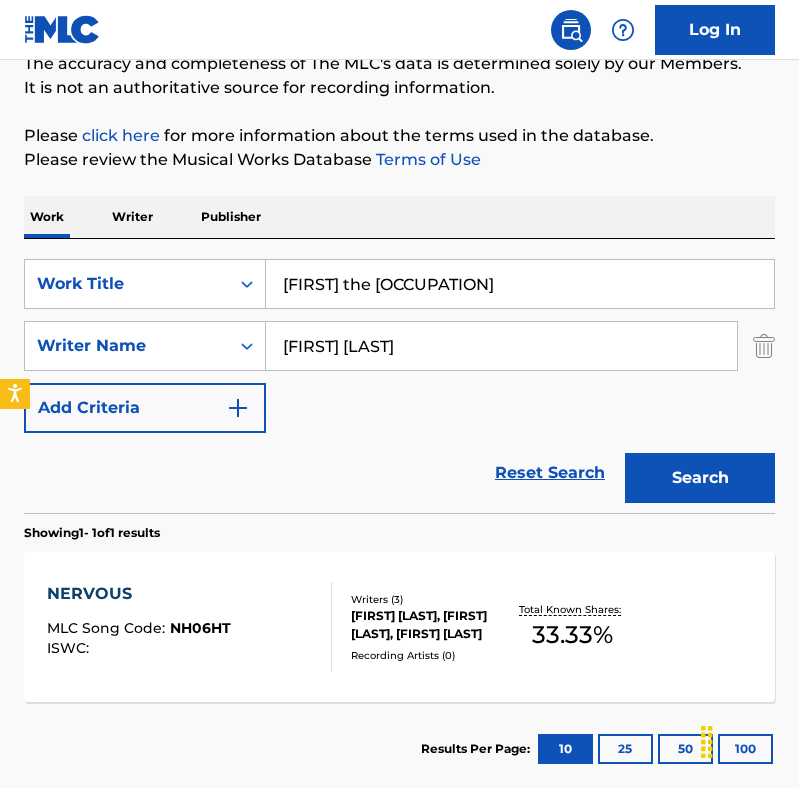 click on "[FIRST] [LAST]" at bounding box center [501, 346] 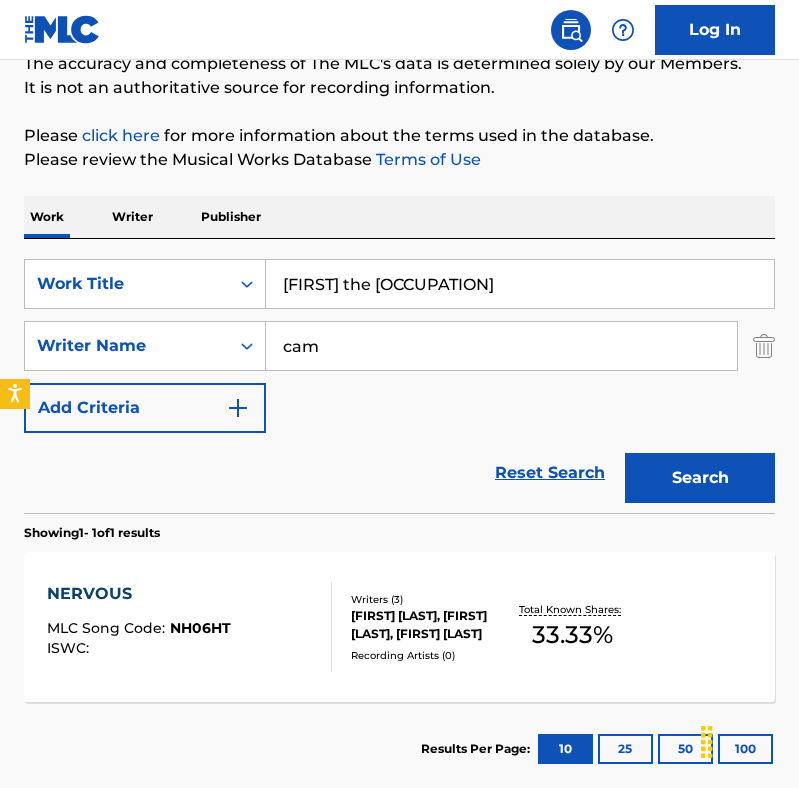 type on "[FIRST] [LAST]" 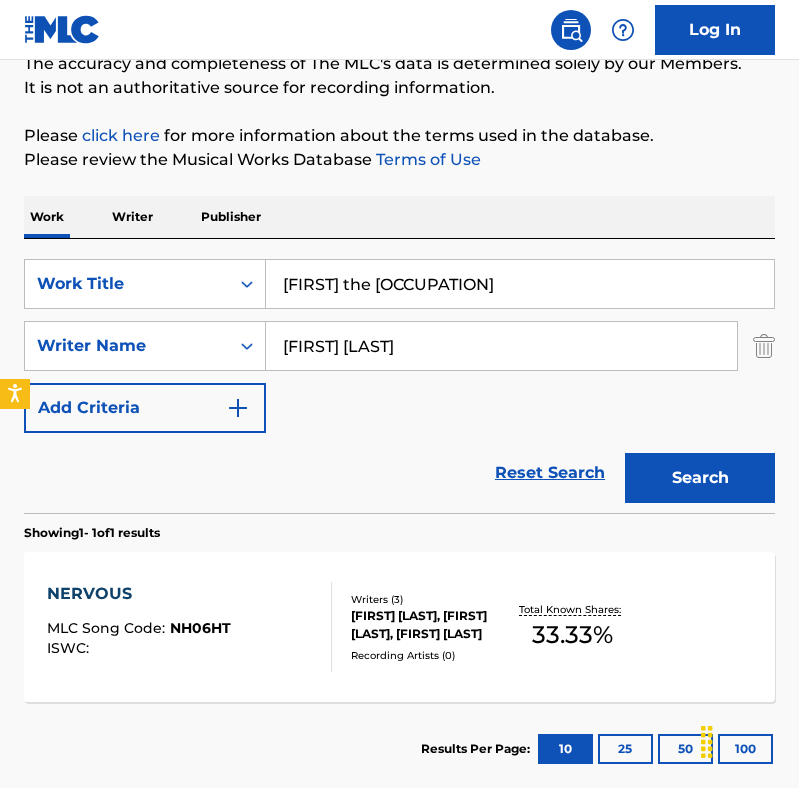 click on "Search" at bounding box center (700, 478) 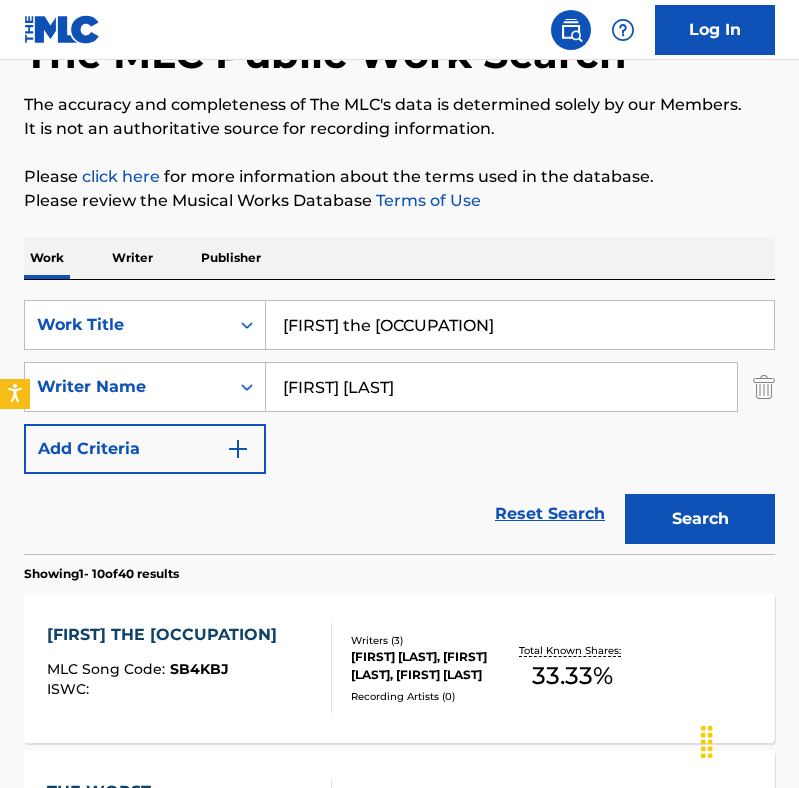 scroll, scrollTop: 176, scrollLeft: 0, axis: vertical 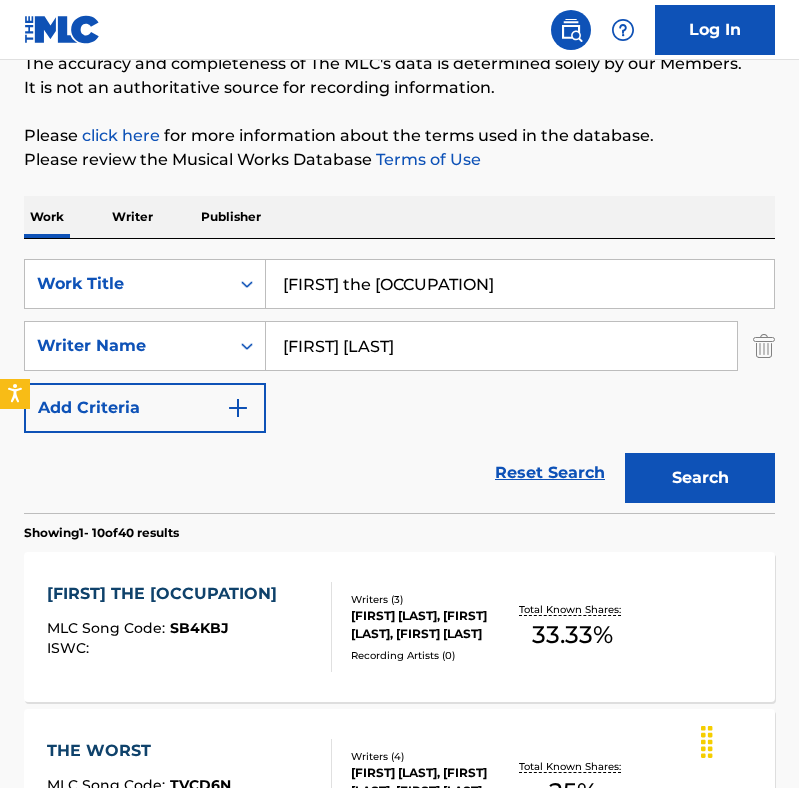 click on "[FIRST] the [OCCUPATION]" at bounding box center [520, 284] 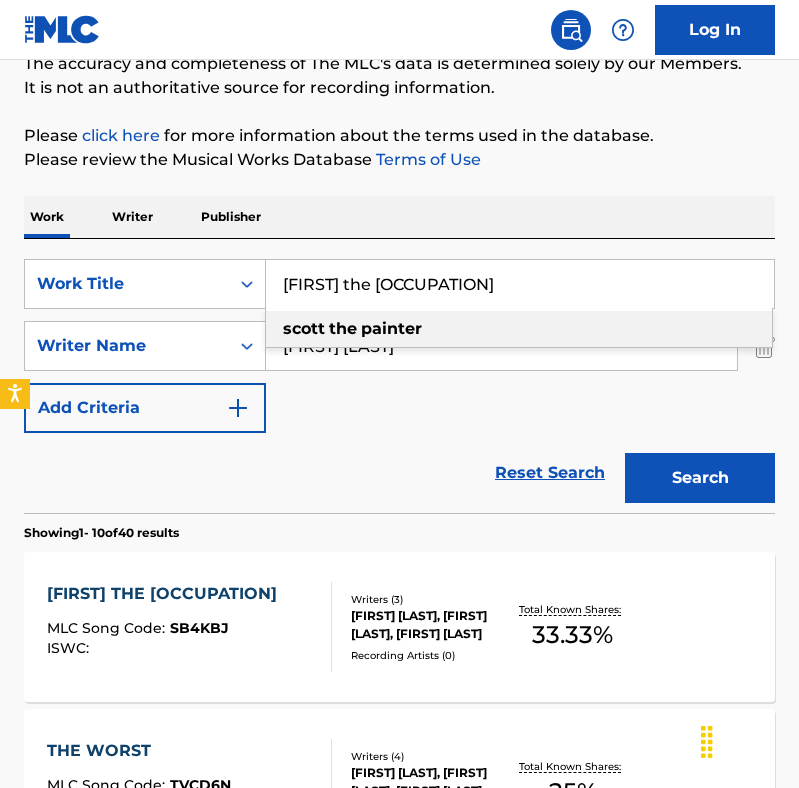paste on "Curious" 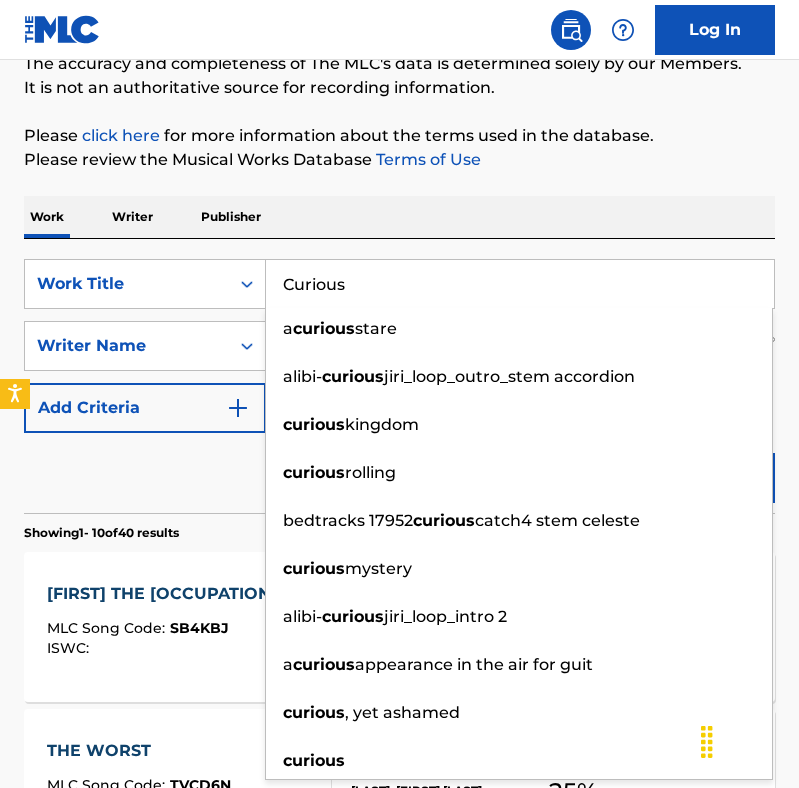 click on "Reset Search Search" at bounding box center [399, 473] 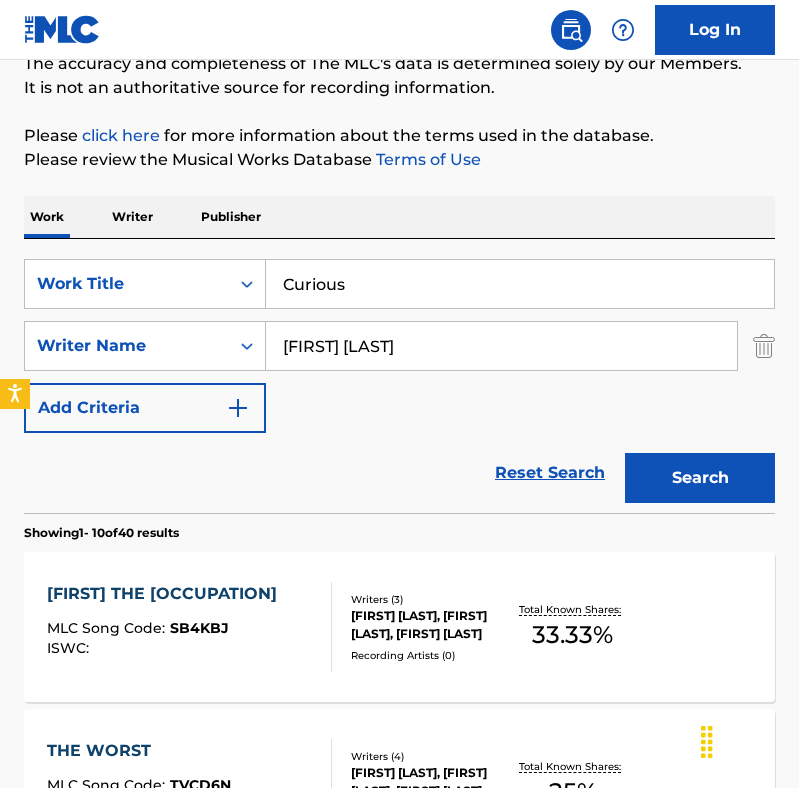 click on "Search" at bounding box center [700, 478] 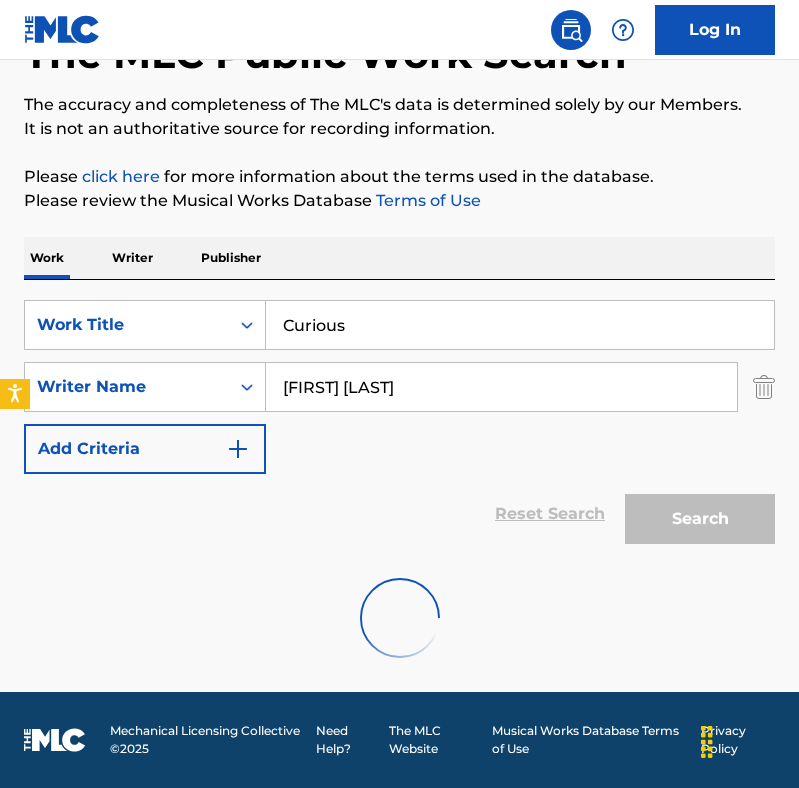 scroll, scrollTop: 176, scrollLeft: 0, axis: vertical 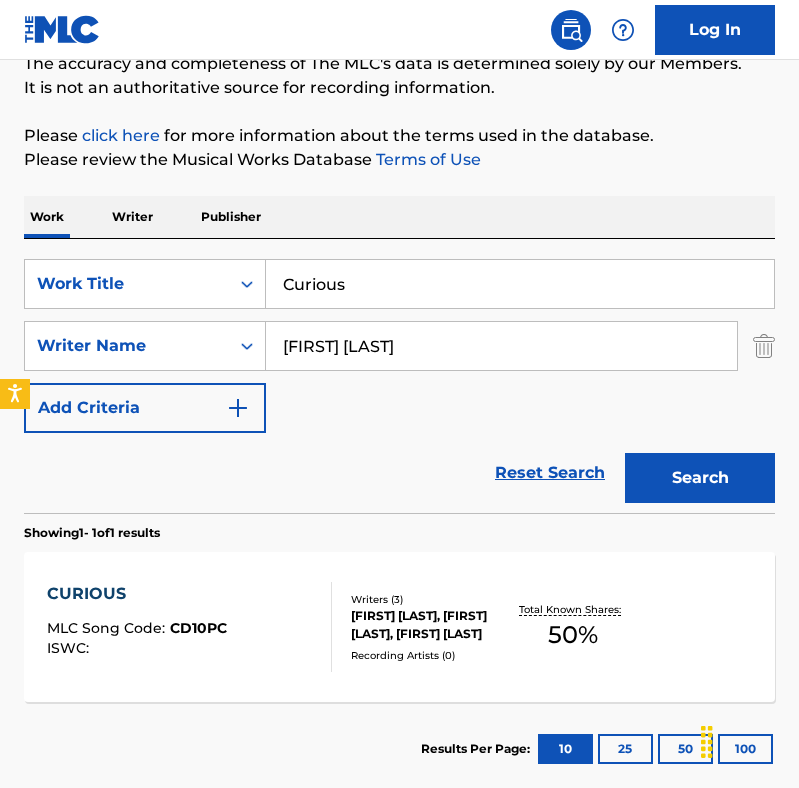 click on "Curious" at bounding box center (520, 284) 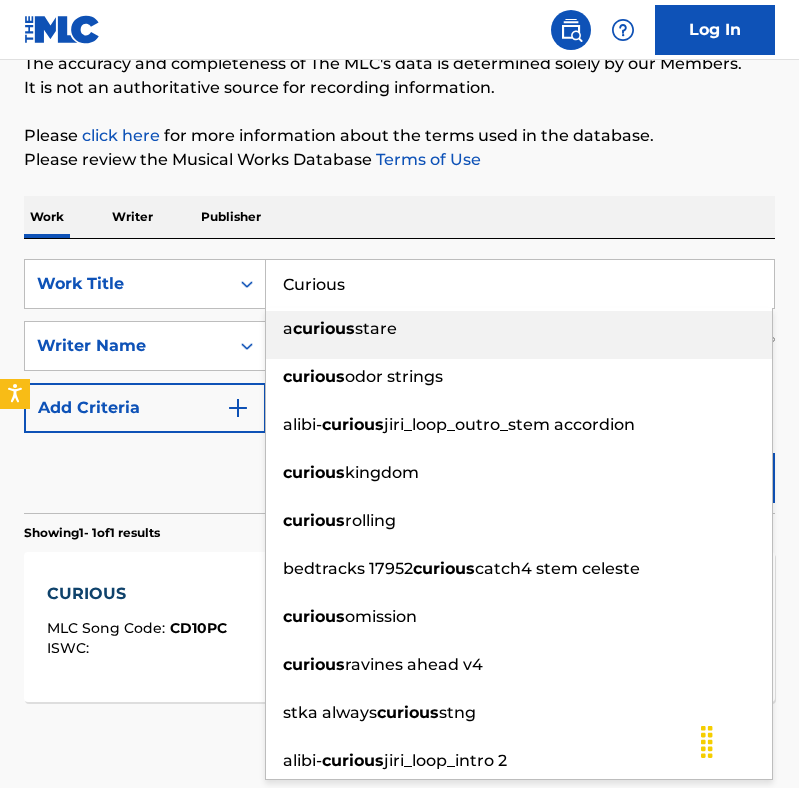 paste on "28 Minute" 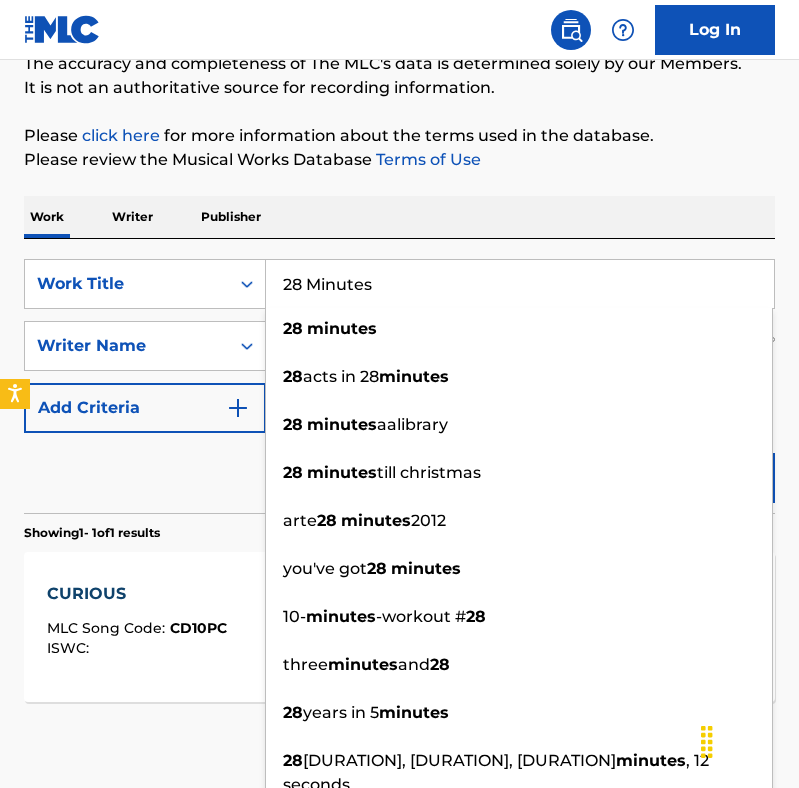click on "Reset Search Search" at bounding box center [399, 473] 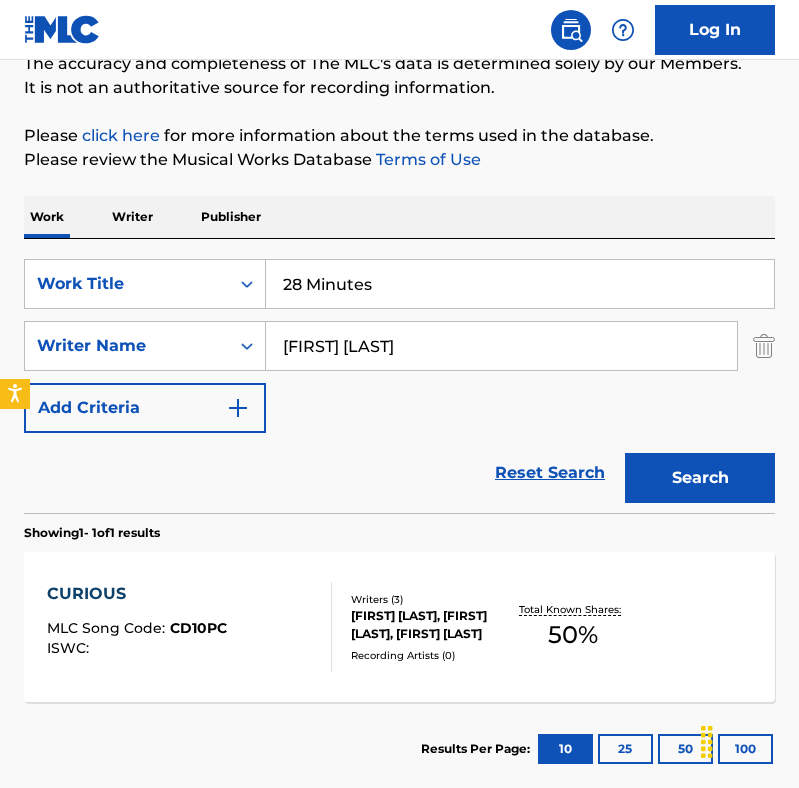 click on "Search" at bounding box center (700, 478) 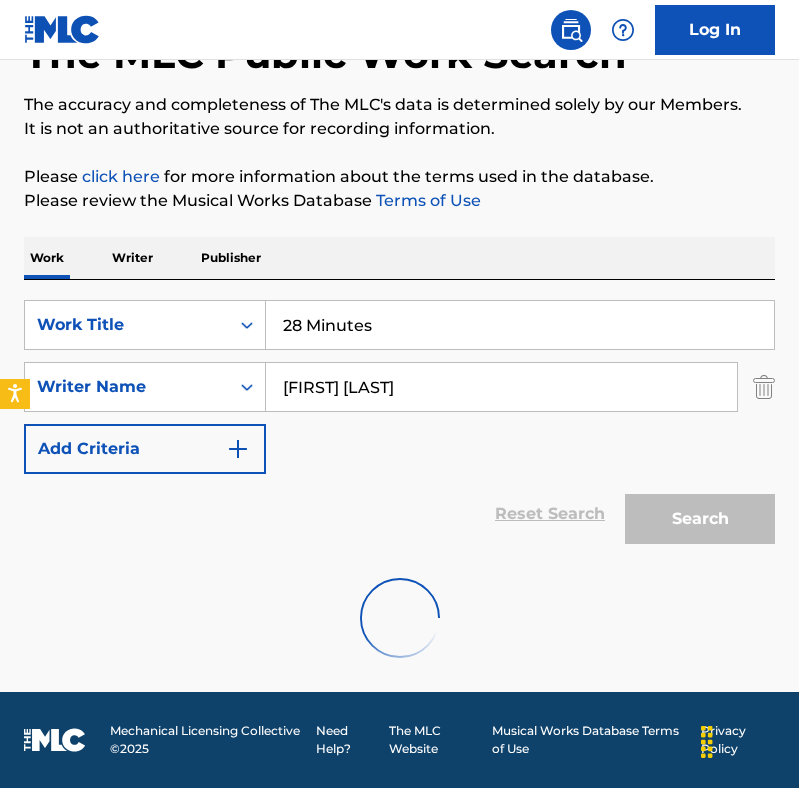 scroll, scrollTop: 176, scrollLeft: 0, axis: vertical 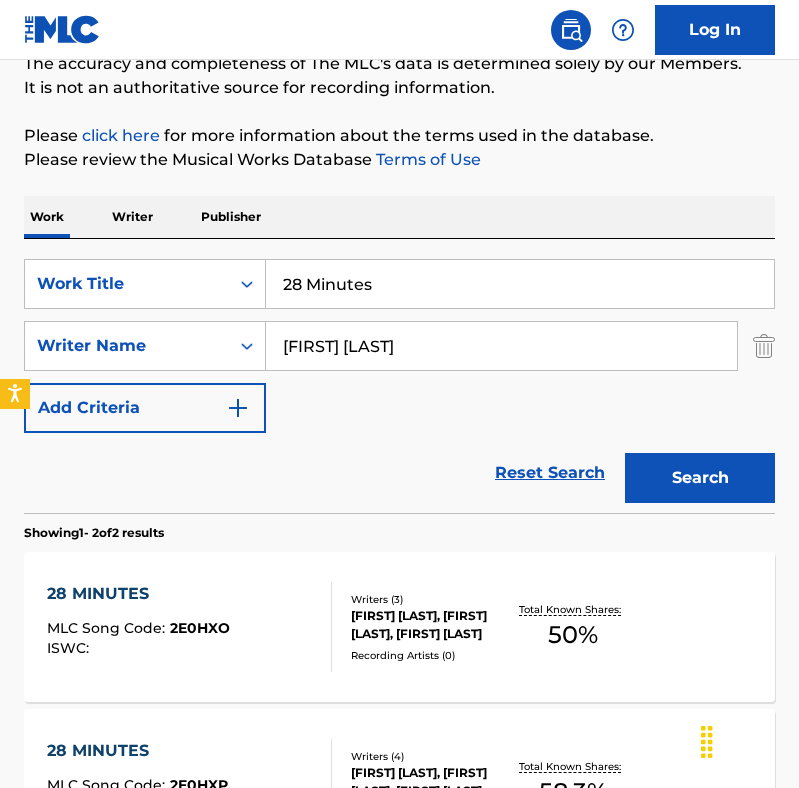 click on "28 Minutes" at bounding box center (520, 284) 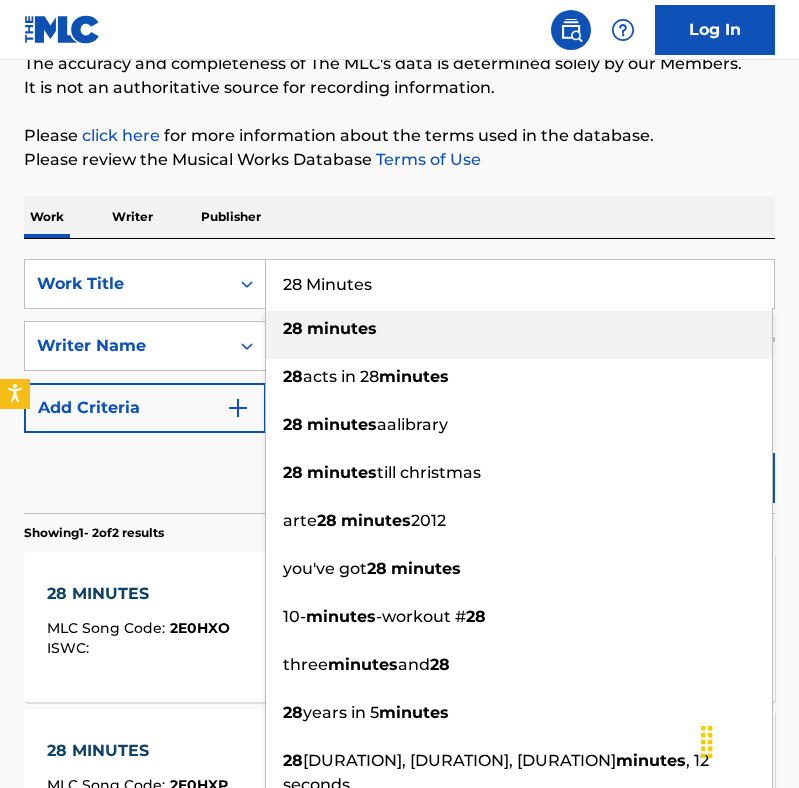 click on "28 Minutes" at bounding box center [520, 284] 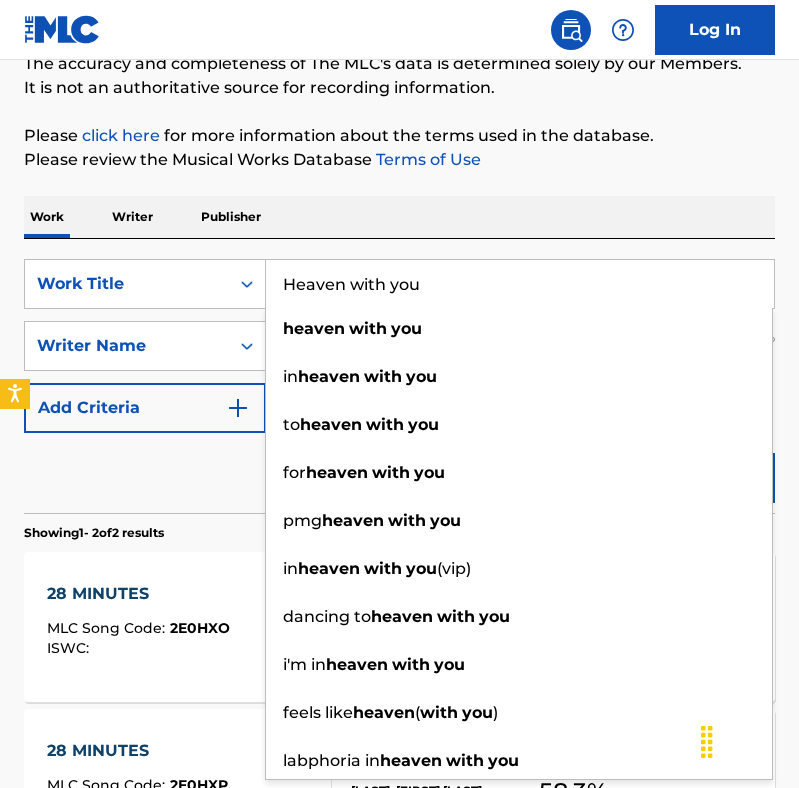 type on "Heaven with you" 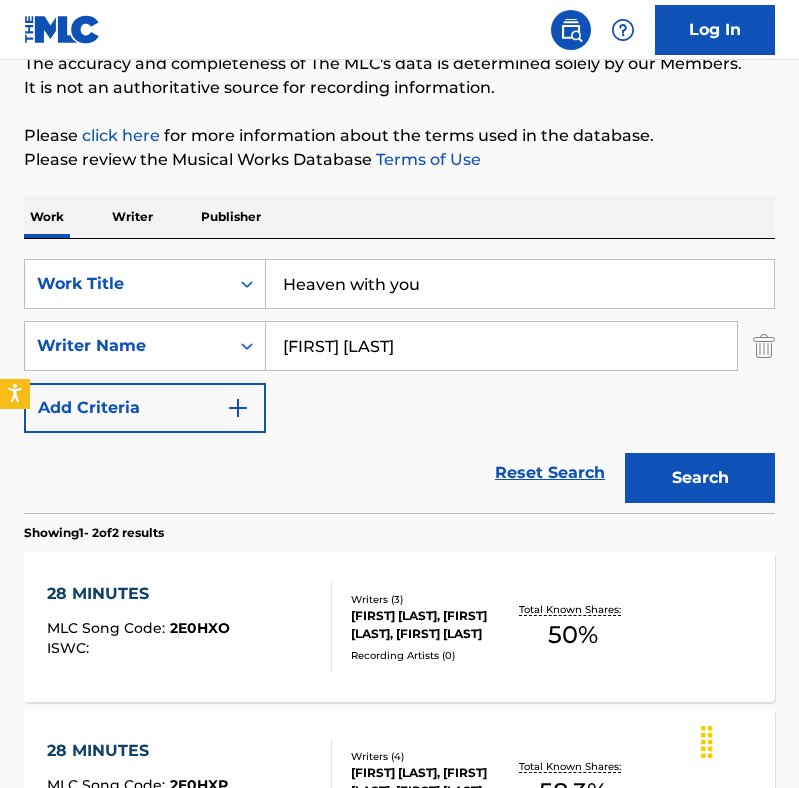 click on "[FIRST] [LAST]" at bounding box center (501, 346) 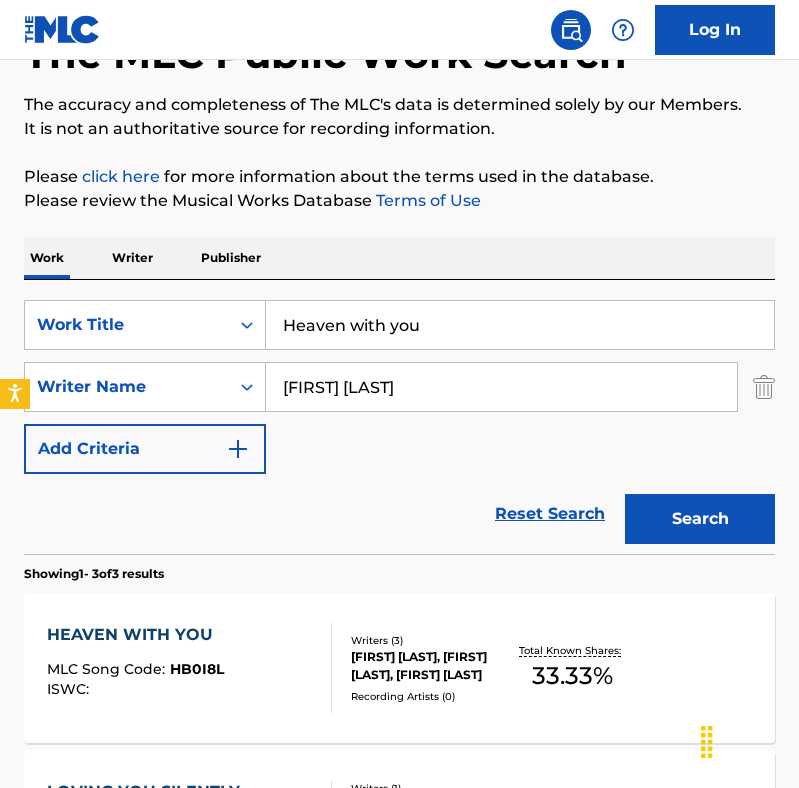scroll, scrollTop: 176, scrollLeft: 0, axis: vertical 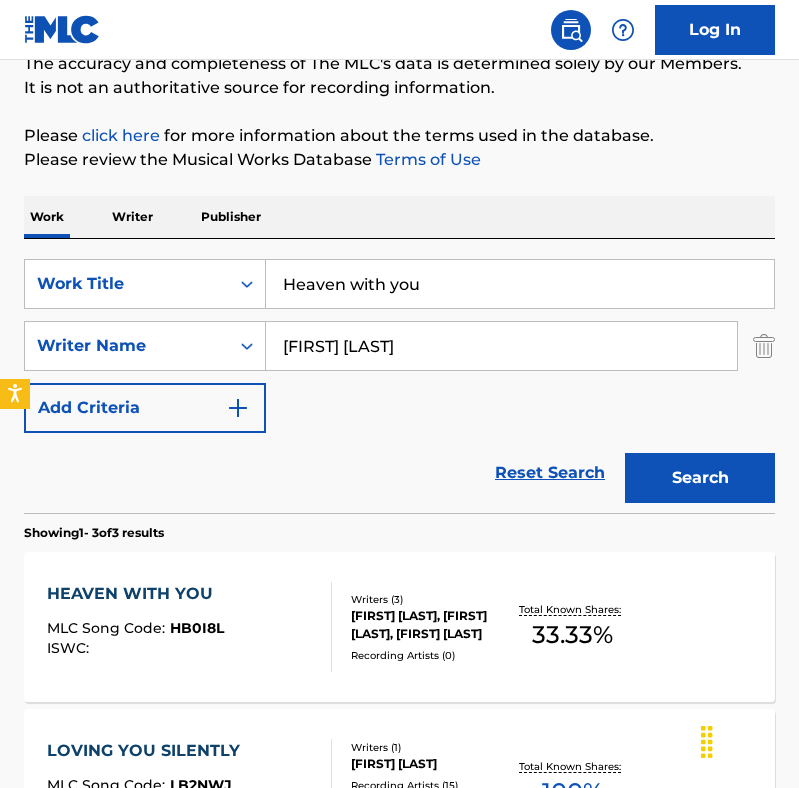 click on "ISWC :" at bounding box center [135, 648] 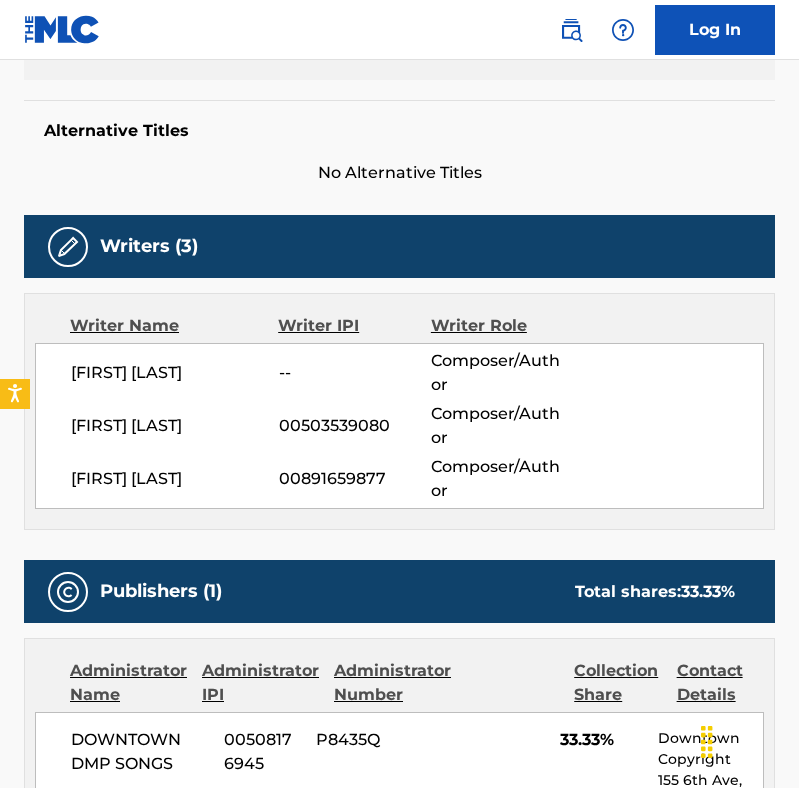 scroll, scrollTop: 0, scrollLeft: 0, axis: both 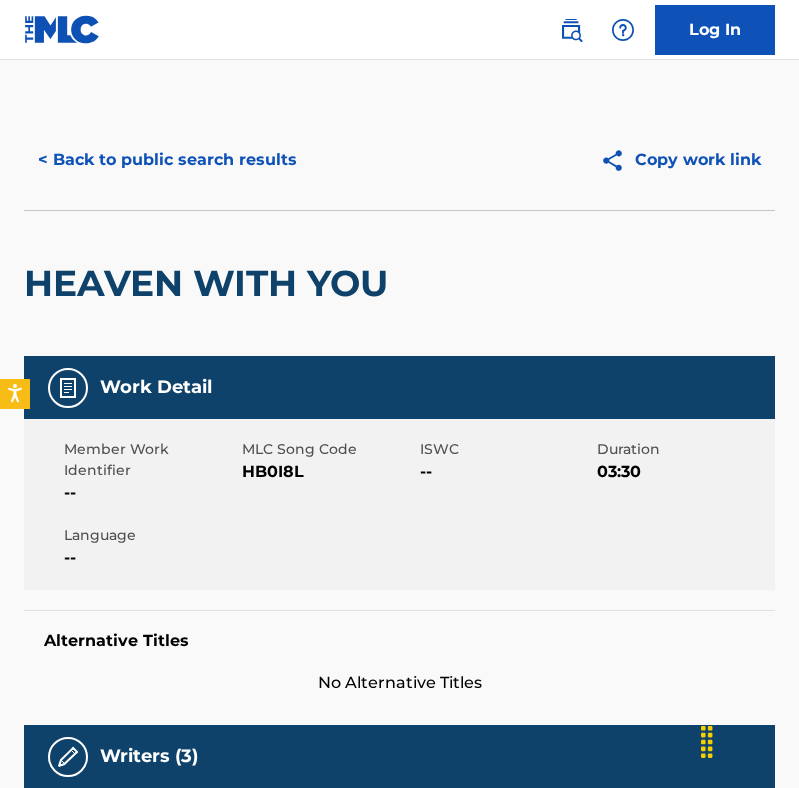 click on "< Back to public search results" at bounding box center (167, 160) 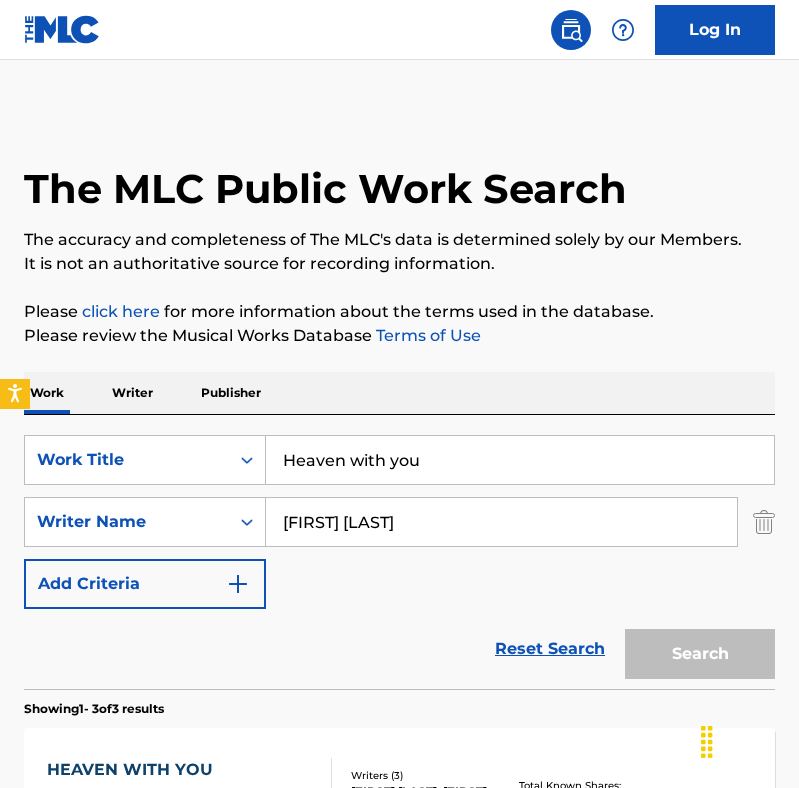scroll, scrollTop: 176, scrollLeft: 0, axis: vertical 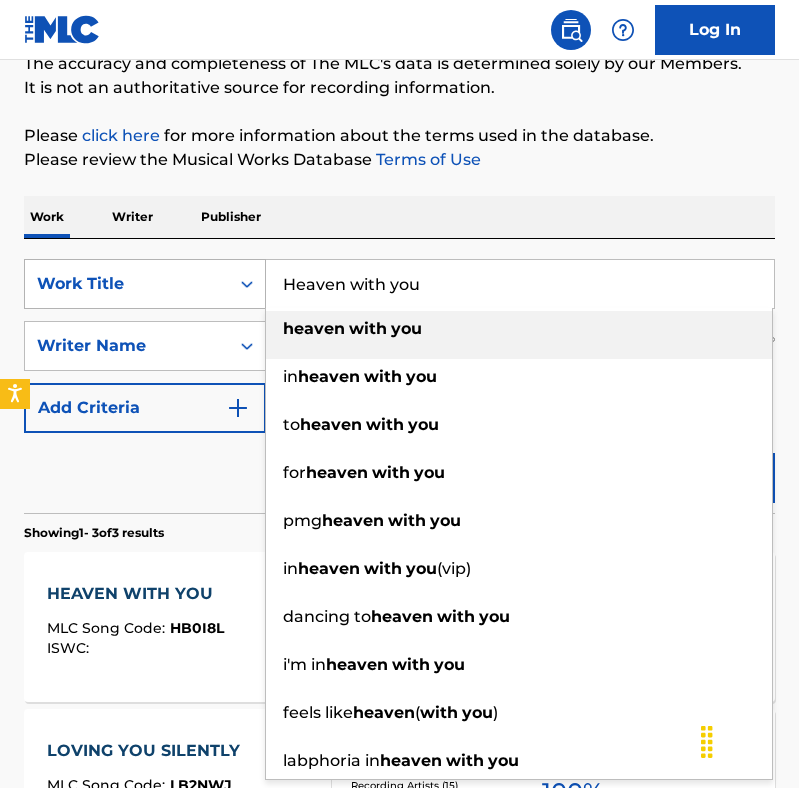 drag, startPoint x: 453, startPoint y: 288, endPoint x: 196, endPoint y: 289, distance: 257.00195 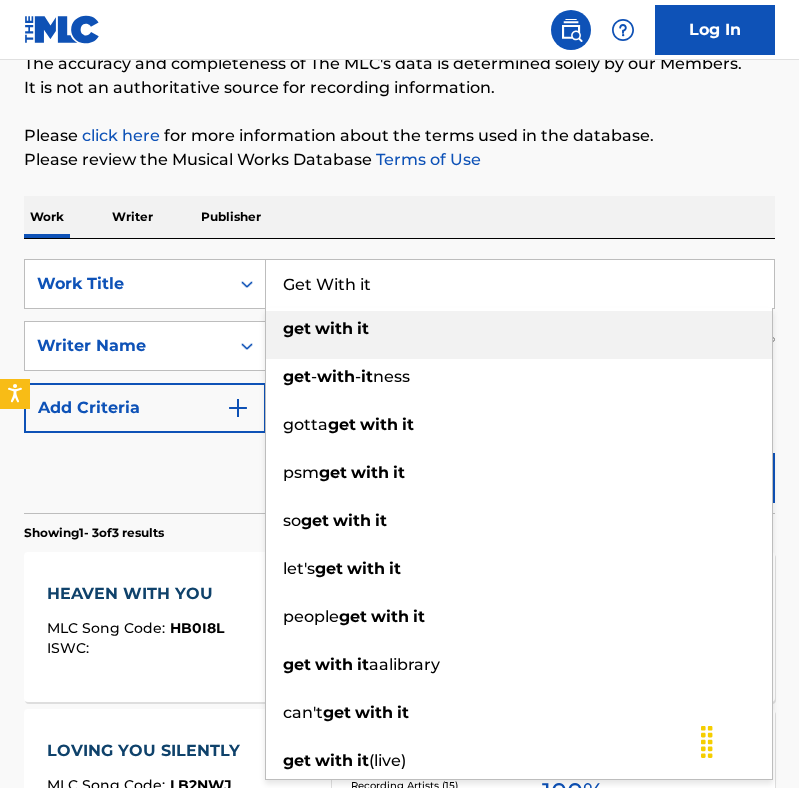 type on "Get With it" 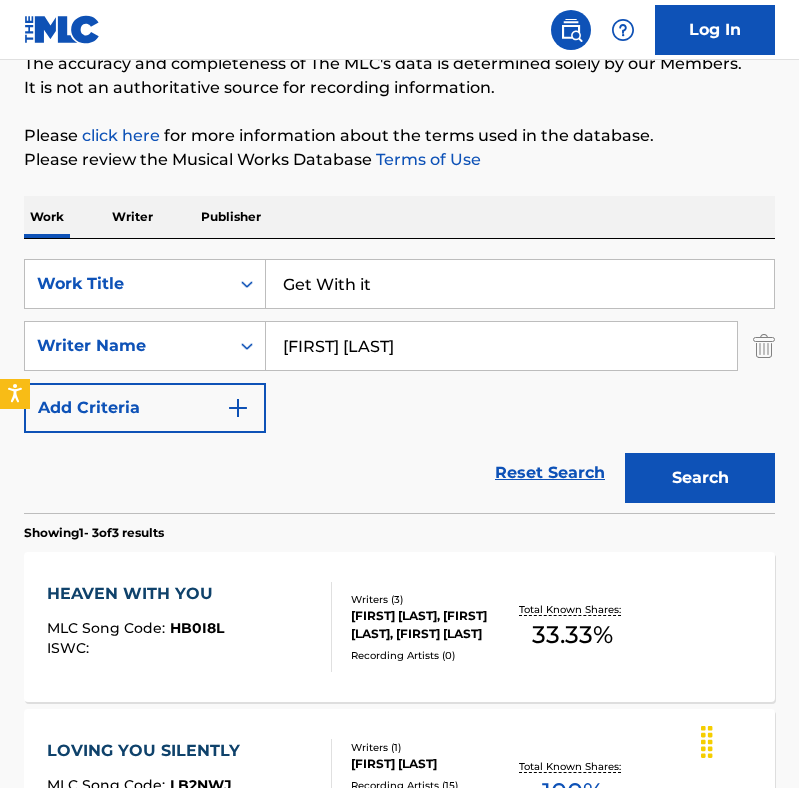 click on "Reset Search Search" at bounding box center [399, 473] 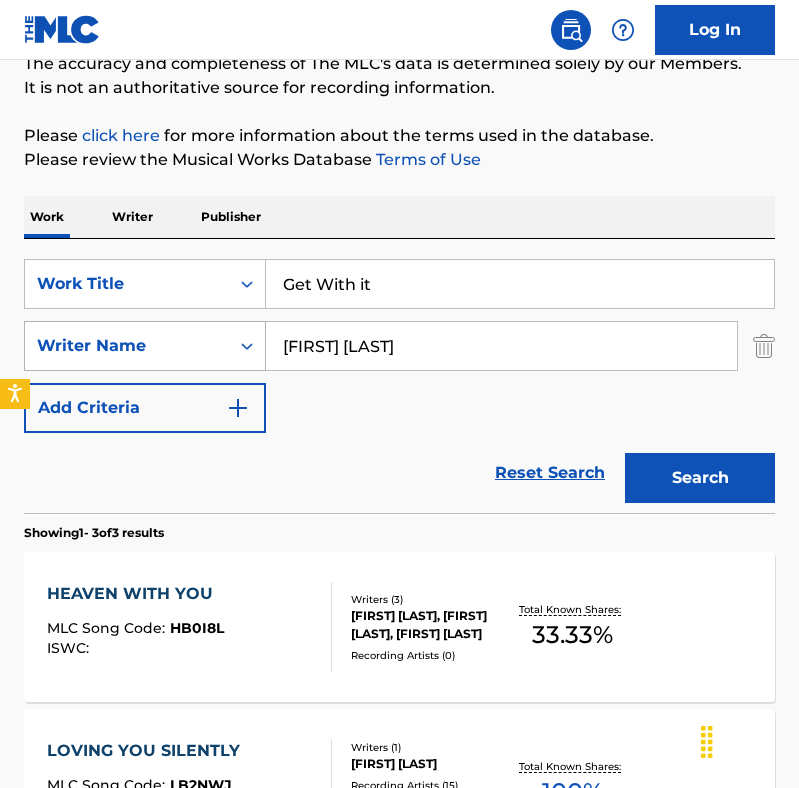 drag, startPoint x: 430, startPoint y: 356, endPoint x: 214, endPoint y: 345, distance: 216.2799 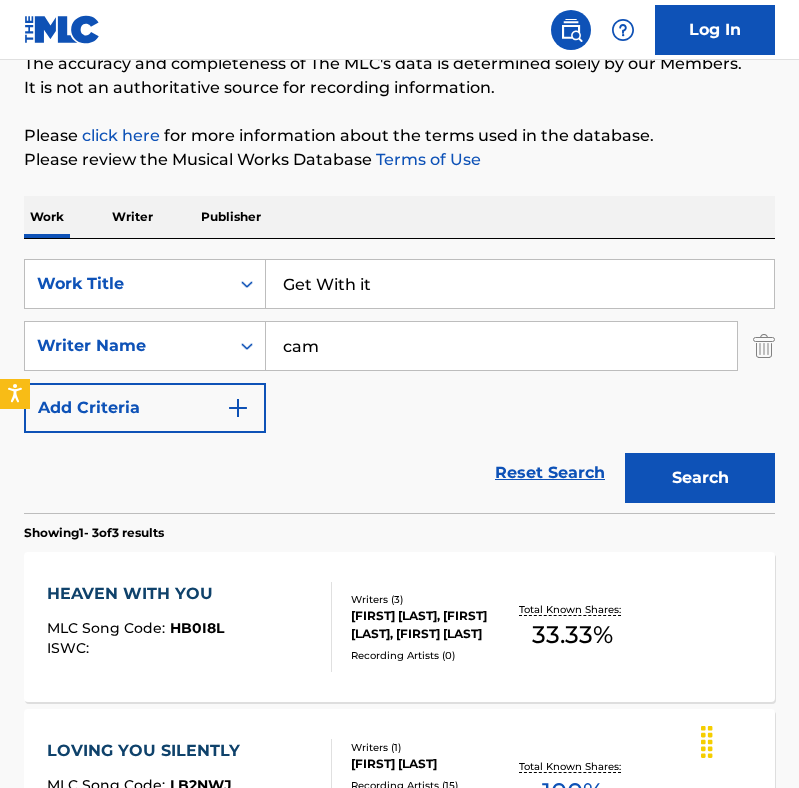 type on "[FIRST] [LAST]" 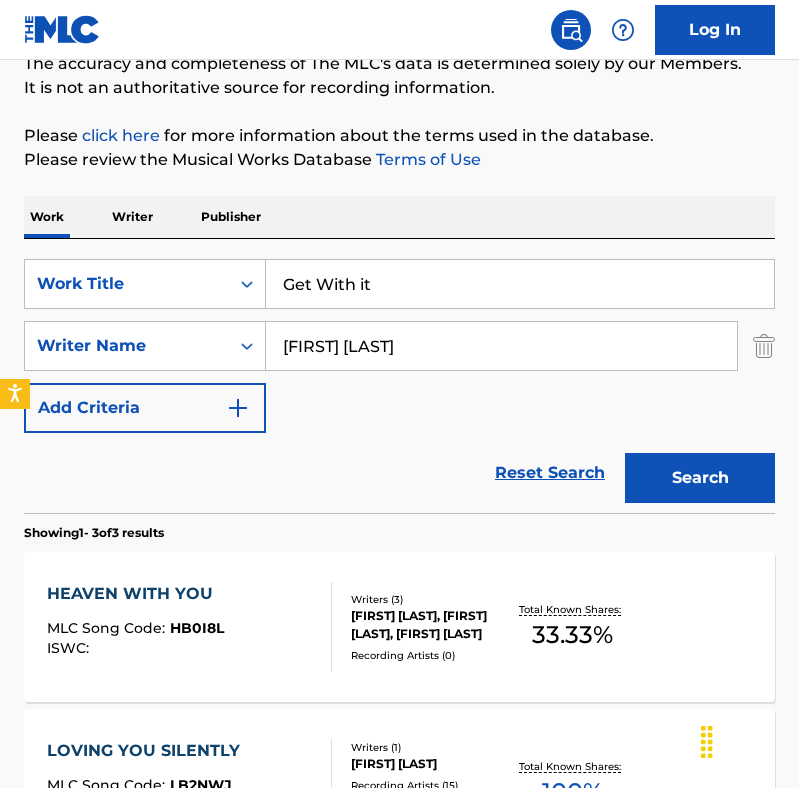click on "Search" at bounding box center (700, 478) 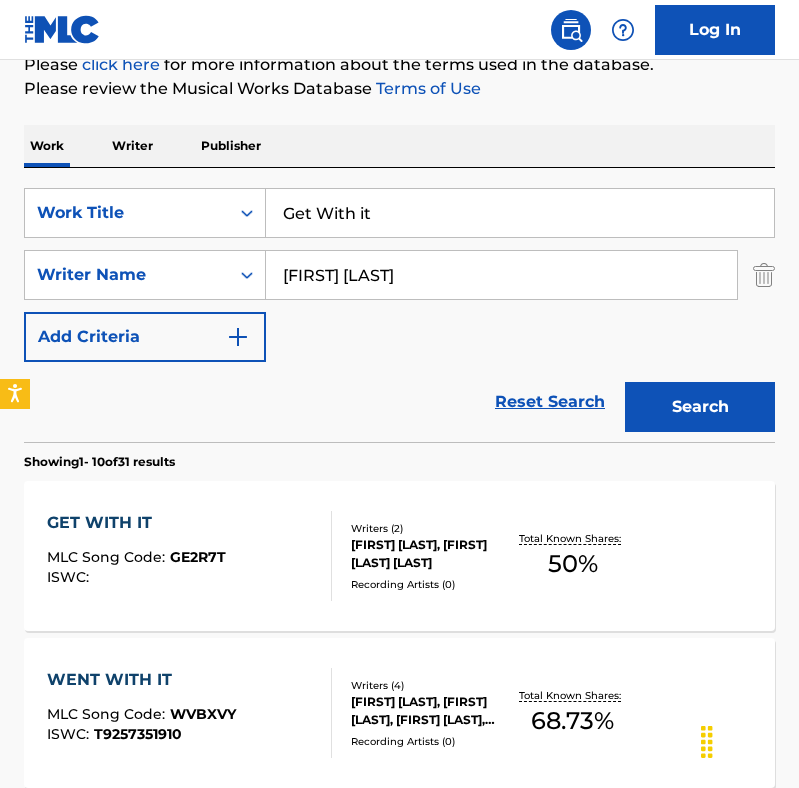 scroll, scrollTop: 252, scrollLeft: 0, axis: vertical 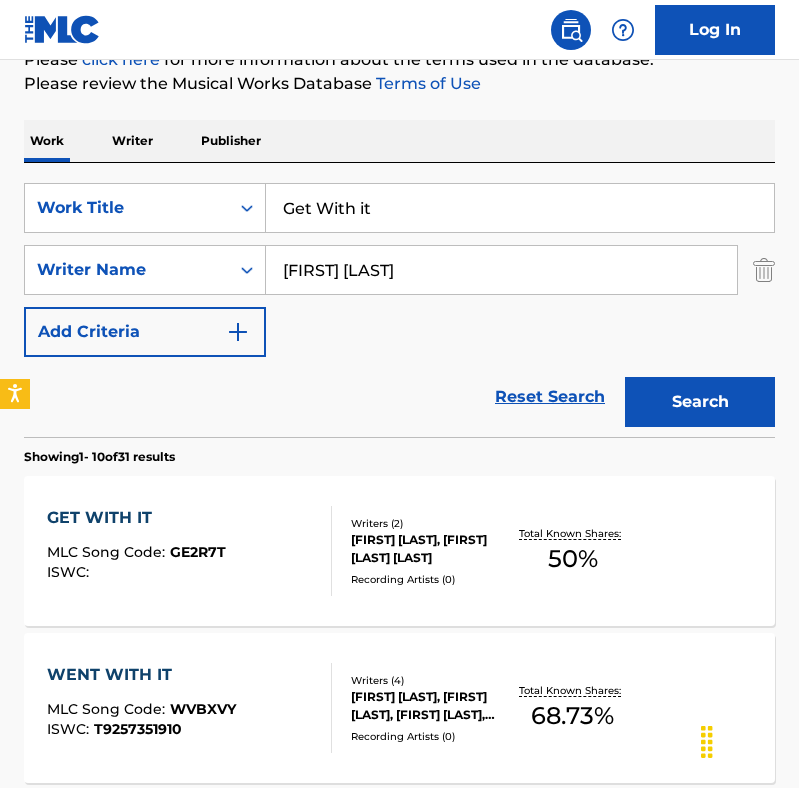 click on "Get With it" at bounding box center [520, 208] 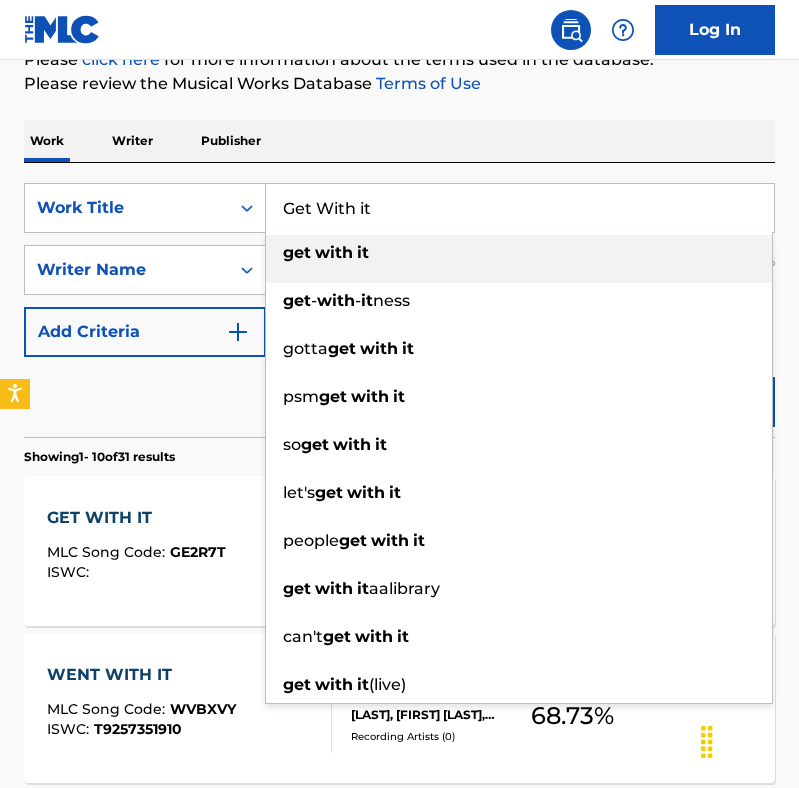 click on "Get With it" at bounding box center (520, 208) 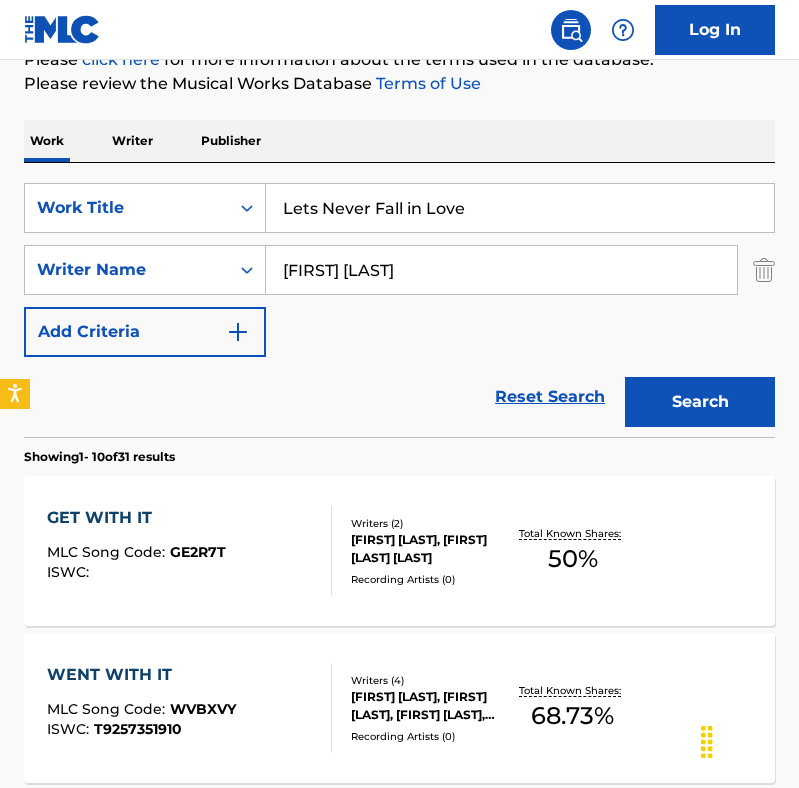 click on "Search" at bounding box center (700, 402) 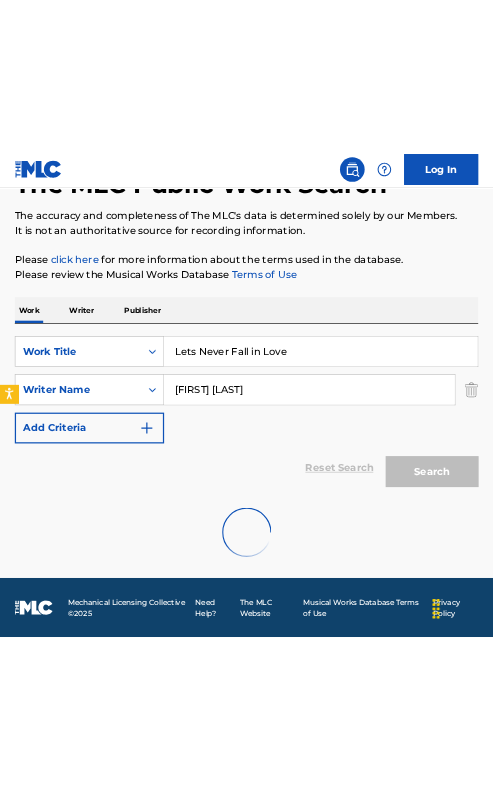 scroll, scrollTop: 252, scrollLeft: 0, axis: vertical 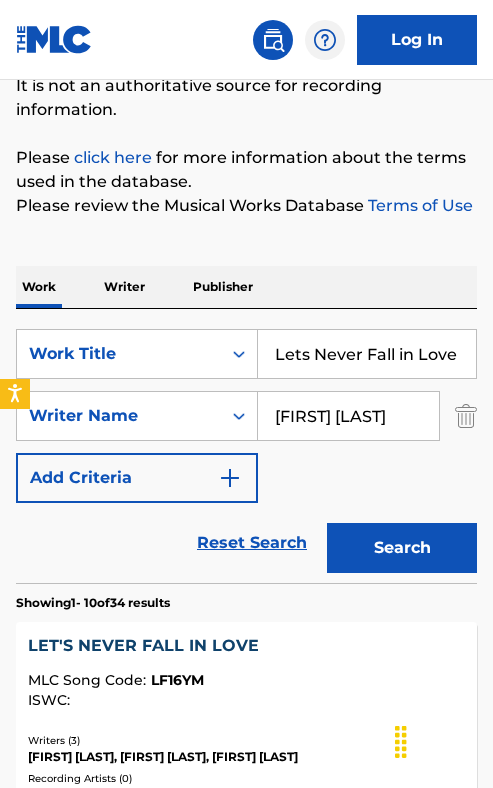click on "Lets Never Fall in Love" at bounding box center [367, 354] 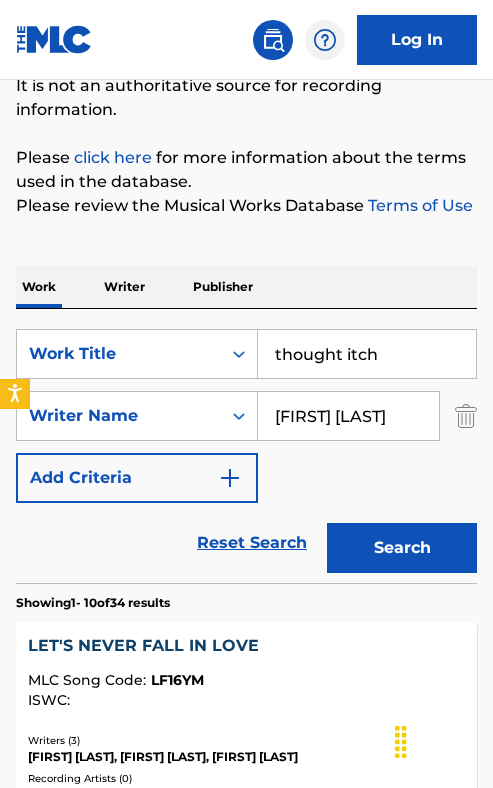 click on "Search" at bounding box center (397, 543) 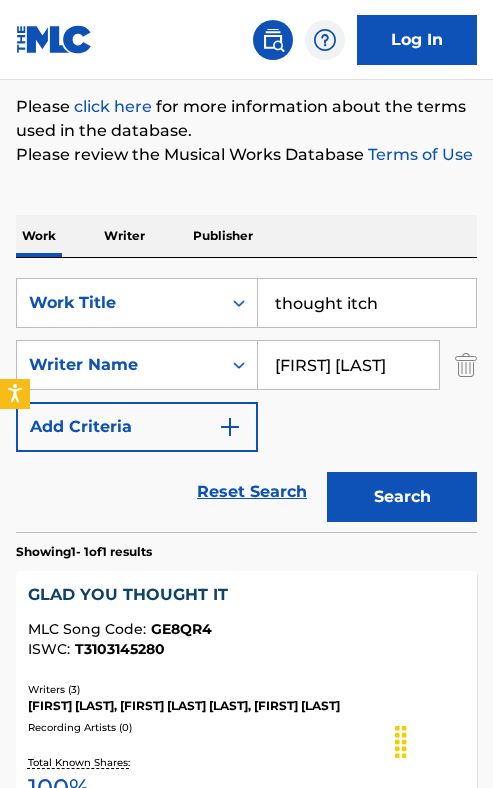 scroll, scrollTop: 335, scrollLeft: 0, axis: vertical 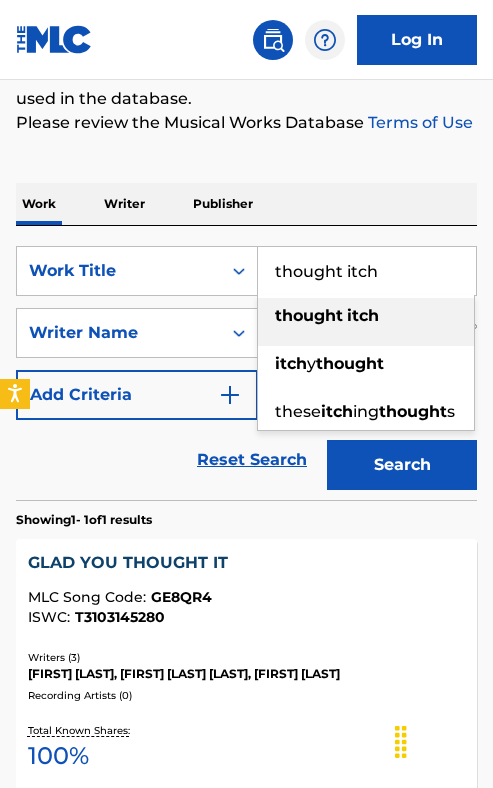 drag, startPoint x: 358, startPoint y: 279, endPoint x: 414, endPoint y: 265, distance: 57.72348 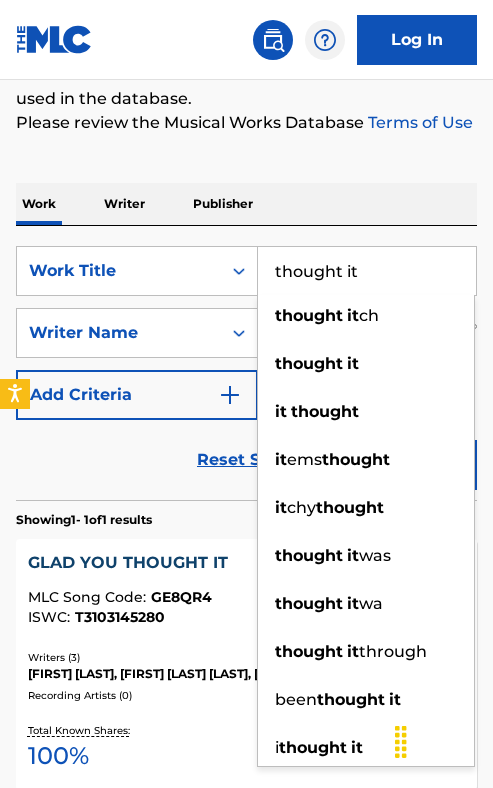 type on "thought it" 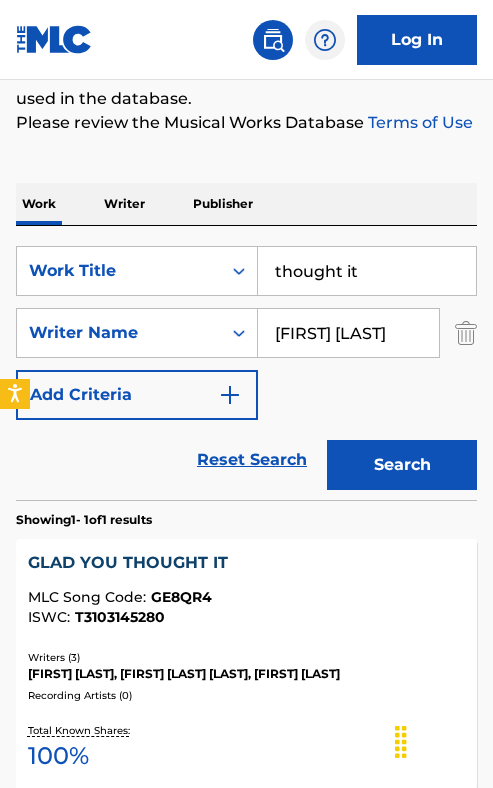 click on "Reset Search Search" at bounding box center [246, 460] 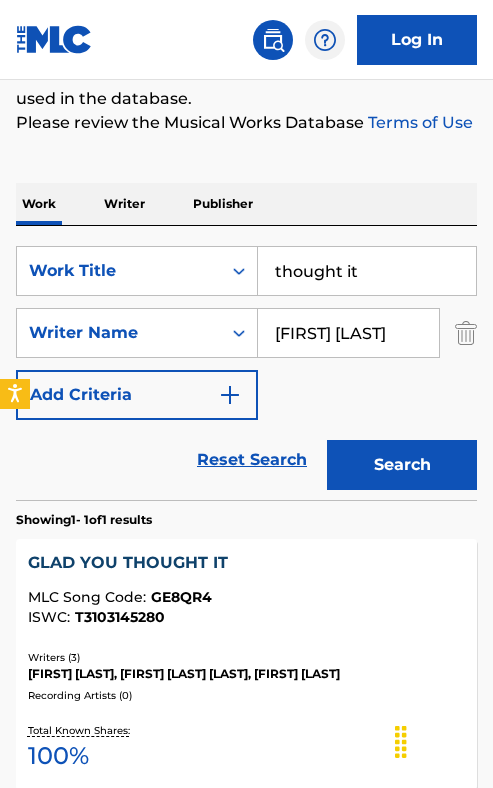 click on "Search" at bounding box center (402, 465) 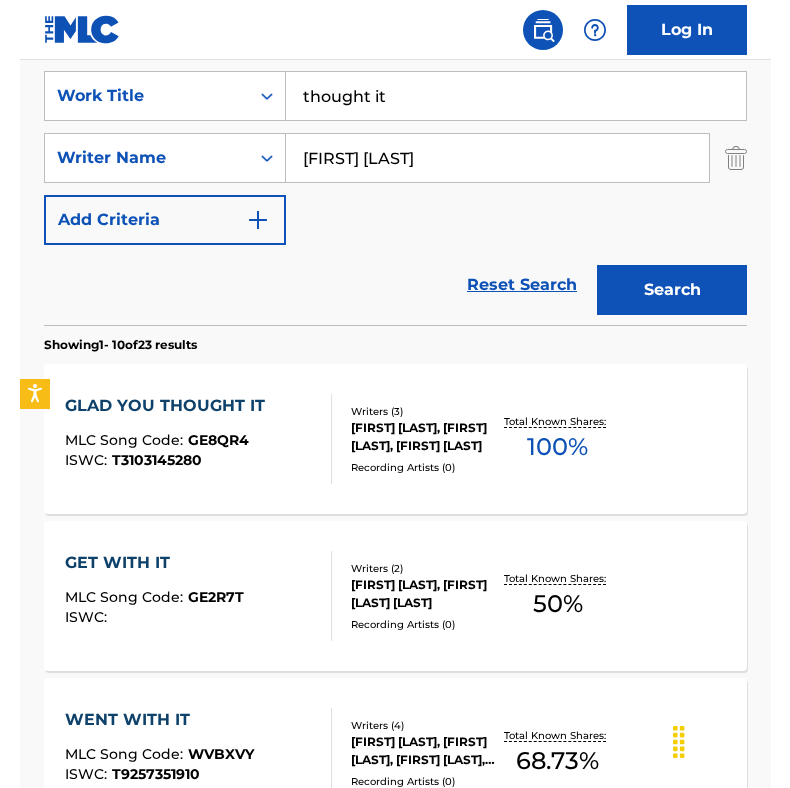 scroll, scrollTop: 364, scrollLeft: 0, axis: vertical 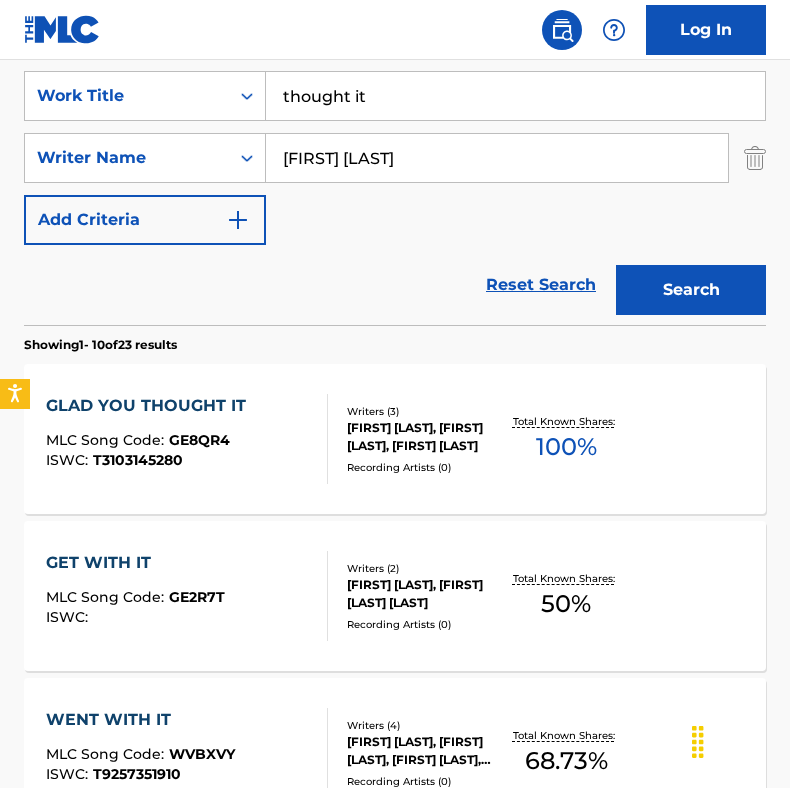 drag, startPoint x: 534, startPoint y: 146, endPoint x: 511, endPoint y: 166, distance: 30.479502 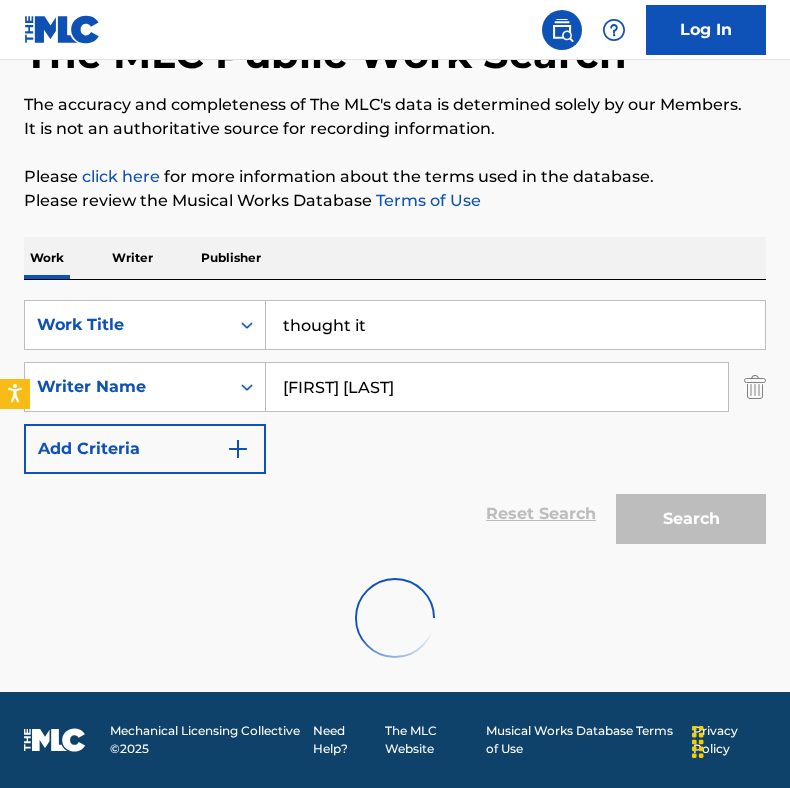 scroll, scrollTop: 364, scrollLeft: 0, axis: vertical 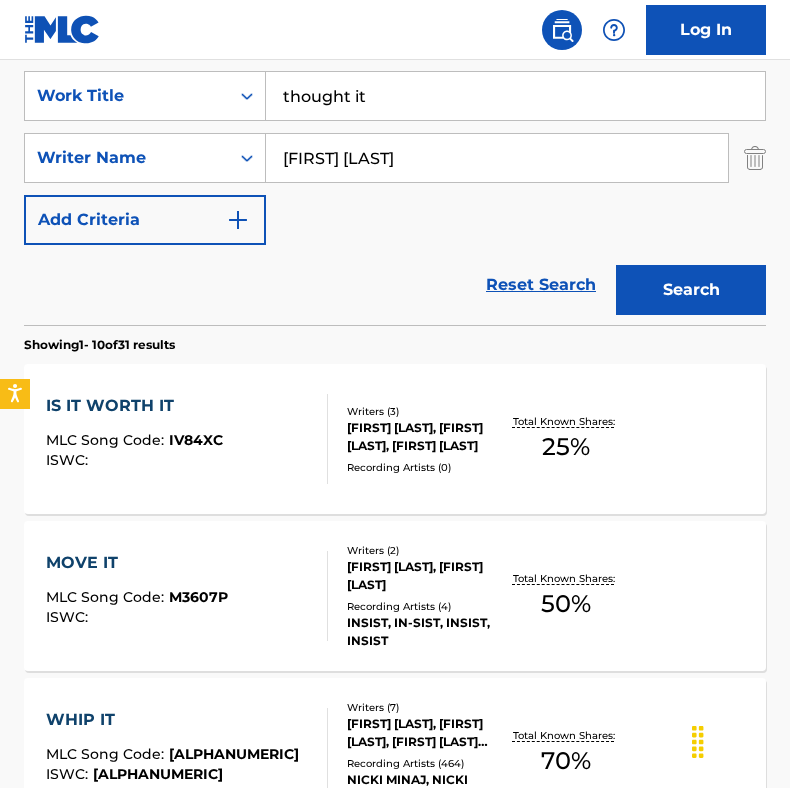 click on "thought it" at bounding box center (515, 96) 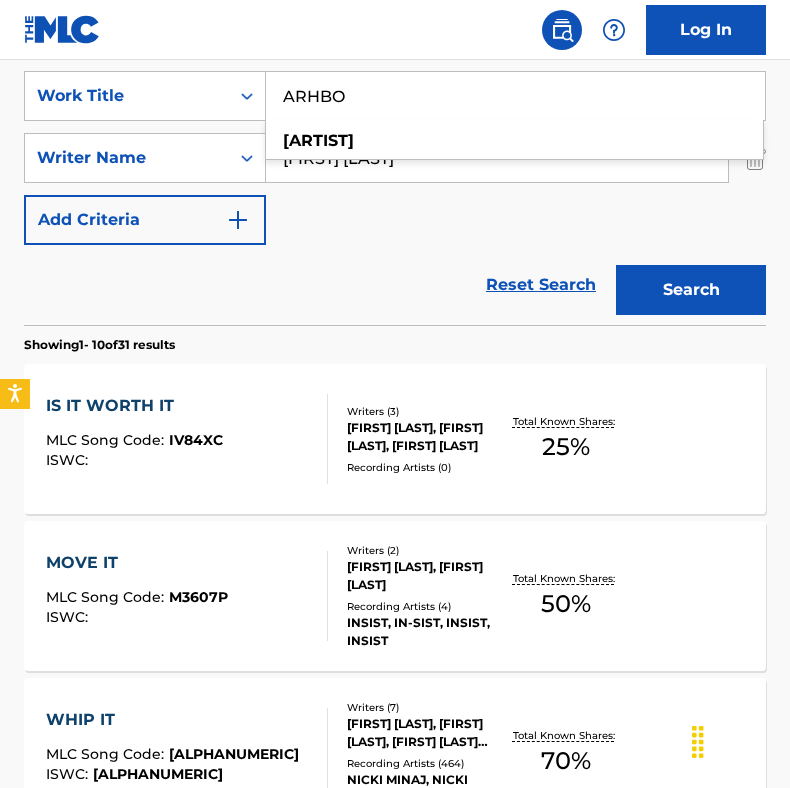 type on "ARHBO" 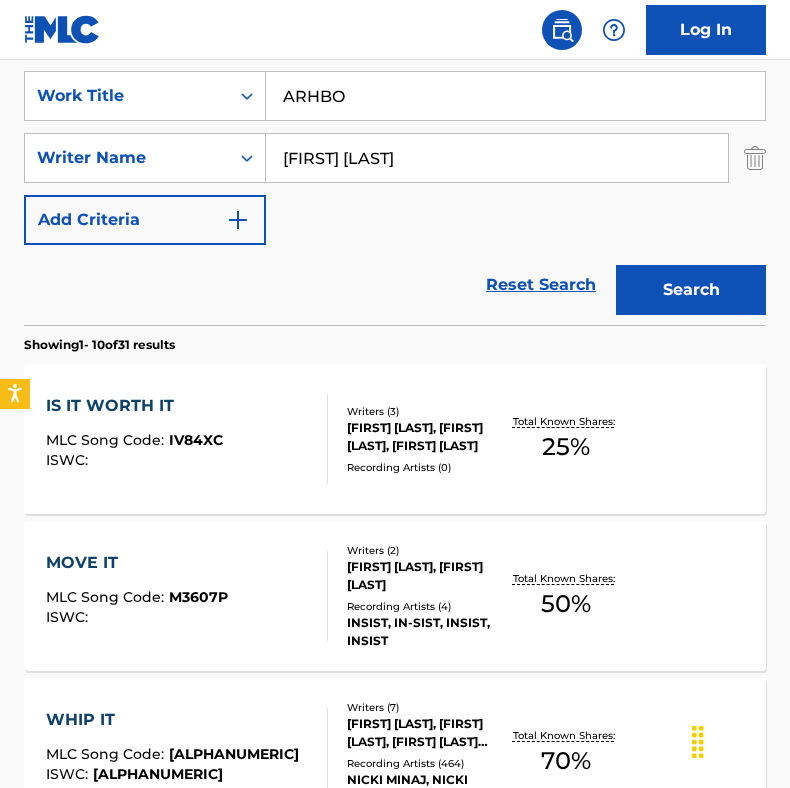 click on "Reset Search Search" at bounding box center [395, 285] 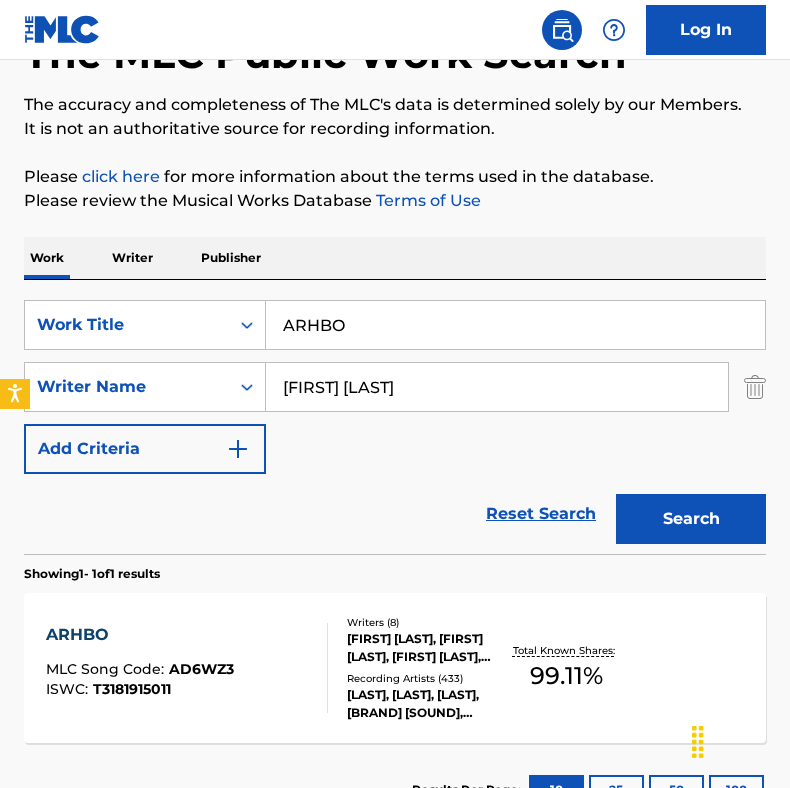 scroll, scrollTop: 290, scrollLeft: 0, axis: vertical 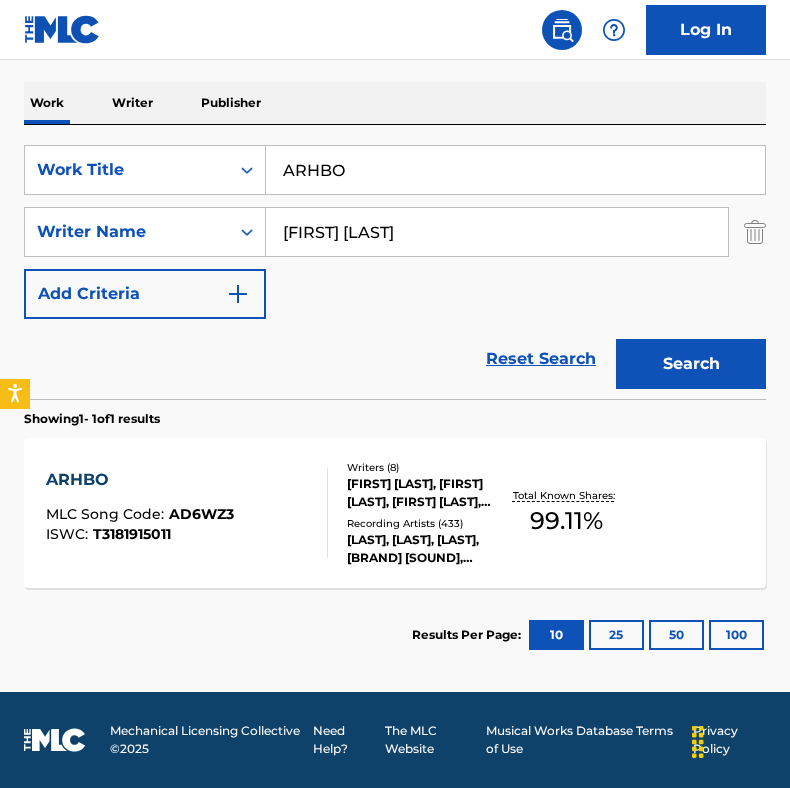 click on "ARHBO MLC Song Code : AD6WZ3 ISWC : T3181915011" at bounding box center (187, 513) 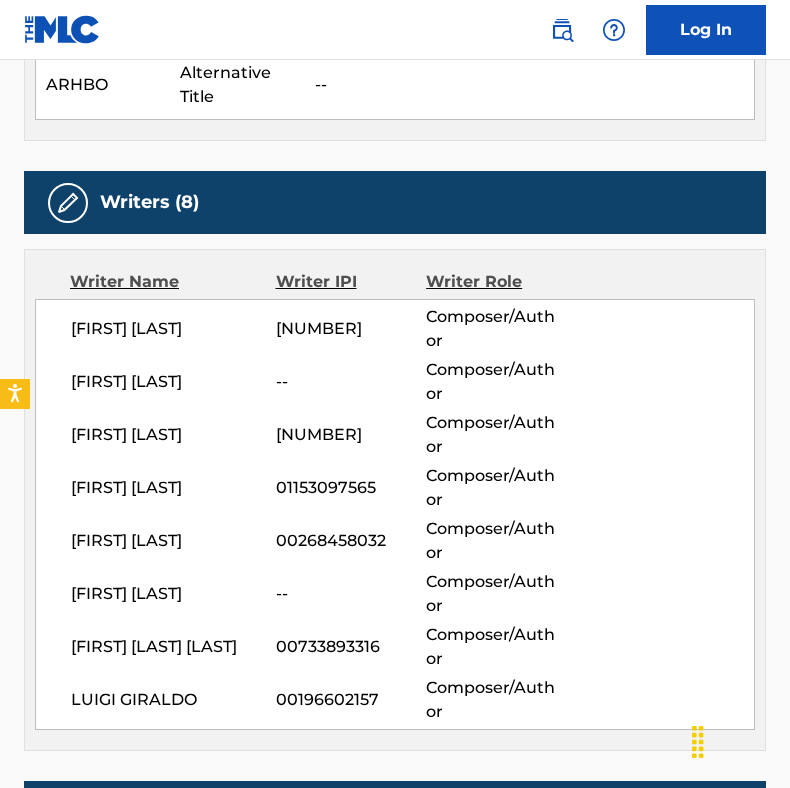scroll, scrollTop: 853, scrollLeft: 0, axis: vertical 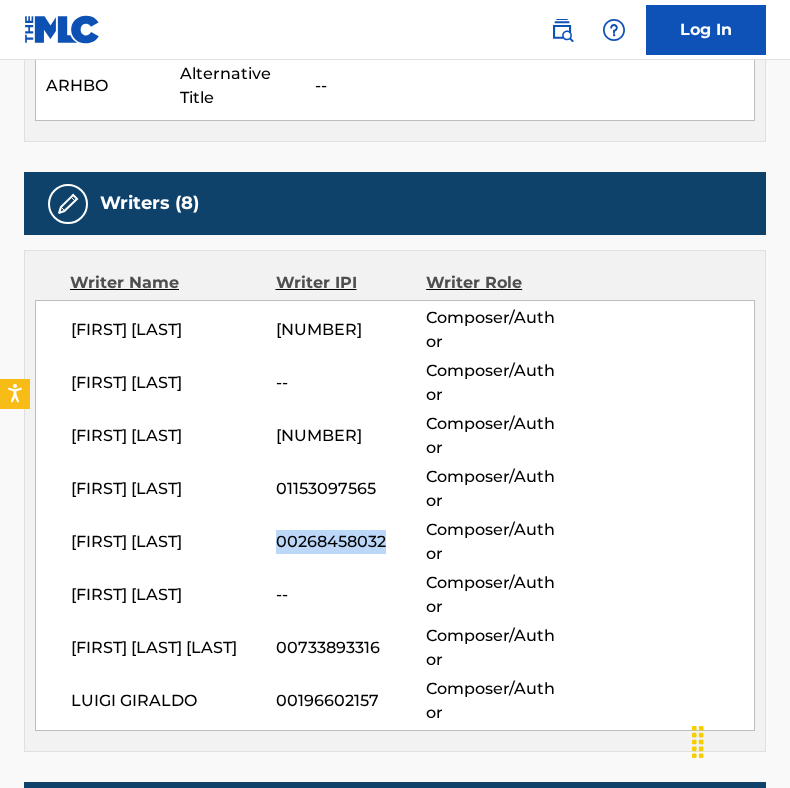drag, startPoint x: 276, startPoint y: 540, endPoint x: 403, endPoint y: 544, distance: 127.06297 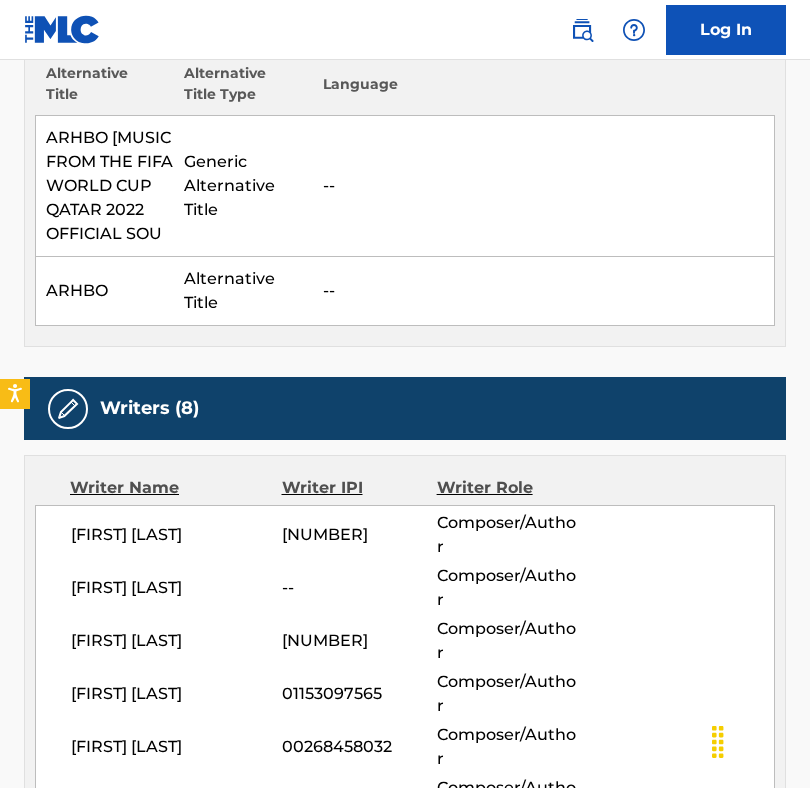 scroll, scrollTop: 0, scrollLeft: 0, axis: both 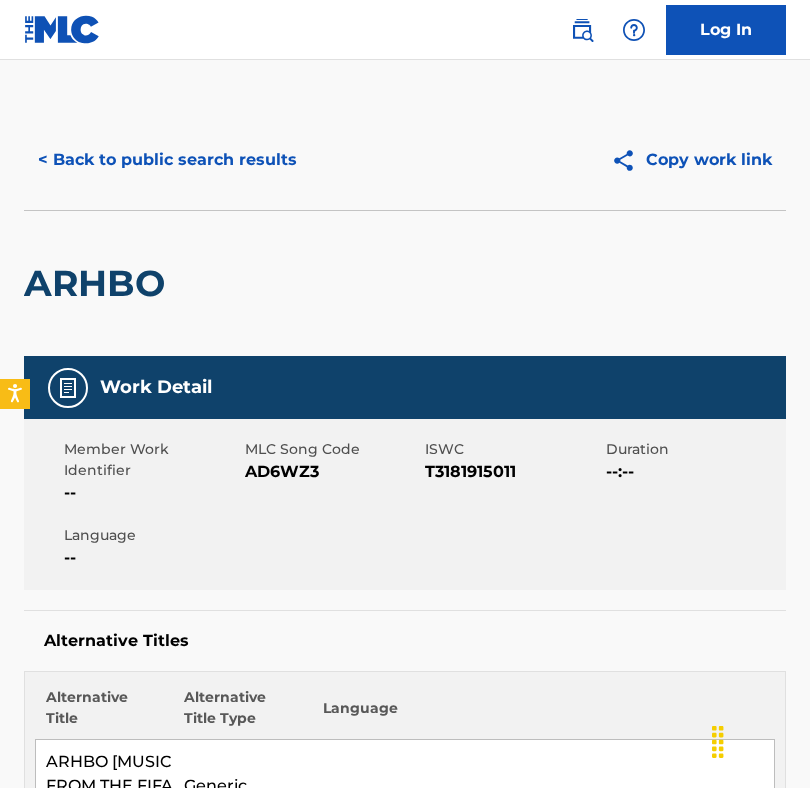click on "< Back to public search results" at bounding box center (167, 160) 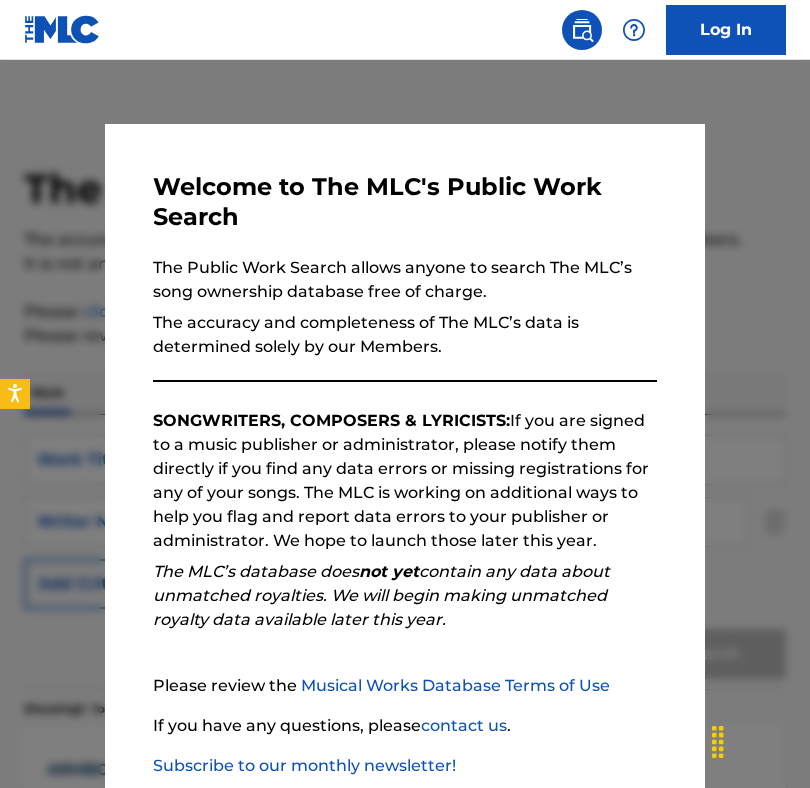 scroll, scrollTop: 176, scrollLeft: 0, axis: vertical 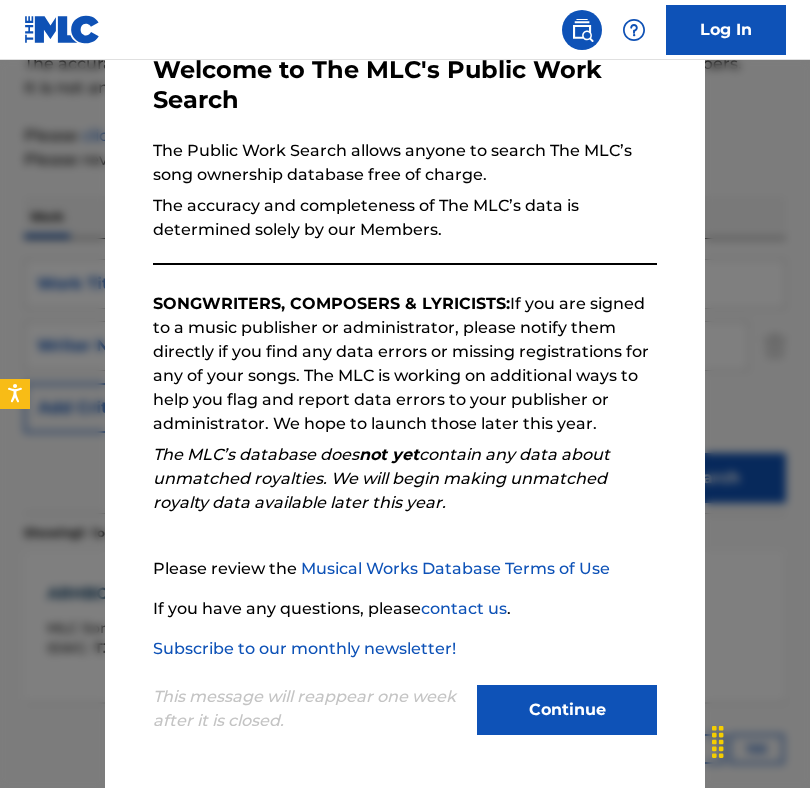 click on "Continue" at bounding box center [567, 710] 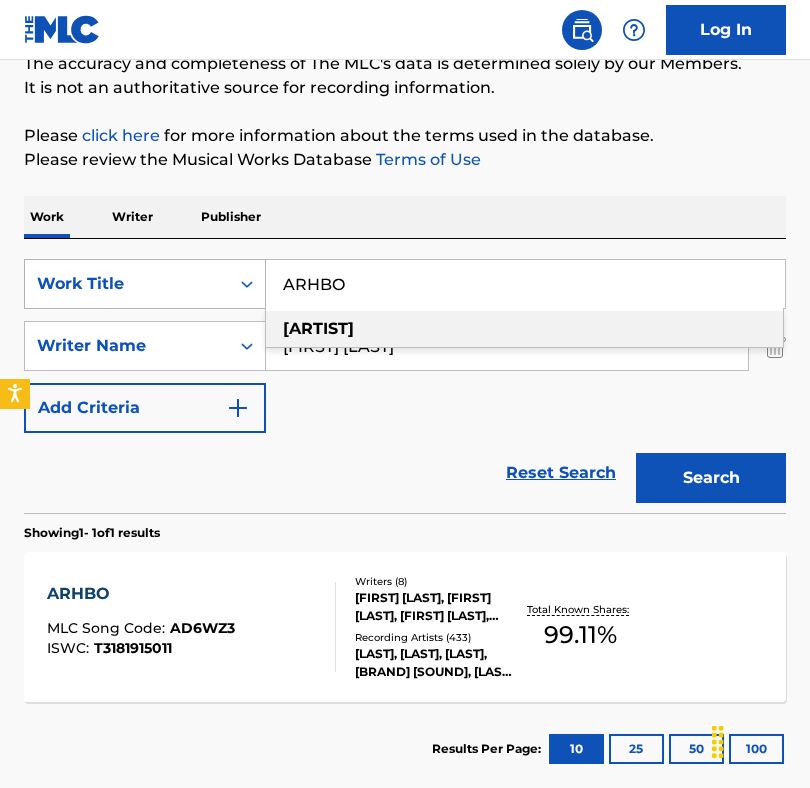 drag, startPoint x: 428, startPoint y: 290, endPoint x: 229, endPoint y: 286, distance: 199.04019 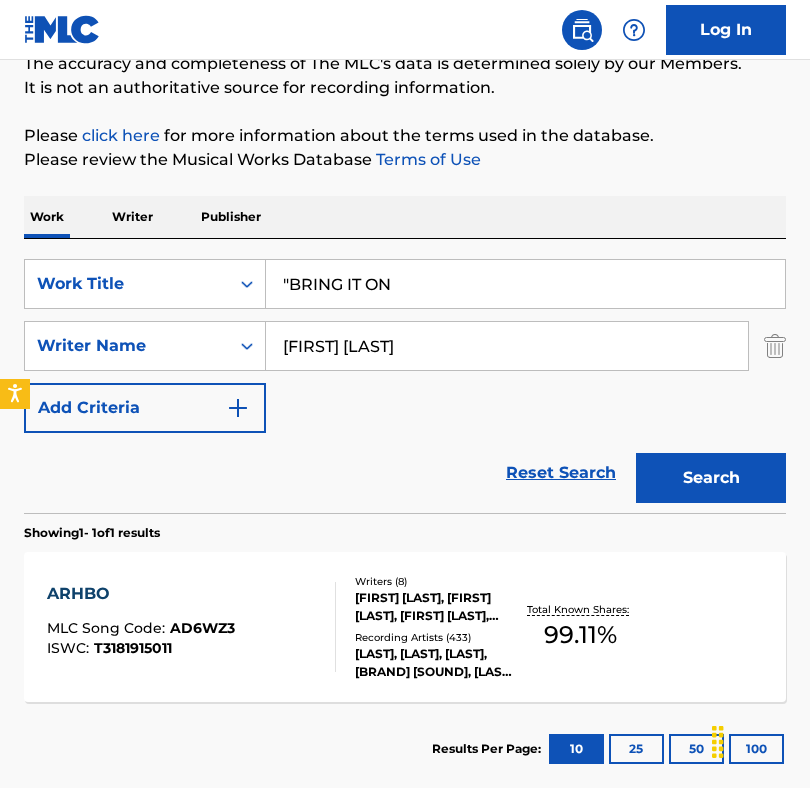 click on ""BRING IT ON" at bounding box center (525, 284) 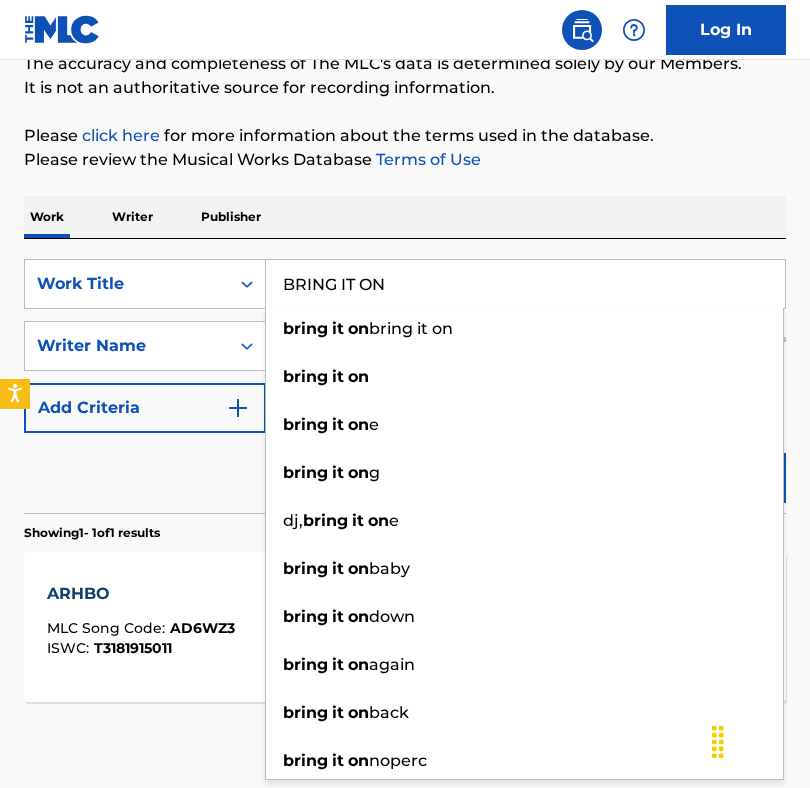 type on "BRING IT ON" 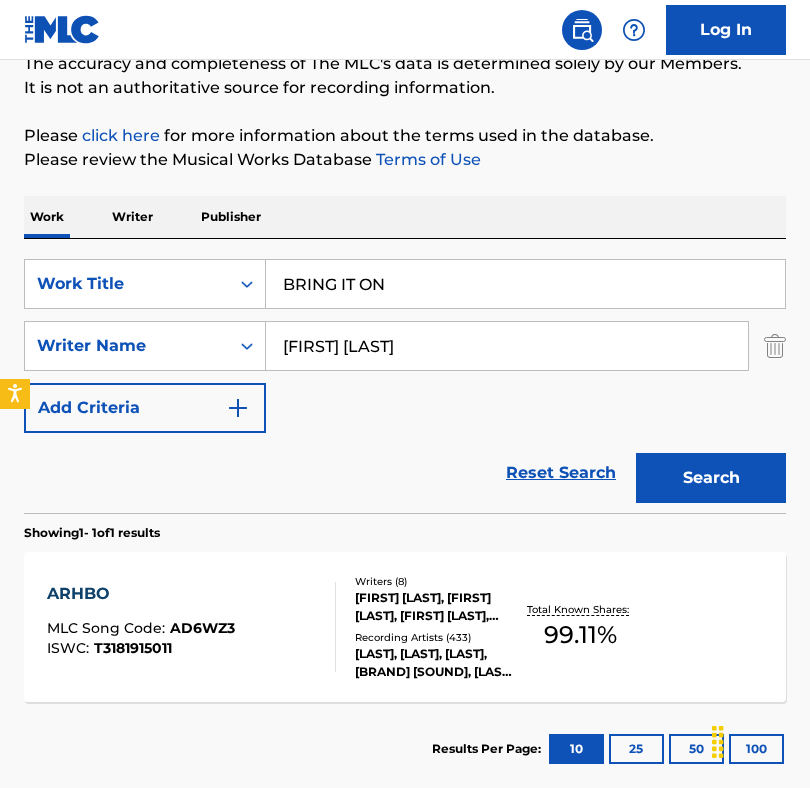 click on "Search" at bounding box center [711, 478] 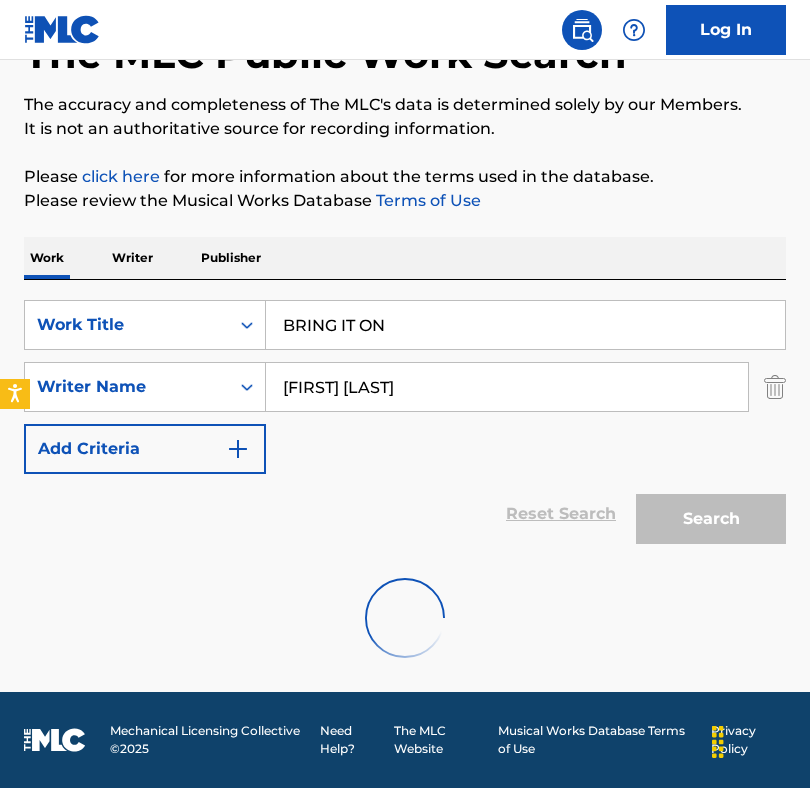 scroll, scrollTop: 176, scrollLeft: 0, axis: vertical 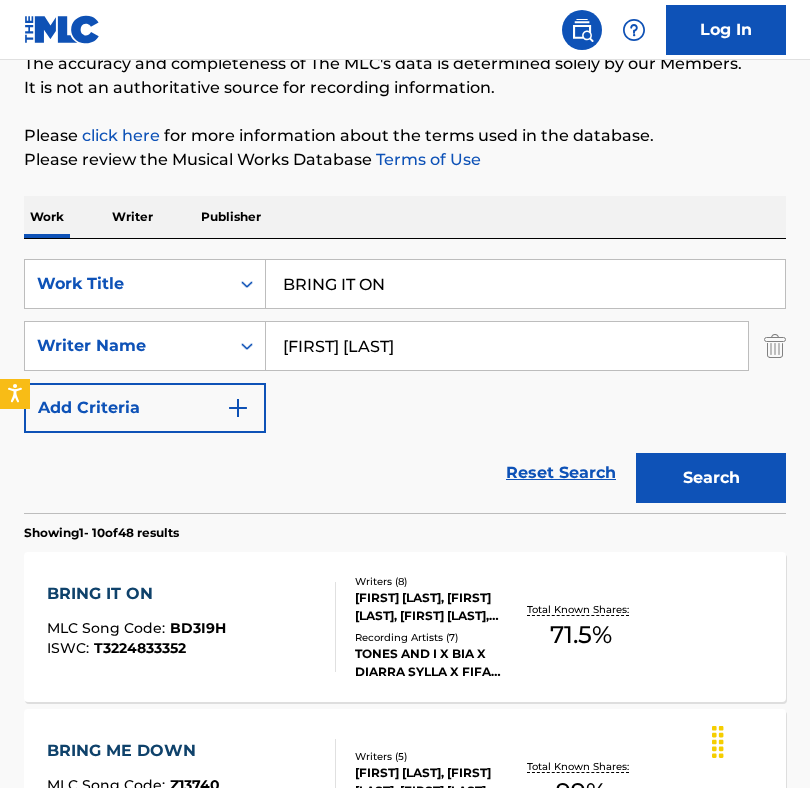 click on "BRING IT ON MLC Song Code : BD3I9H ISWC : [PHONE]" at bounding box center [192, 627] 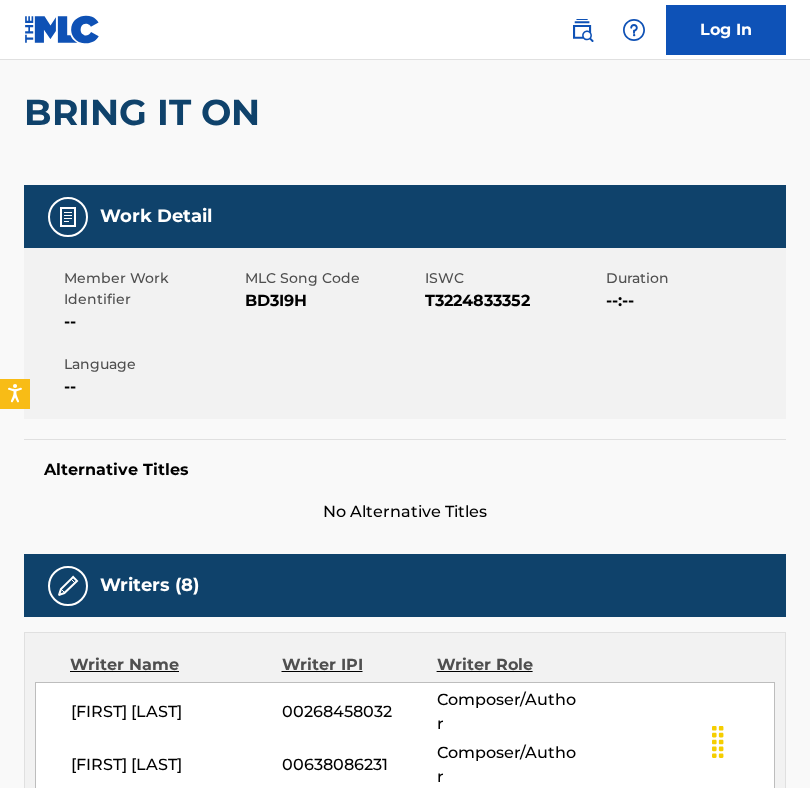 scroll, scrollTop: 0, scrollLeft: 0, axis: both 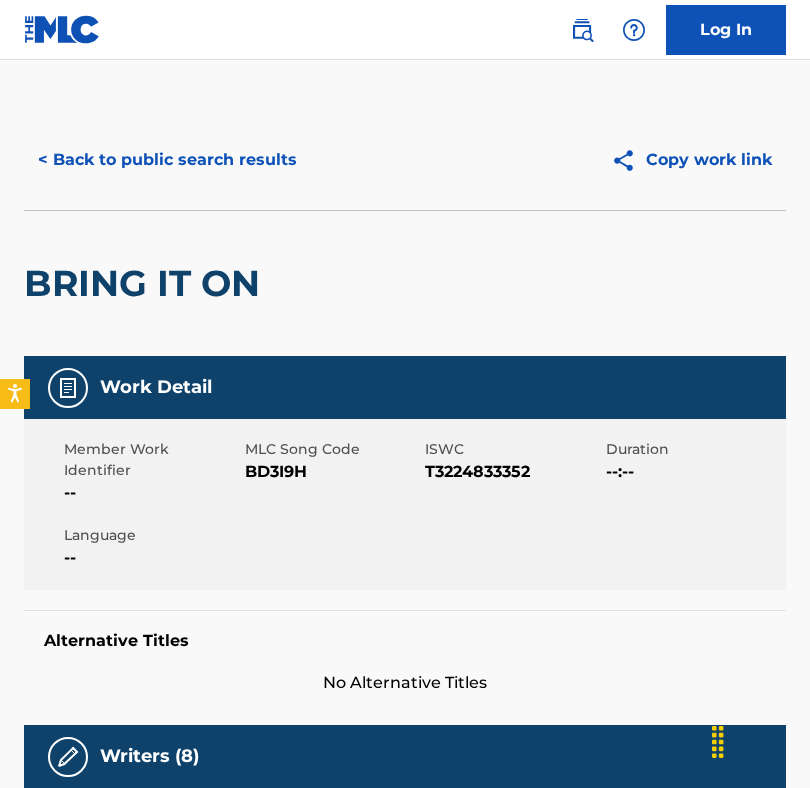 click on "< Back to public search results" at bounding box center (167, 160) 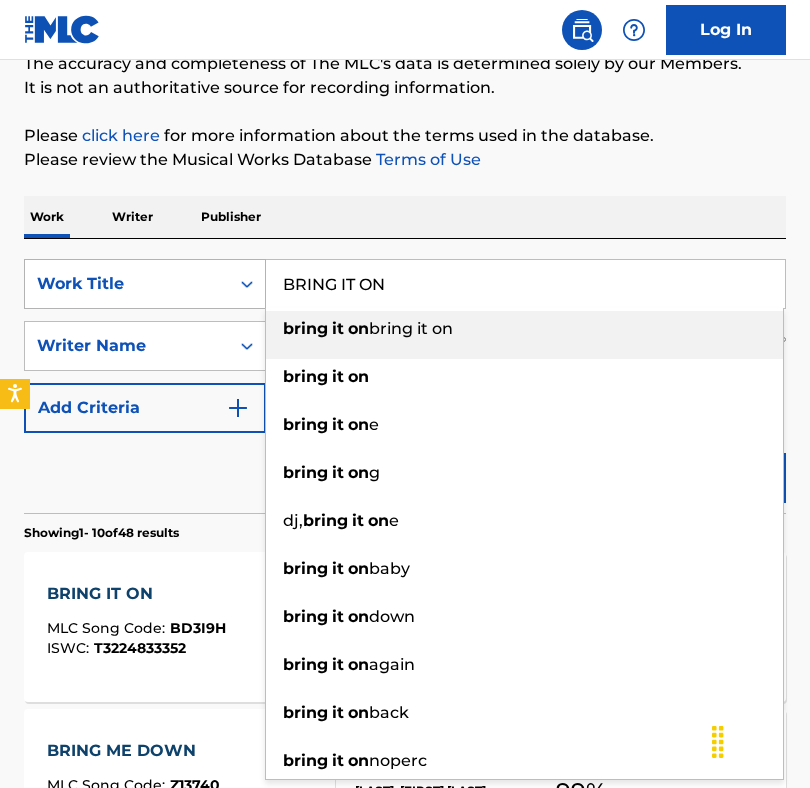 drag, startPoint x: 459, startPoint y: 293, endPoint x: 261, endPoint y: 291, distance: 198.0101 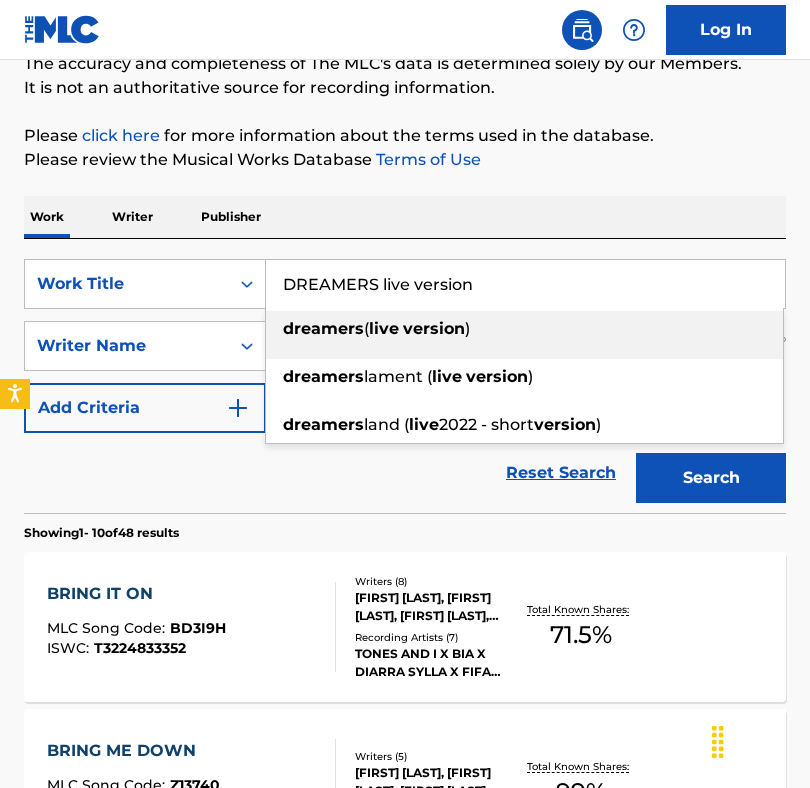 click on "dreamers" at bounding box center [323, 328] 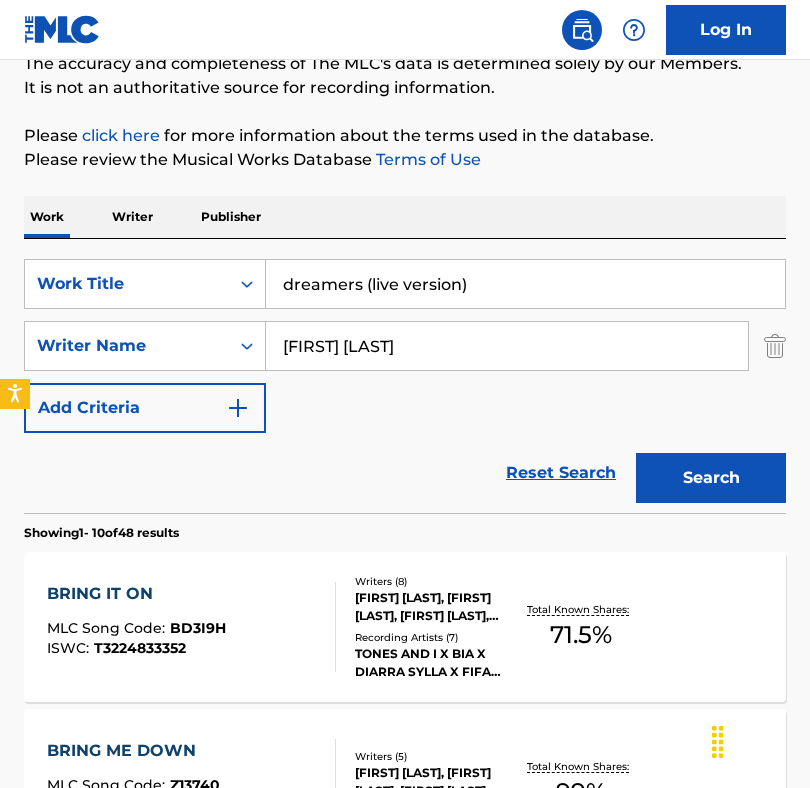 click on "Search" at bounding box center (706, 473) 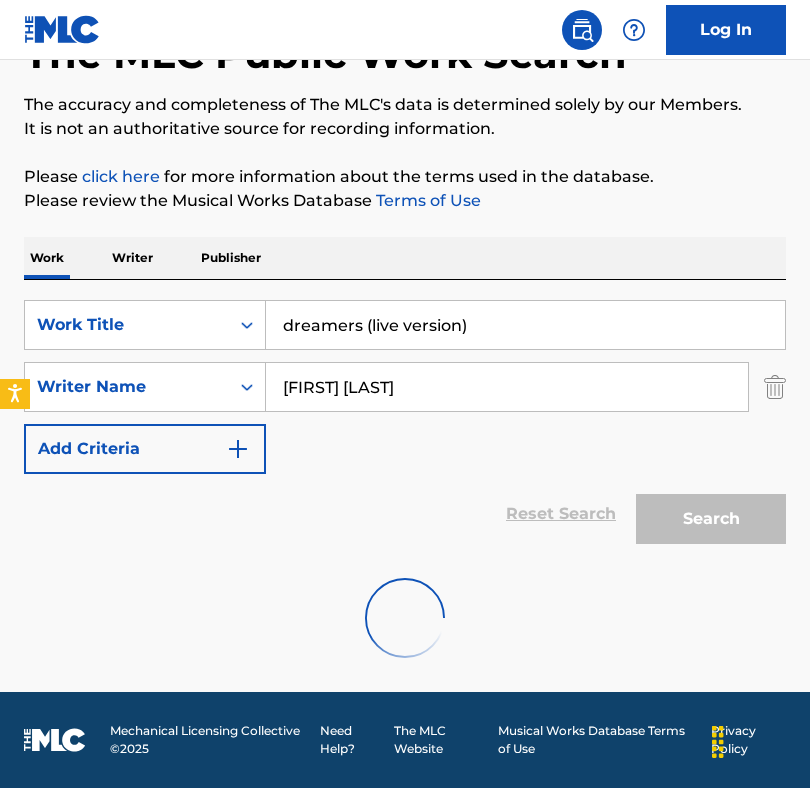 scroll, scrollTop: 176, scrollLeft: 0, axis: vertical 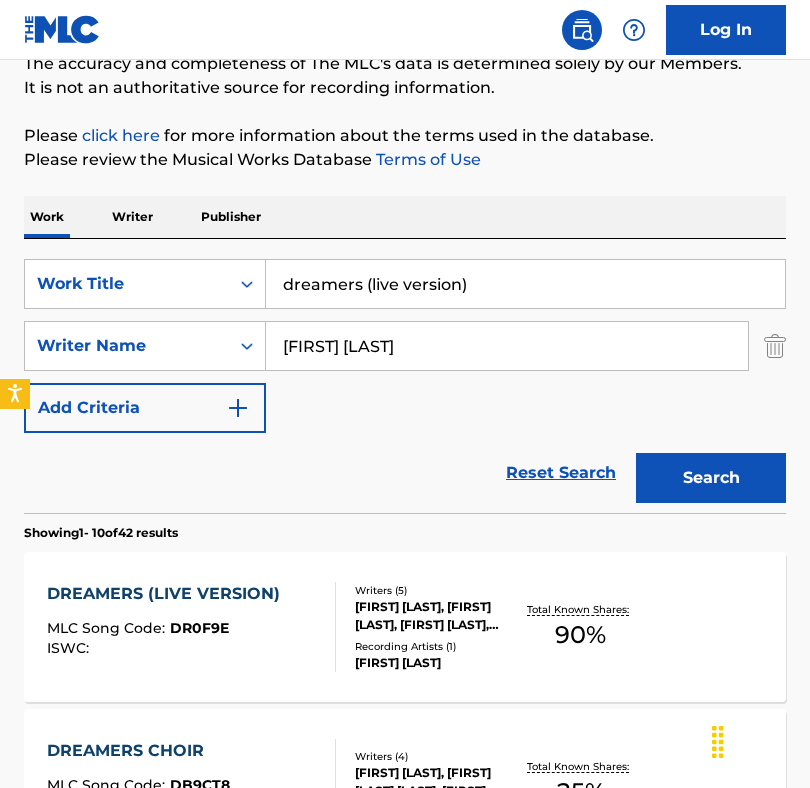 click at bounding box center [327, 627] 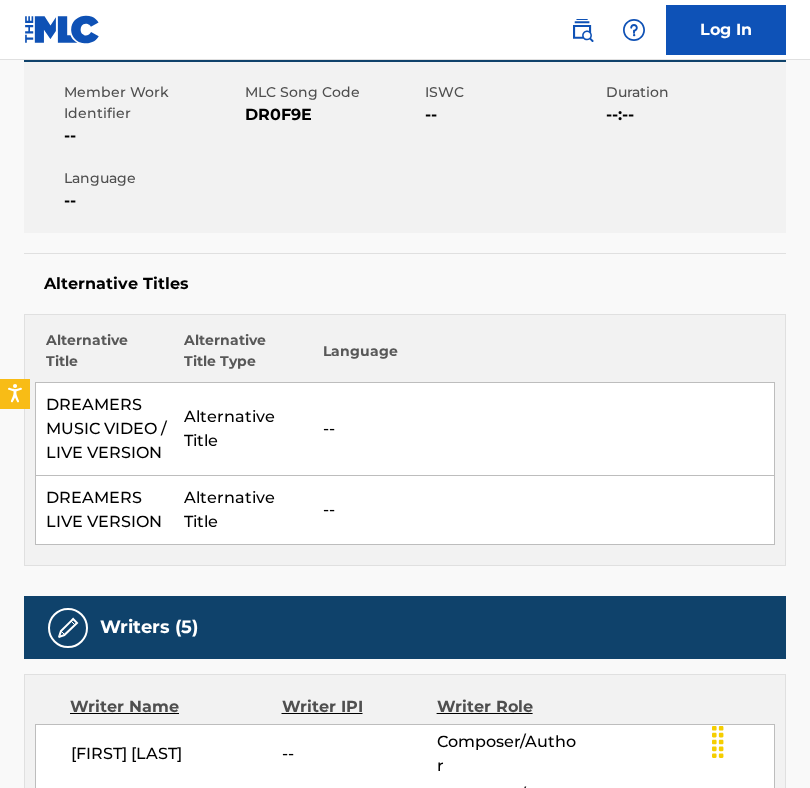 scroll, scrollTop: 0, scrollLeft: 0, axis: both 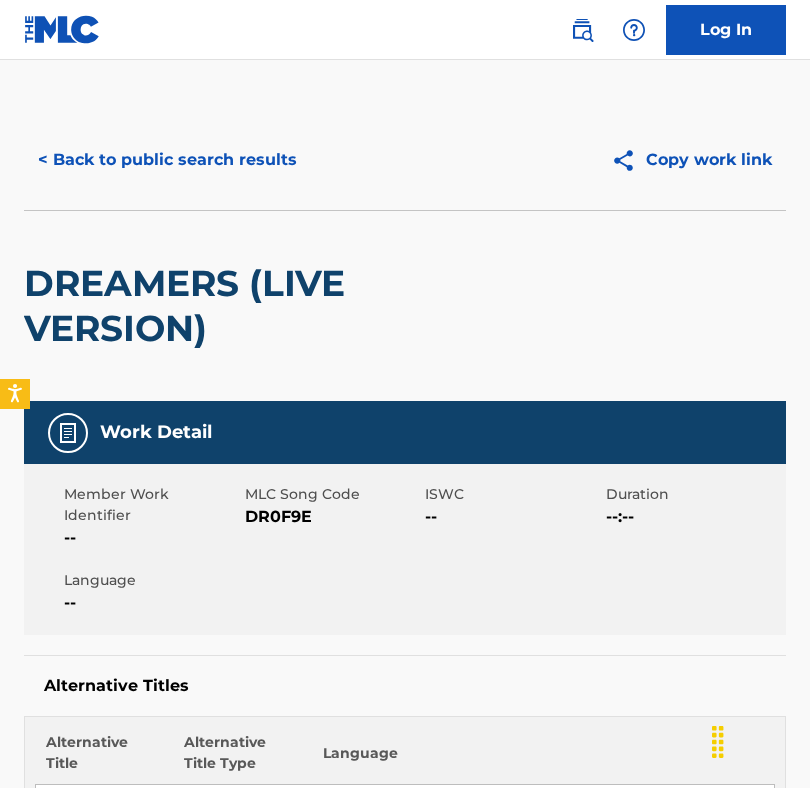 click on "< Back to public search results" at bounding box center [167, 160] 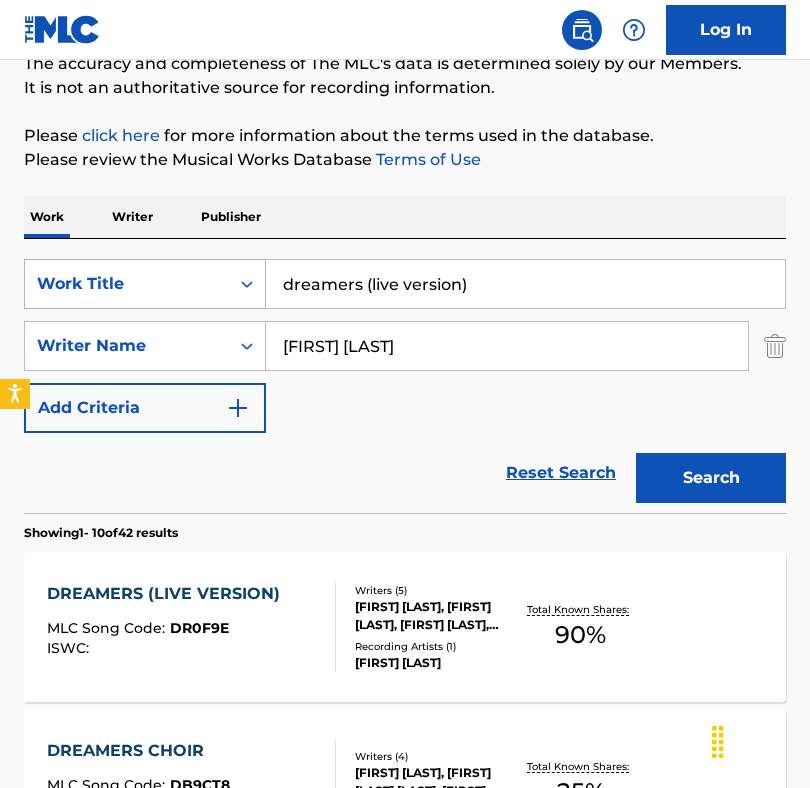 drag, startPoint x: 531, startPoint y: 287, endPoint x: 158, endPoint y: 282, distance: 373.0335 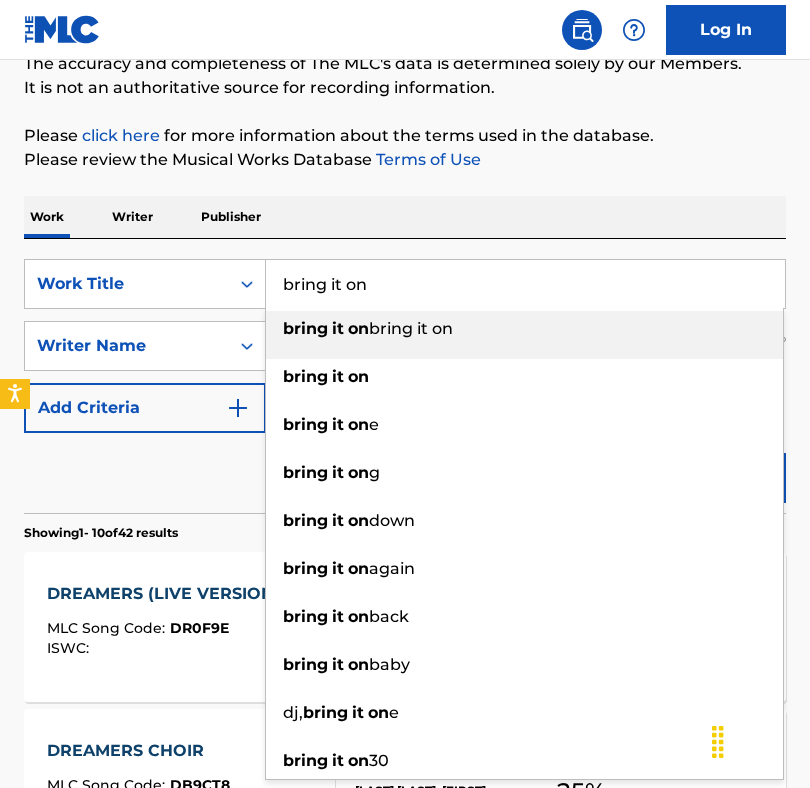 type on "bring it on" 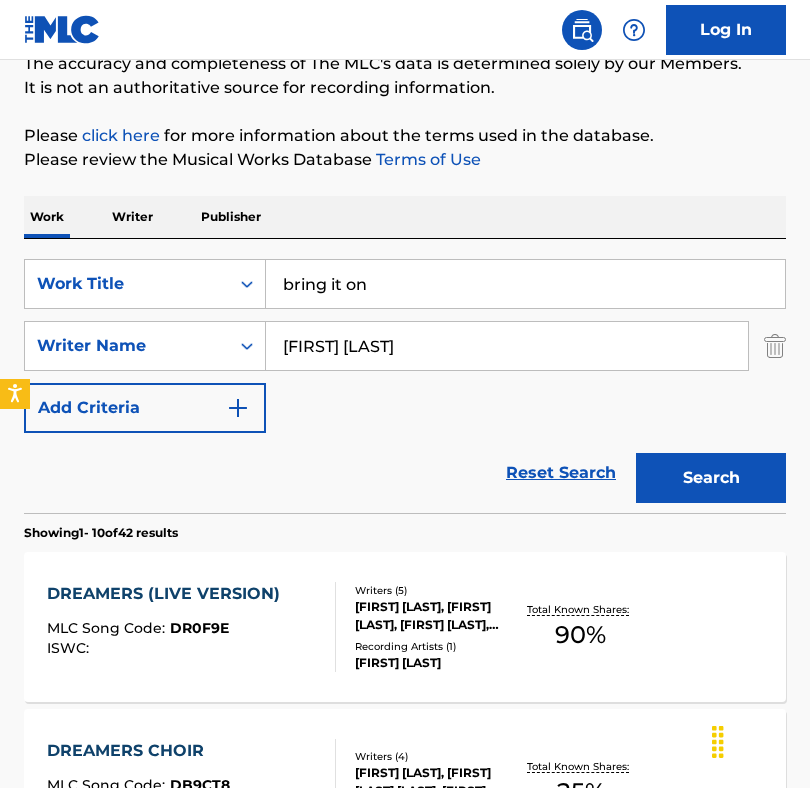 click on "Search" at bounding box center (711, 478) 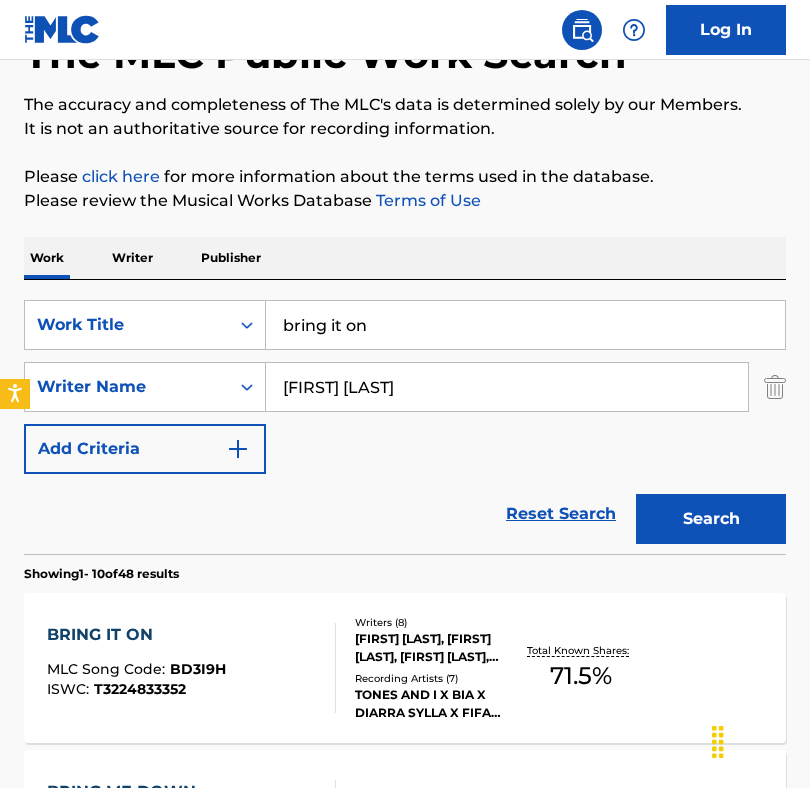 scroll, scrollTop: 176, scrollLeft: 0, axis: vertical 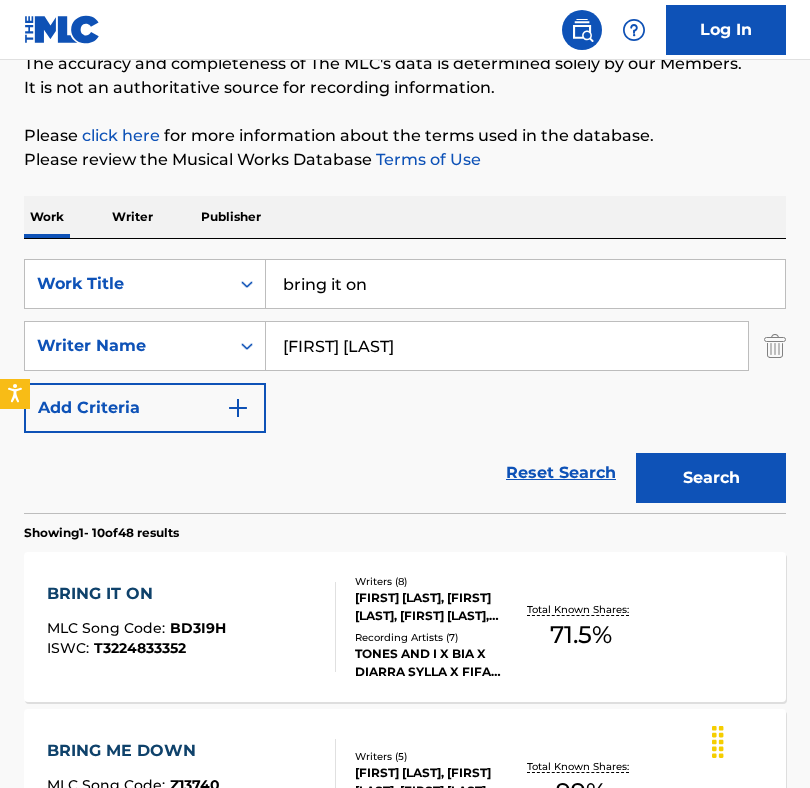 click on "Writers ( 8 ) [FIRST] [LAST], [FIRST] [LAST], [FIRST] [LAST], [FIRST] [LAST], [FIRST] [LAST], [FIRST] [LAST] [LAST], [FIRST] [LAST] [LAST], [FIRST] [LAST] [LAST] Recording Artists ( 7 ) [ARTIST] X [ARTIST] X [ARTIST] X [ARTIST], [ARTIST] X [ARTIST] X [ARTIST], [ARTIST], [ARTIST] X [ARTIST] X [ARTIST] X [ARTIST], [ARTIST], [ARTIST], [ARTIST] & [ARTIST]" at bounding box center (426, 627) 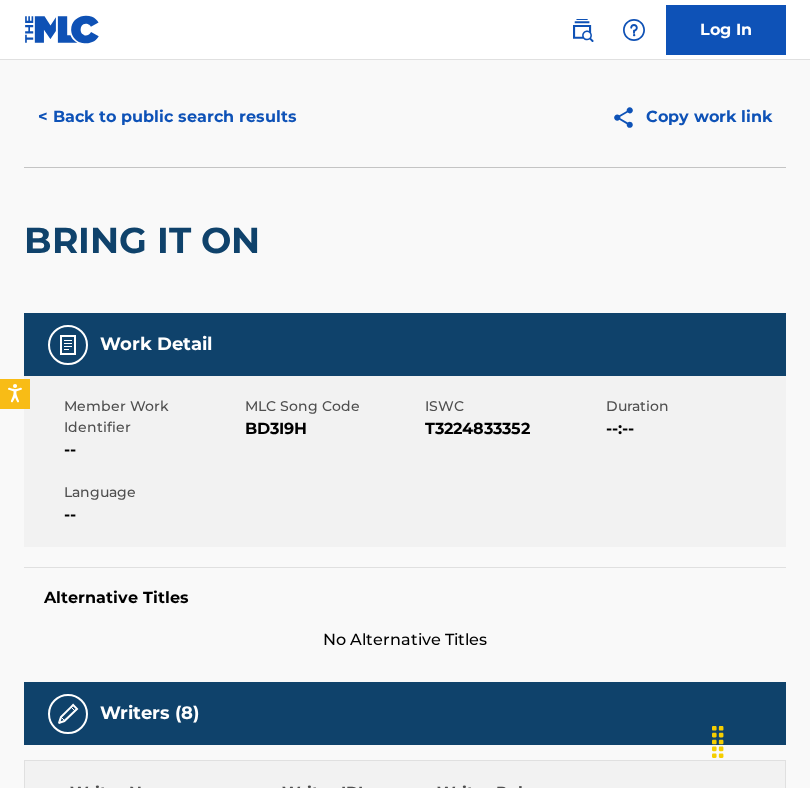scroll, scrollTop: 0, scrollLeft: 0, axis: both 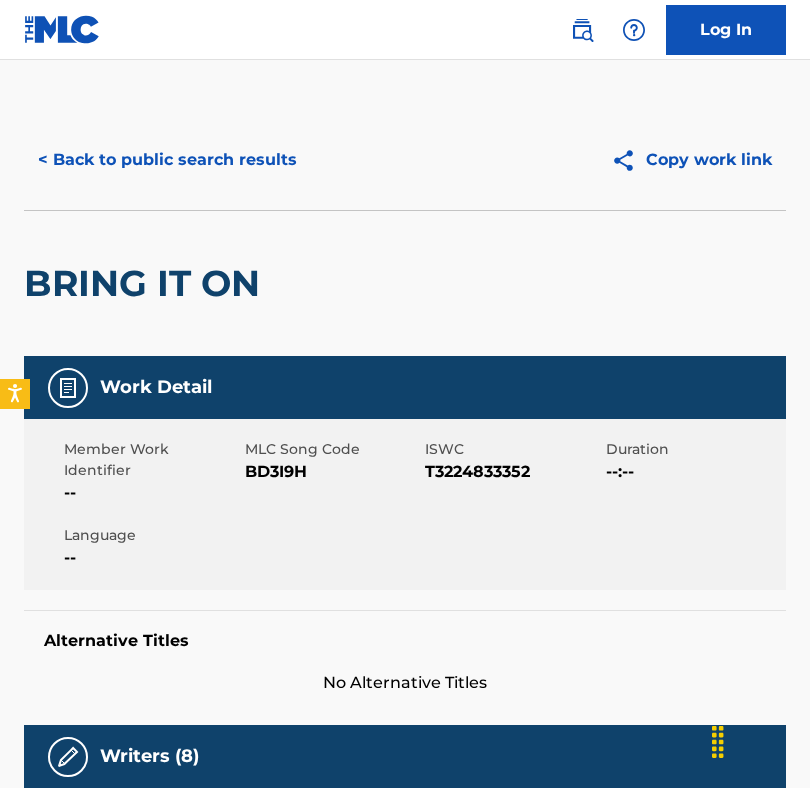 click on "< Back to public search results" at bounding box center [167, 160] 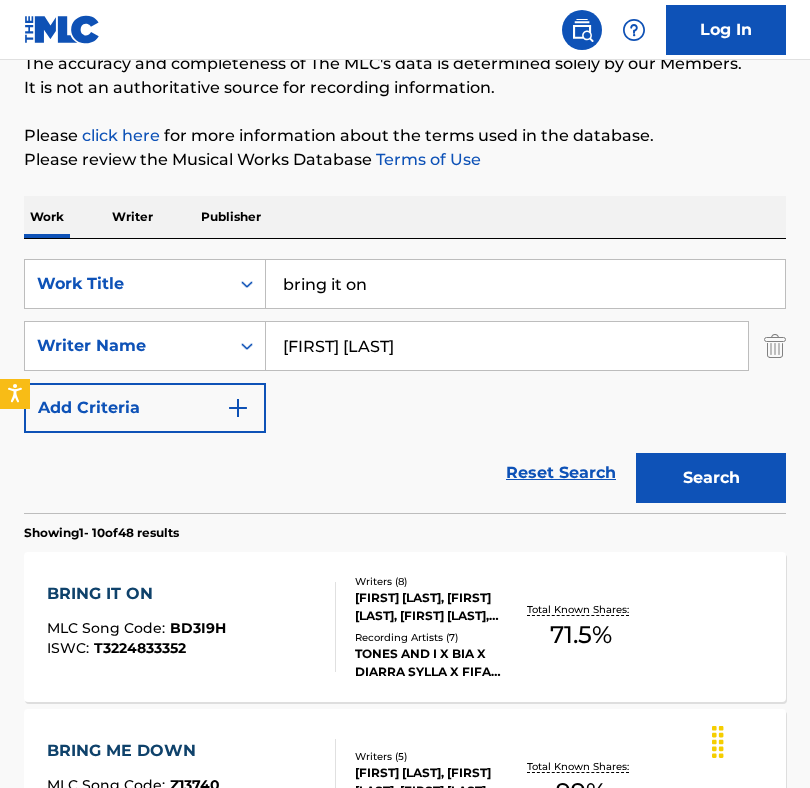 click on "bring it on" at bounding box center (525, 284) 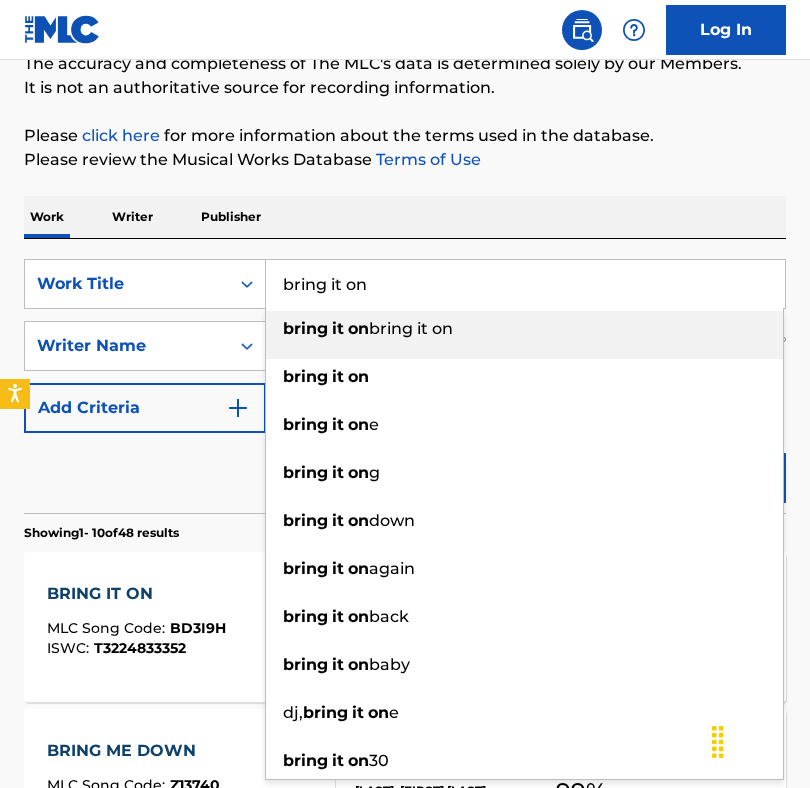 paste on "DREAMERS" 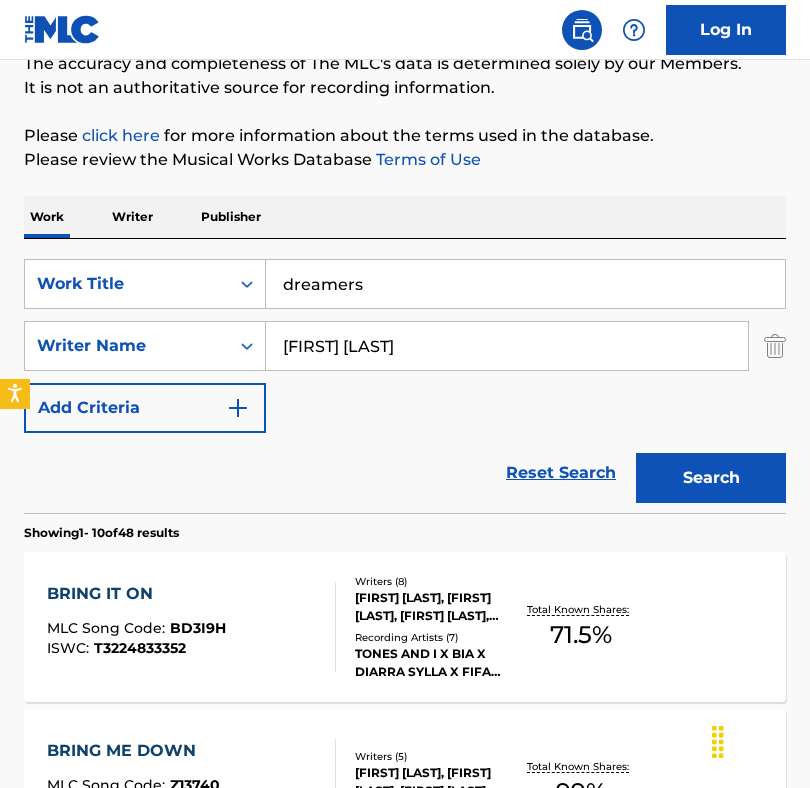 type on "dreamers" 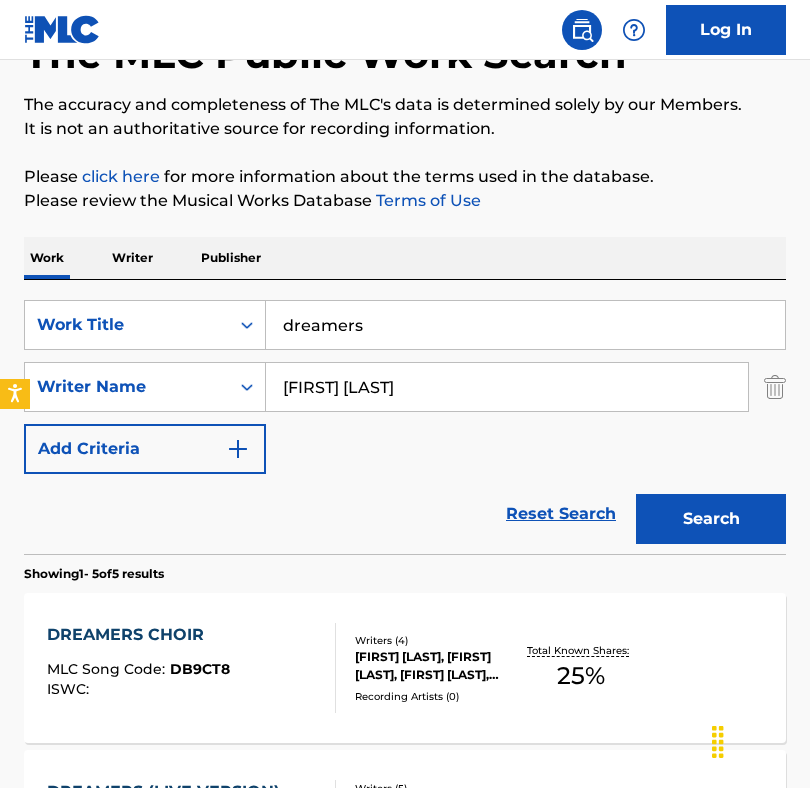 scroll, scrollTop: 176, scrollLeft: 0, axis: vertical 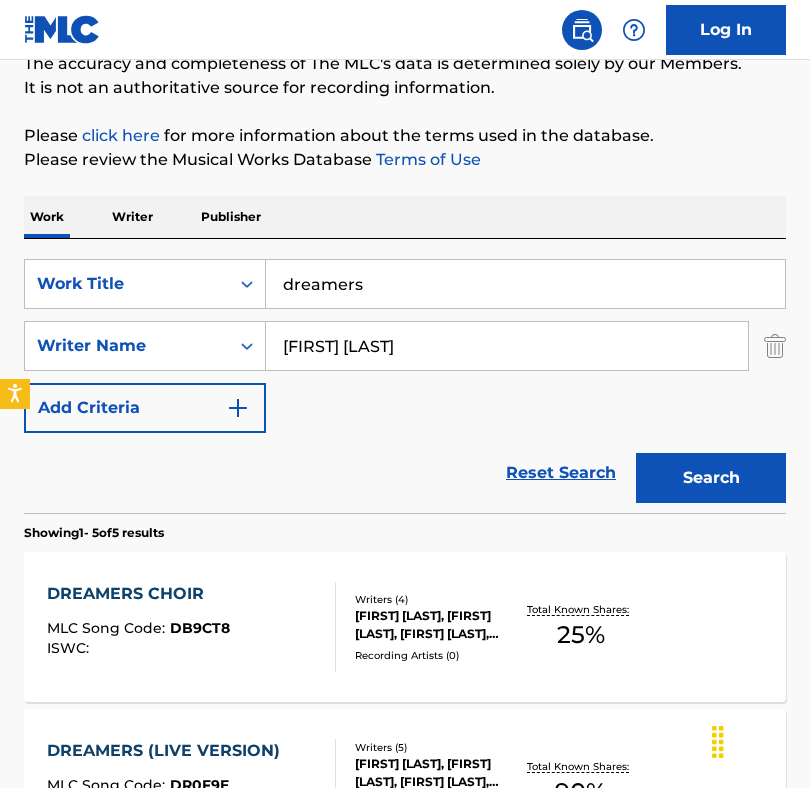 click on "Showing  1  -   5  of  5   results" at bounding box center [405, 527] 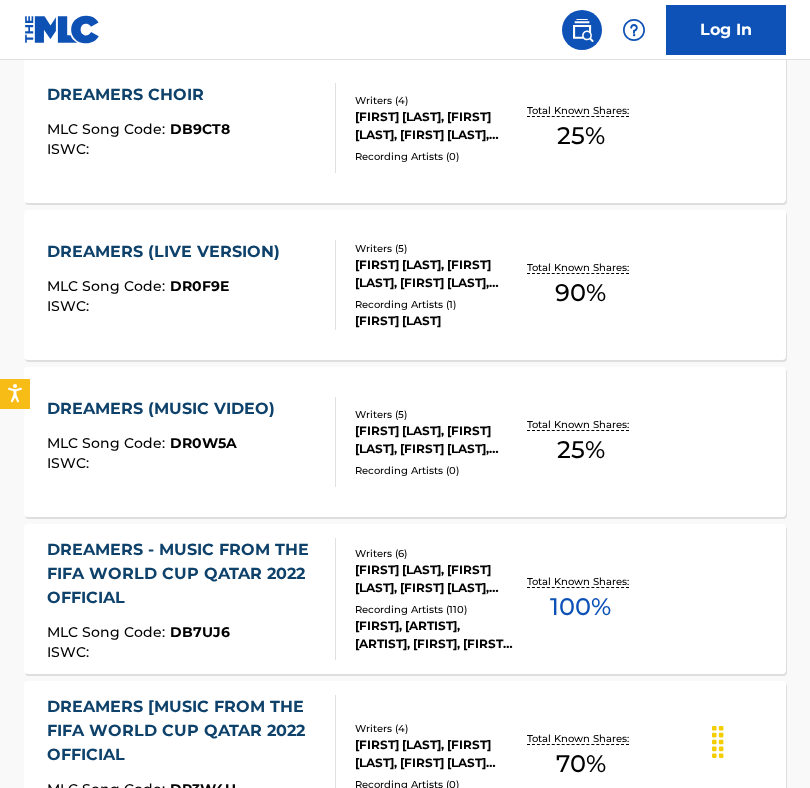 scroll, scrollTop: 692, scrollLeft: 0, axis: vertical 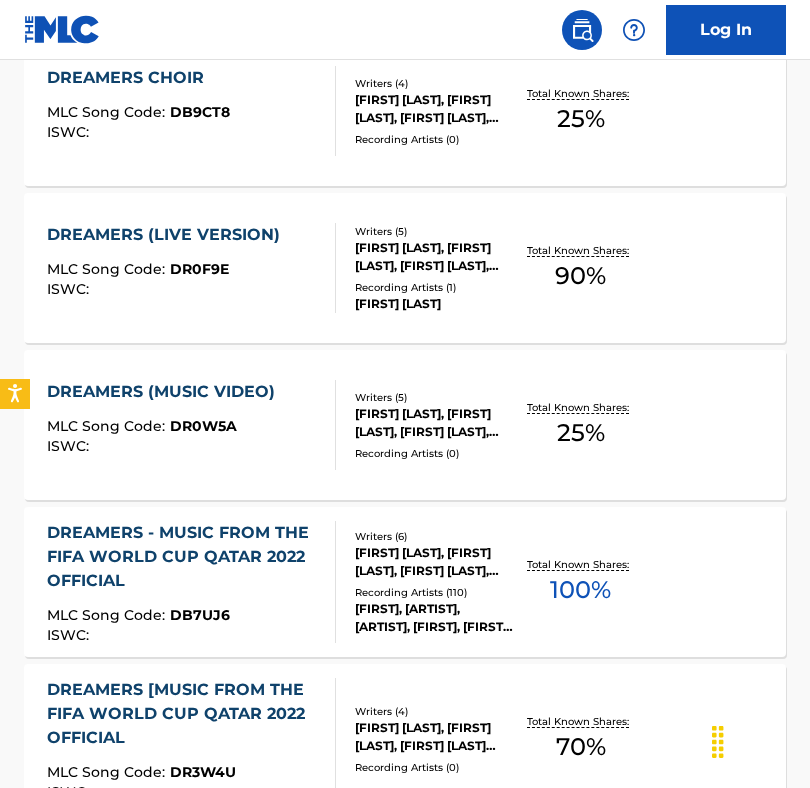 click on "DREAMERS - MUSIC FROM THE FIFA WORLD CUP QATAR 2022 OFFICIAL" at bounding box center [183, 557] 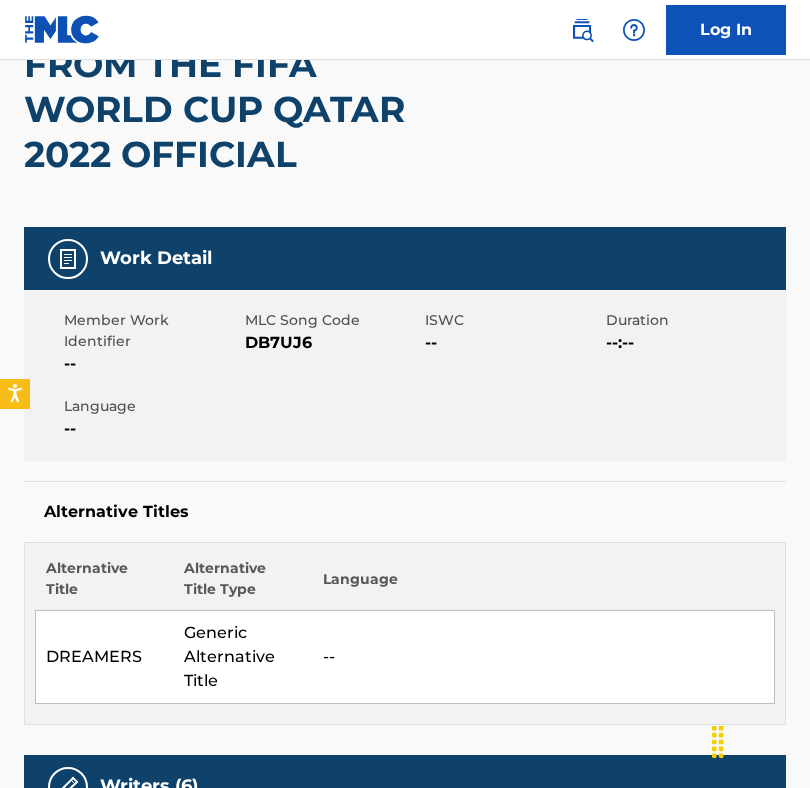 scroll, scrollTop: 0, scrollLeft: 0, axis: both 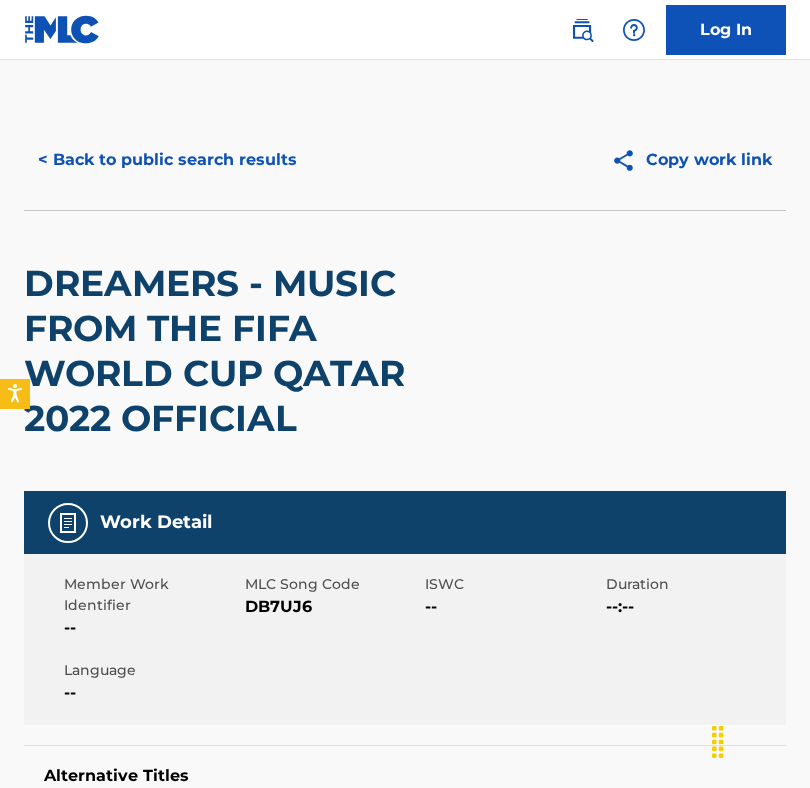 click on "< Back to public search results" at bounding box center (167, 160) 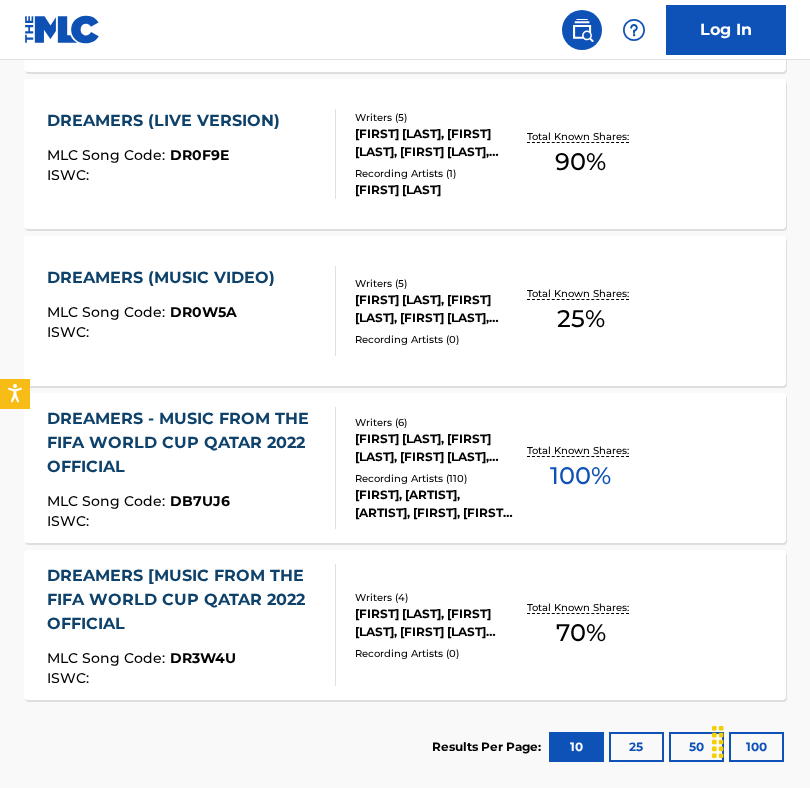 scroll, scrollTop: 0, scrollLeft: 0, axis: both 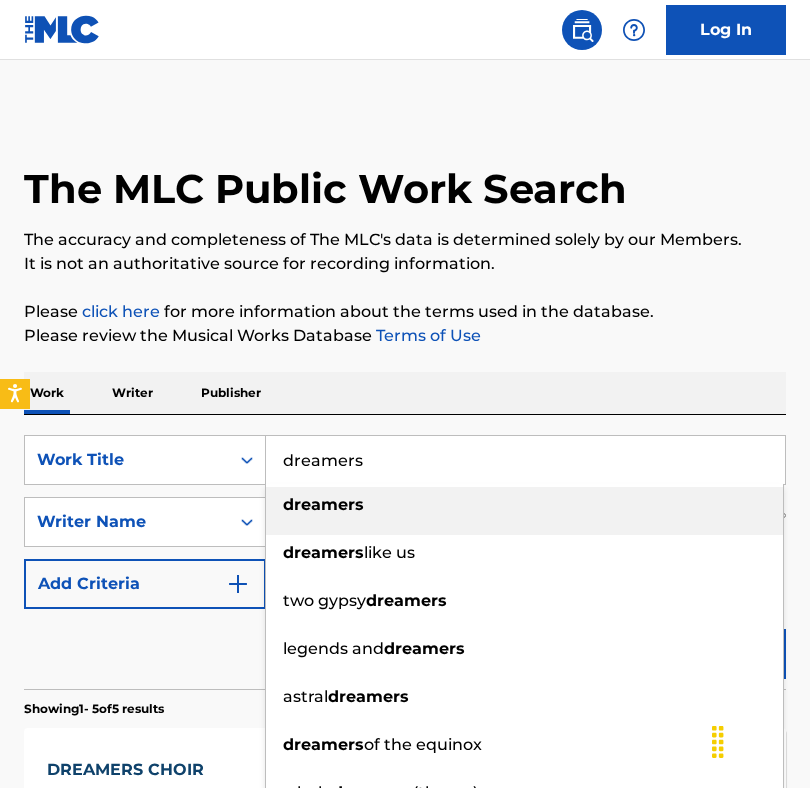 click on "dreamers" at bounding box center (525, 460) 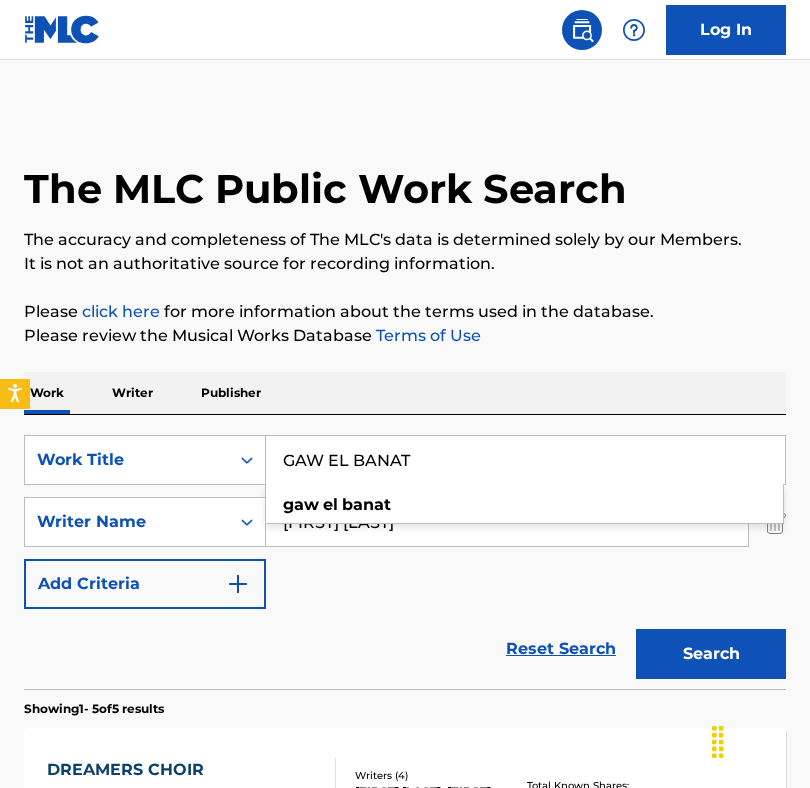 type on "GAW EL BANAT" 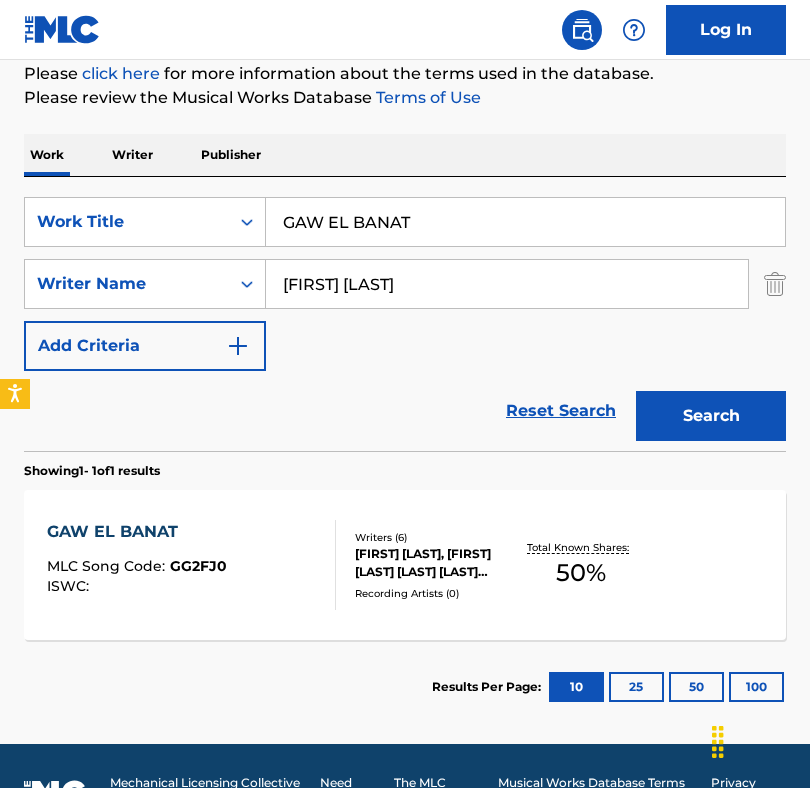 scroll, scrollTop: 239, scrollLeft: 0, axis: vertical 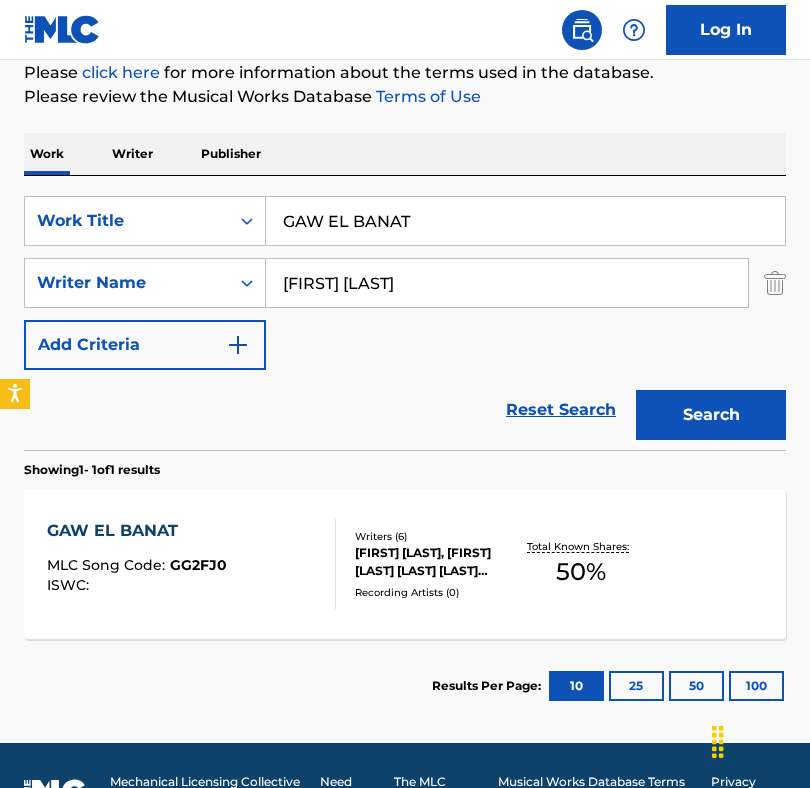 click on "GAW EL BANAT MLC Song Code : GG2FJ0 ISWC :" at bounding box center [137, 564] 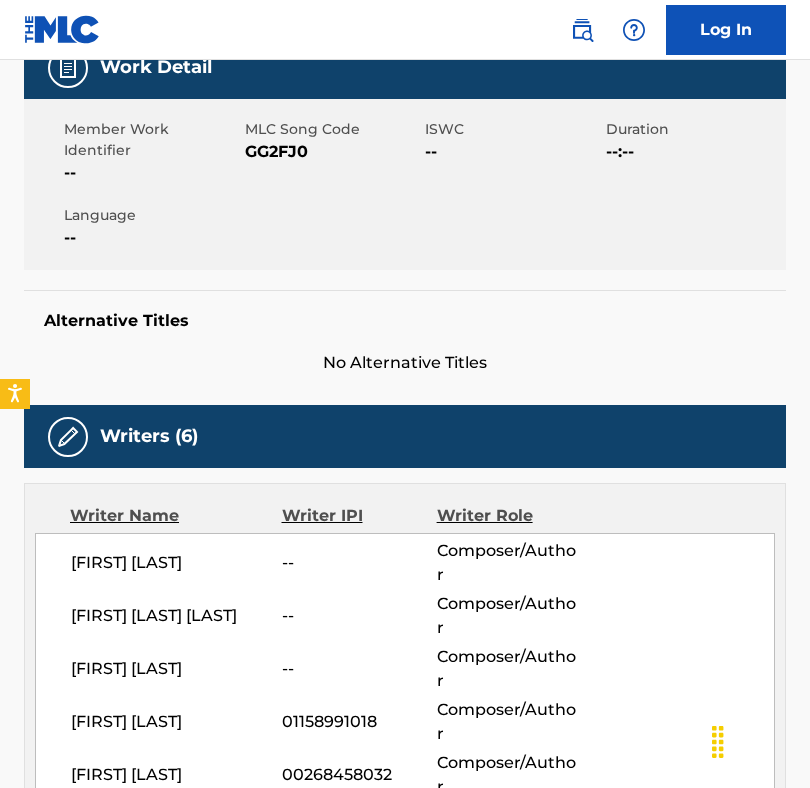 scroll, scrollTop: 0, scrollLeft: 0, axis: both 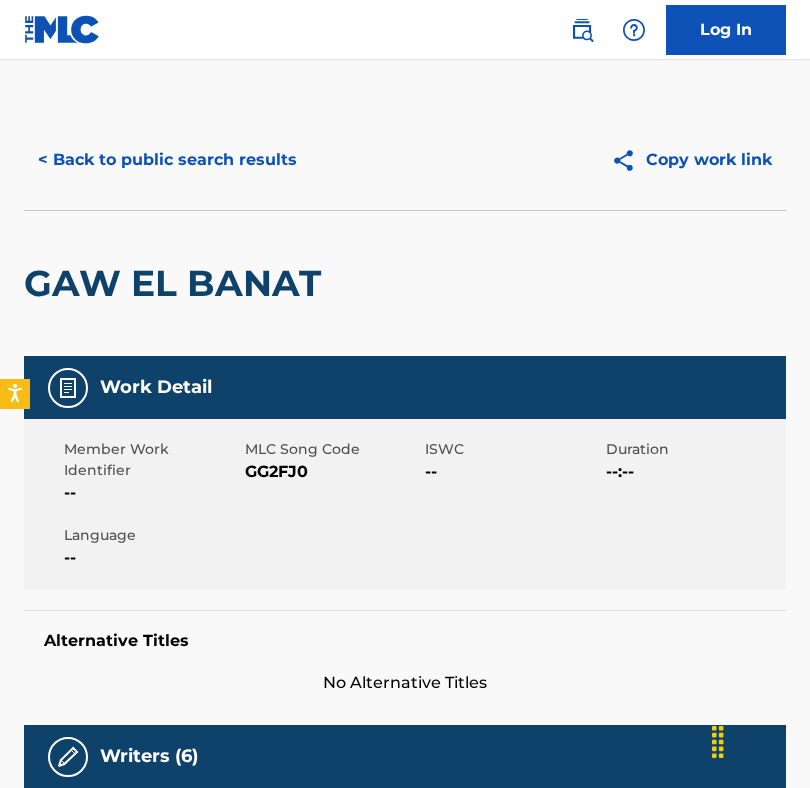 click on "< Back to public search results" at bounding box center (167, 160) 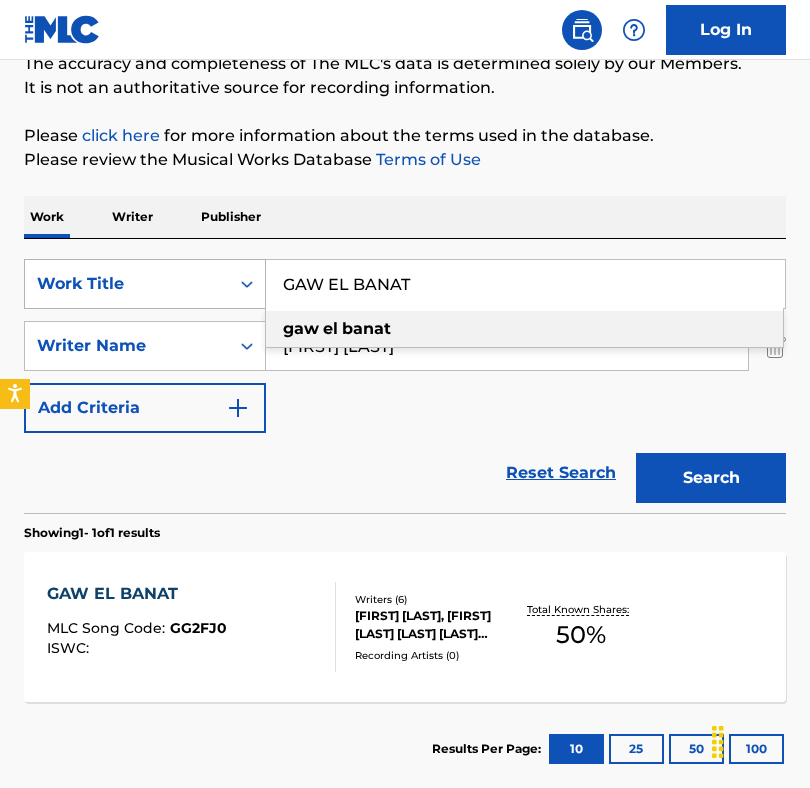 drag, startPoint x: 462, startPoint y: 292, endPoint x: 265, endPoint y: 291, distance: 197.00253 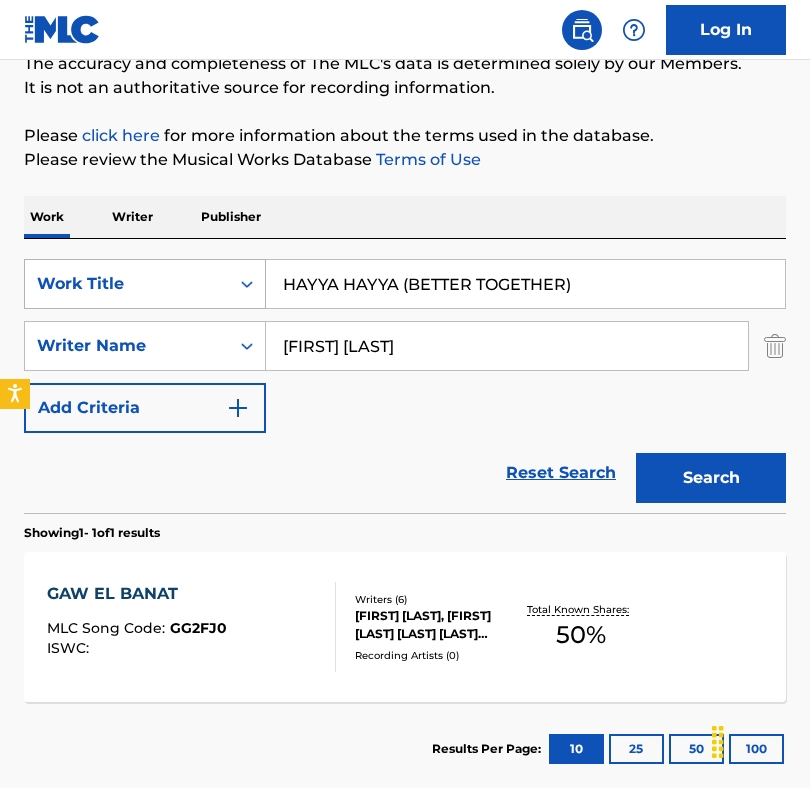 type on "HAYYA HAYYA (BETTER TOGETHER)" 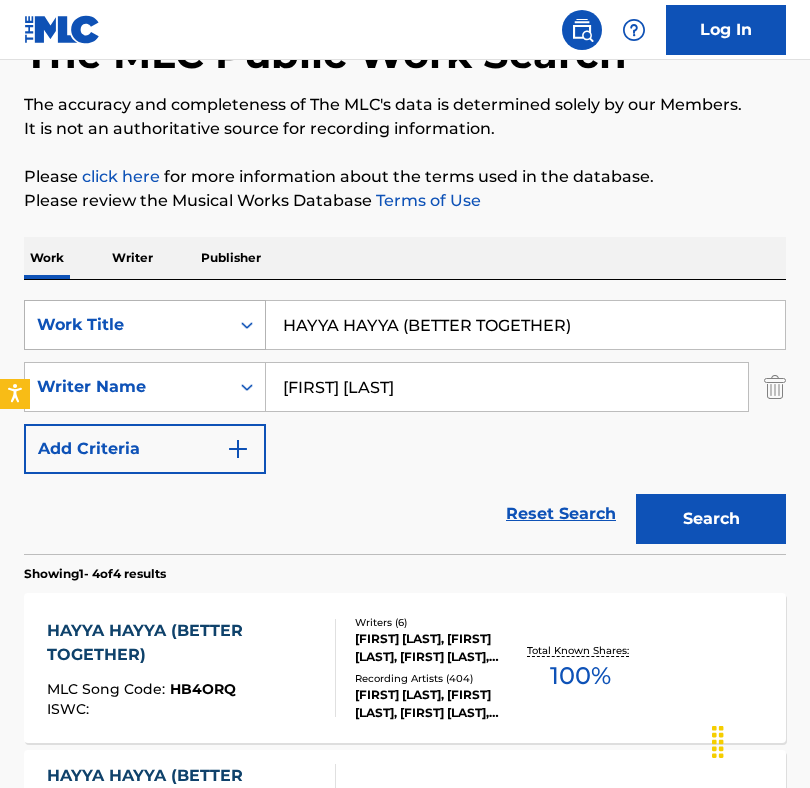 scroll, scrollTop: 176, scrollLeft: 0, axis: vertical 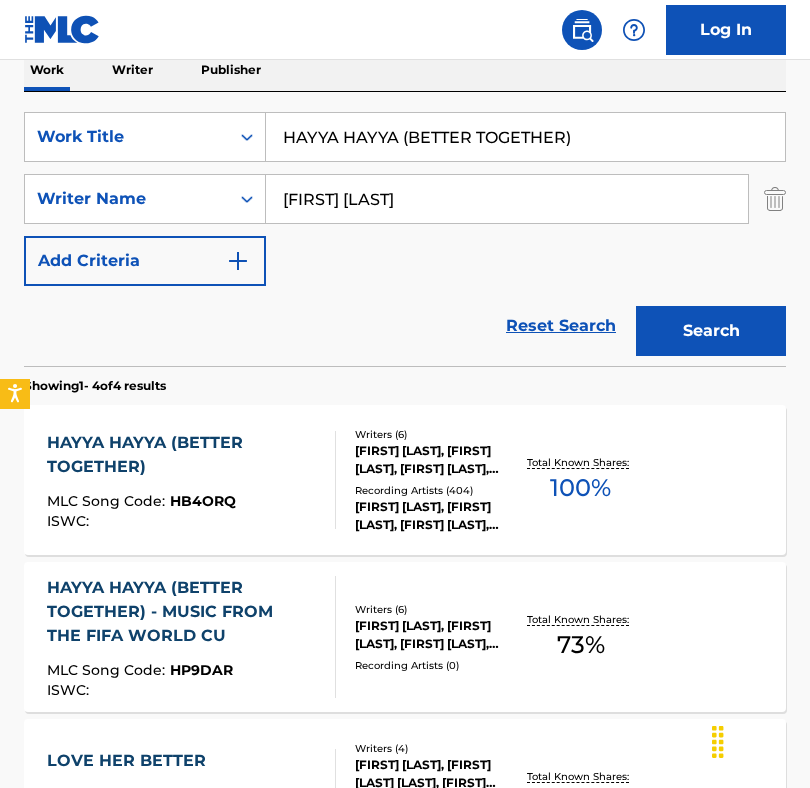 click on "HAYYA HAYYA (BETTER TOGETHER)" at bounding box center [183, 455] 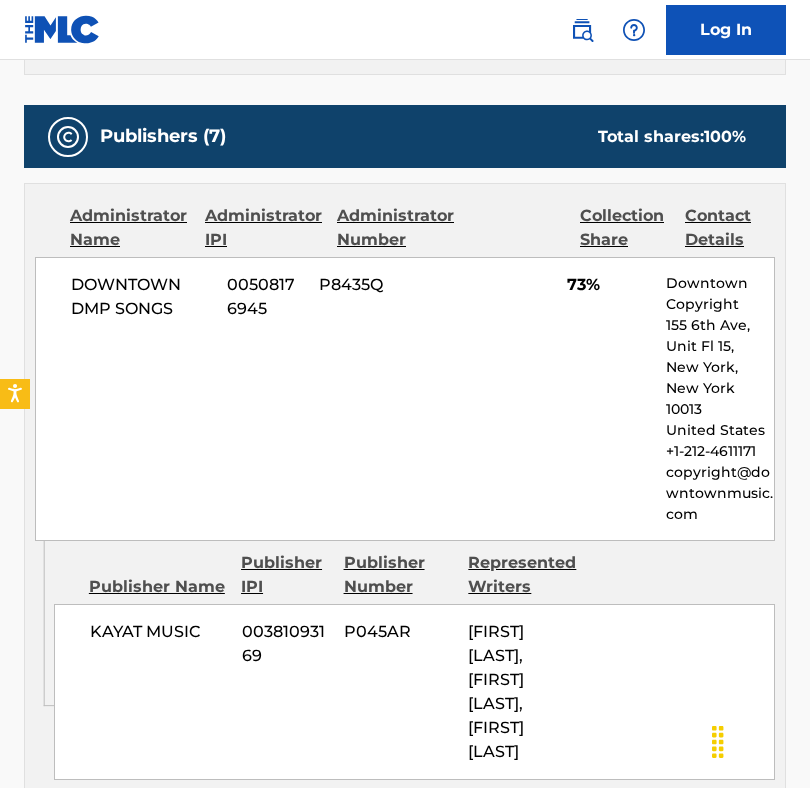 scroll, scrollTop: 0, scrollLeft: 0, axis: both 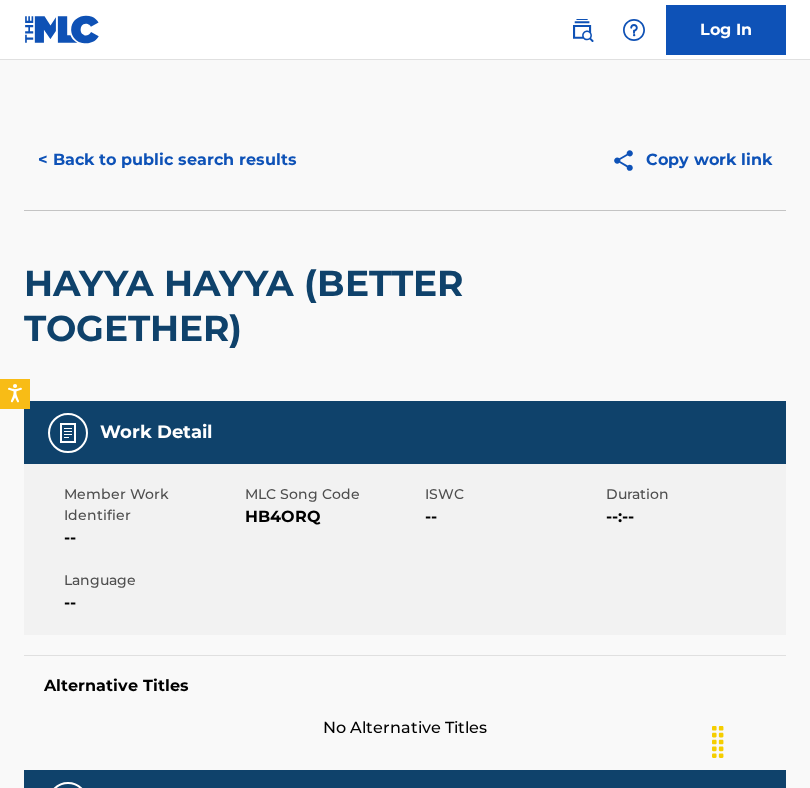 click on "< Back to public search results" at bounding box center (167, 160) 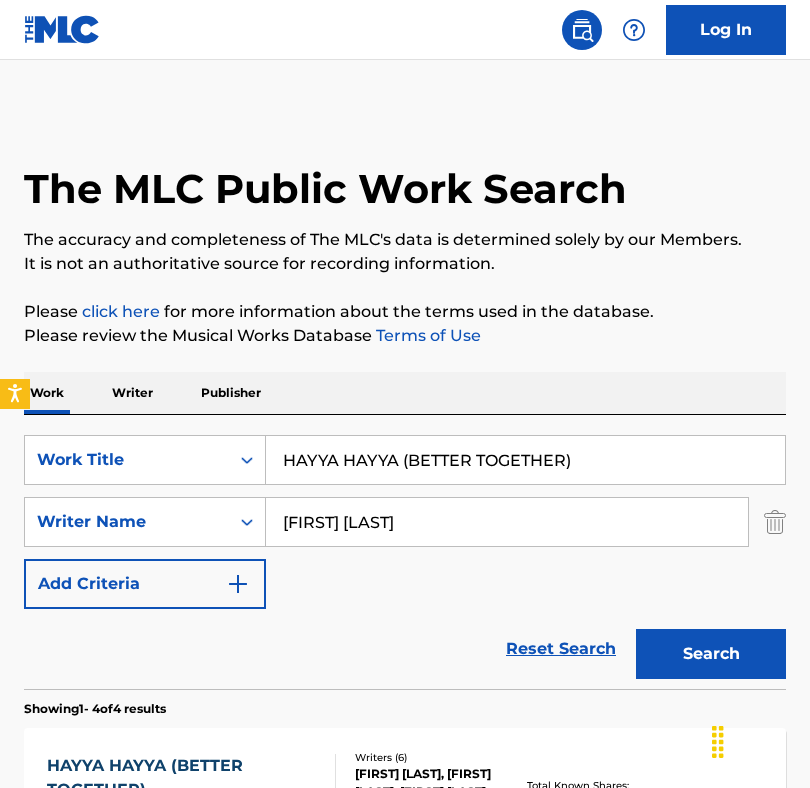 scroll, scrollTop: 323, scrollLeft: 0, axis: vertical 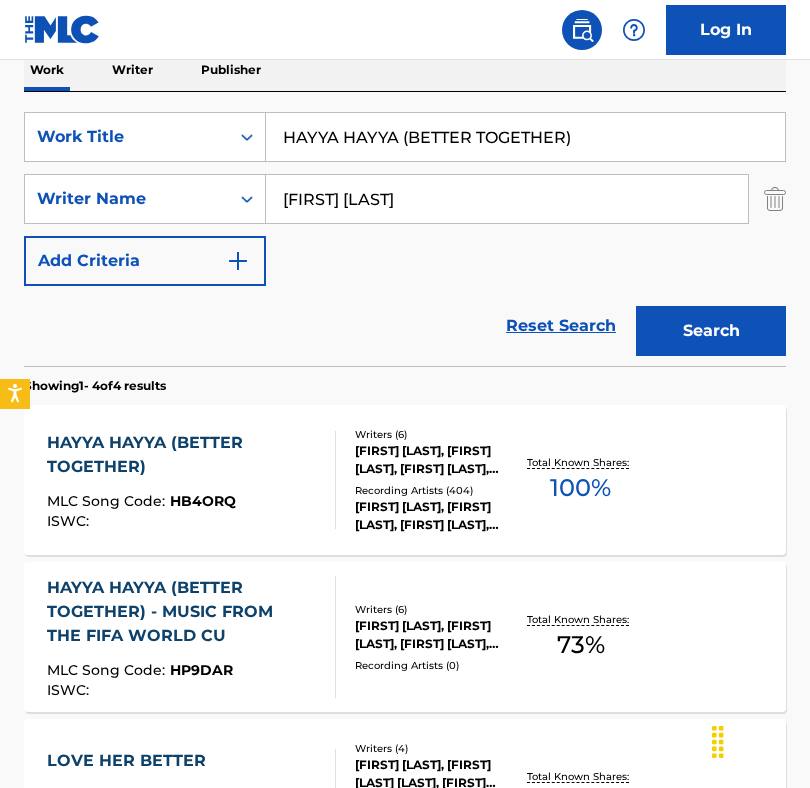 click on "HAYYA HAYYA (BETTER TOGETHER)" at bounding box center (525, 137) 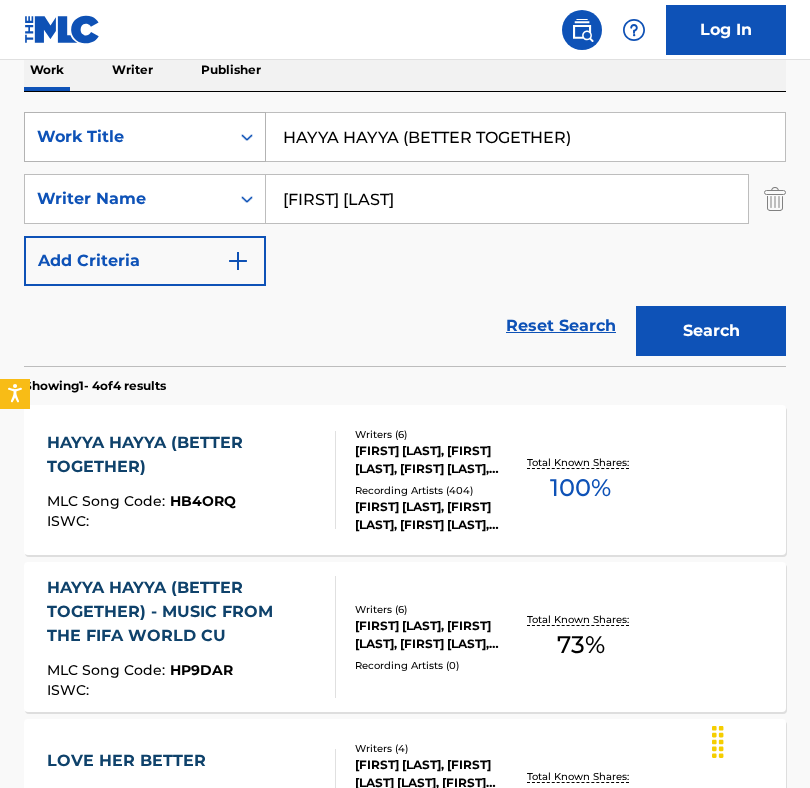 drag, startPoint x: 607, startPoint y: 142, endPoint x: 222, endPoint y: 153, distance: 385.1571 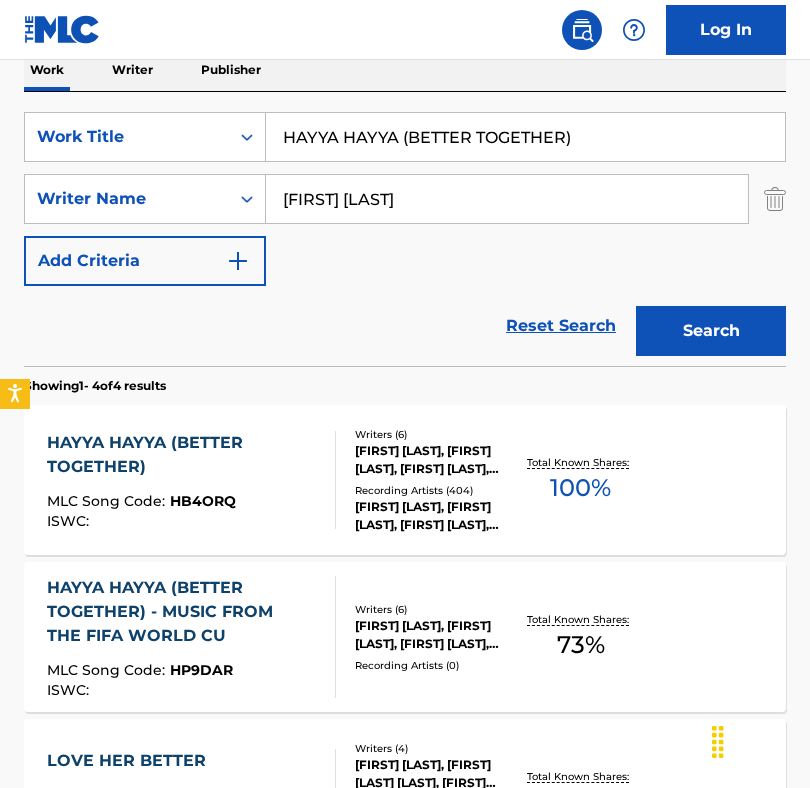 drag, startPoint x: 582, startPoint y: 135, endPoint x: 277, endPoint y: 144, distance: 305.13275 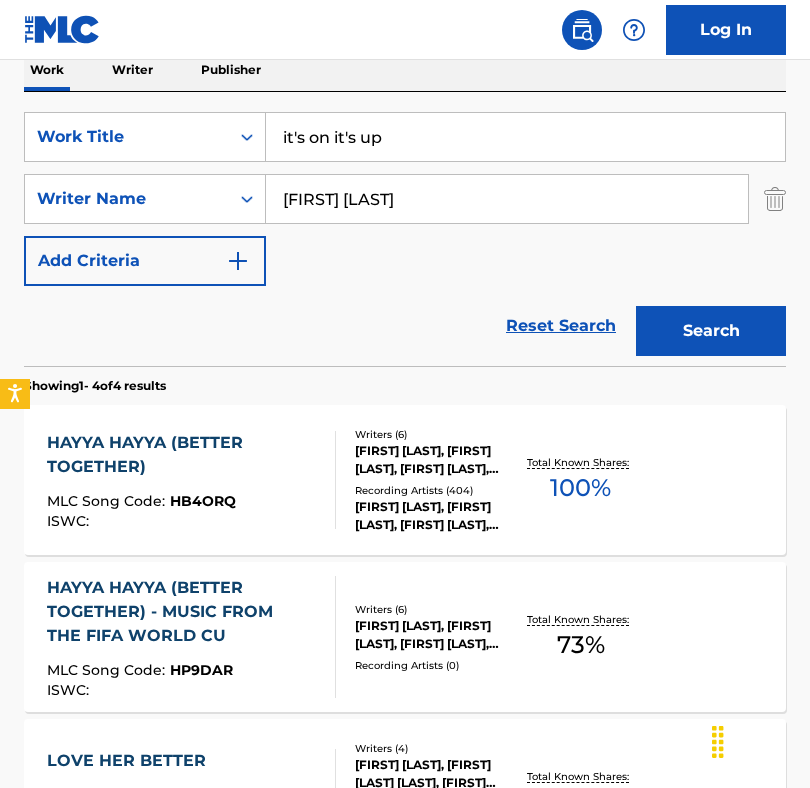 drag, startPoint x: 332, startPoint y: 139, endPoint x: 436, endPoint y: 137, distance: 104.019226 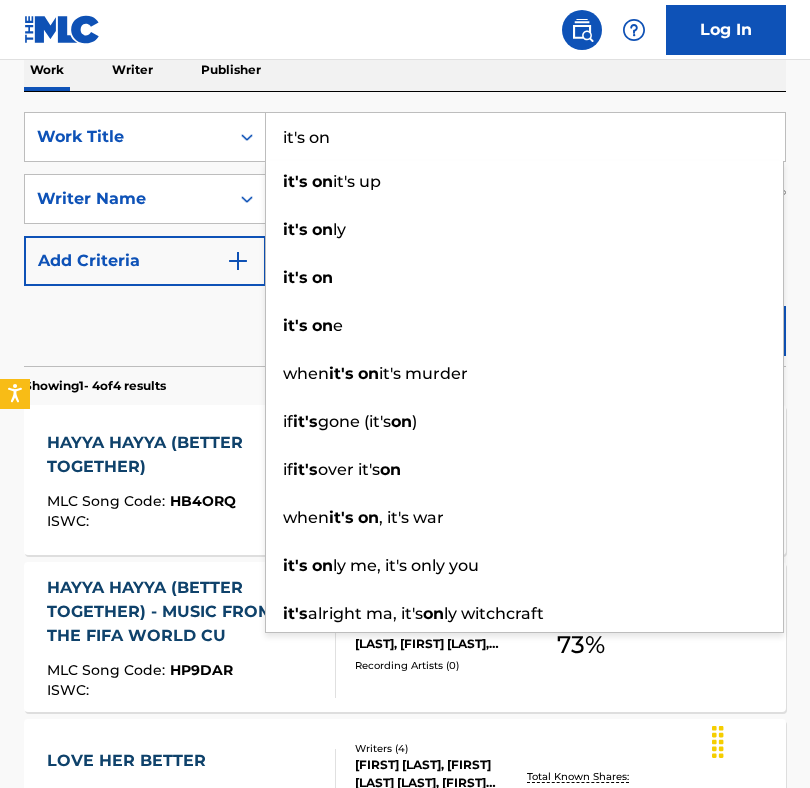 type on "it's on" 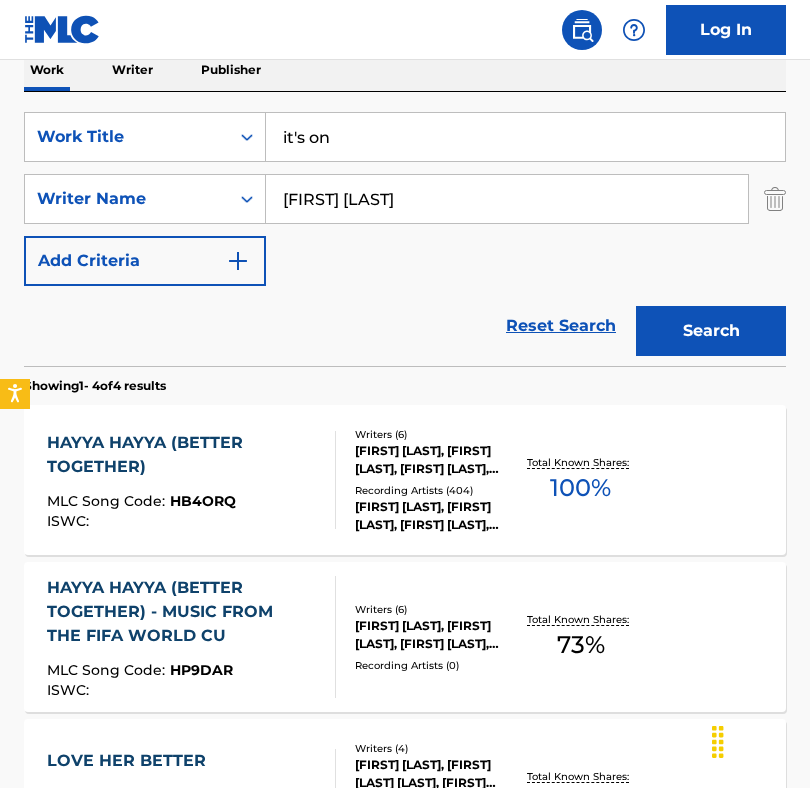 click on "Search" at bounding box center (711, 331) 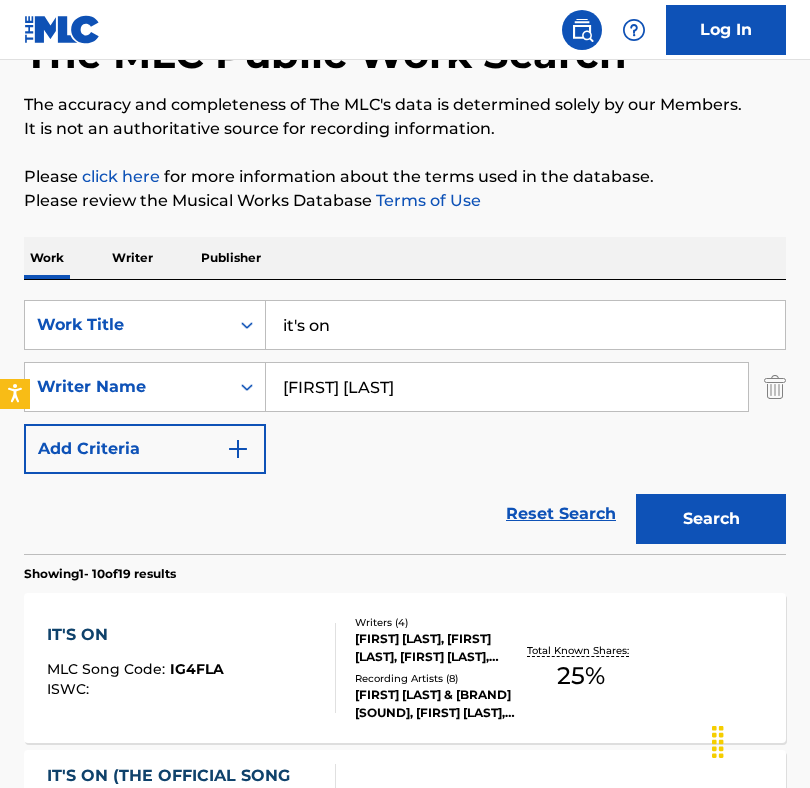 scroll, scrollTop: 323, scrollLeft: 0, axis: vertical 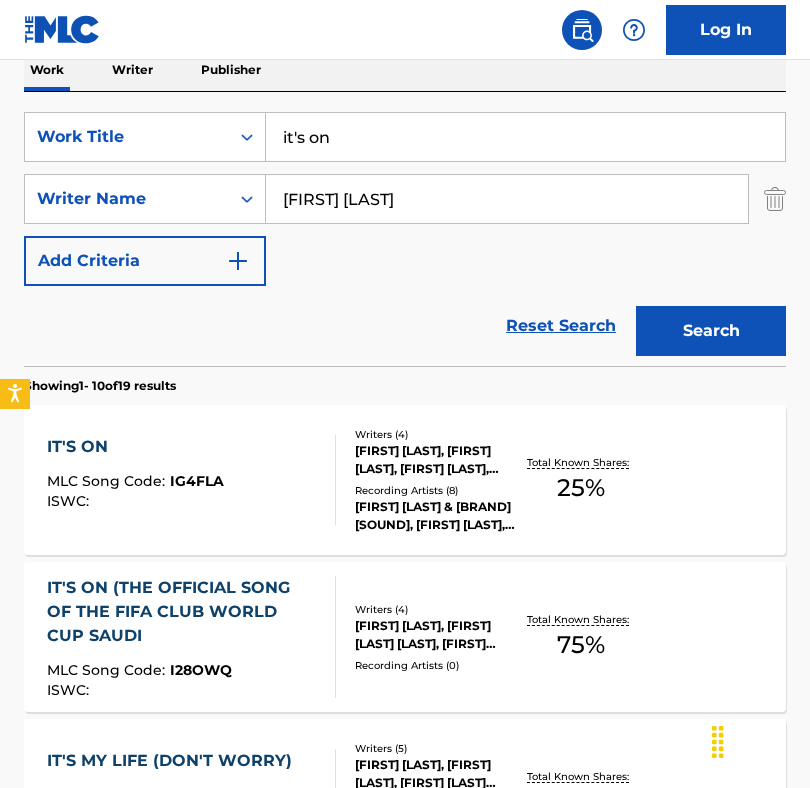 click on "IT'S ON MLC Song Code : IG4FLA ISWC :" at bounding box center [135, 480] 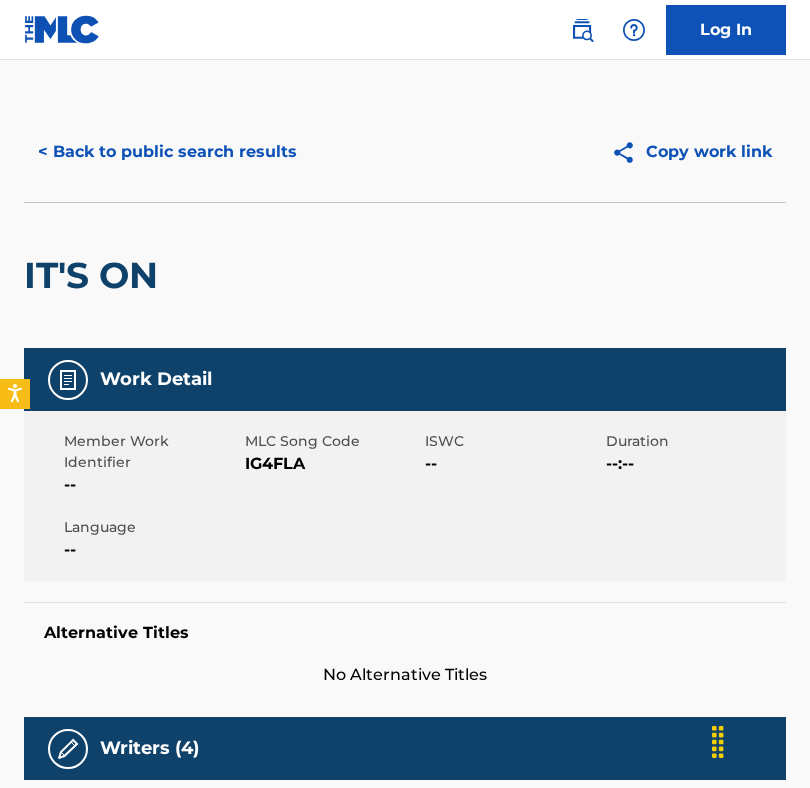 scroll, scrollTop: 0, scrollLeft: 0, axis: both 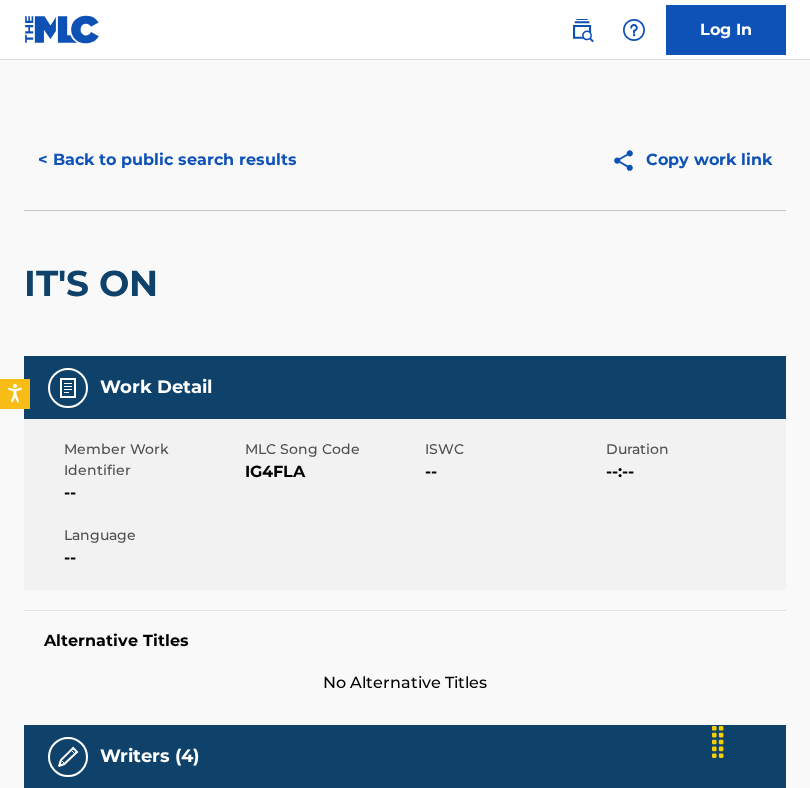 click on "< Back to public search results" at bounding box center [167, 160] 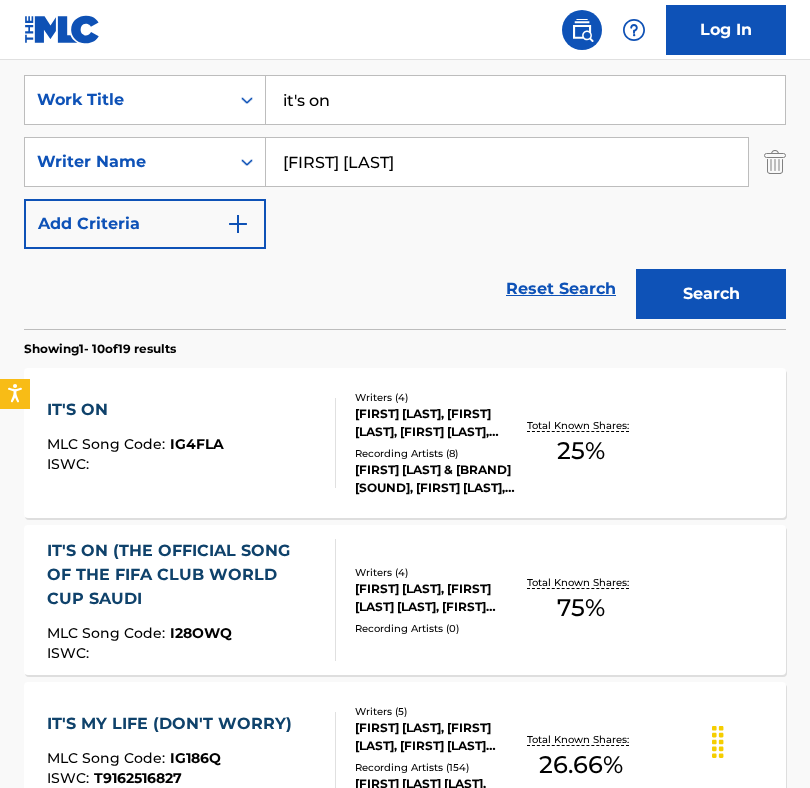scroll, scrollTop: 363, scrollLeft: 0, axis: vertical 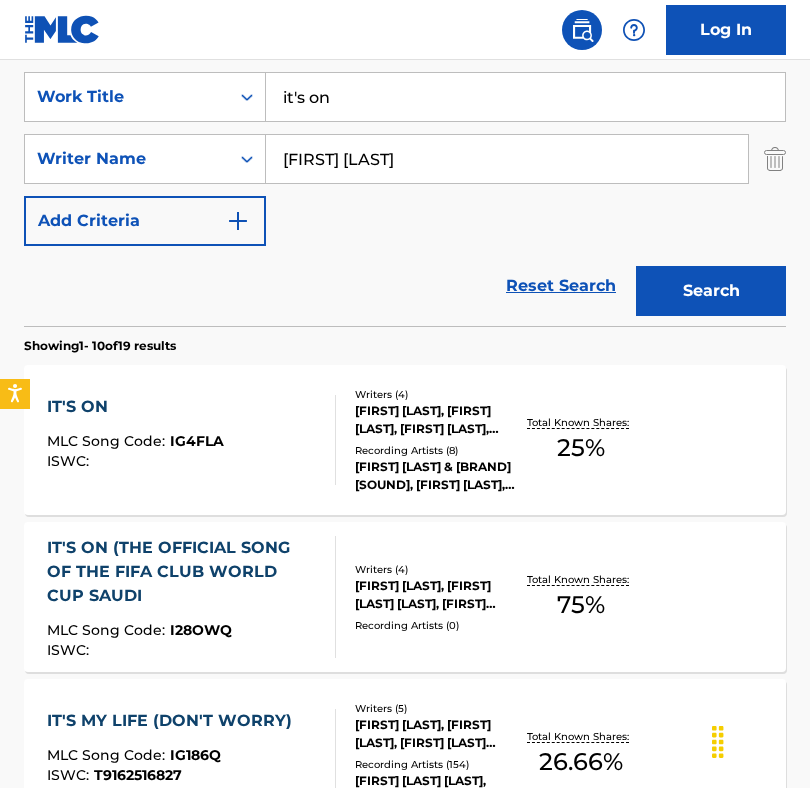 click on "IT'S ON MLC Song Code : IG4FLA ISWC :" at bounding box center (135, 440) 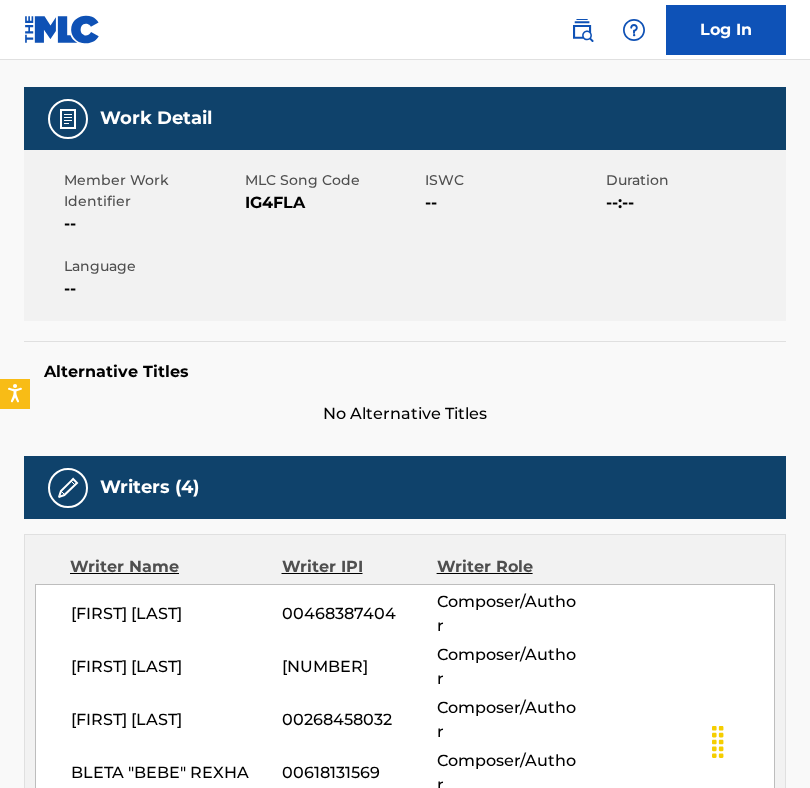 scroll, scrollTop: 0, scrollLeft: 0, axis: both 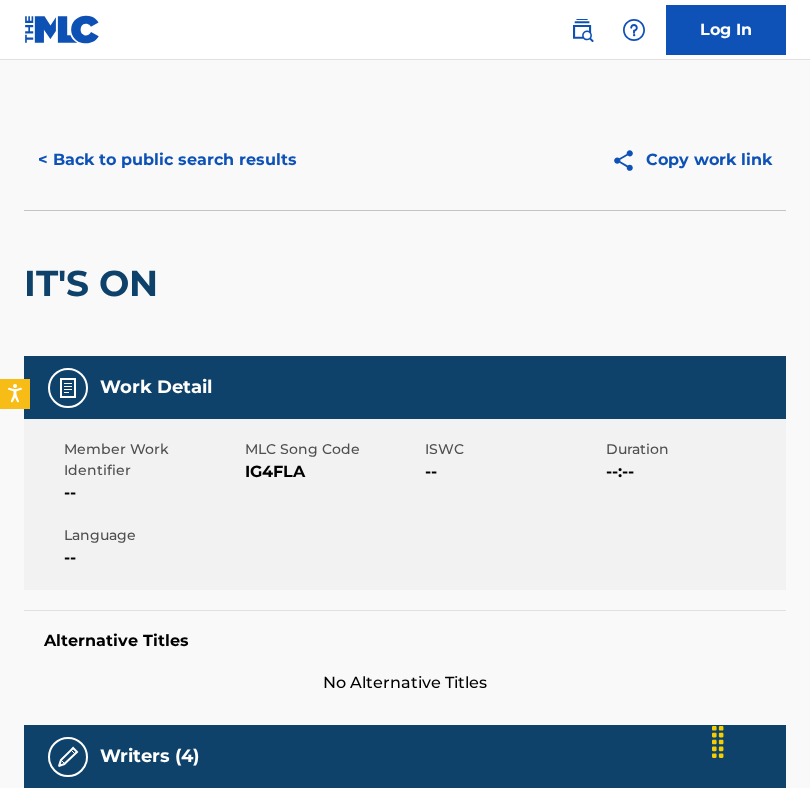 click on "< Back to public search results" at bounding box center [167, 160] 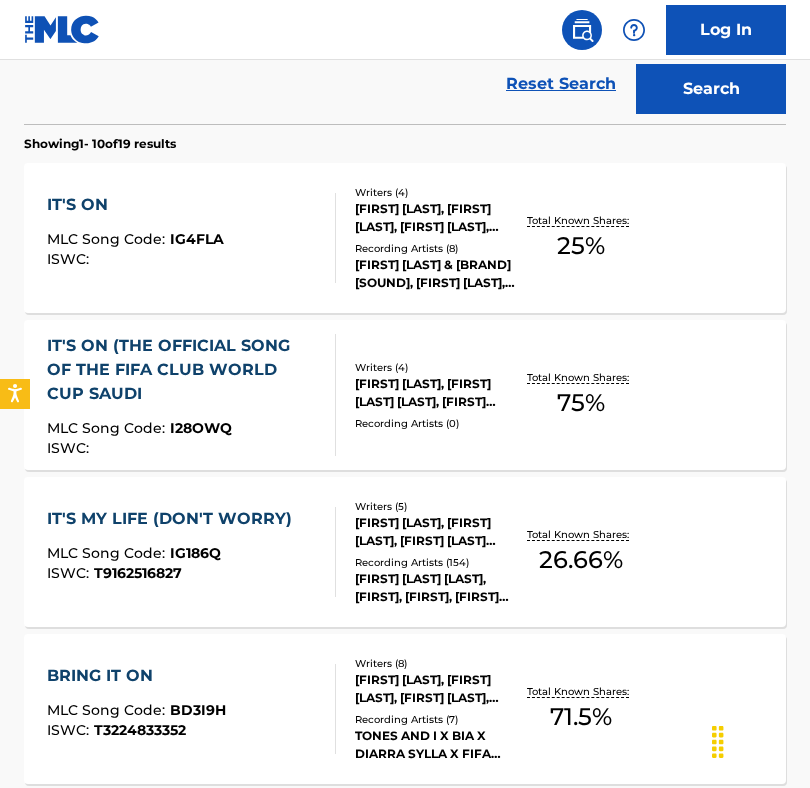 scroll, scrollTop: 566, scrollLeft: 0, axis: vertical 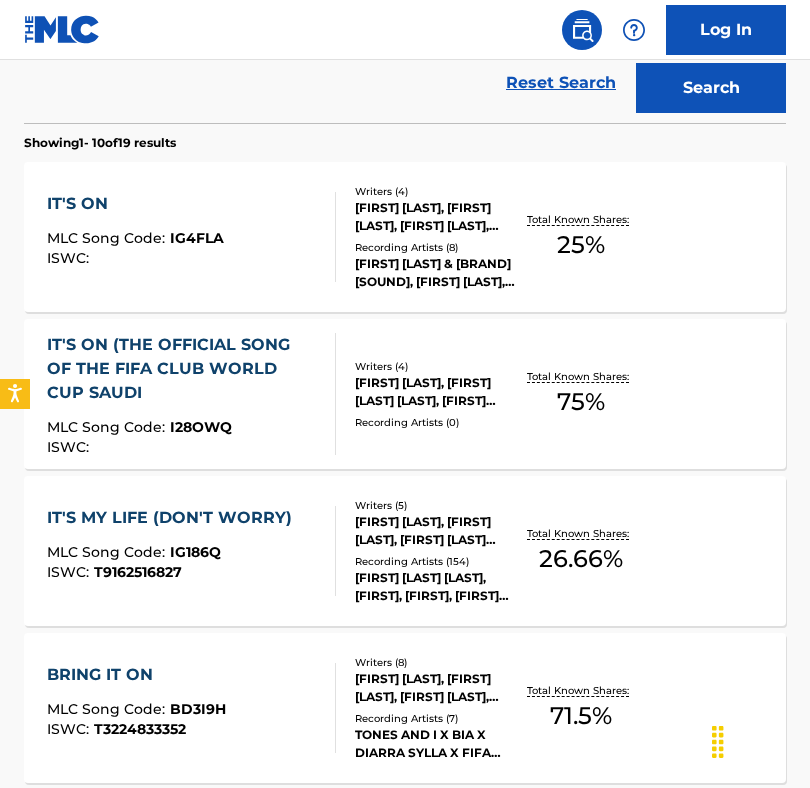 click on "ISWC :" at bounding box center [183, 447] 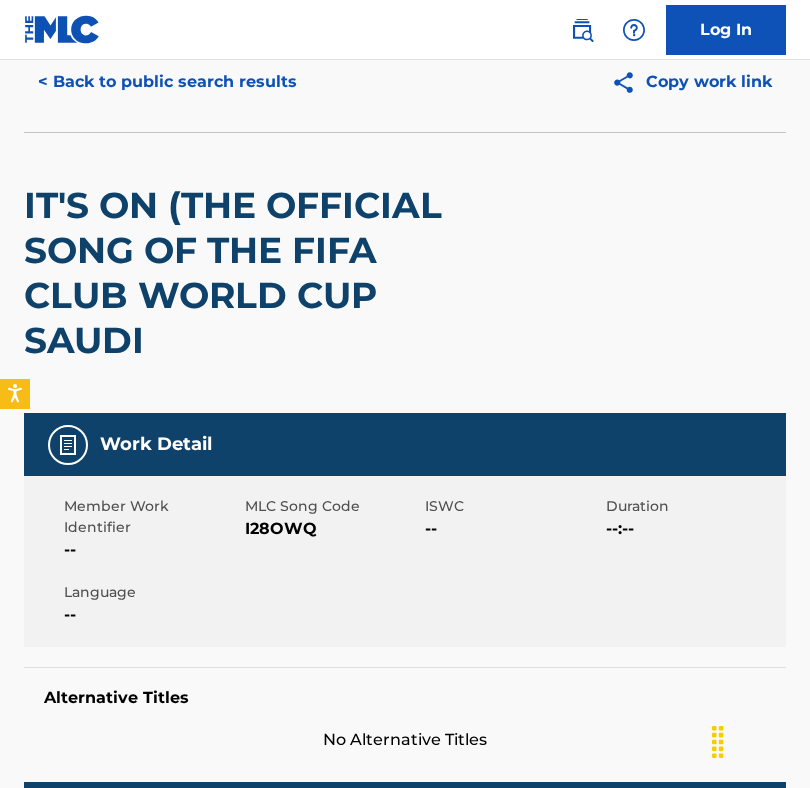 scroll, scrollTop: 0, scrollLeft: 0, axis: both 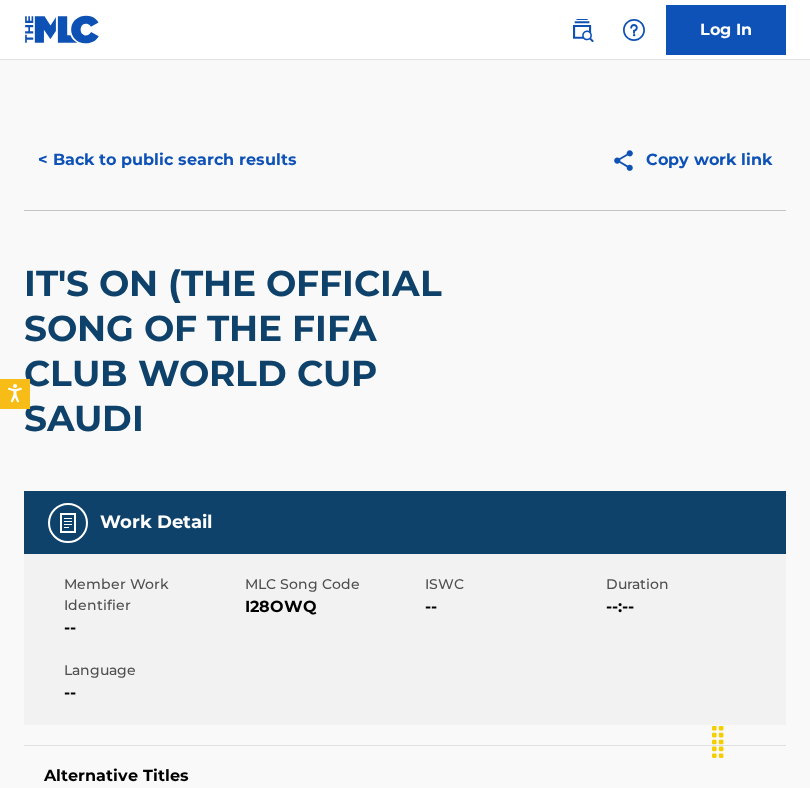 click on "< Back to public search results" at bounding box center [167, 160] 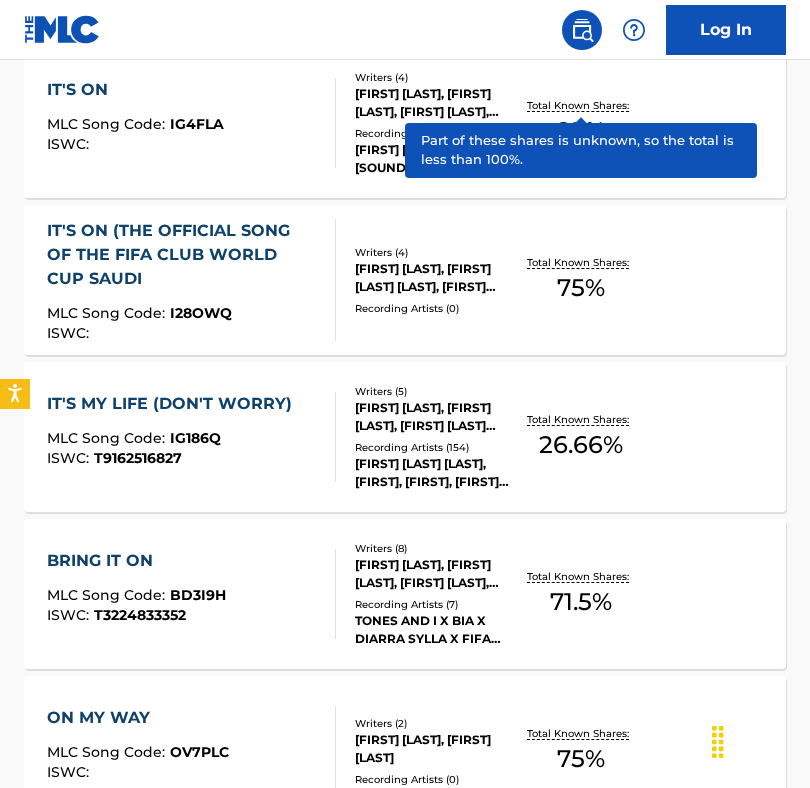scroll, scrollTop: 0, scrollLeft: 0, axis: both 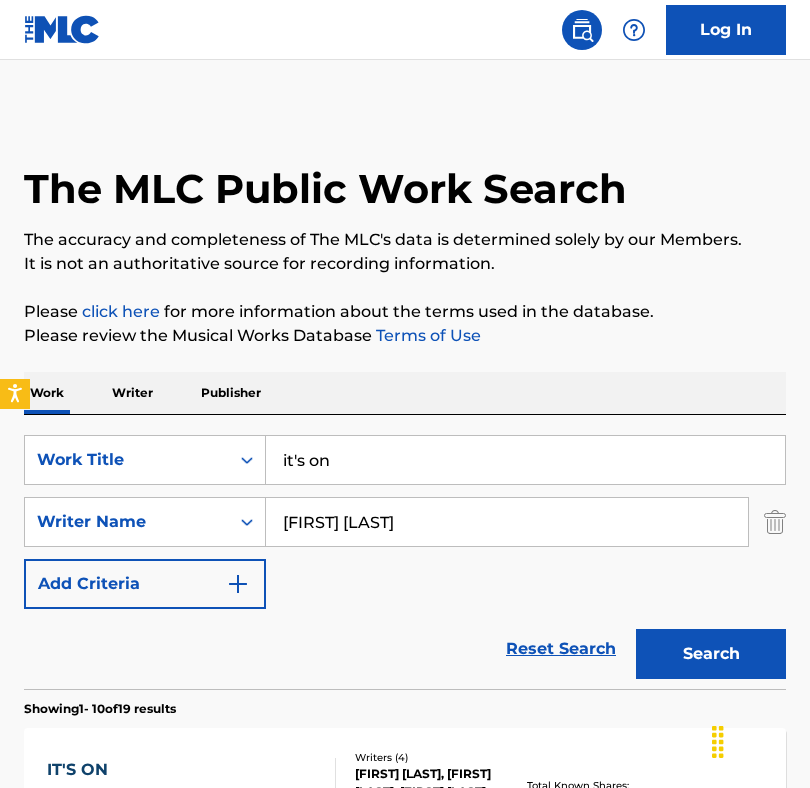 click on "it's on" at bounding box center (525, 460) 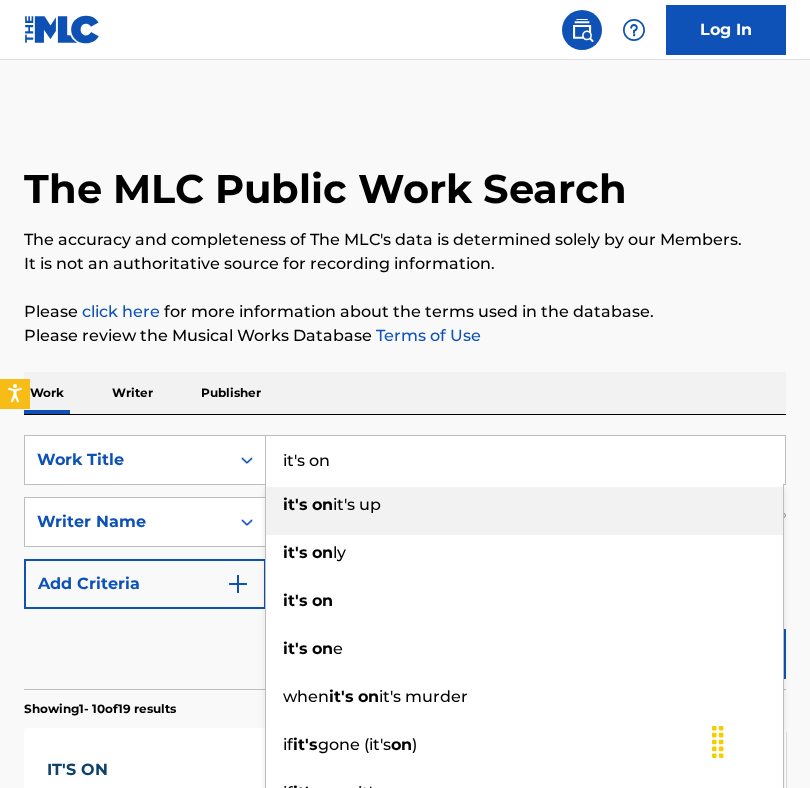 click on "it's on" at bounding box center (525, 460) 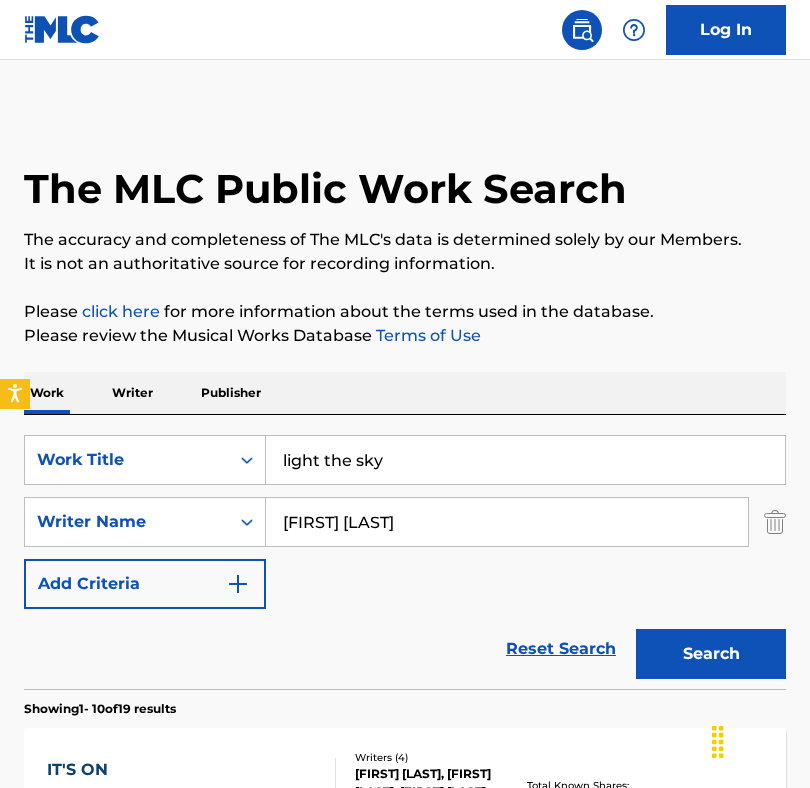 type on "light the sky" 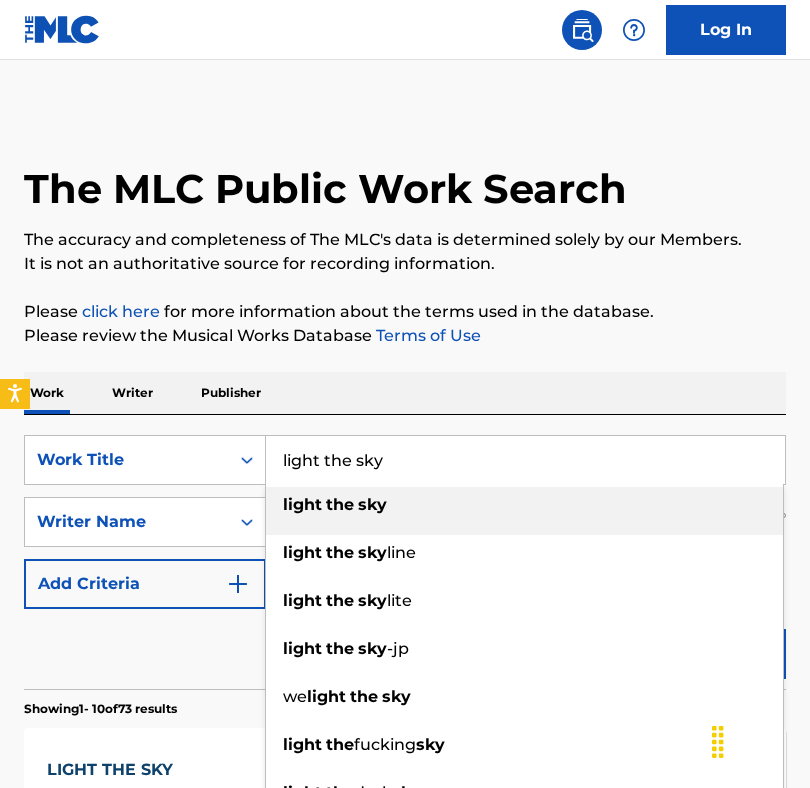 click on "Reset Search Search" at bounding box center [405, 649] 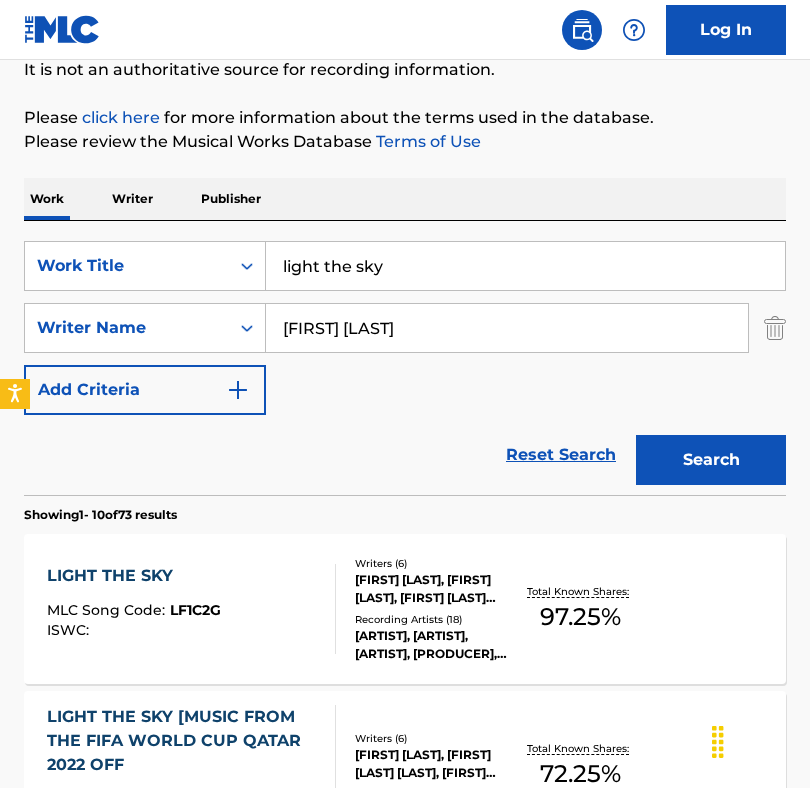 click on "Search" at bounding box center [711, 460] 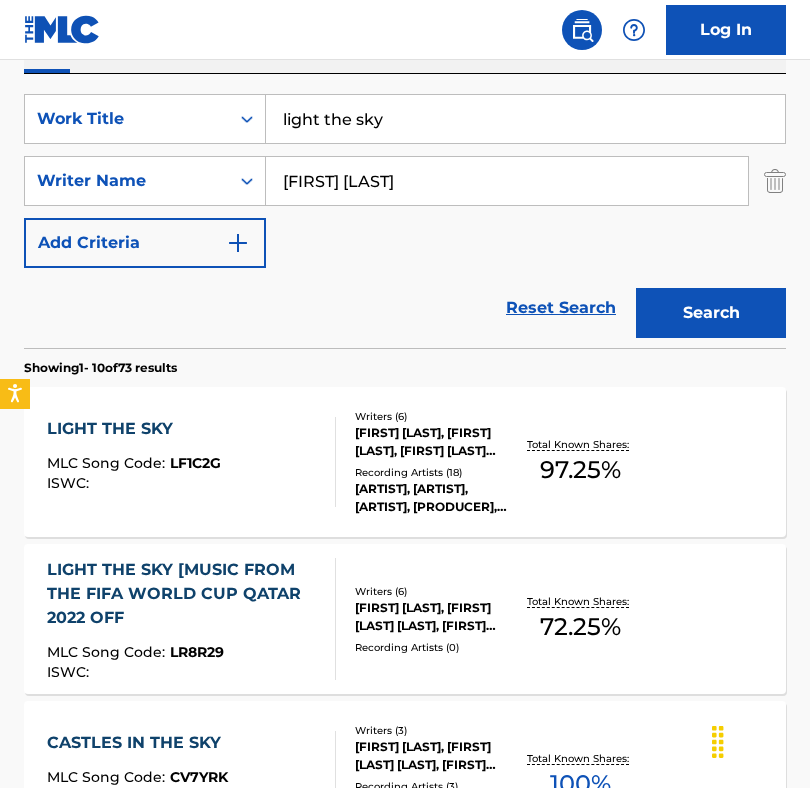 click on "LIGHT THE SKY [MUSIC FROM THE FIFA WORLD CUP QATAR 2022 OFF" at bounding box center (183, 594) 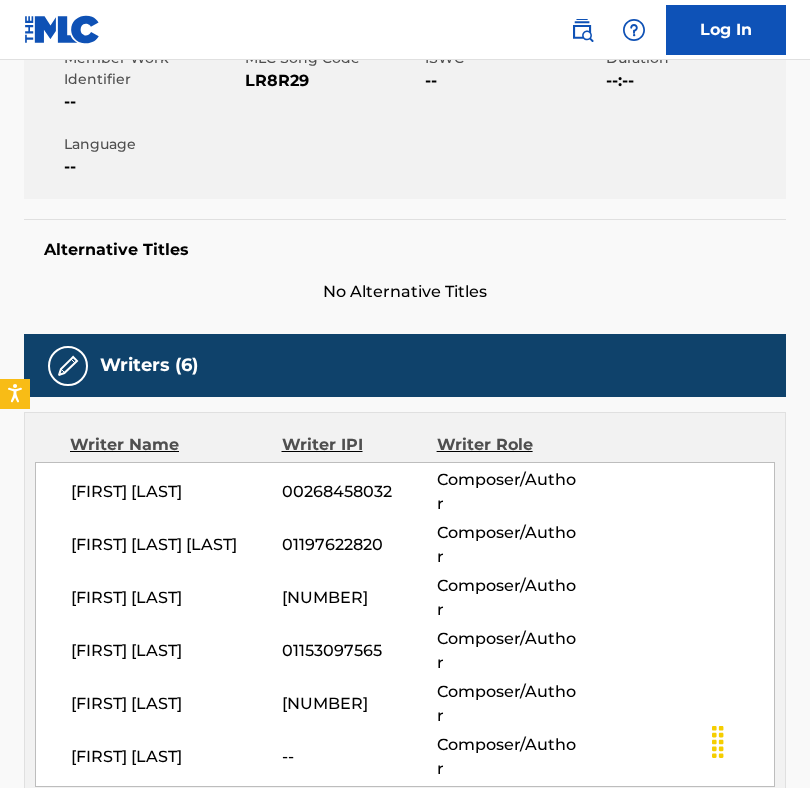scroll, scrollTop: 0, scrollLeft: 0, axis: both 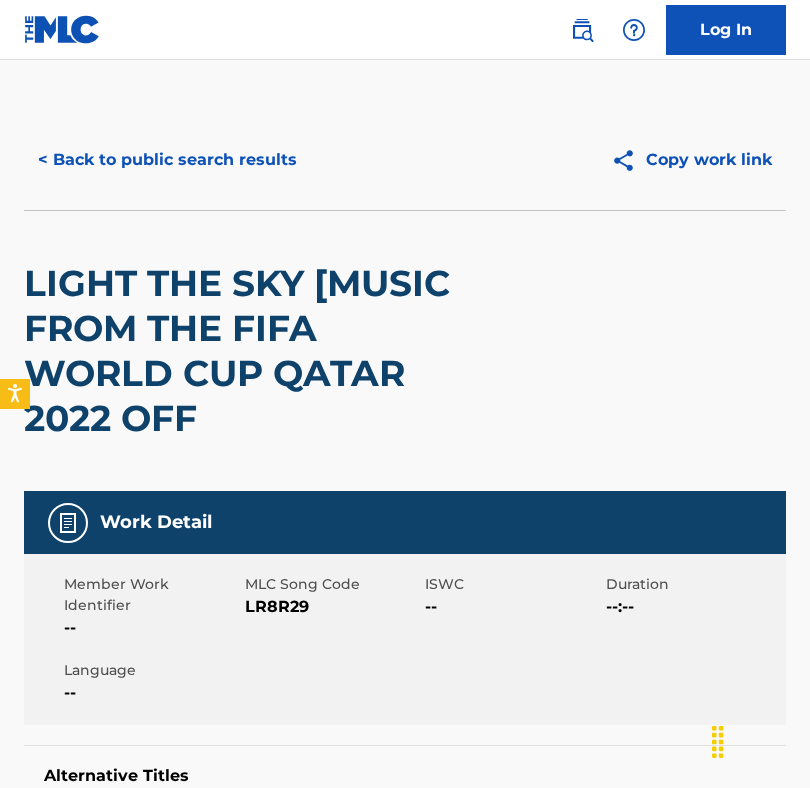 click on "< Back to public search results" at bounding box center (167, 160) 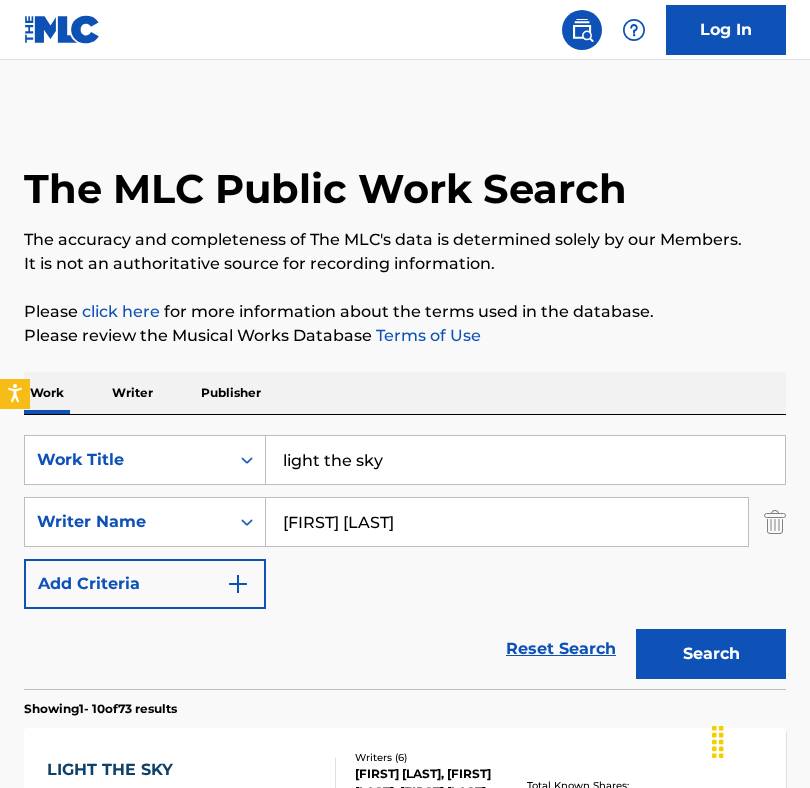 scroll, scrollTop: 341, scrollLeft: 0, axis: vertical 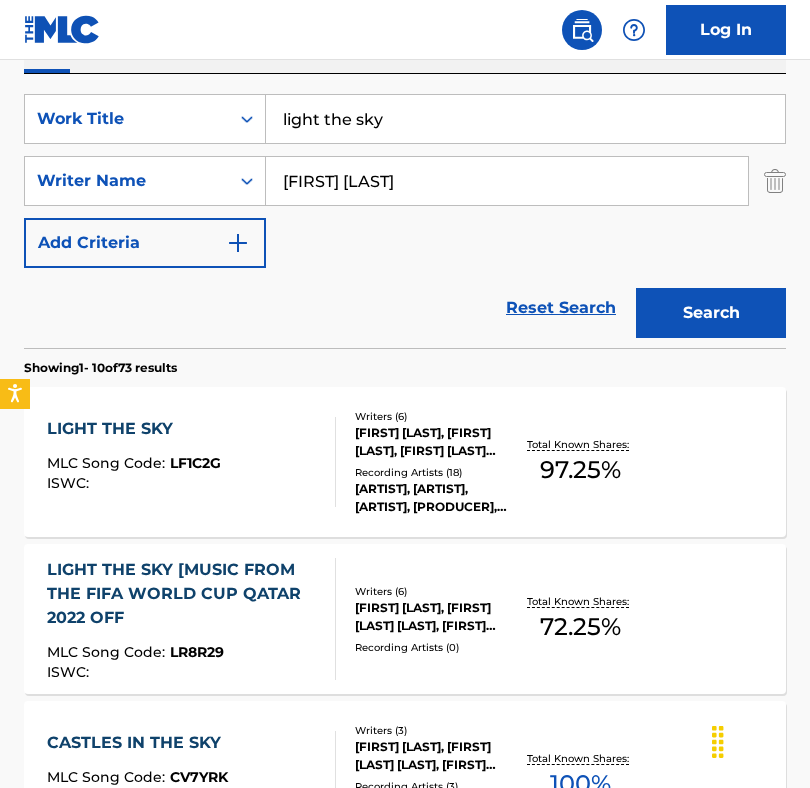 click on "light the sky" at bounding box center (525, 119) 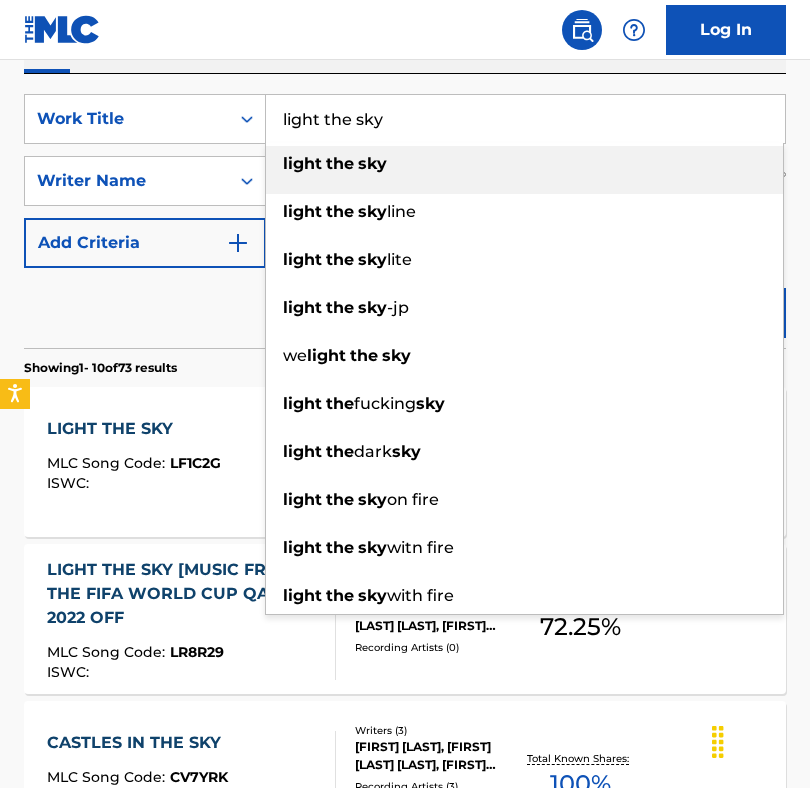 click on "light the sky" at bounding box center (525, 119) 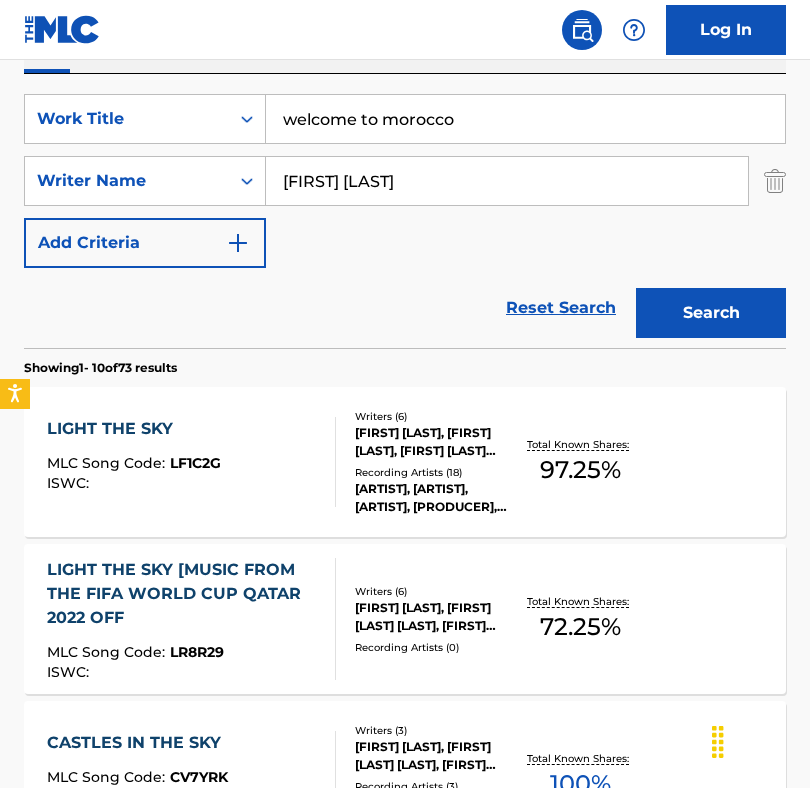 type on "welcome to morocco" 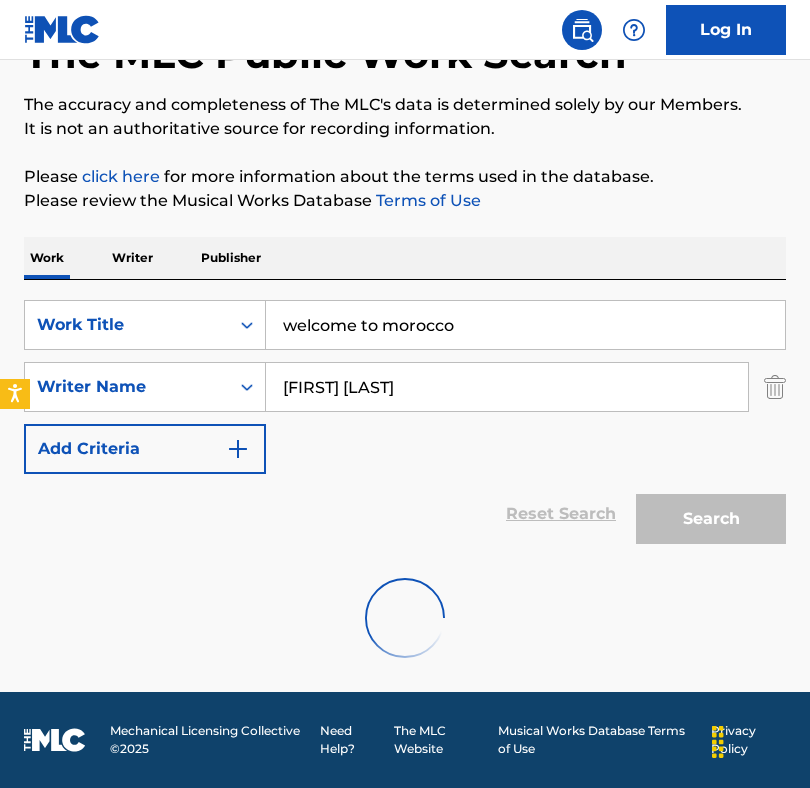 scroll, scrollTop: 341, scrollLeft: 0, axis: vertical 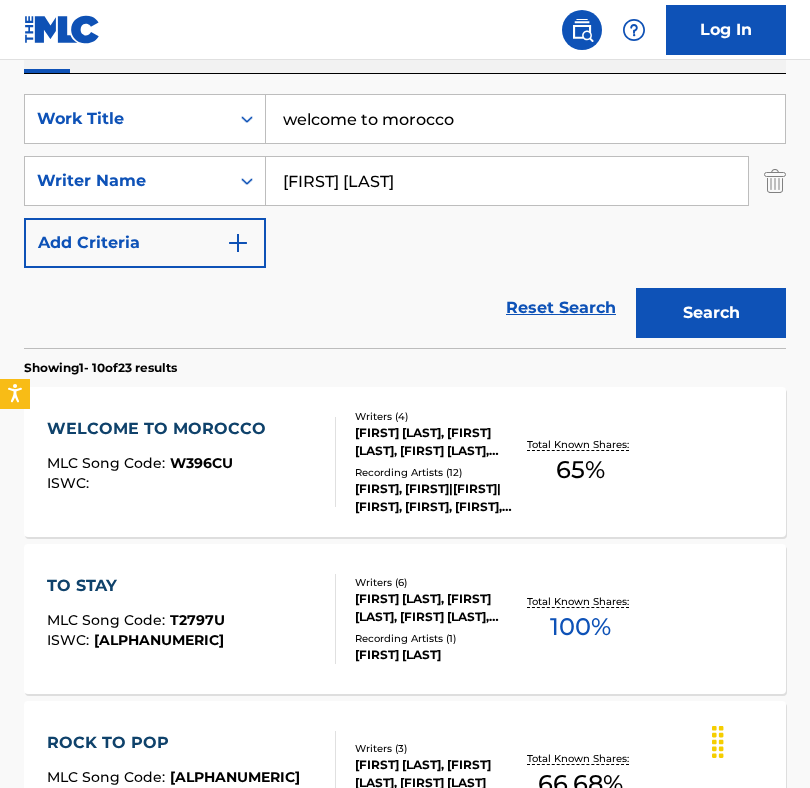 click on "WELCOME TO MOROCCO MLC Song Code : W396CU ISWC :" at bounding box center [161, 462] 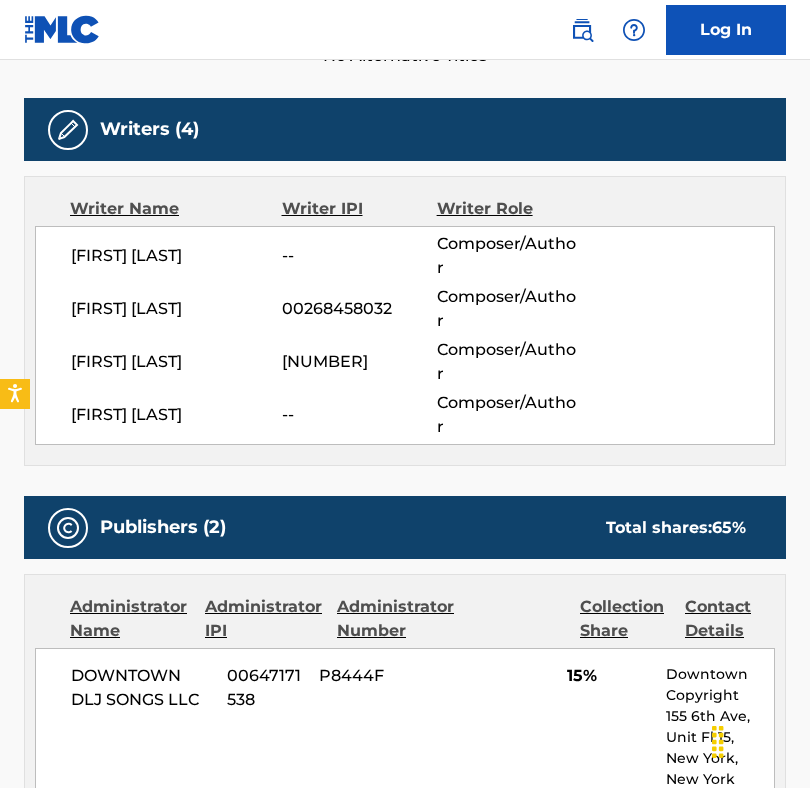 scroll, scrollTop: 0, scrollLeft: 0, axis: both 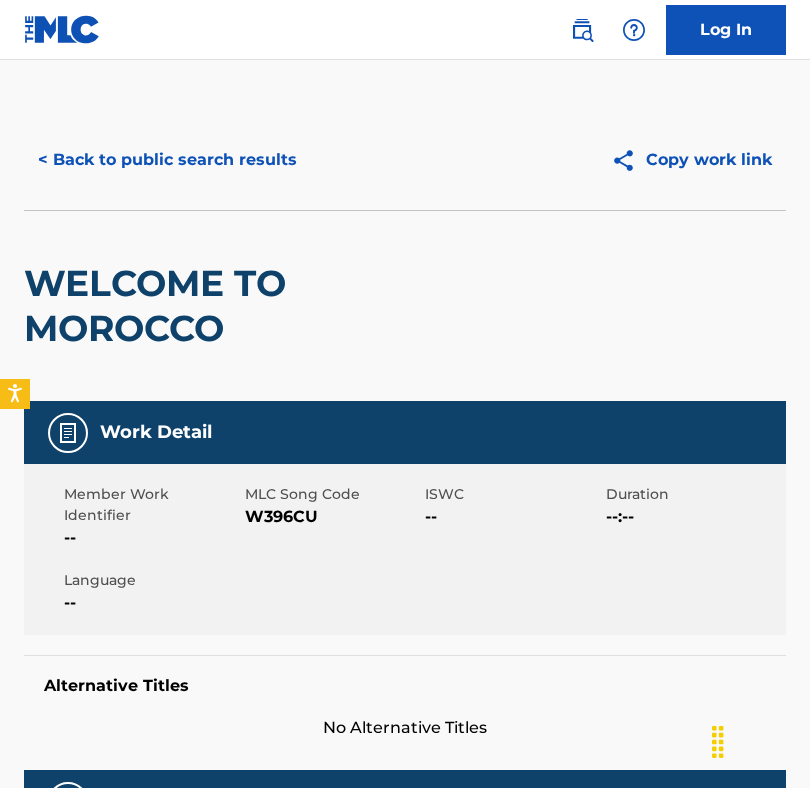 click on "< Back to public search results" at bounding box center [167, 160] 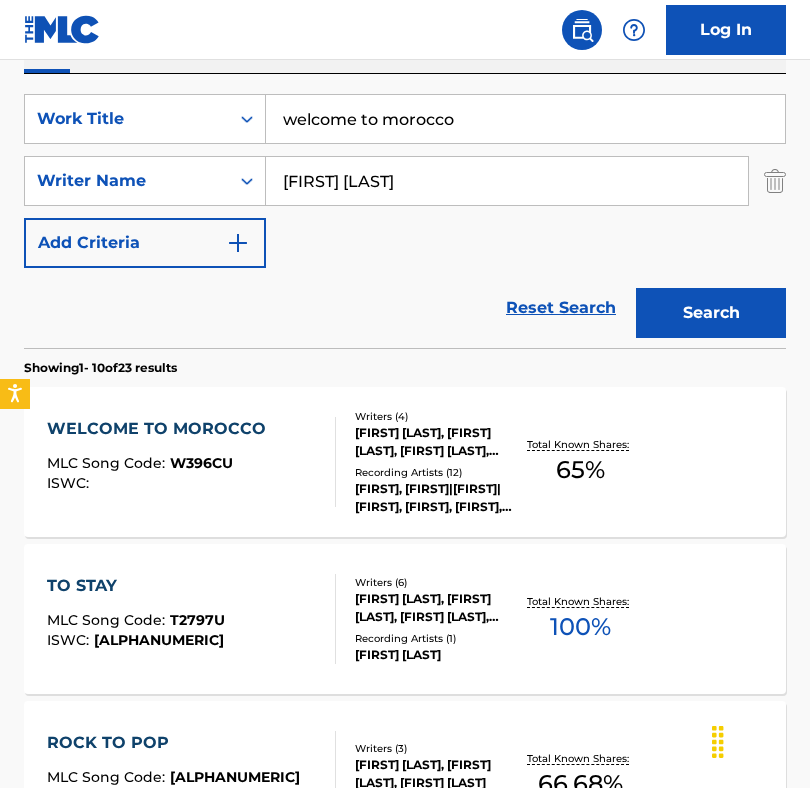 click on "welcome to morocco" at bounding box center [525, 119] 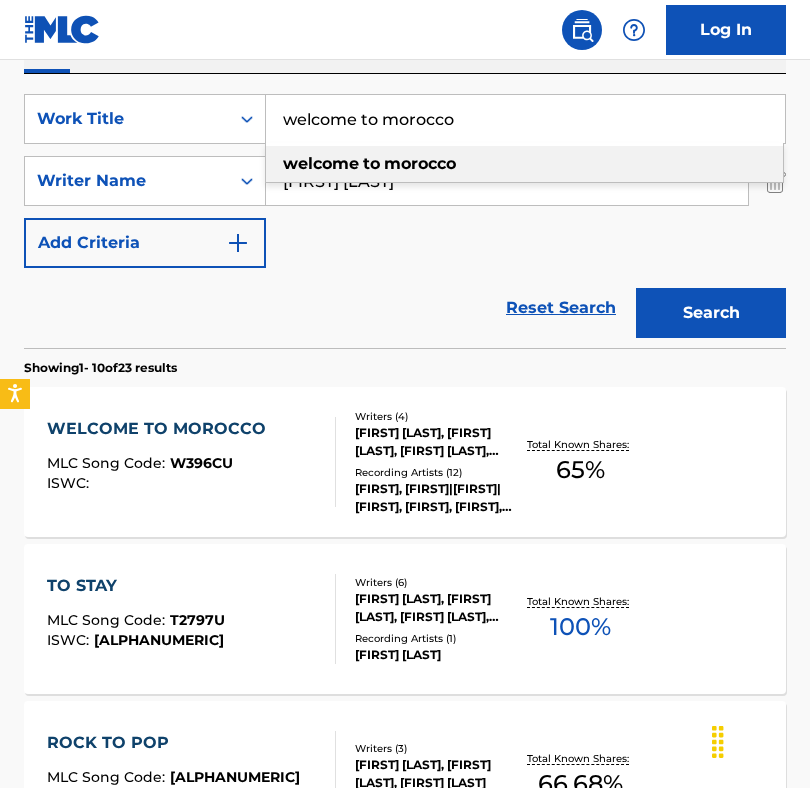 click on "welcome to morocco" at bounding box center (525, 119) 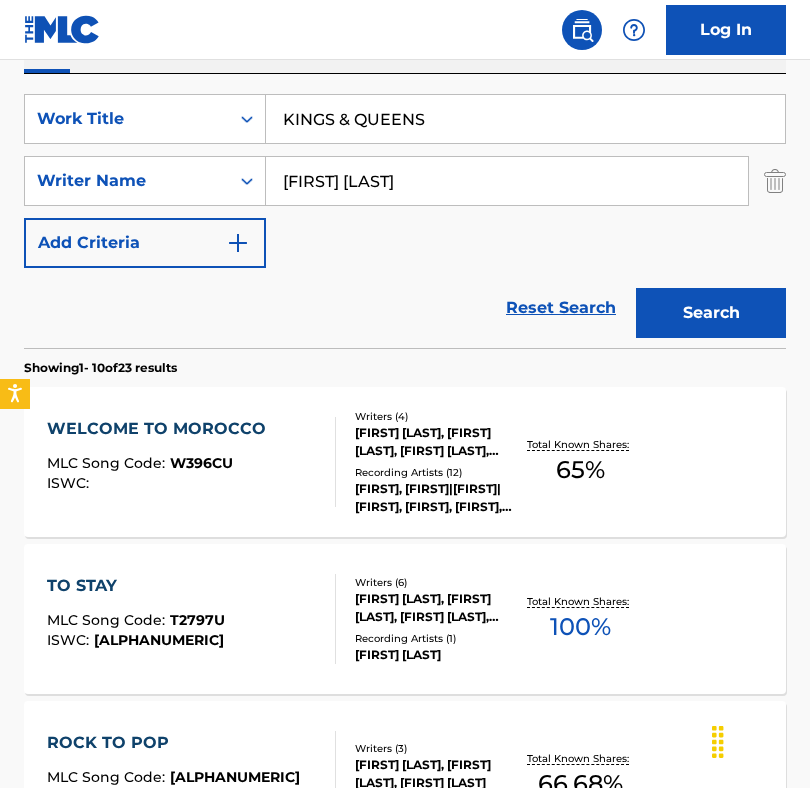 type on "KINGS & QUEENS" 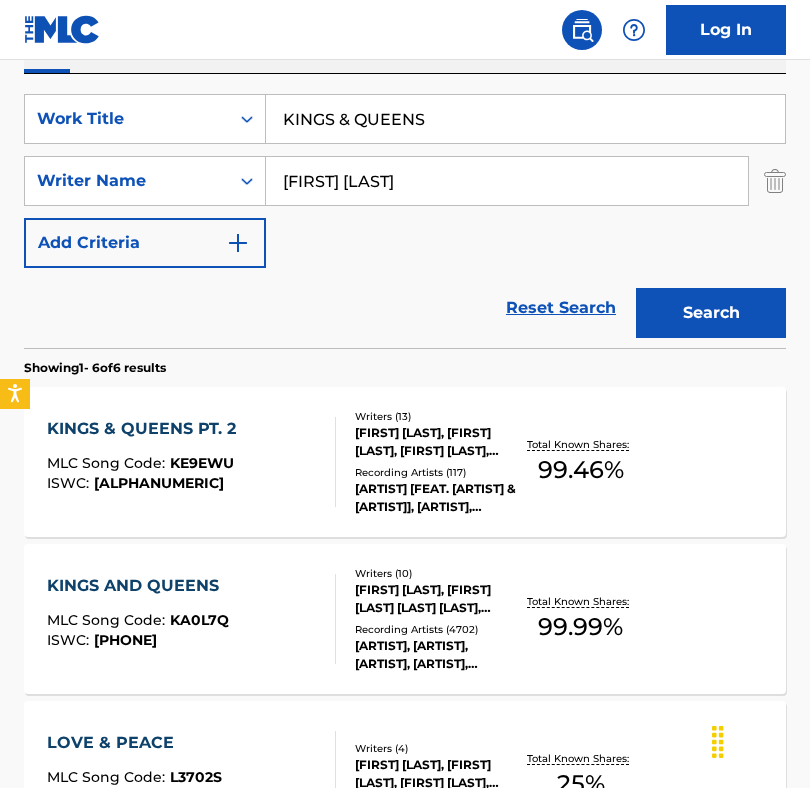 scroll, scrollTop: 420, scrollLeft: 0, axis: vertical 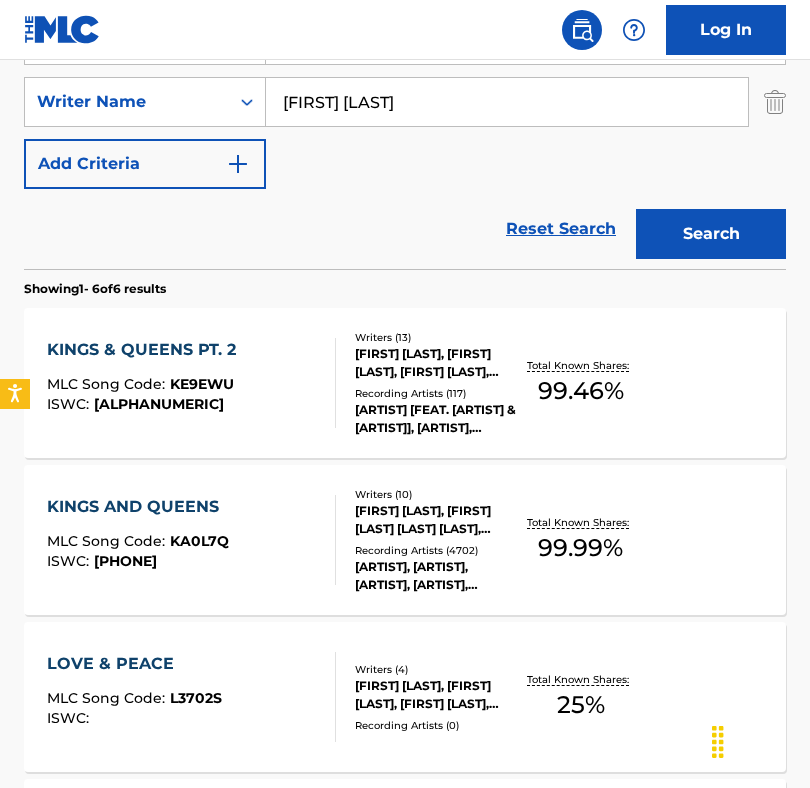 click on "KINGS AND QUEENS MLC Song Code : KA0L7Q ISWC : T8043484818" at bounding box center (192, 540) 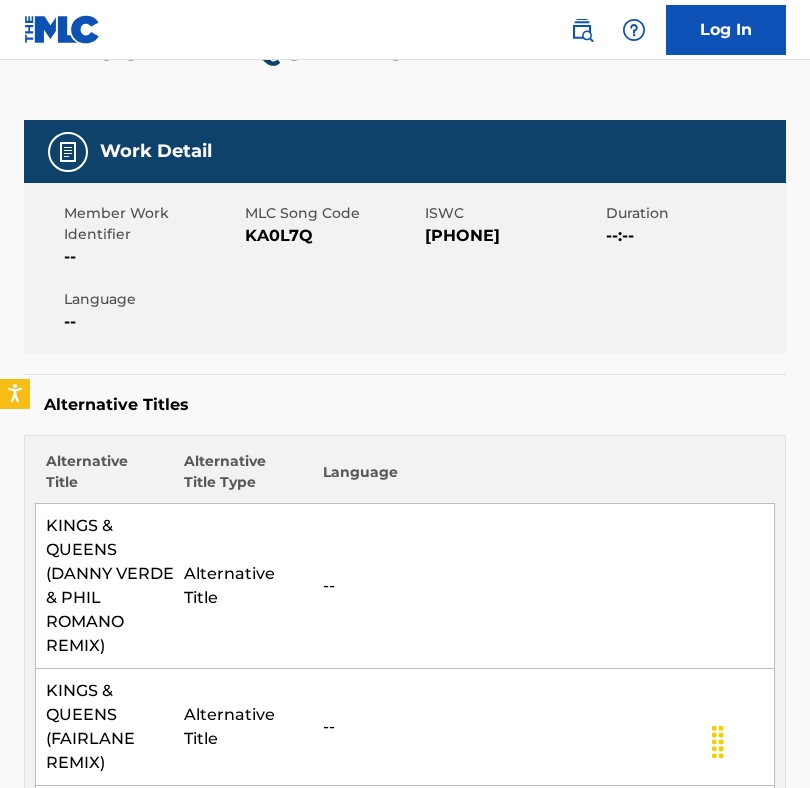 scroll, scrollTop: 38, scrollLeft: 0, axis: vertical 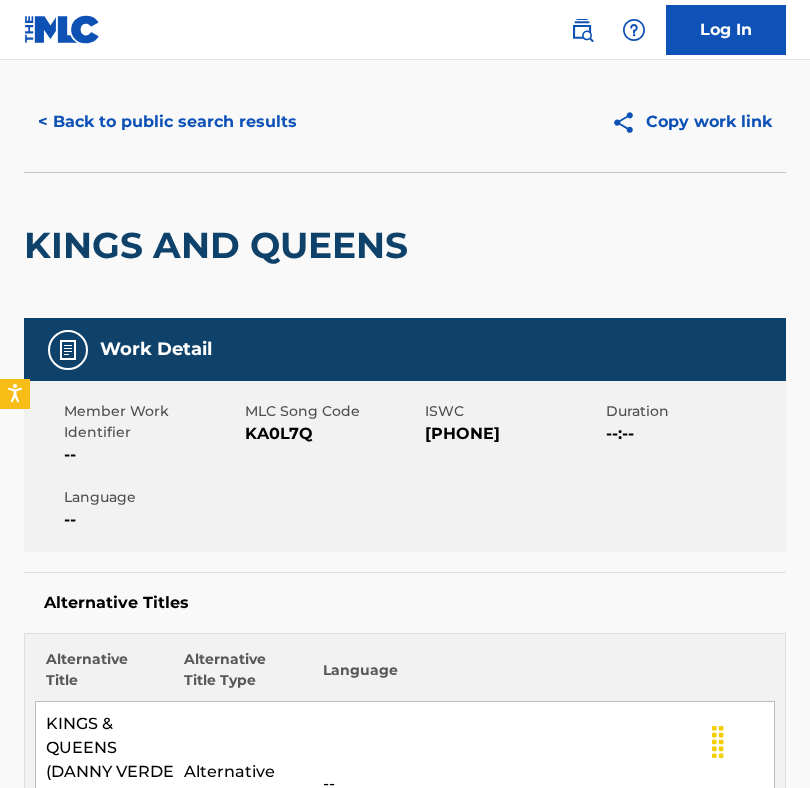 click on "< Back to public search results" at bounding box center [167, 122] 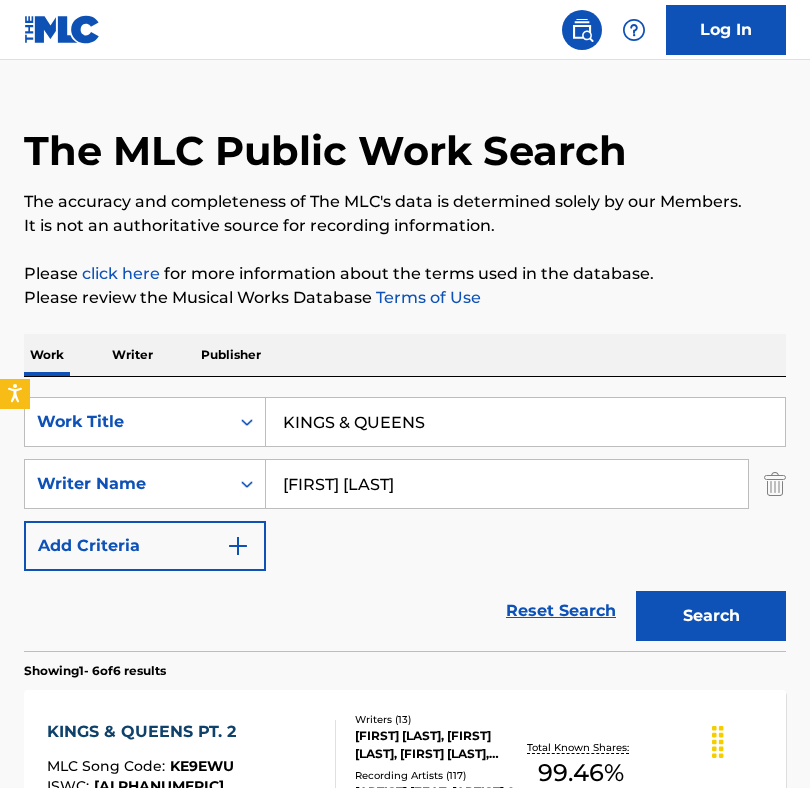 scroll, scrollTop: 420, scrollLeft: 0, axis: vertical 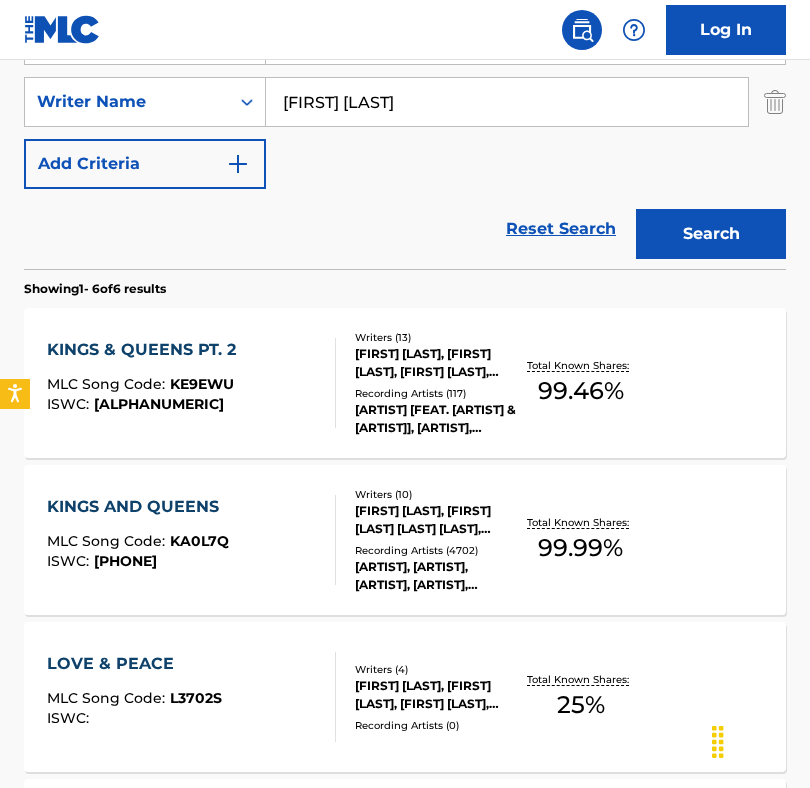 click on "KINGS & QUEENS PT. 2" at bounding box center [146, 350] 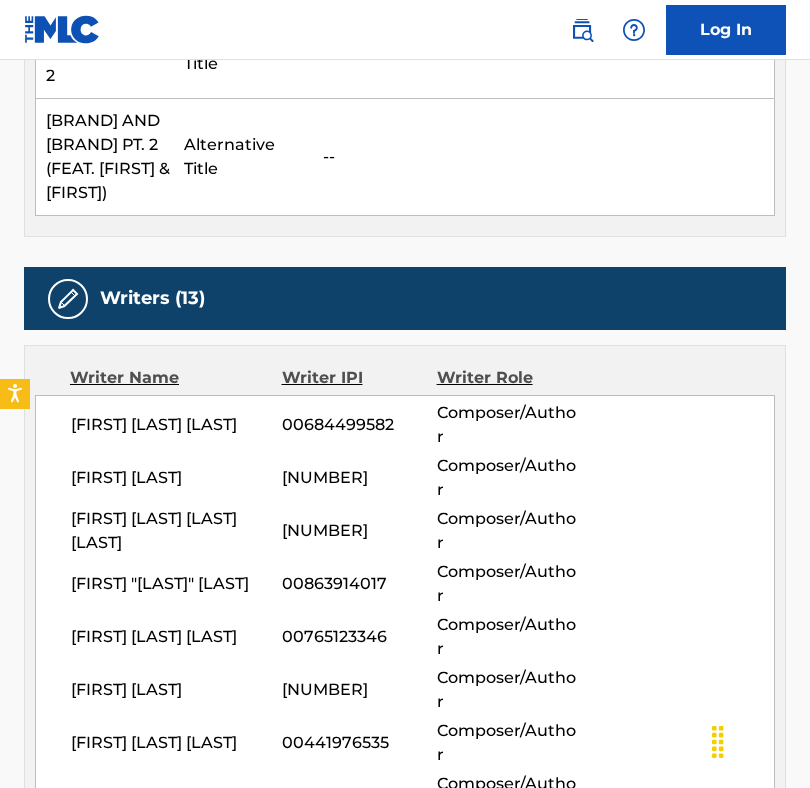scroll, scrollTop: 0, scrollLeft: 0, axis: both 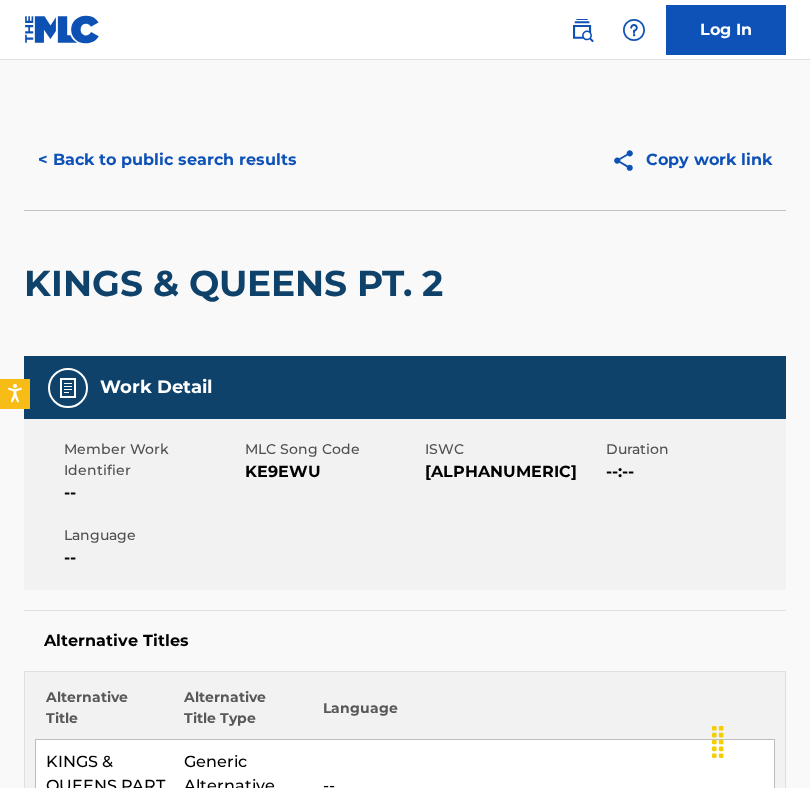 click on "< Back to public search results" at bounding box center (167, 160) 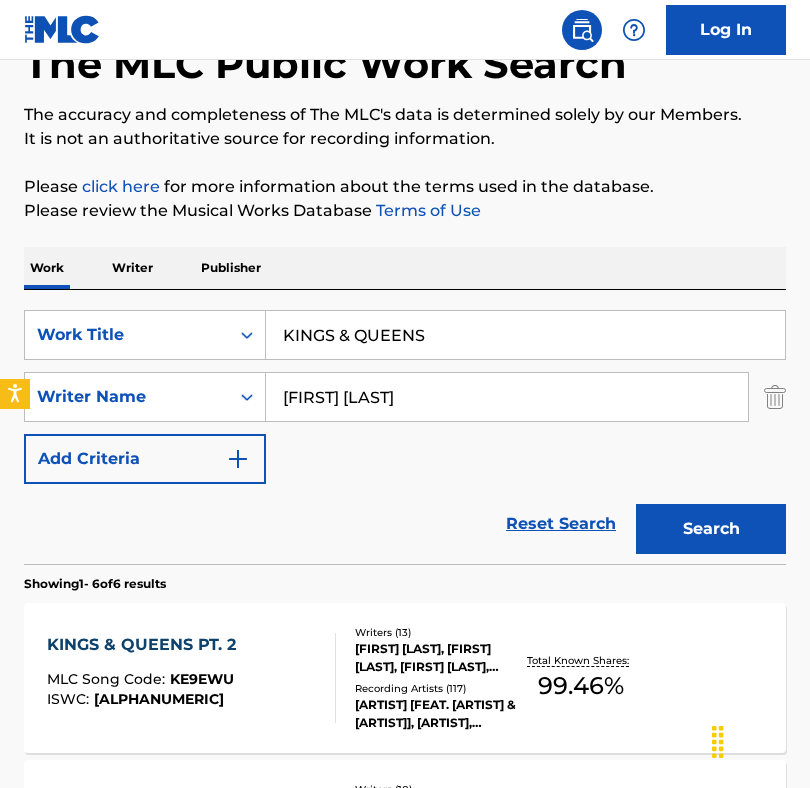 scroll, scrollTop: 0, scrollLeft: 0, axis: both 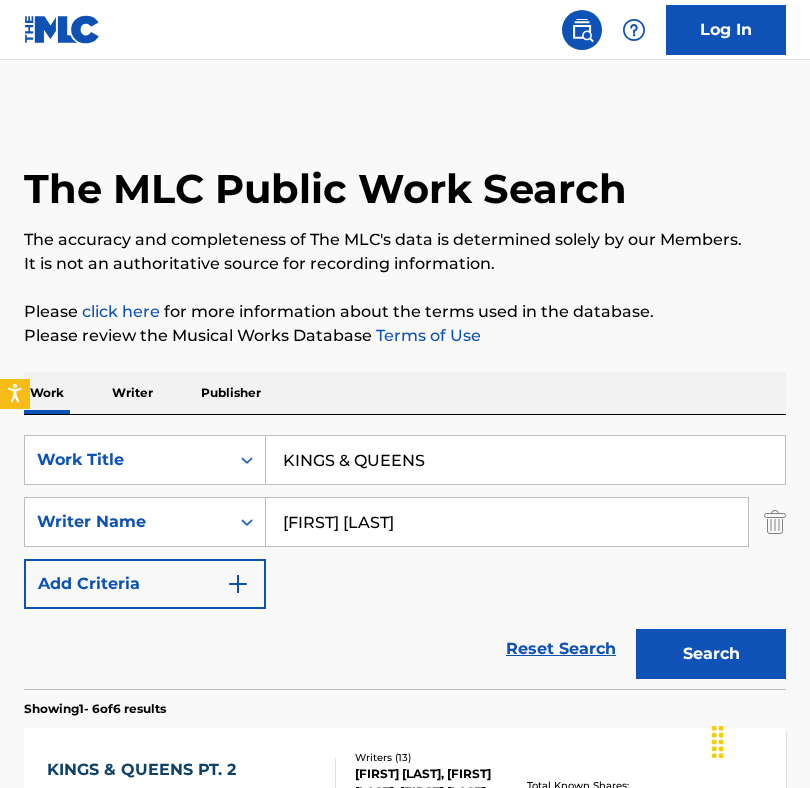 click on "KINGS & QUEENS" at bounding box center (525, 460) 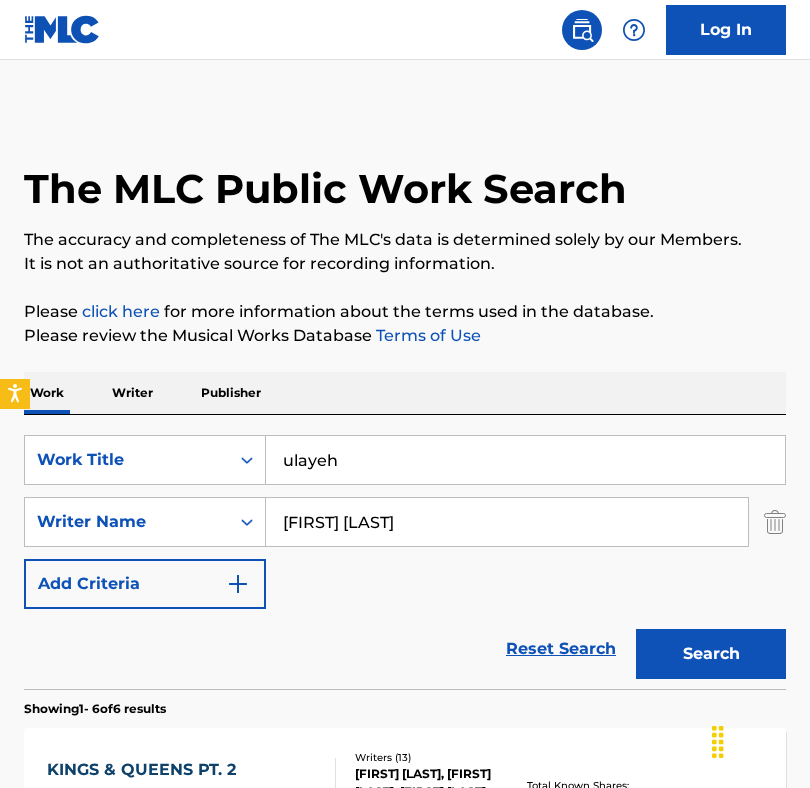 type on "ulayeh" 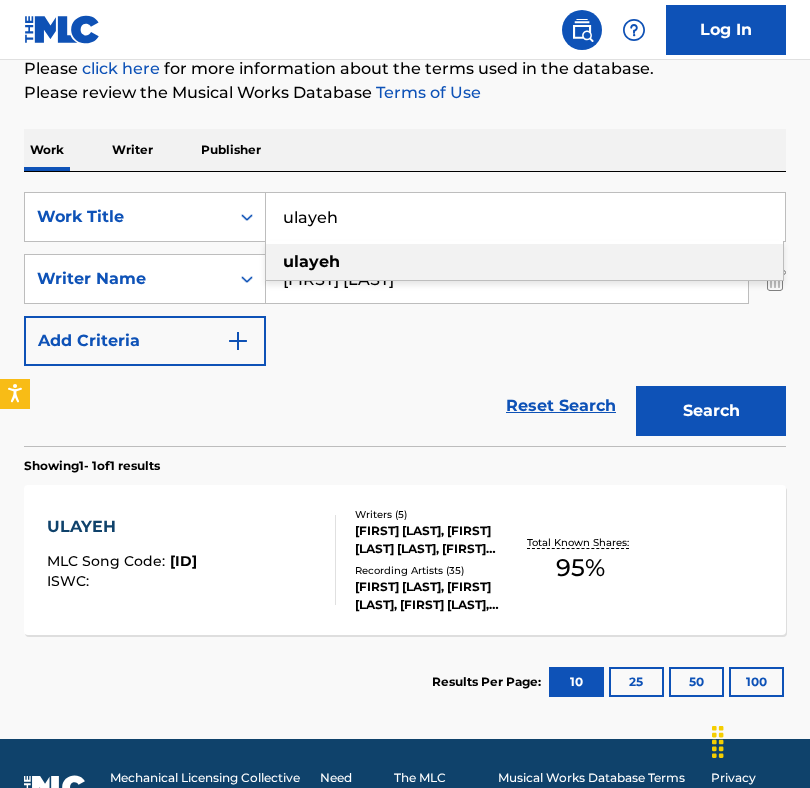 scroll, scrollTop: 290, scrollLeft: 0, axis: vertical 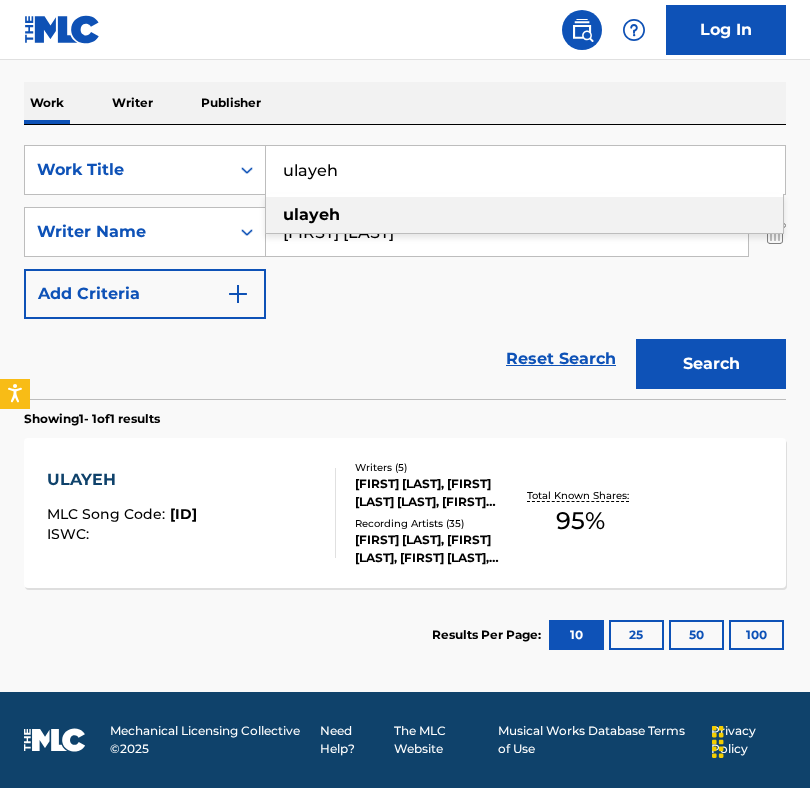click on "ULAYEH MLC Song Code : UA4ONN ISWC :" at bounding box center (192, 513) 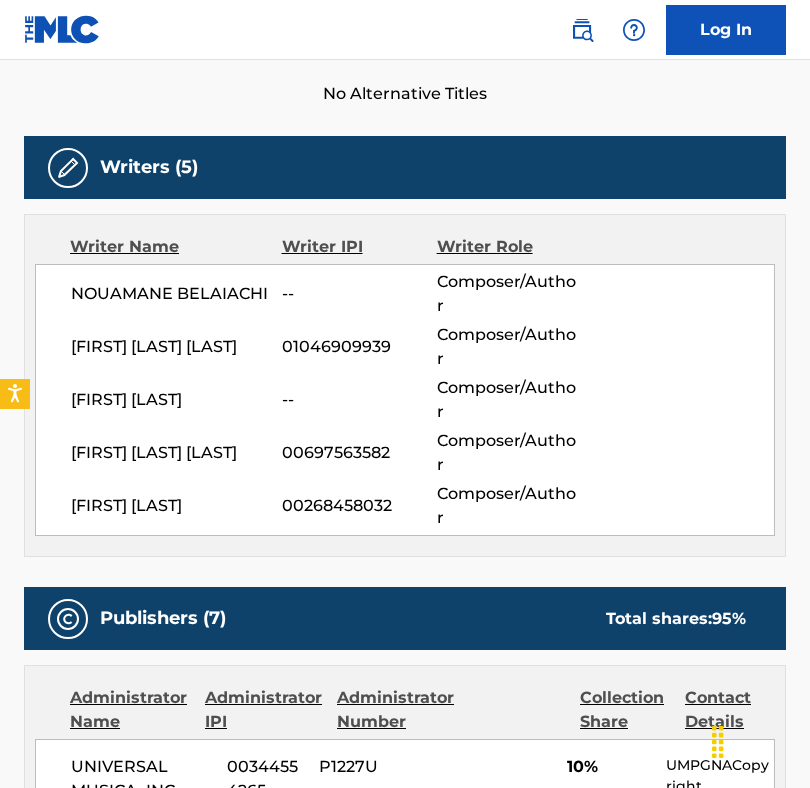 scroll, scrollTop: 0, scrollLeft: 0, axis: both 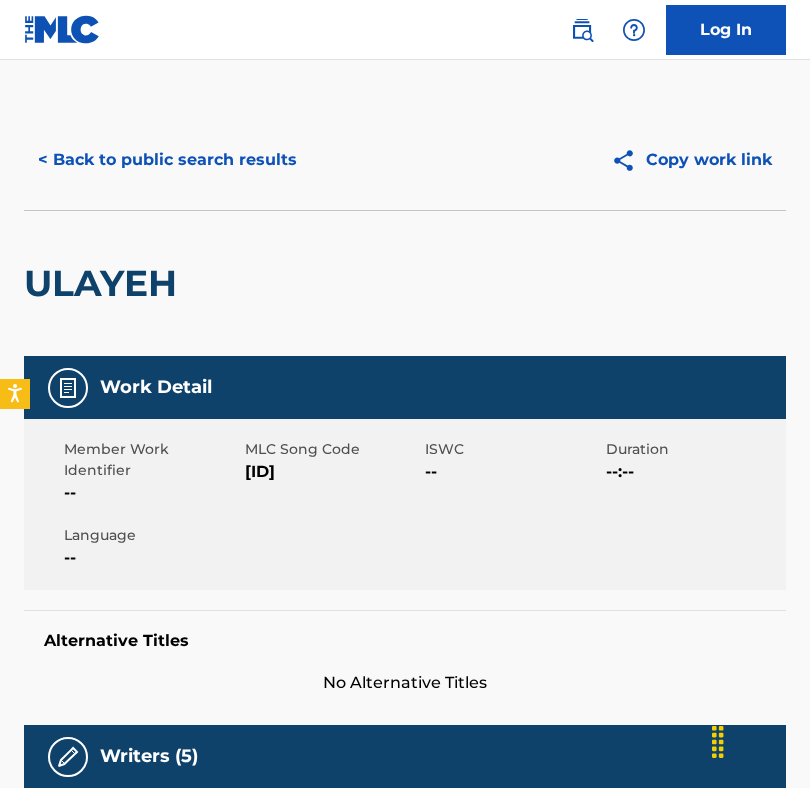 click on "< Back to public search results" at bounding box center (167, 160) 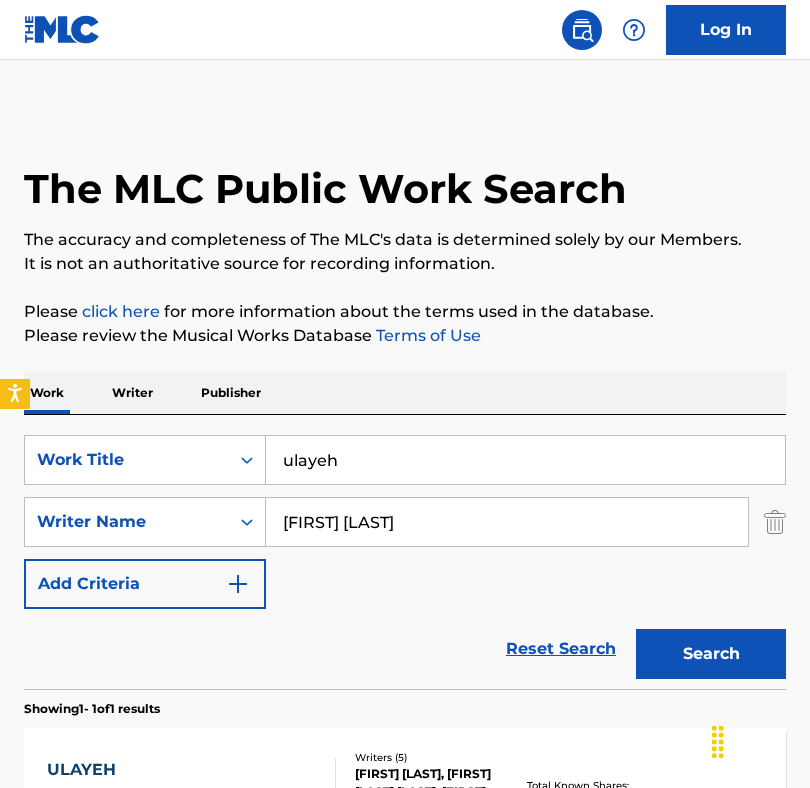scroll, scrollTop: 173, scrollLeft: 0, axis: vertical 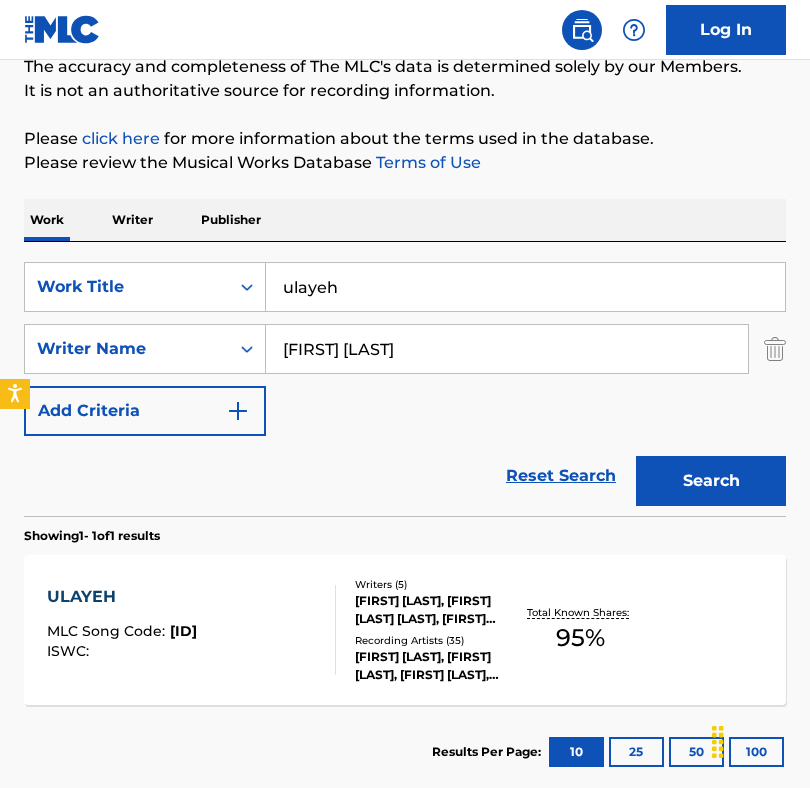 click on "ulayeh" at bounding box center [525, 287] 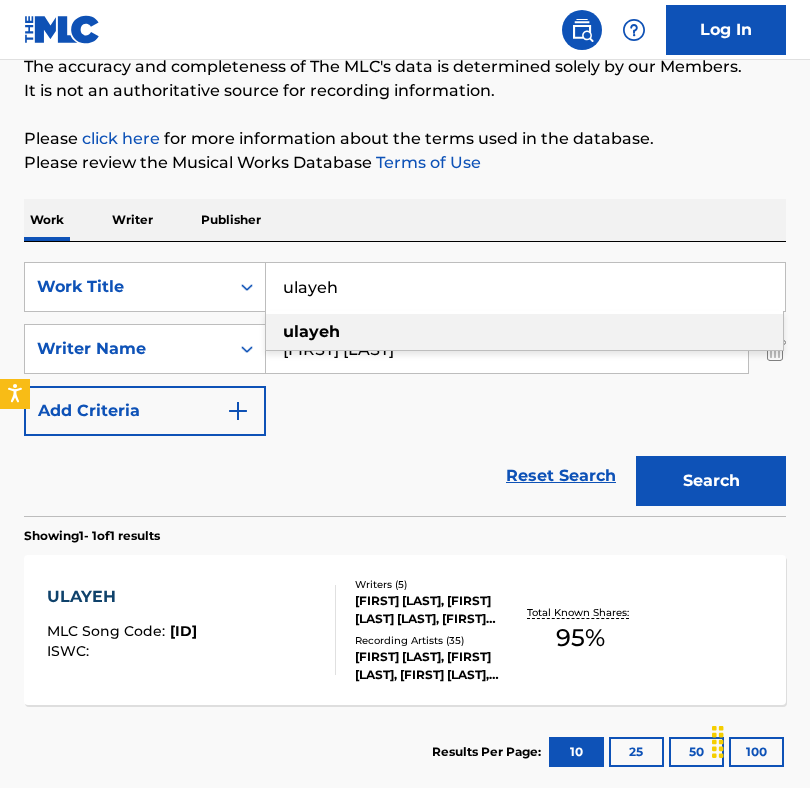 click on "ulayeh" at bounding box center [525, 287] 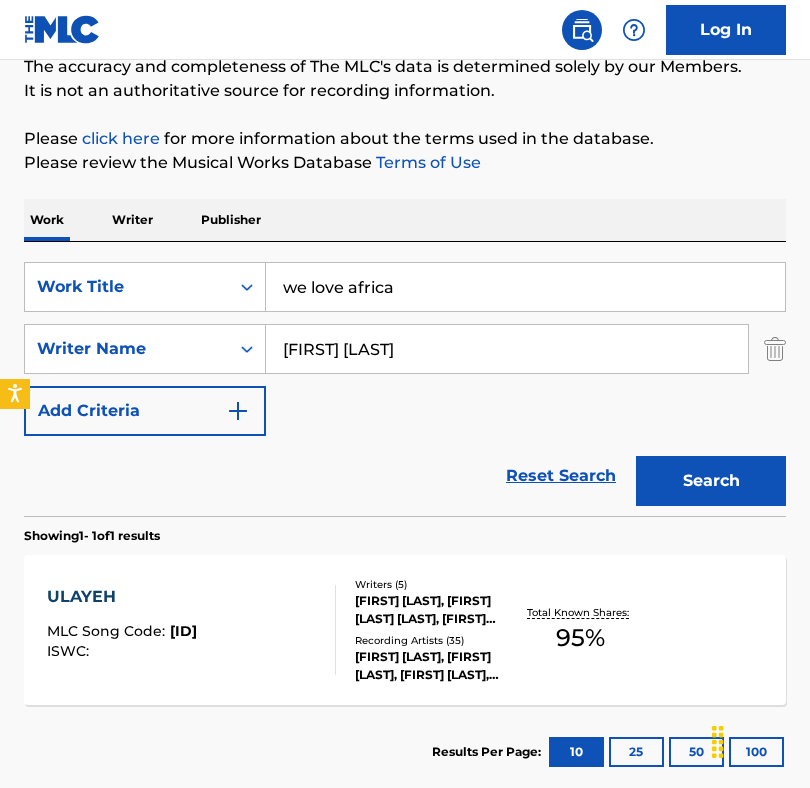 type on "we love africa" 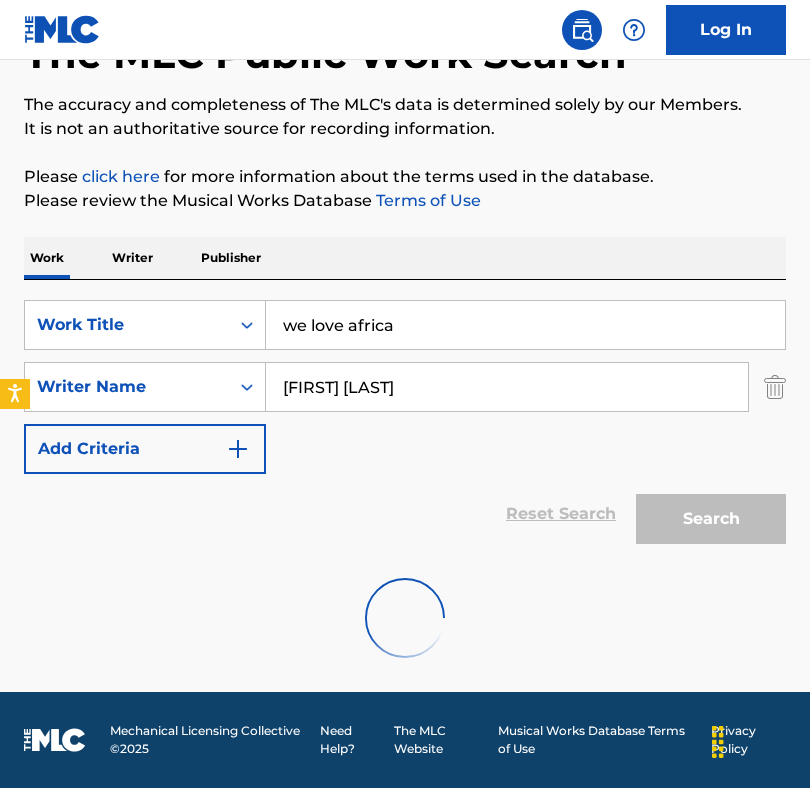 scroll, scrollTop: 173, scrollLeft: 0, axis: vertical 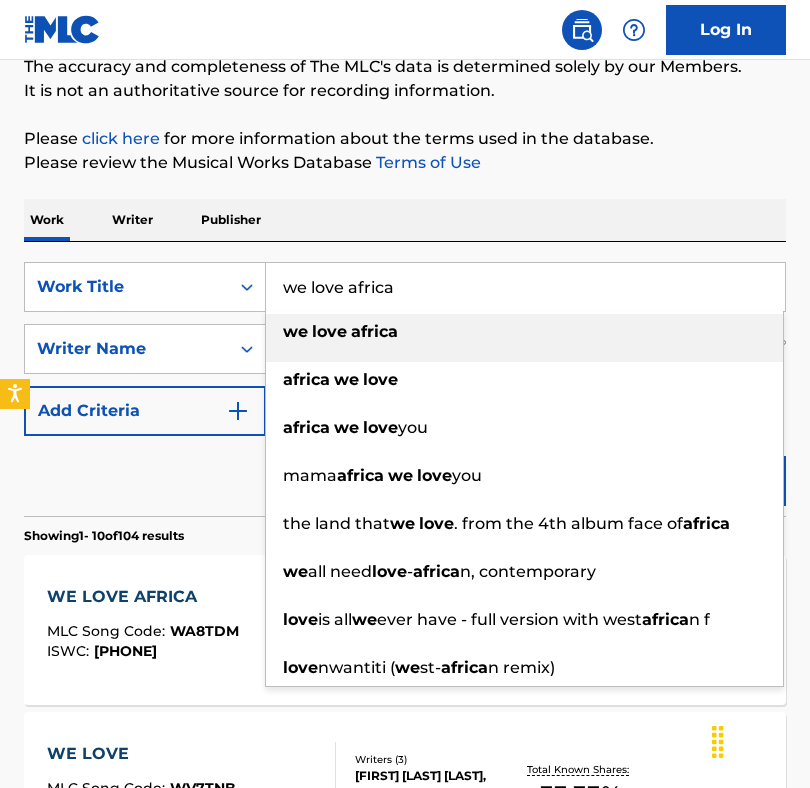 click on "Reset Search Search" at bounding box center (405, 476) 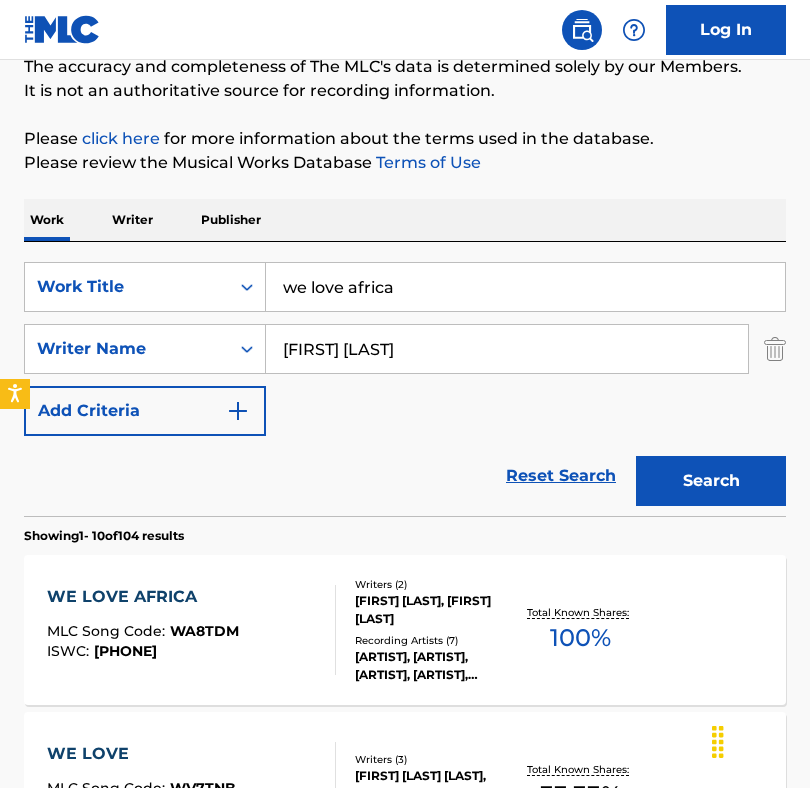 click on "WE LOVE AFRICA" at bounding box center [143, 597] 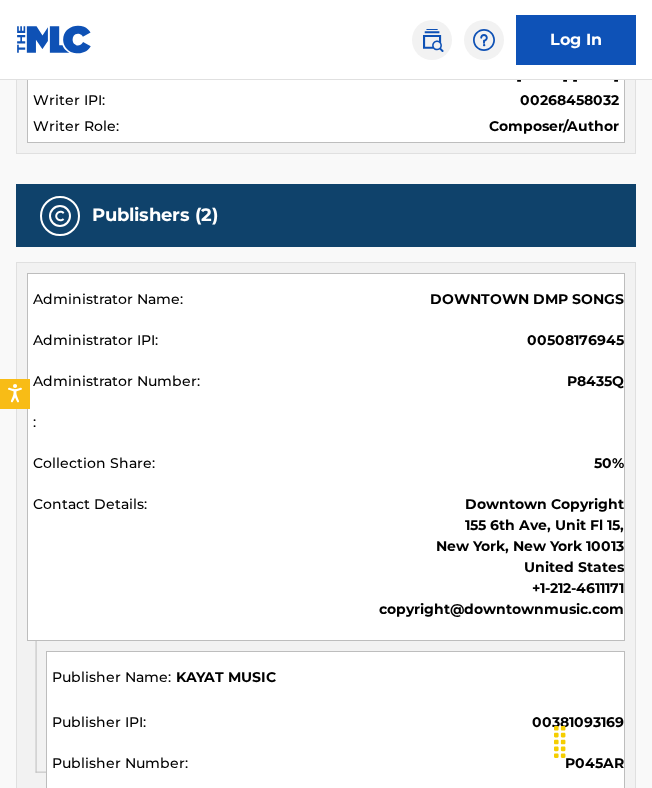 scroll, scrollTop: 0, scrollLeft: 0, axis: both 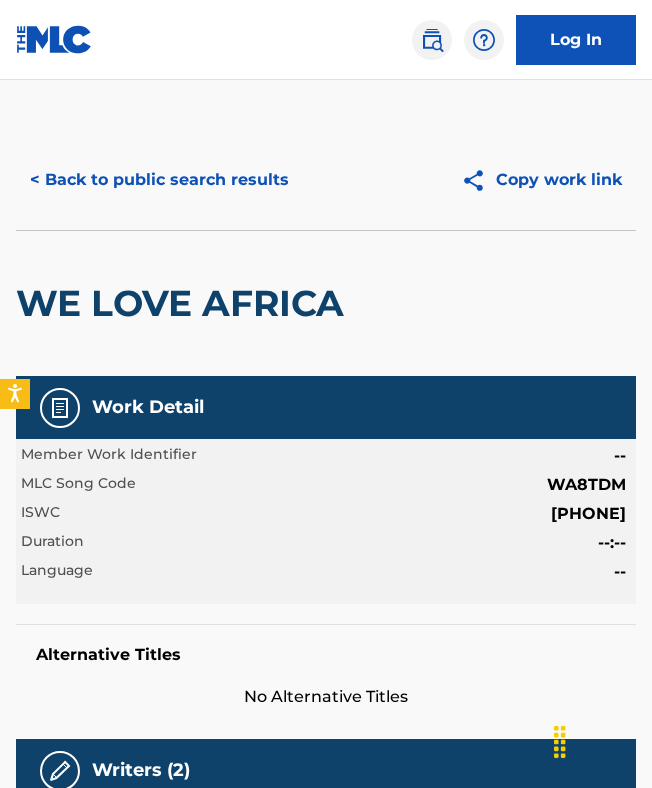 click on "< Back to public search results" at bounding box center (159, 180) 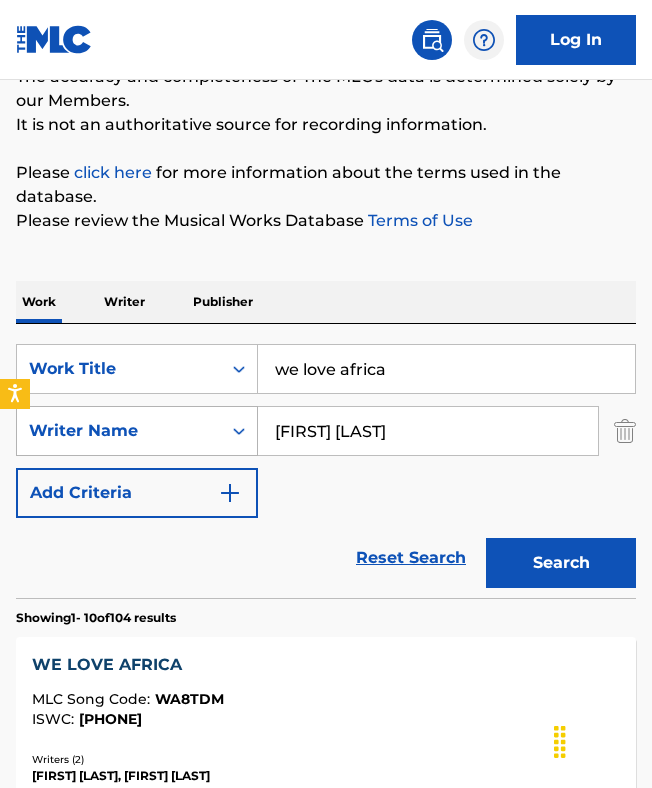 drag, startPoint x: 466, startPoint y: 433, endPoint x: 200, endPoint y: 431, distance: 266.0075 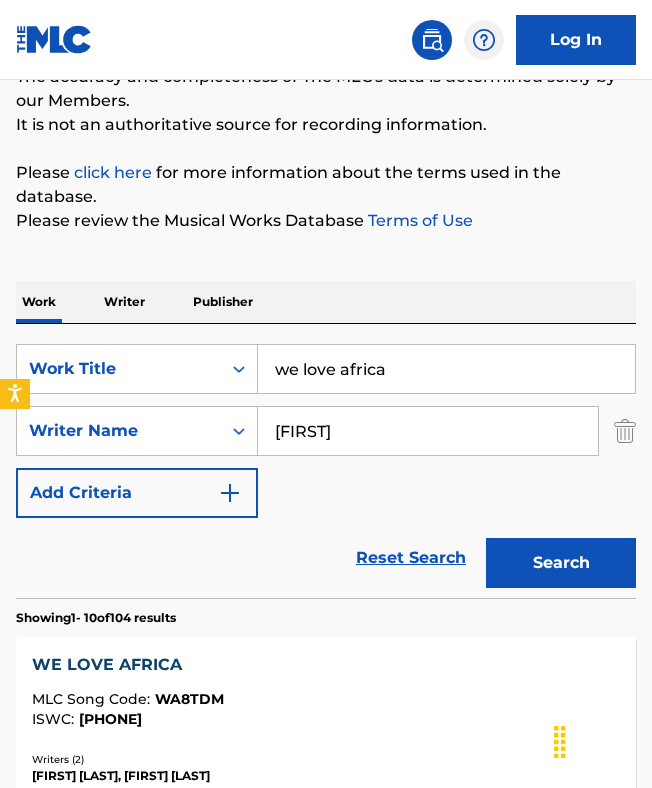 type on "[FIRST]" 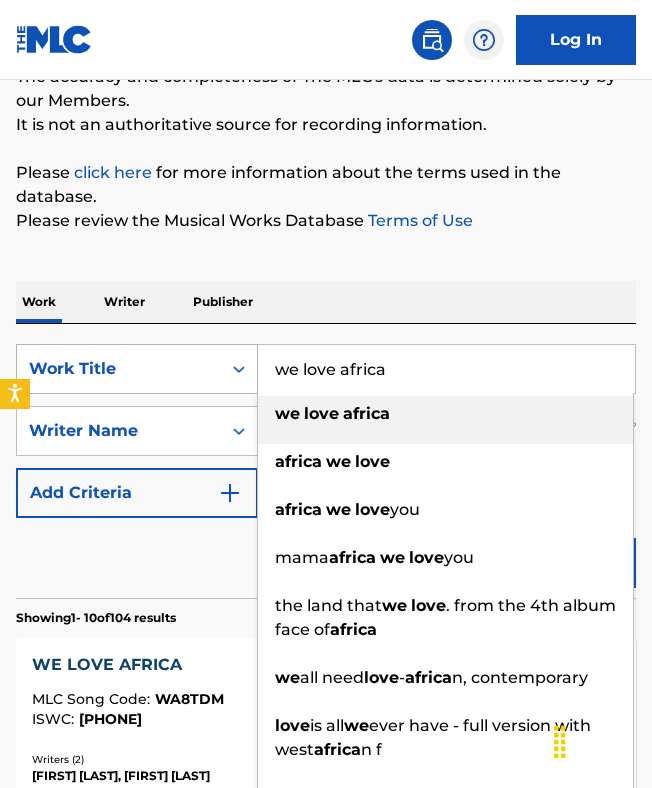 drag, startPoint x: 475, startPoint y: 368, endPoint x: 103, endPoint y: 367, distance: 372.00134 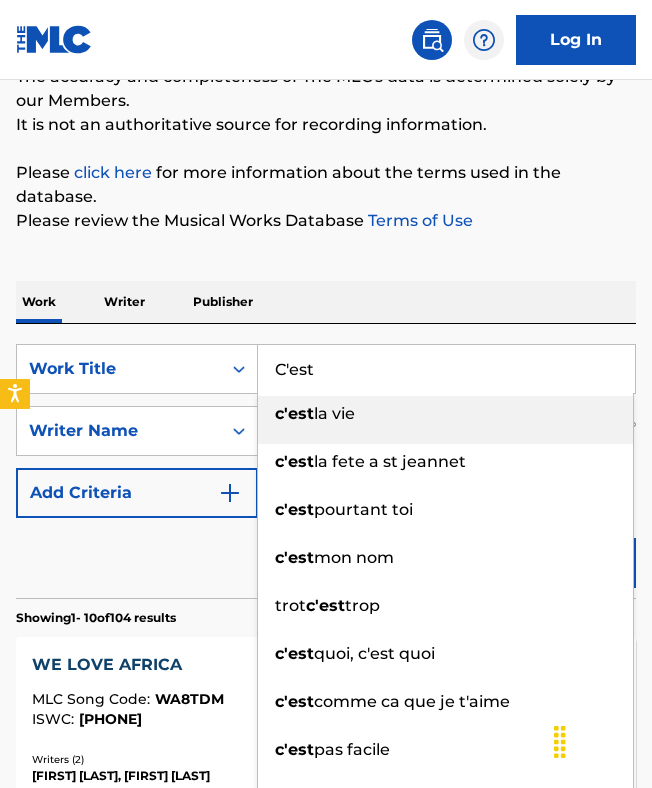 click on "c'est" at bounding box center (294, 413) 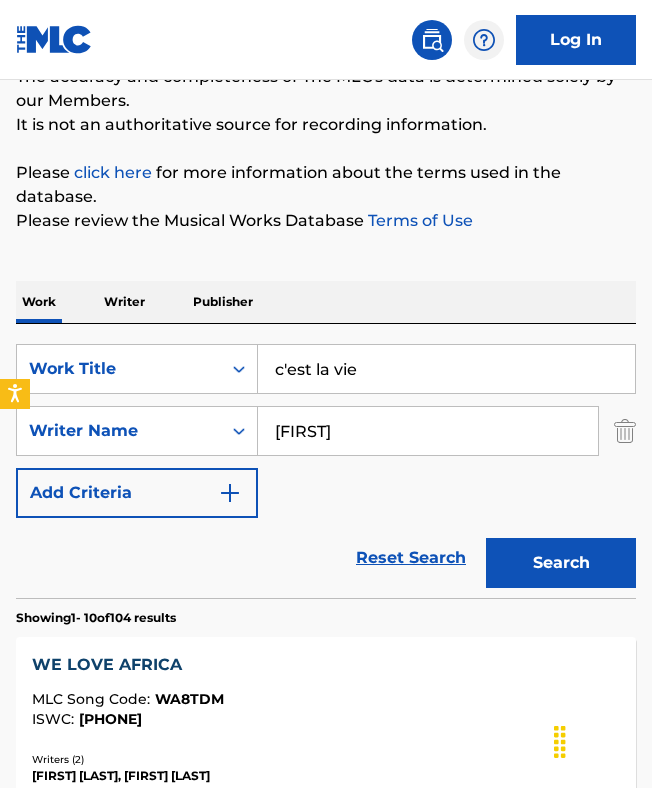 click on "Search" at bounding box center [561, 563] 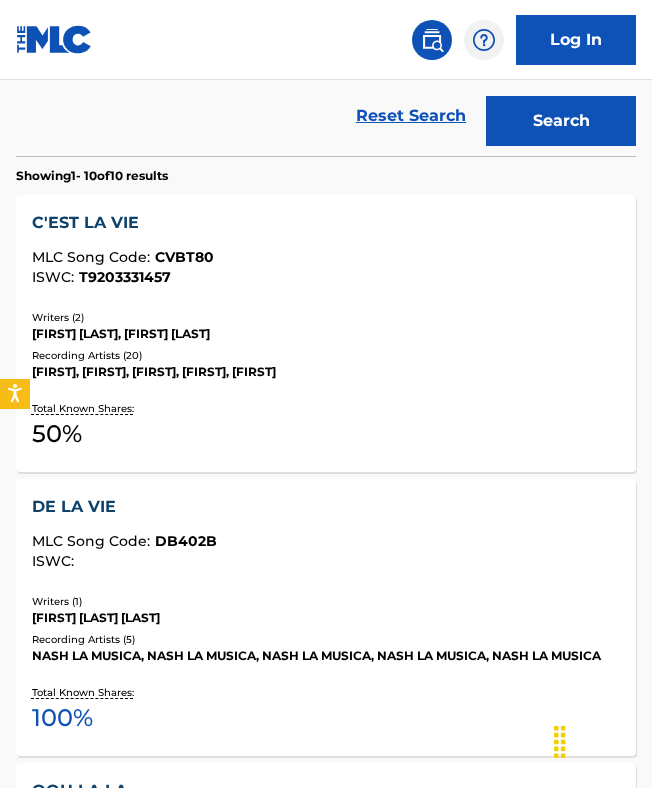 scroll, scrollTop: 613, scrollLeft: 0, axis: vertical 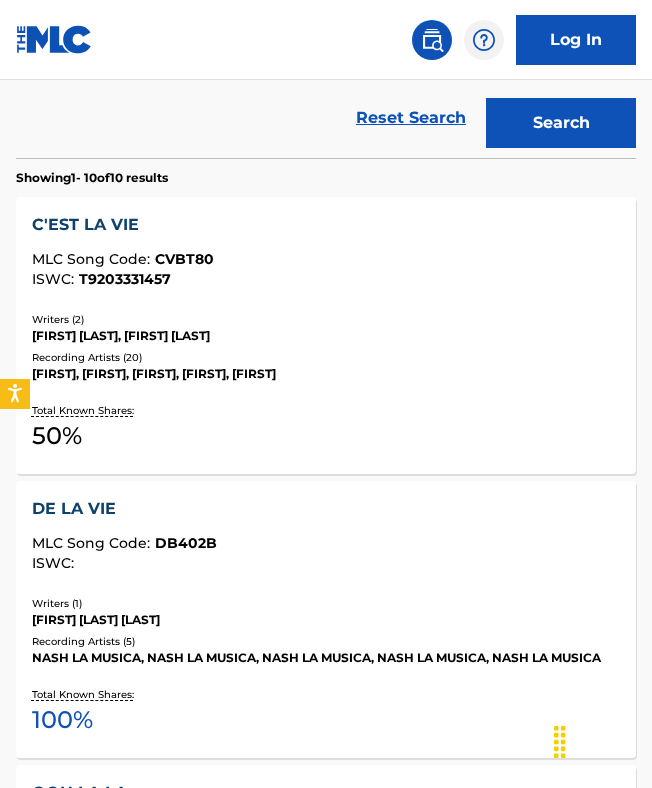 click on "MLC Song Code : CVBT80" at bounding box center (326, 262) 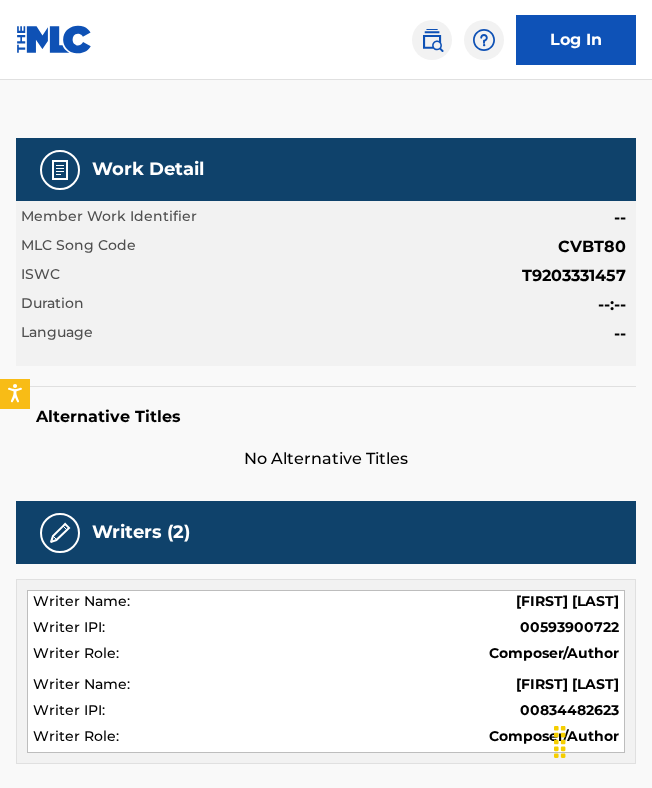 scroll, scrollTop: 239, scrollLeft: 0, axis: vertical 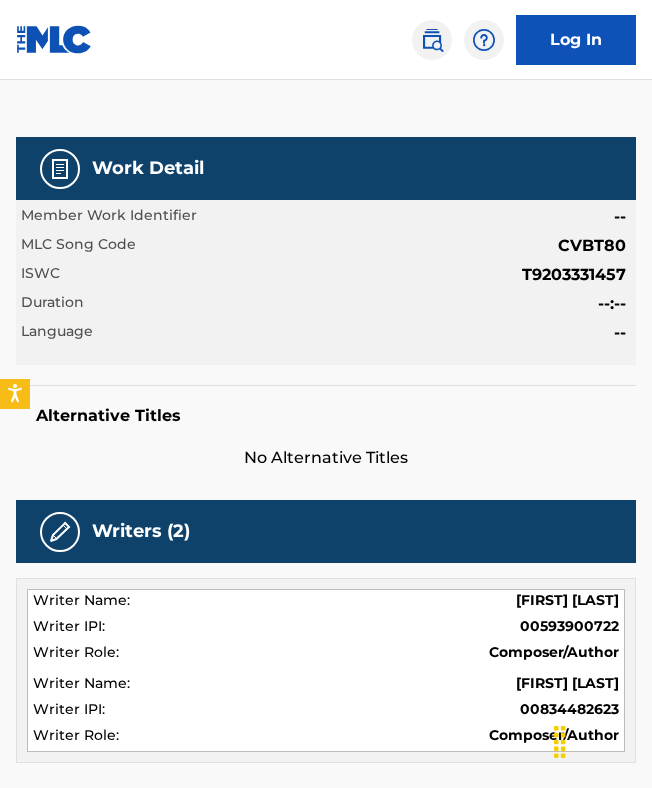 click on "CVBT80" at bounding box center (592, 246) 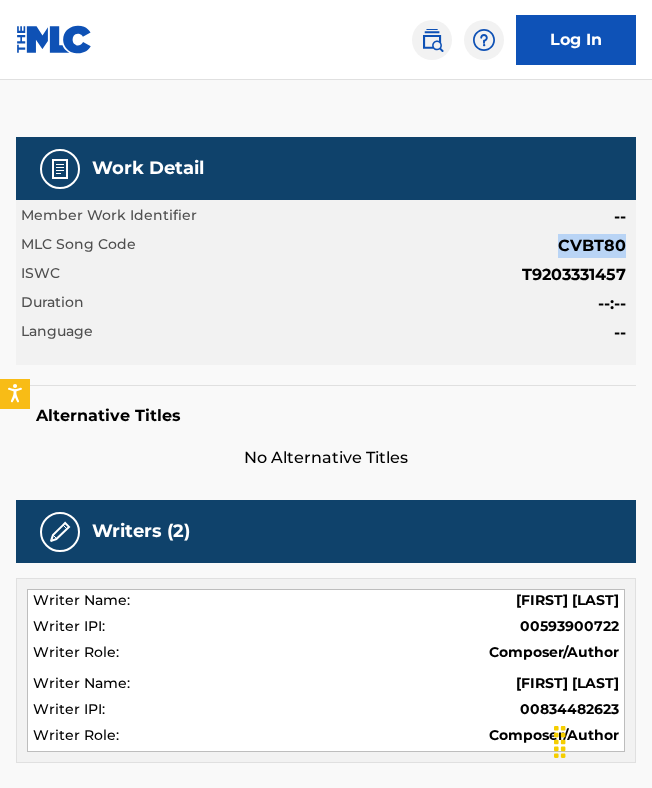 click on "CVBT80" at bounding box center (592, 246) 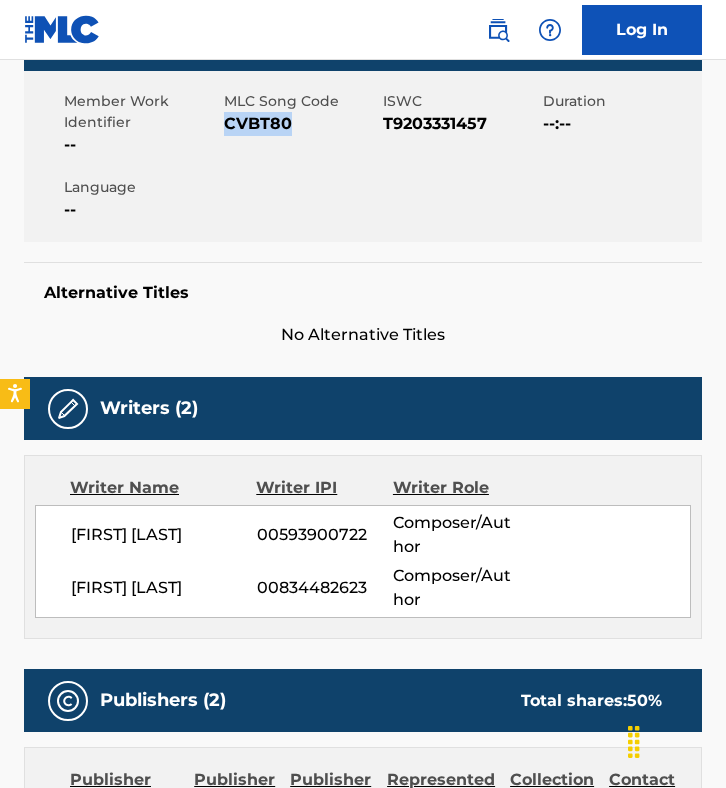 scroll, scrollTop: 0, scrollLeft: 0, axis: both 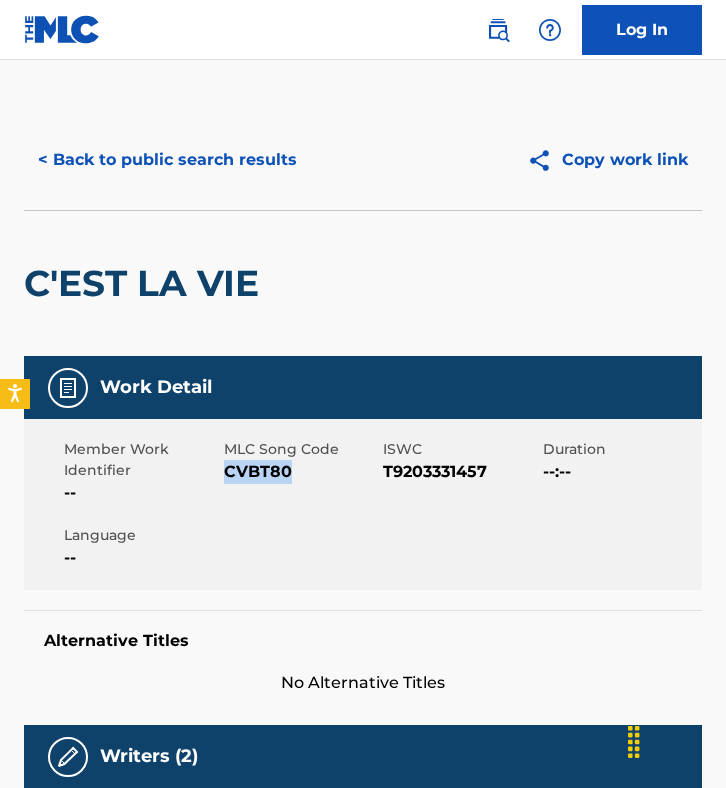 click on "< Back to public search results" at bounding box center [167, 160] 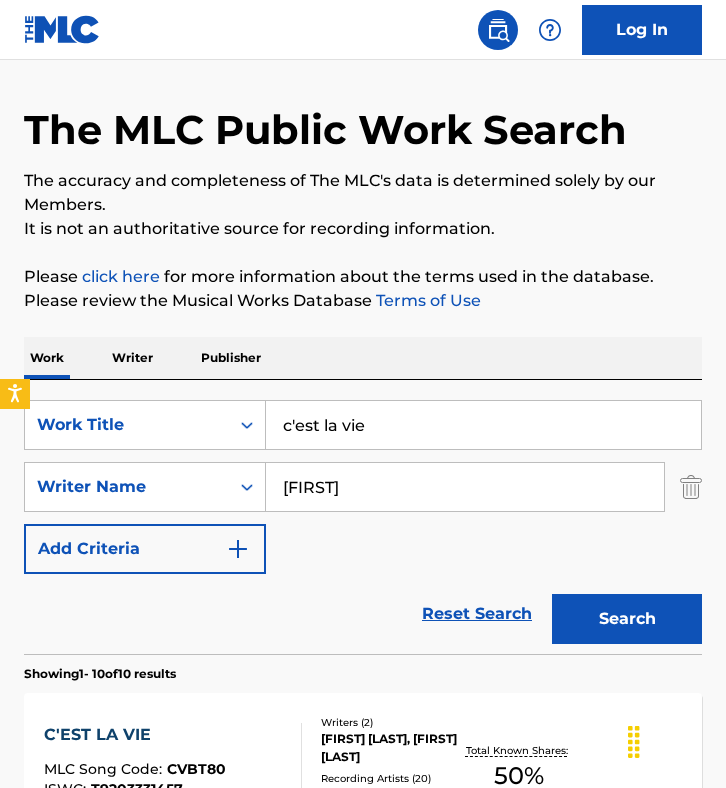 scroll, scrollTop: 0, scrollLeft: 0, axis: both 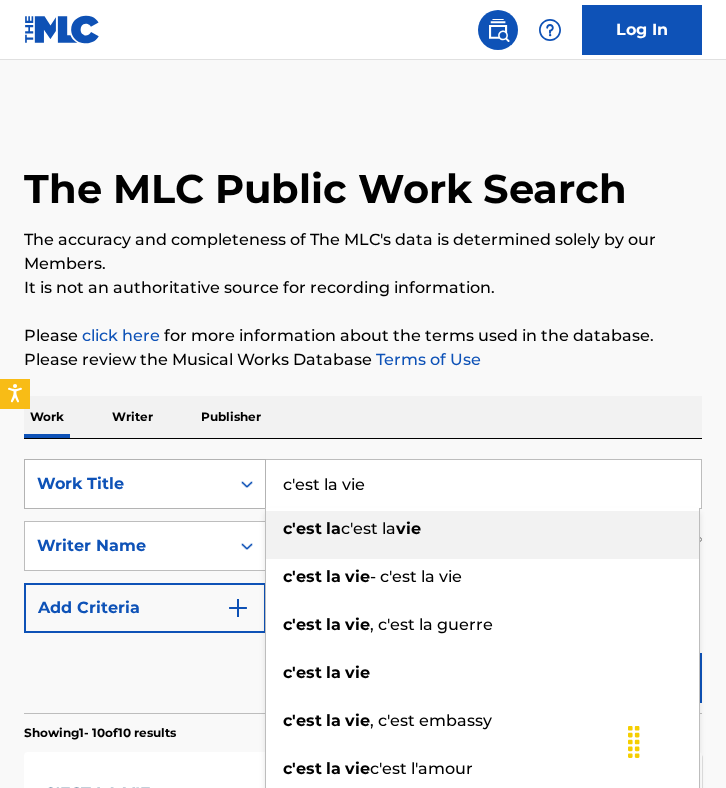 drag, startPoint x: 401, startPoint y: 499, endPoint x: 238, endPoint y: 489, distance: 163.30646 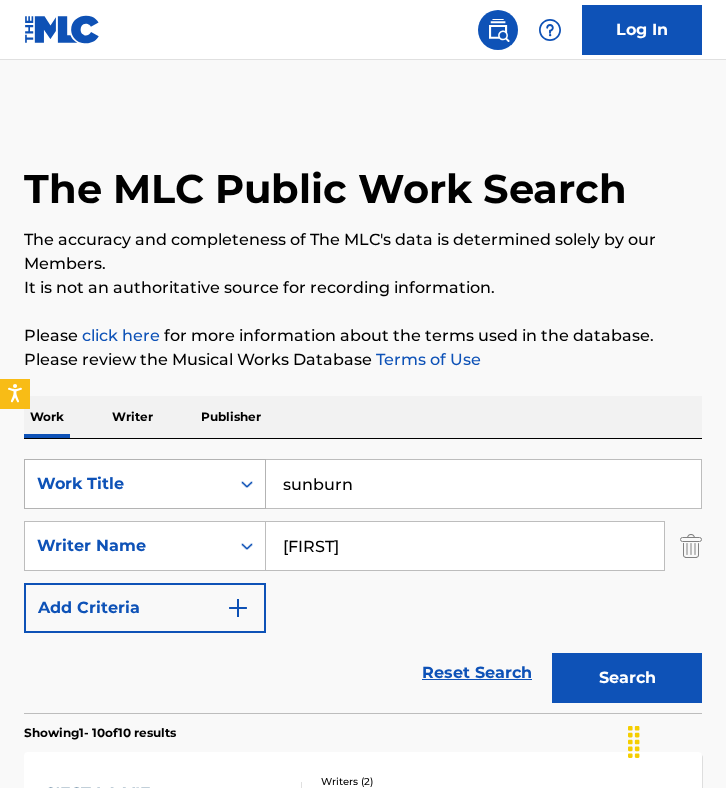 type on "sunburn" 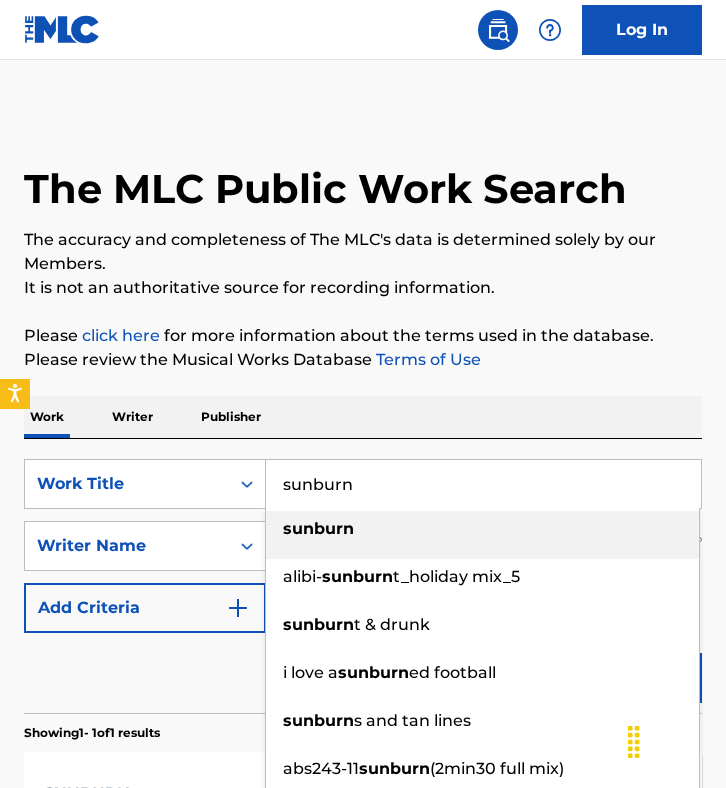 click on "The MLC Public Work Search The accuracy and completeness of The MLC's data is determined solely by our Members. It is not an authoritative source for recording information. Please   click here   for more information about the terms used in the database. Please review the Musical Works Database   Terms of Use Work Writer Publisher SearchWithCriteriae78f21ed-b2ca-4b9d-b5cb-51a948a55965 Work Title sunburn sunburn alibi- sunburn t_holiday mix_5 sunburn t & drunk i love a  sunburn ed football sunburn s and tan lines abs243-11  sunburn  (2min30 full mix) sunburn -fh sunburn t sky sunburn  peel sunburn t hope SearchWithCriteria52ef6187-fae0-4b11-ba76-f4e81ef38008 Writer Name [FIRST] [LAST], [FIRST] [LAST], [FIRST] [LAST], [FIRST] [LAST] Recording Artists ( 19 ) [FIRST], [FIRST], [FIRST], [FIRST], [FIRST] Total Known Shares: 83 % Results Per Page: 10 25 50 100" at bounding box center [363, 553] 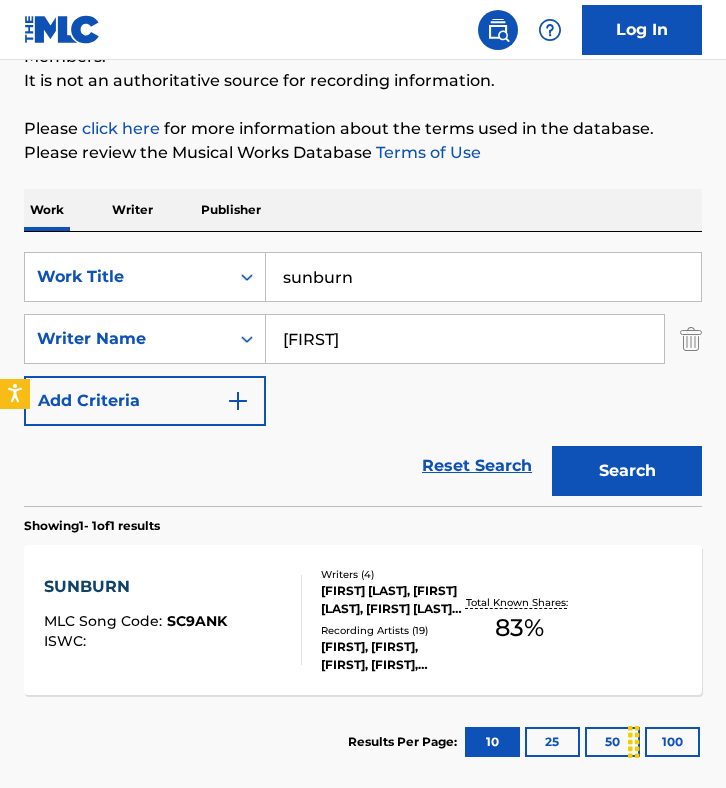 scroll, scrollTop: 235, scrollLeft: 0, axis: vertical 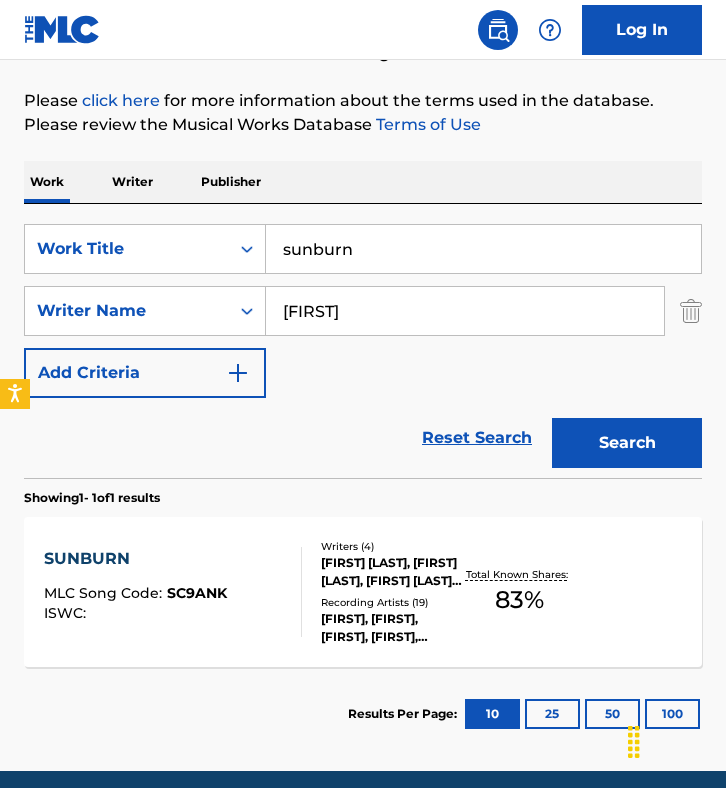 click on "[SONG TITLE] [CODE] : [CODE] [ISWC] : [WRITERS] ( 4 ) [FIRST] [LAST], [FIRST] [LAST], [FIRST] [LAST], [FIRST] [LAST] [ARTISTS] ( 19 ) [ARTIST], [ARTIST], [ARTIST], [ARTIST], [ARTIST] [TOTAL] [SHARES]: 83 %" at bounding box center (363, 592) 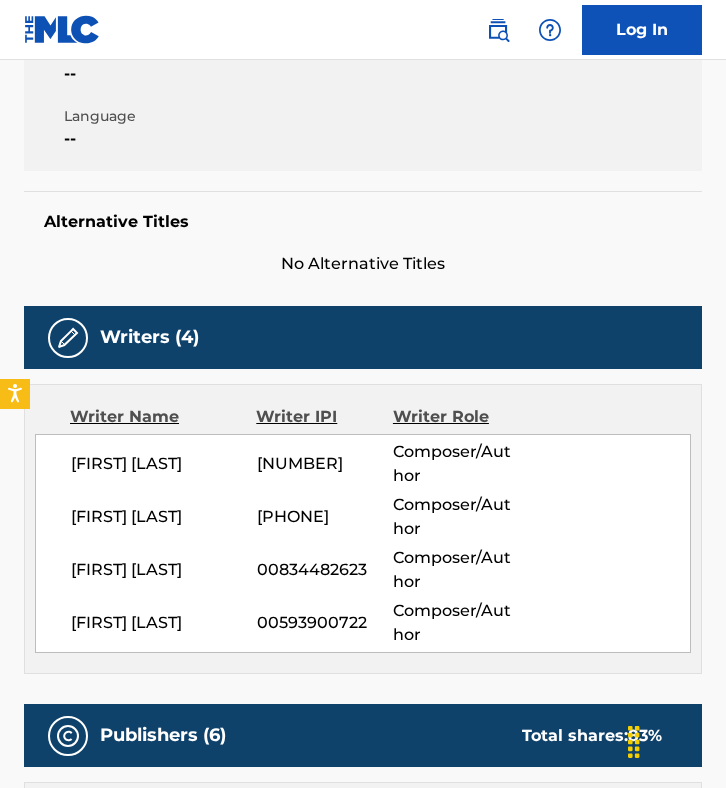 scroll, scrollTop: 417, scrollLeft: 0, axis: vertical 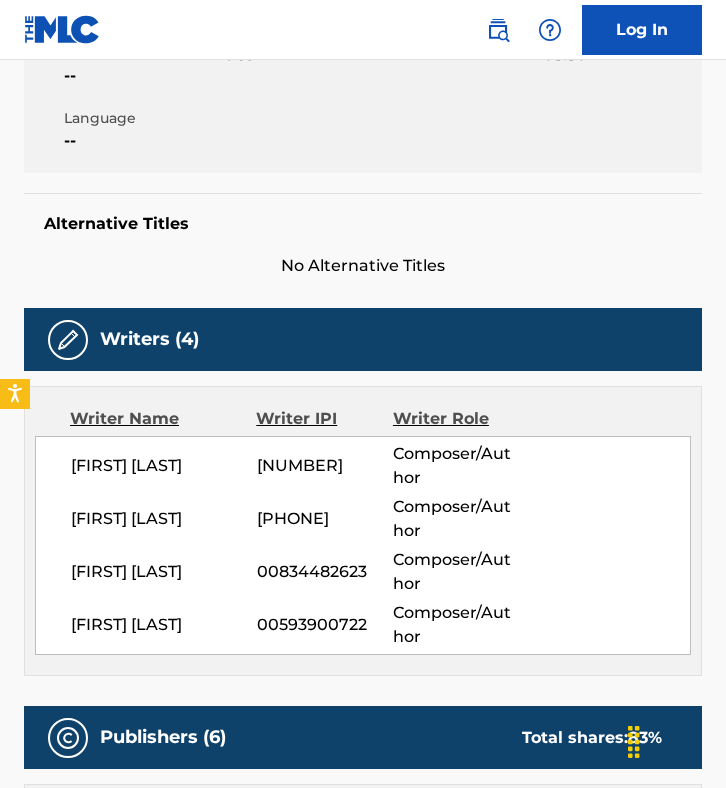 click on "[FIRST] [LAST]" at bounding box center (164, 466) 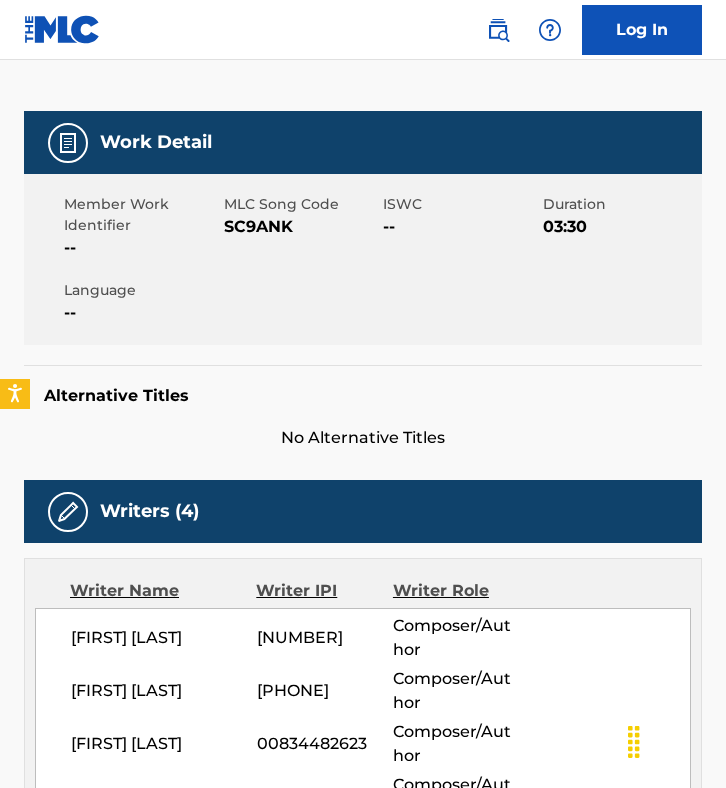 scroll, scrollTop: 246, scrollLeft: 0, axis: vertical 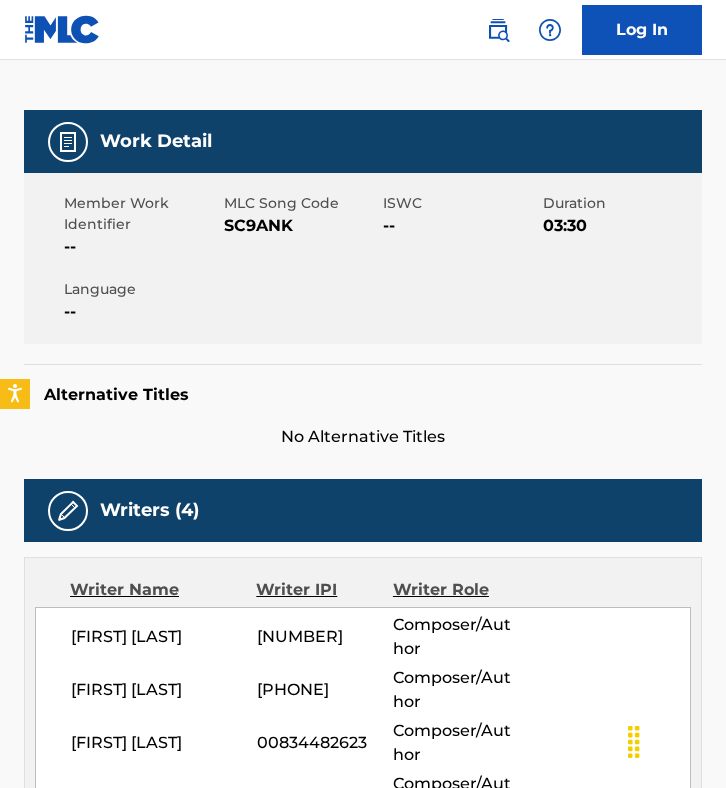 click on "SC9ANK" at bounding box center (301, 226) 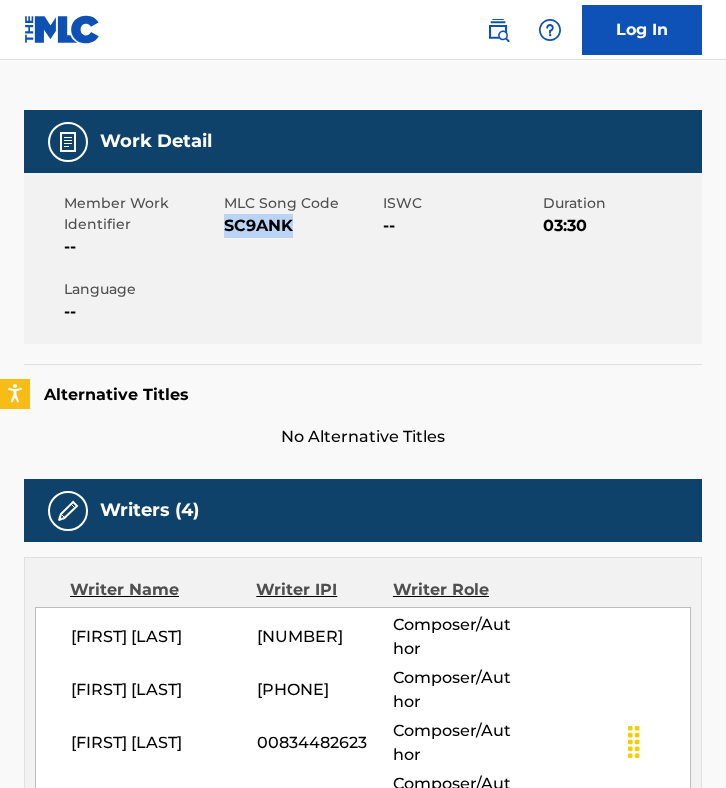 click on "SC9ANK" at bounding box center (301, 226) 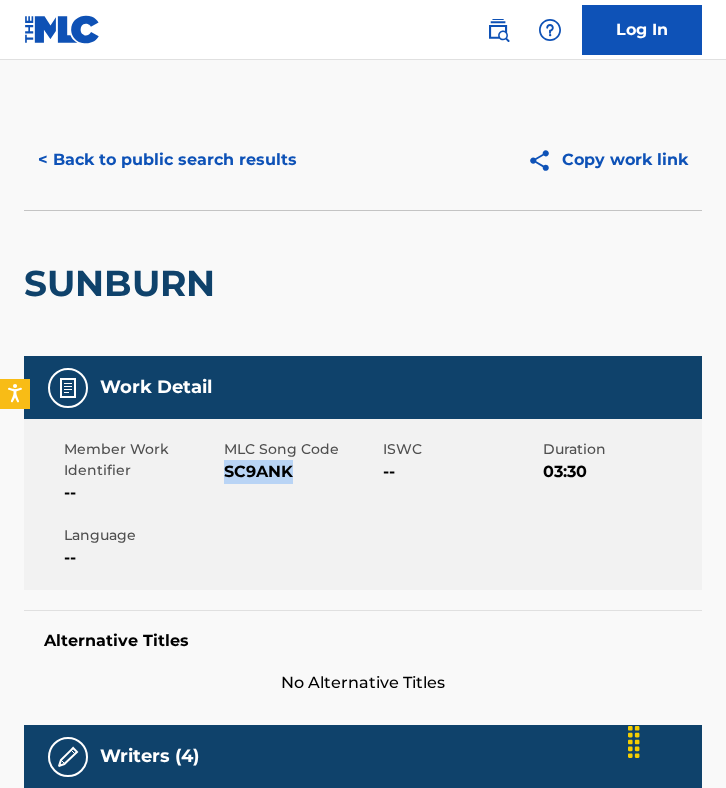 click on "< Back to public search results" at bounding box center [167, 160] 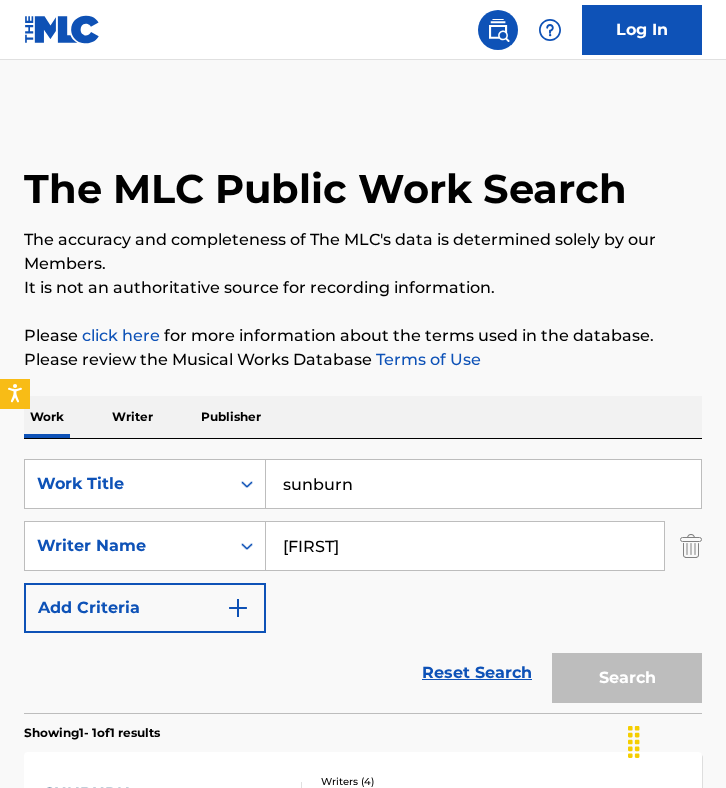 scroll, scrollTop: 200, scrollLeft: 0, axis: vertical 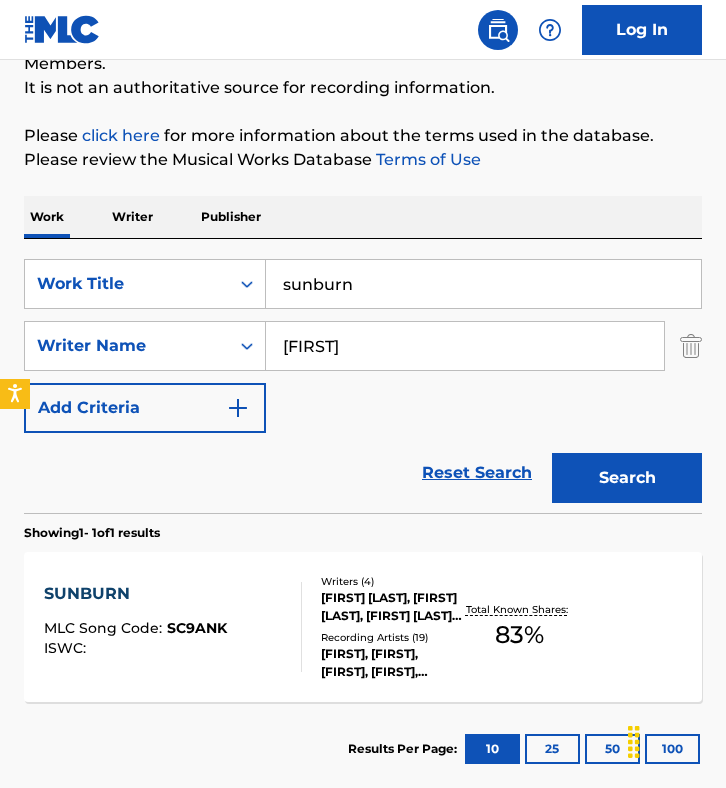 click on "sunburn" at bounding box center (483, 284) 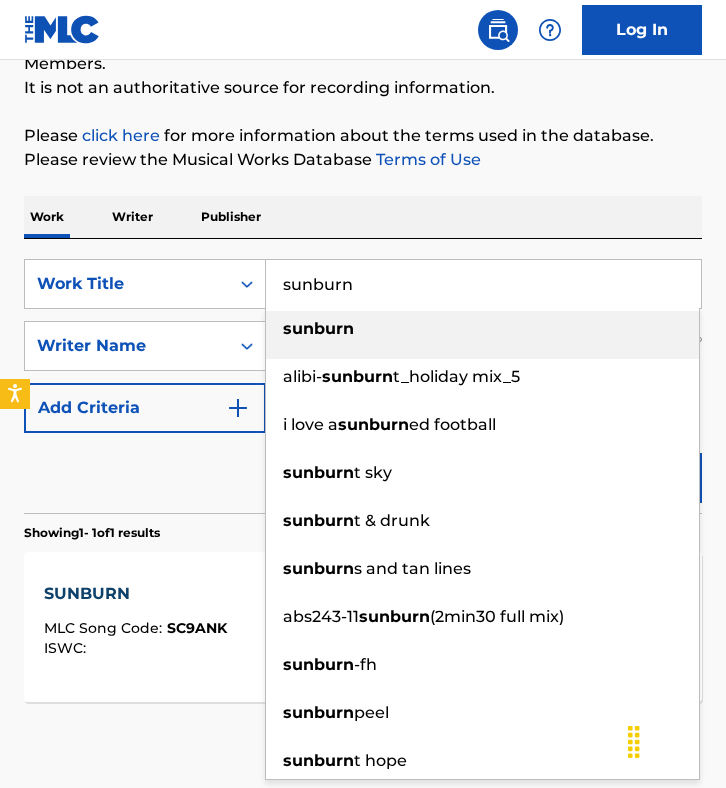 paste on "oul glitch" 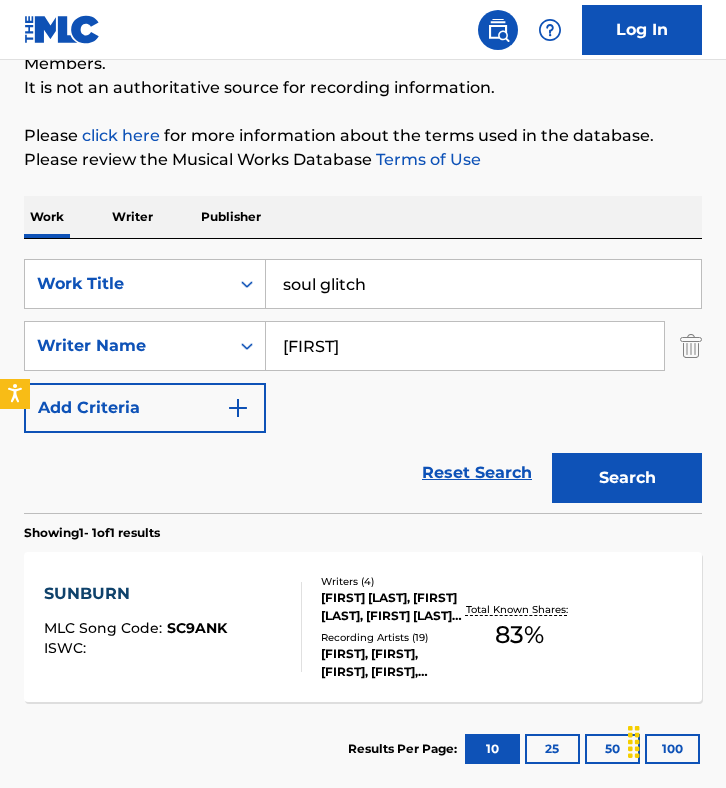type on "soul glitch" 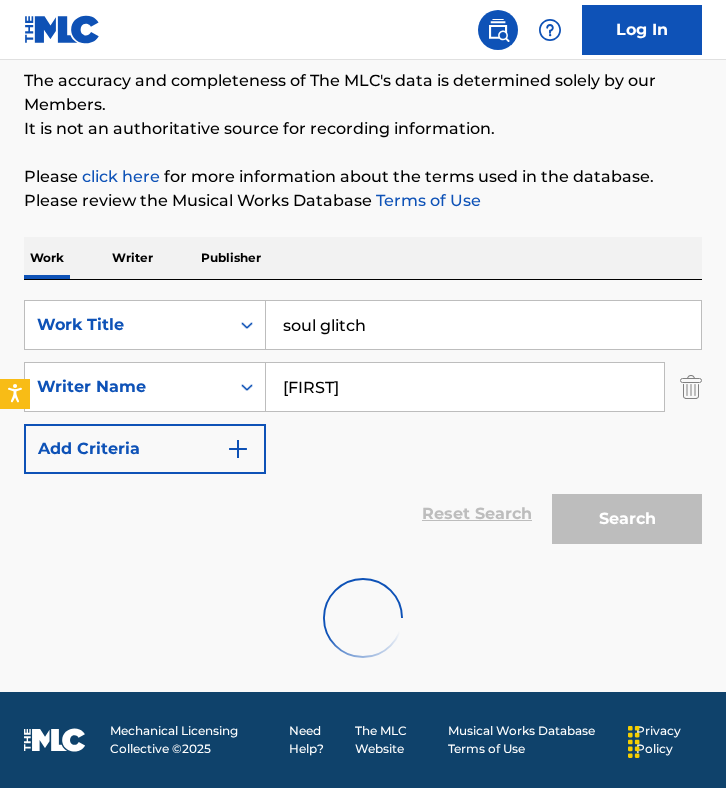 scroll, scrollTop: 200, scrollLeft: 0, axis: vertical 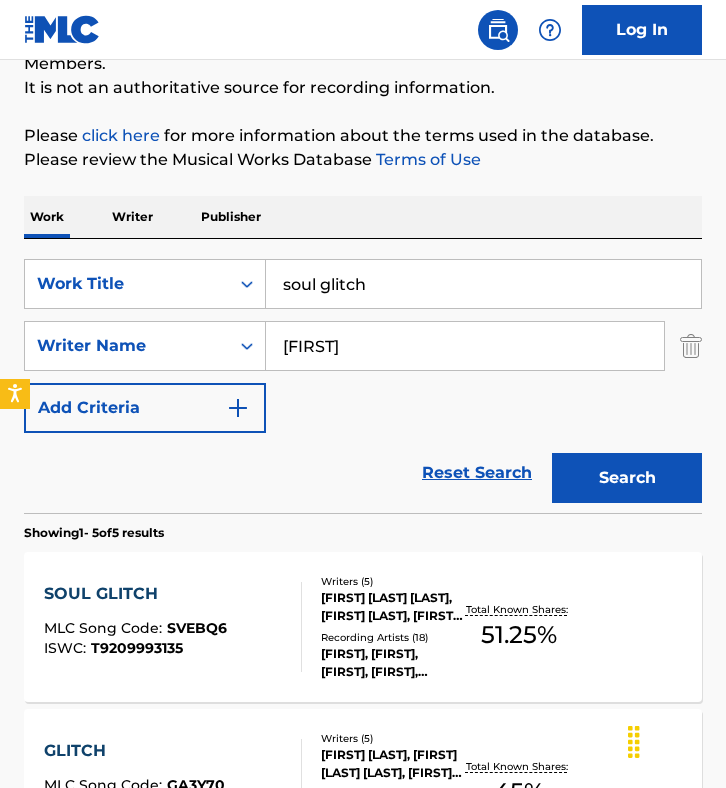 click on "Reset Search Search" at bounding box center [363, 473] 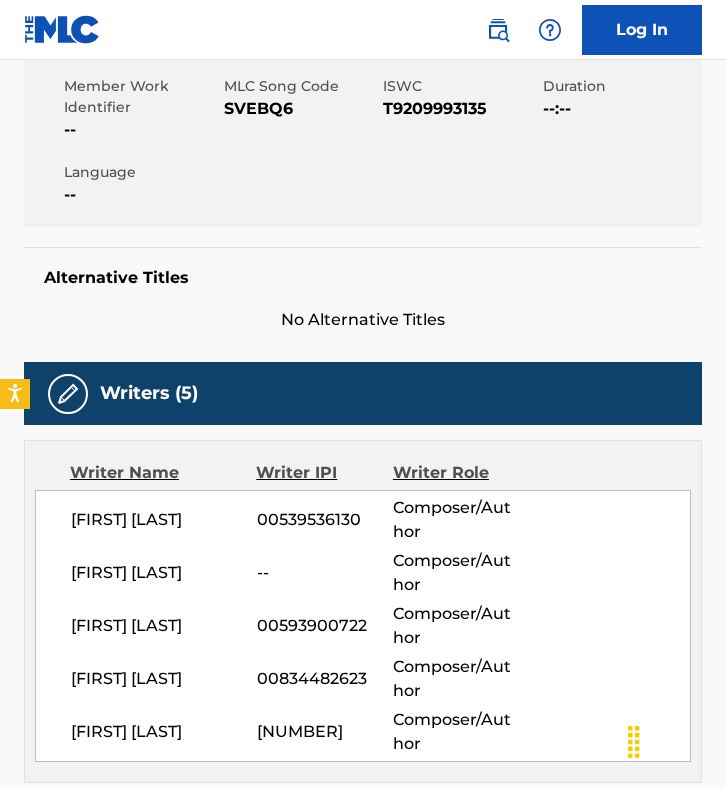 scroll, scrollTop: 597, scrollLeft: 0, axis: vertical 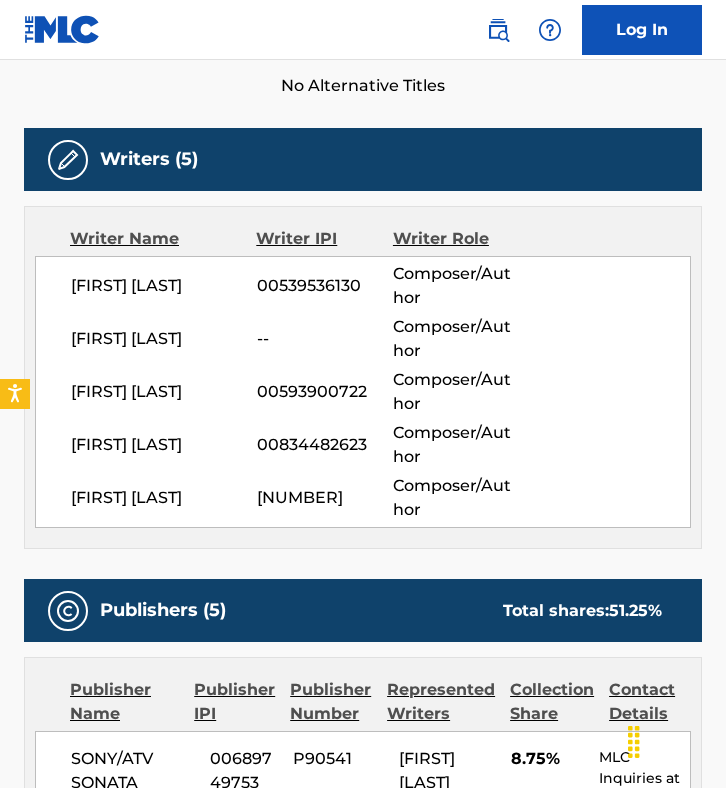 click on "[FIRST] [LAST]" at bounding box center [164, 498] 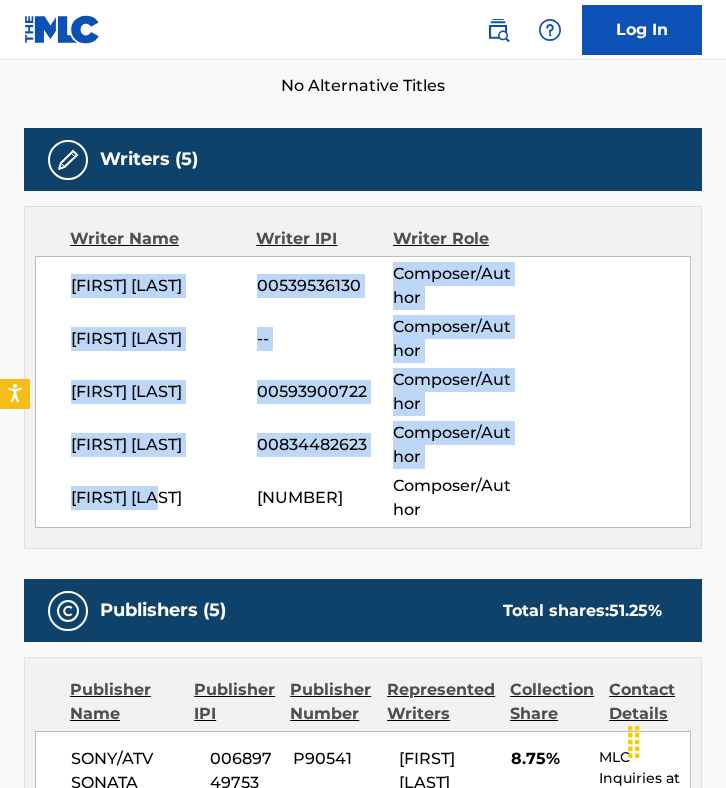 drag, startPoint x: 190, startPoint y: 496, endPoint x: 64, endPoint y: 264, distance: 264.00757 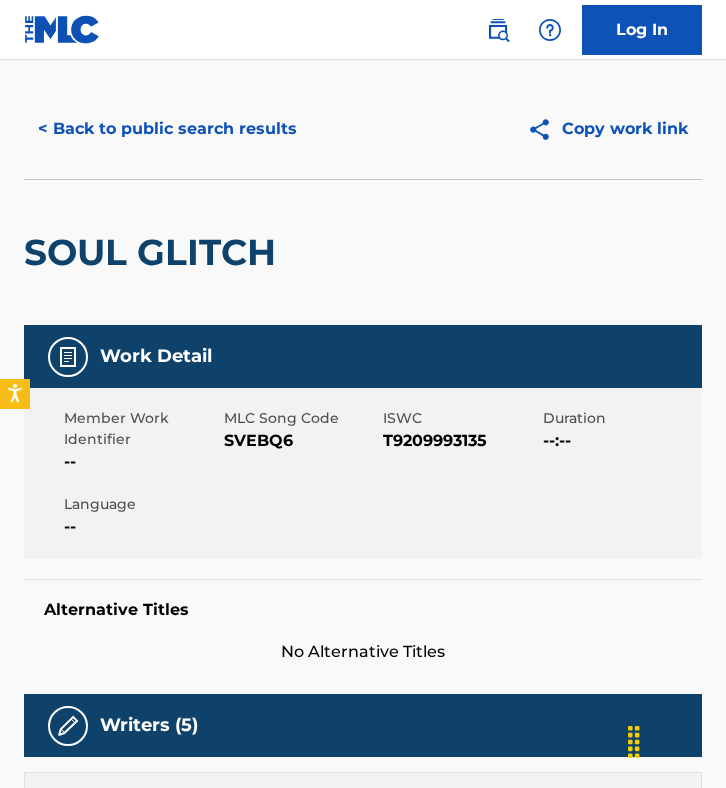 scroll, scrollTop: 0, scrollLeft: 0, axis: both 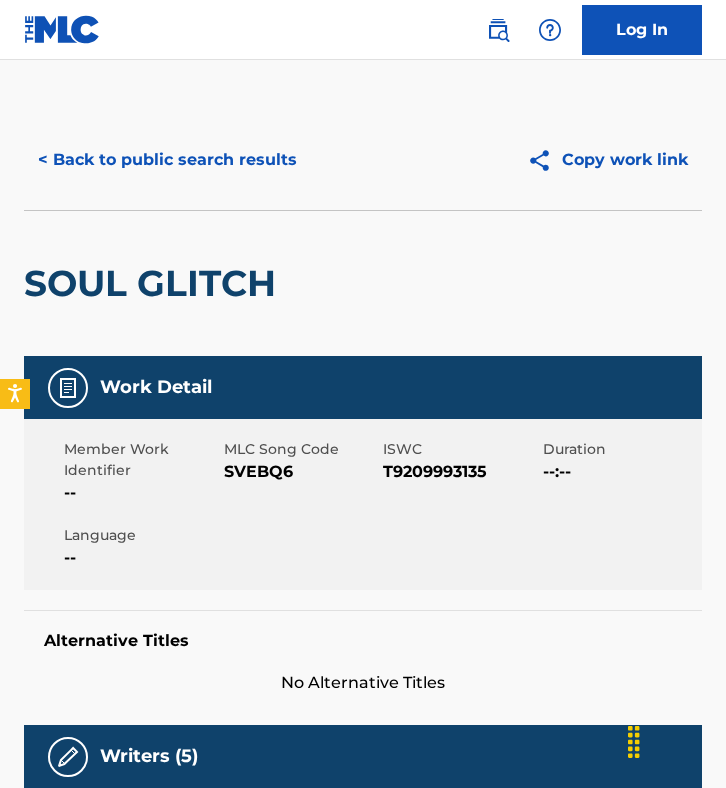 click on "SVEBQ6" at bounding box center [301, 472] 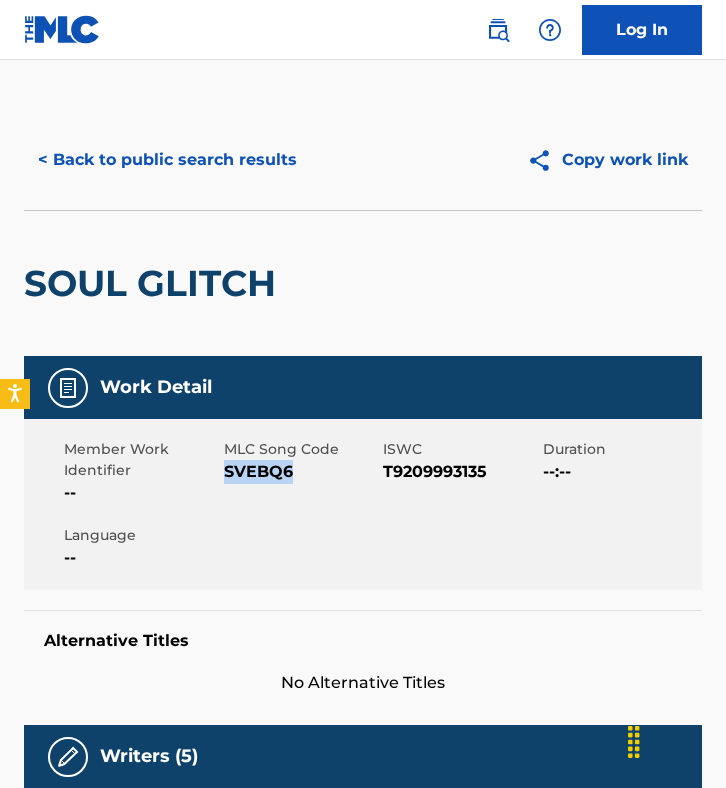 click on "SVEBQ6" at bounding box center [301, 472] 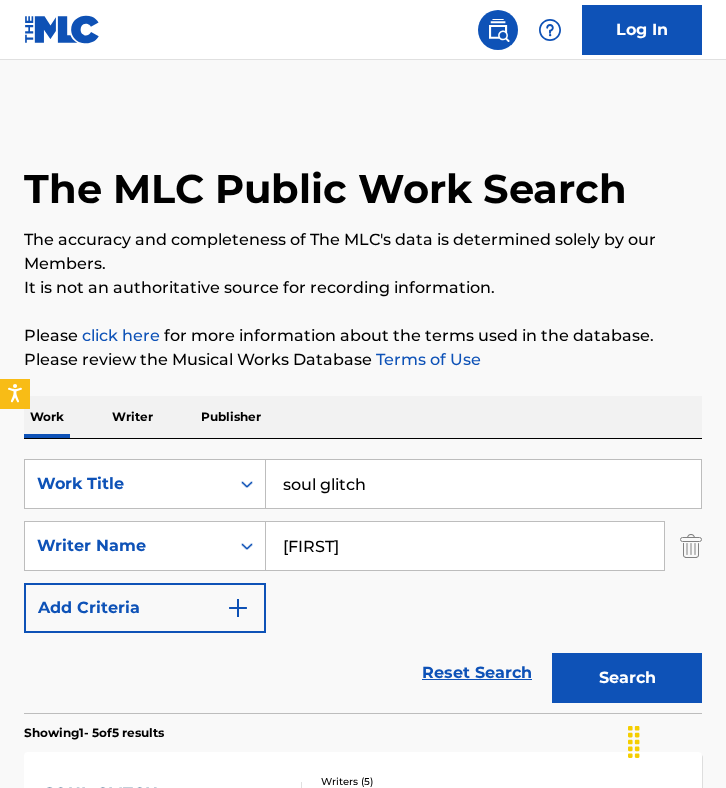 scroll, scrollTop: 200, scrollLeft: 0, axis: vertical 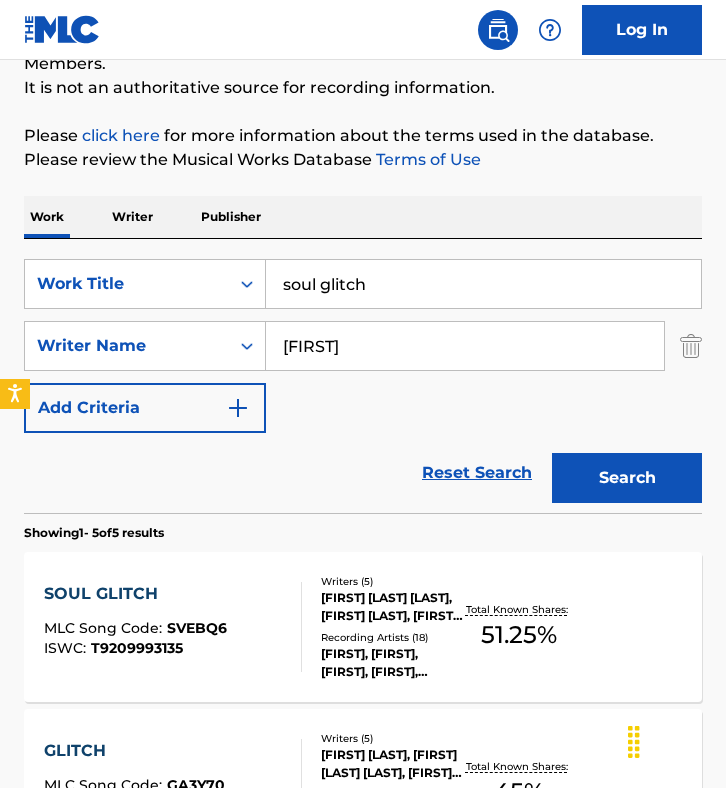 click on "soul glitch" at bounding box center (483, 284) 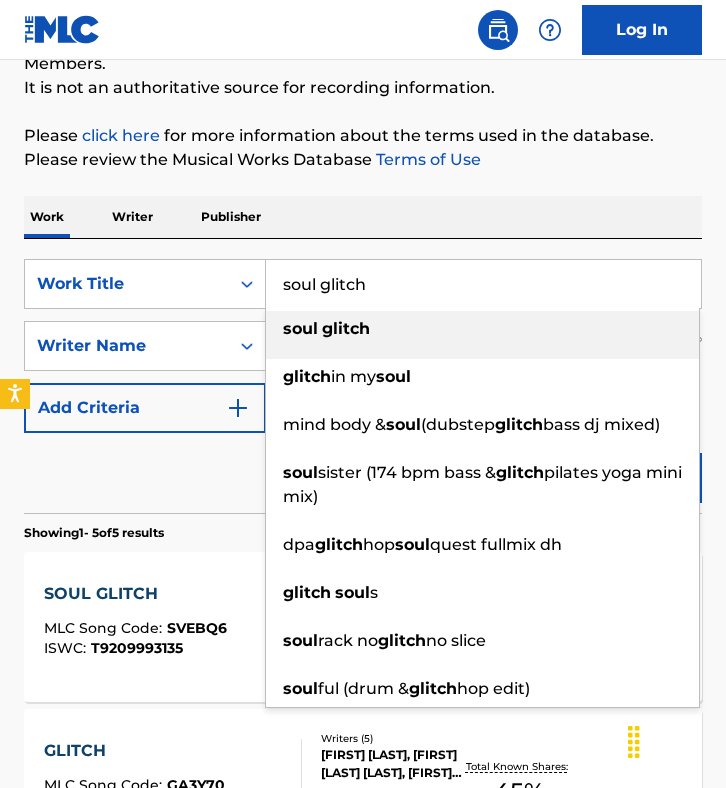 click on "soul glitch" at bounding box center [483, 284] 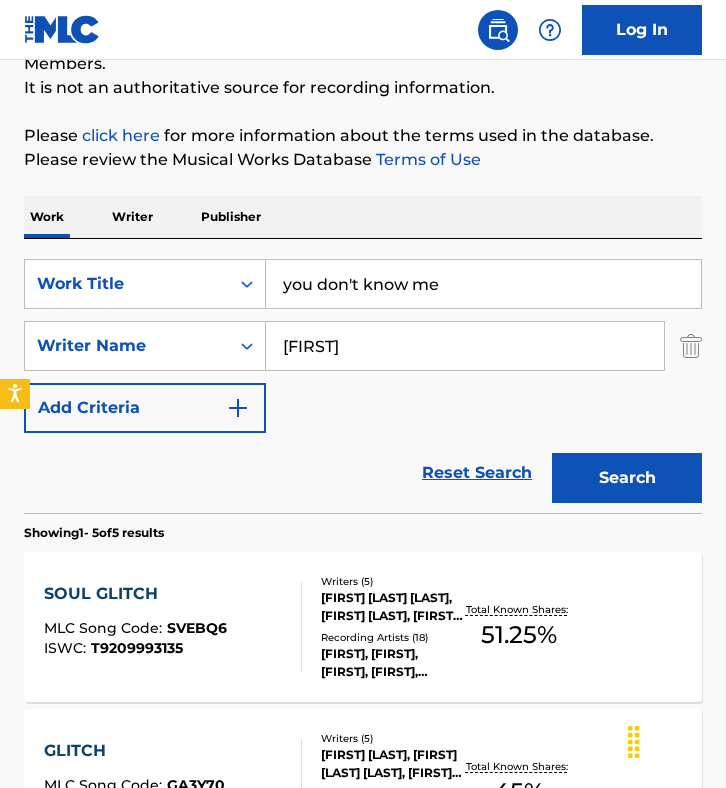 type on "you don't know me" 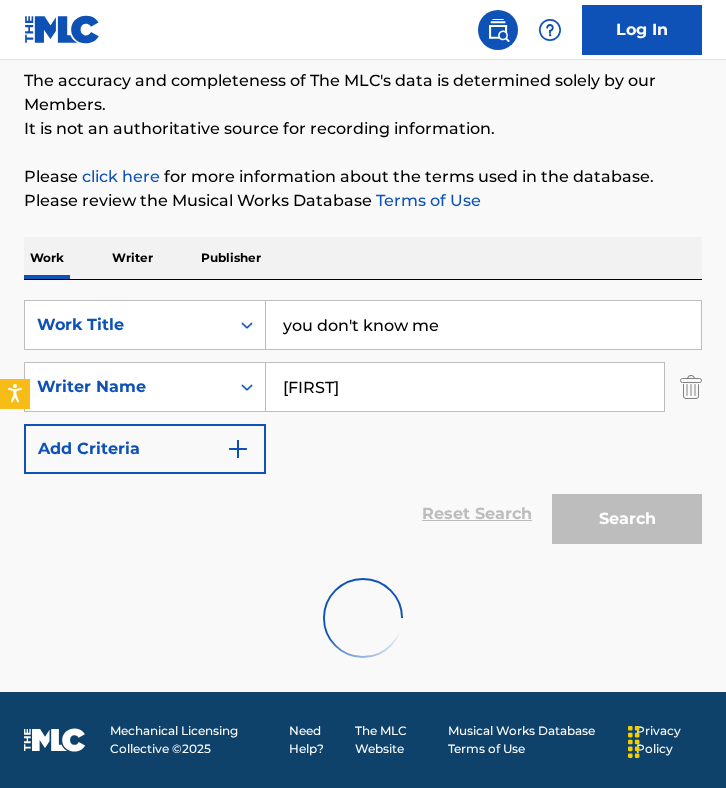 scroll, scrollTop: 200, scrollLeft: 0, axis: vertical 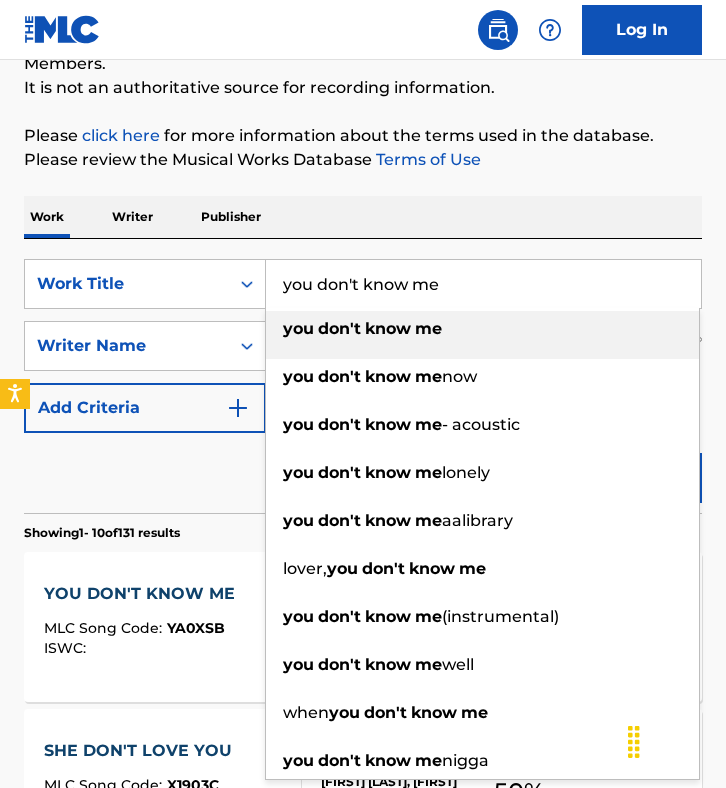 click on "Work Writer Publisher" at bounding box center [363, 217] 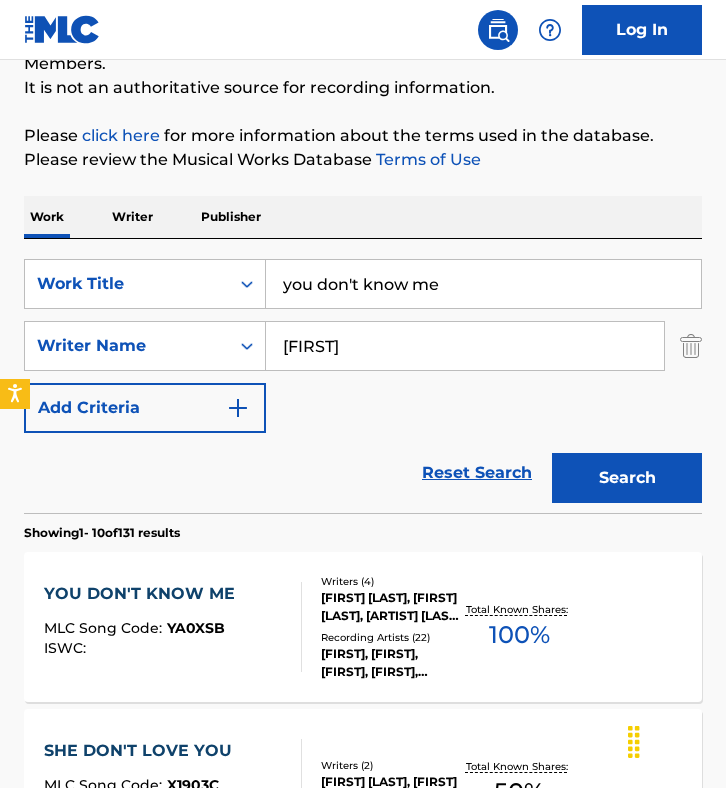 click on "YOU DON'T KNOW ME" at bounding box center [144, 594] 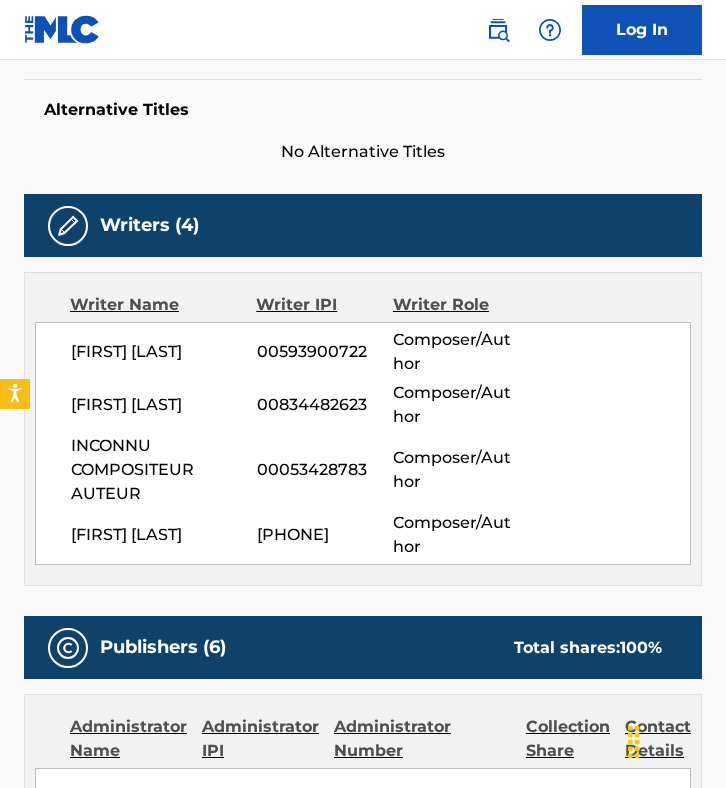 scroll, scrollTop: 597, scrollLeft: 0, axis: vertical 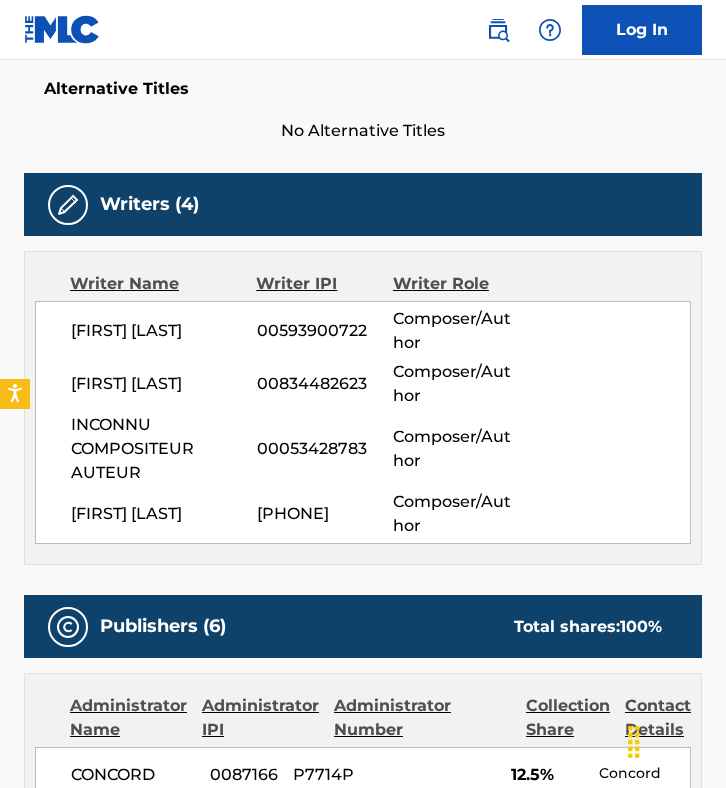 click on "[FIRST] [LAST]" at bounding box center [164, 514] 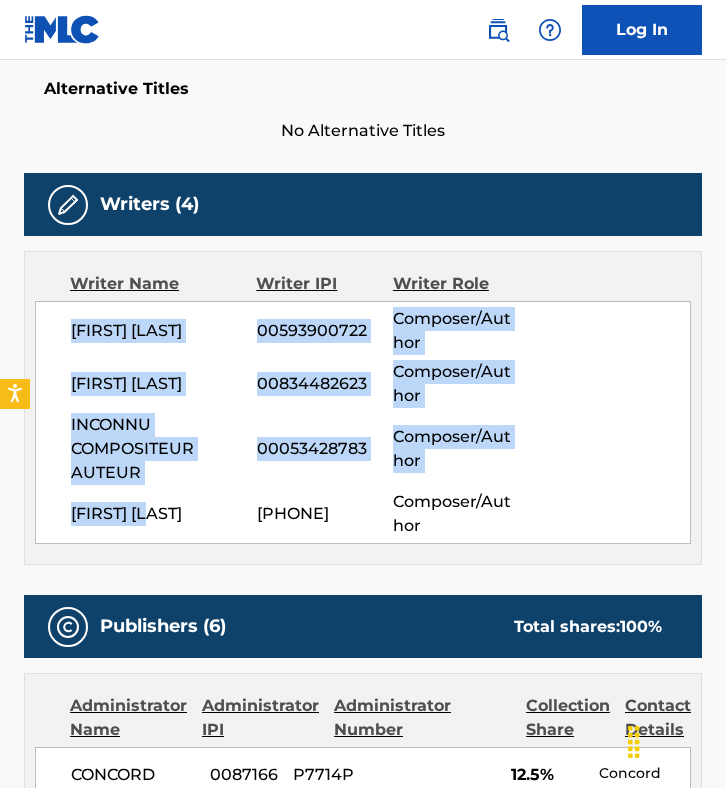 drag, startPoint x: 181, startPoint y: 516, endPoint x: 67, endPoint y: 330, distance: 218.15591 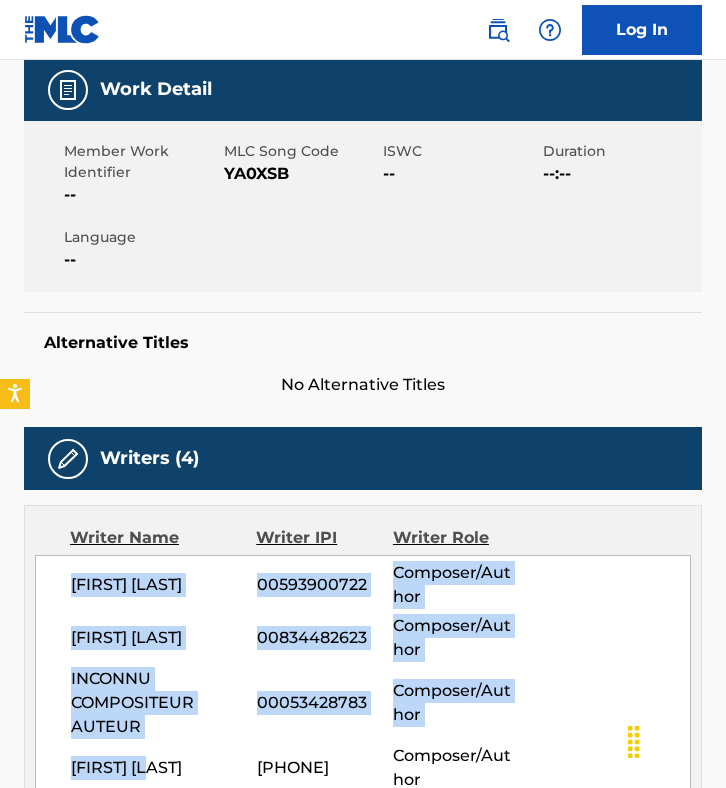 scroll, scrollTop: 338, scrollLeft: 0, axis: vertical 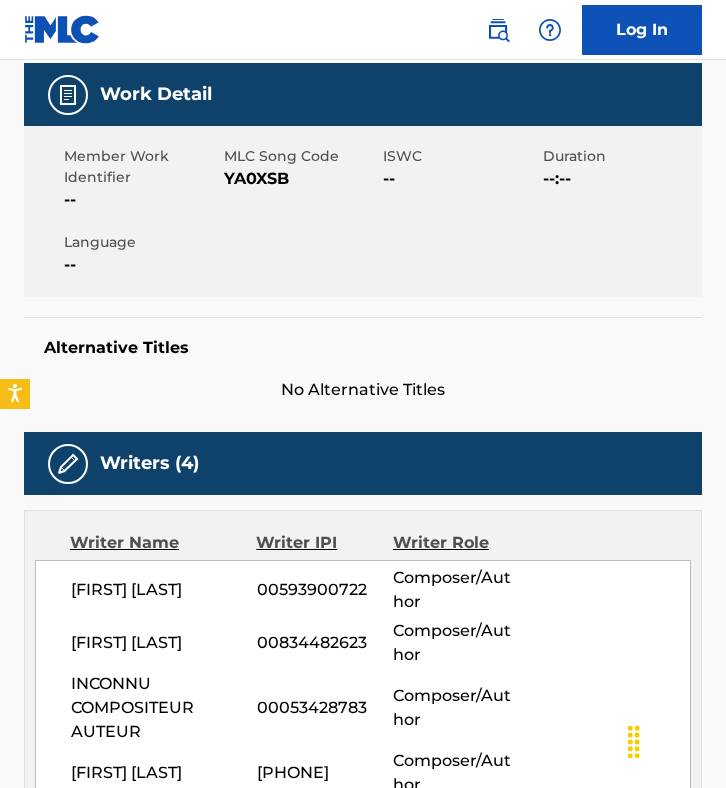 click on "YA0XSB" at bounding box center (301, 179) 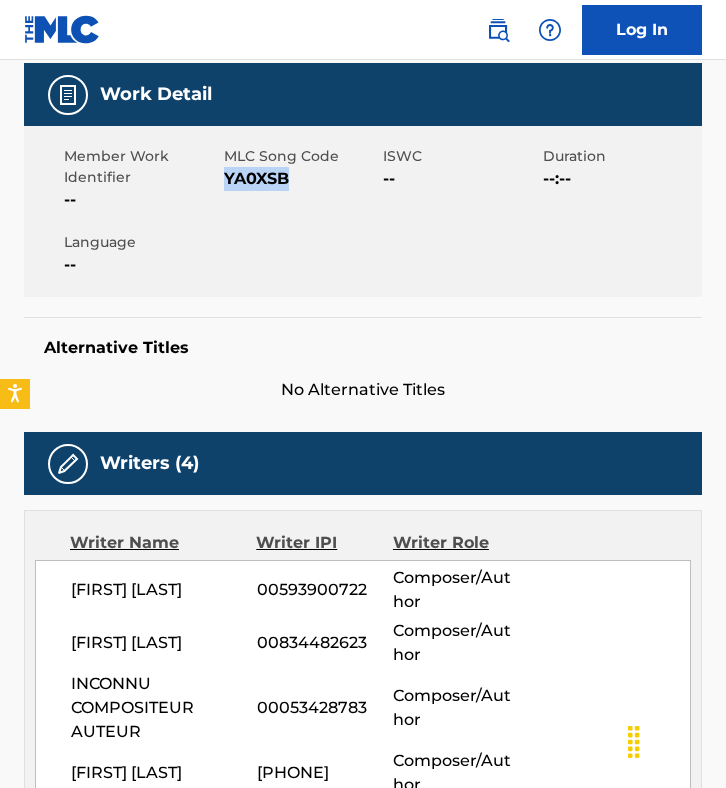 click on "YA0XSB" at bounding box center [301, 179] 